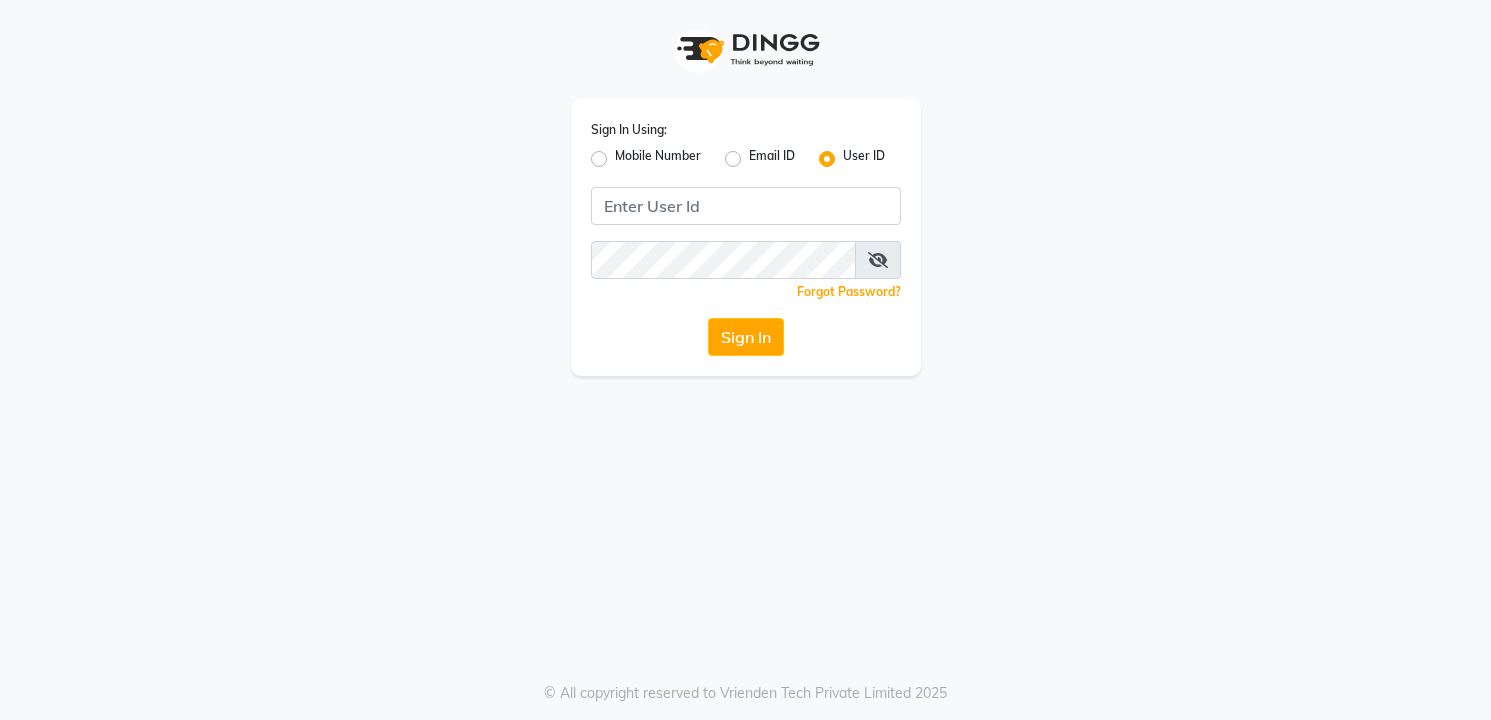 scroll, scrollTop: 0, scrollLeft: 0, axis: both 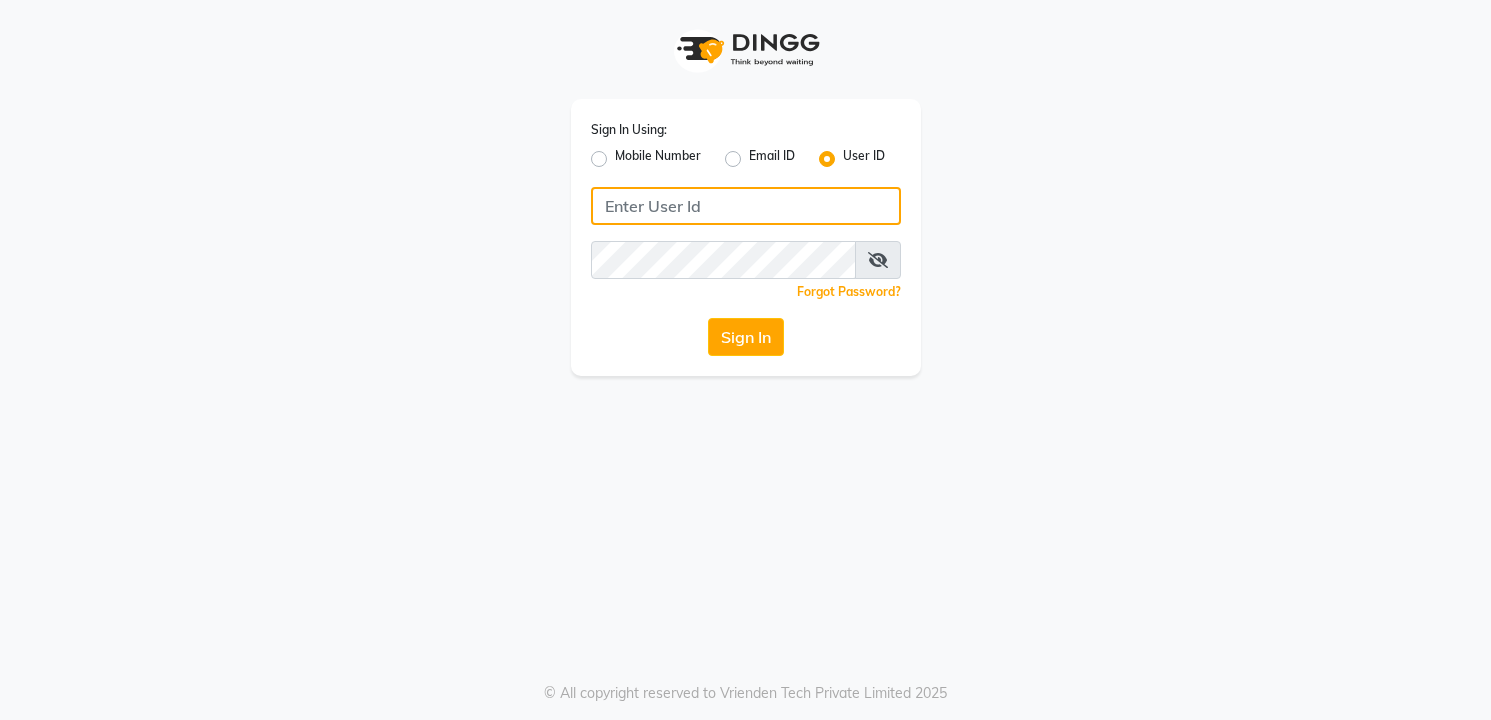 click 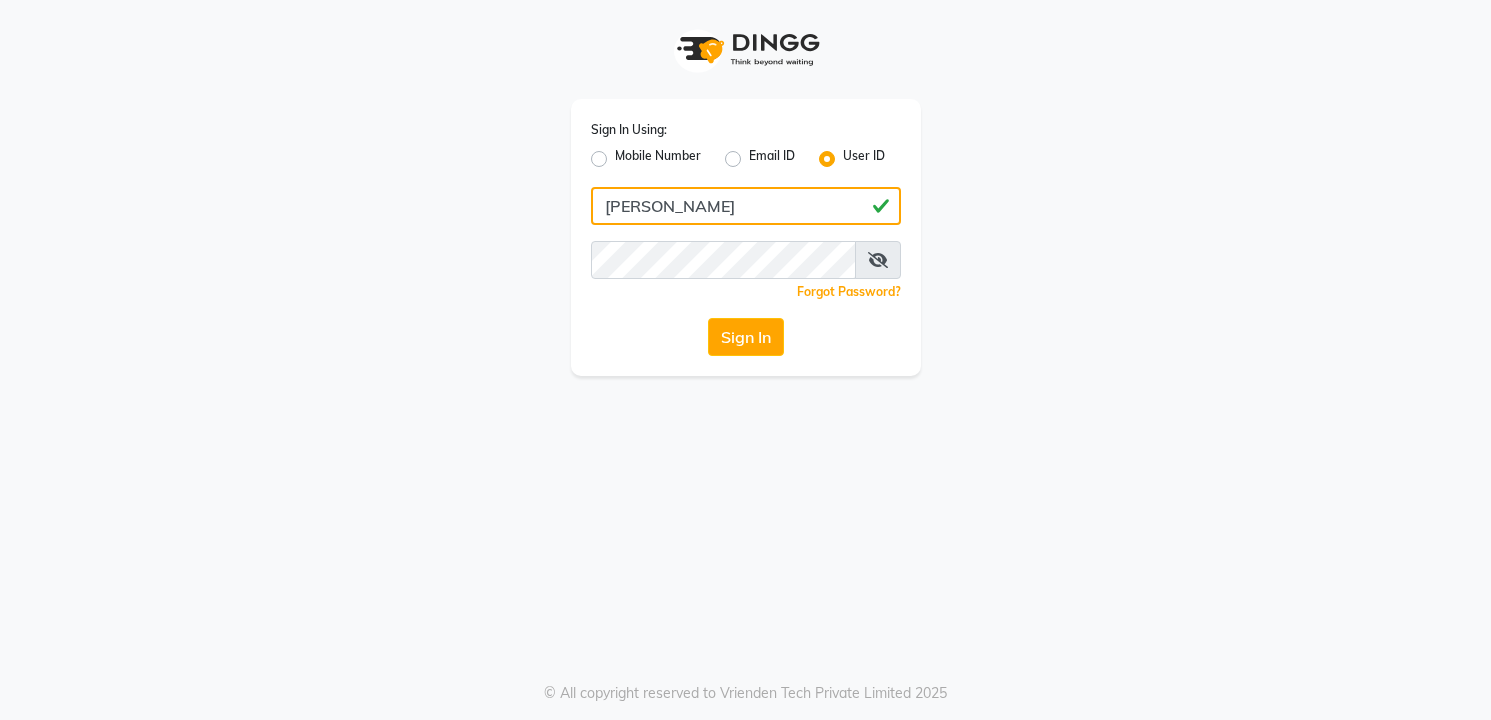 type on "[PERSON_NAME]" 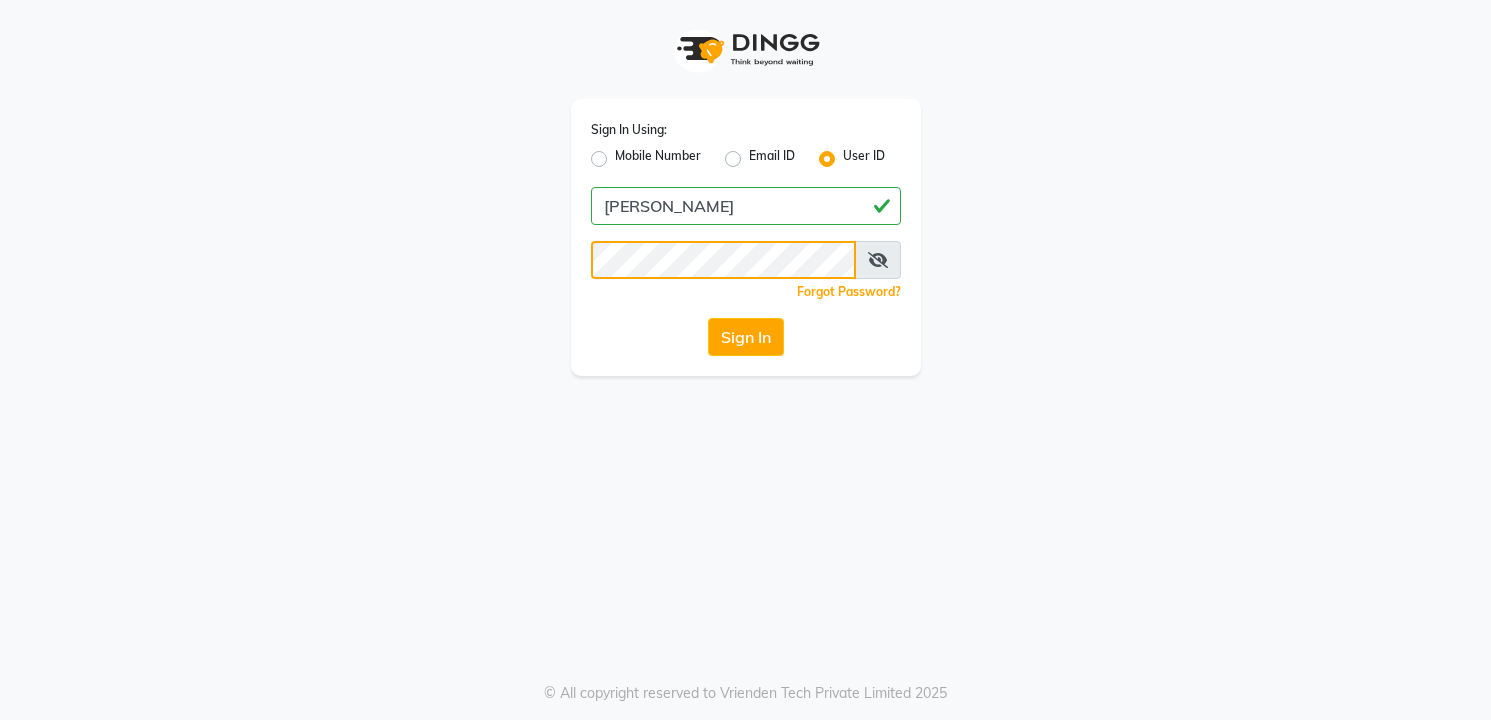 click on "Sign In" 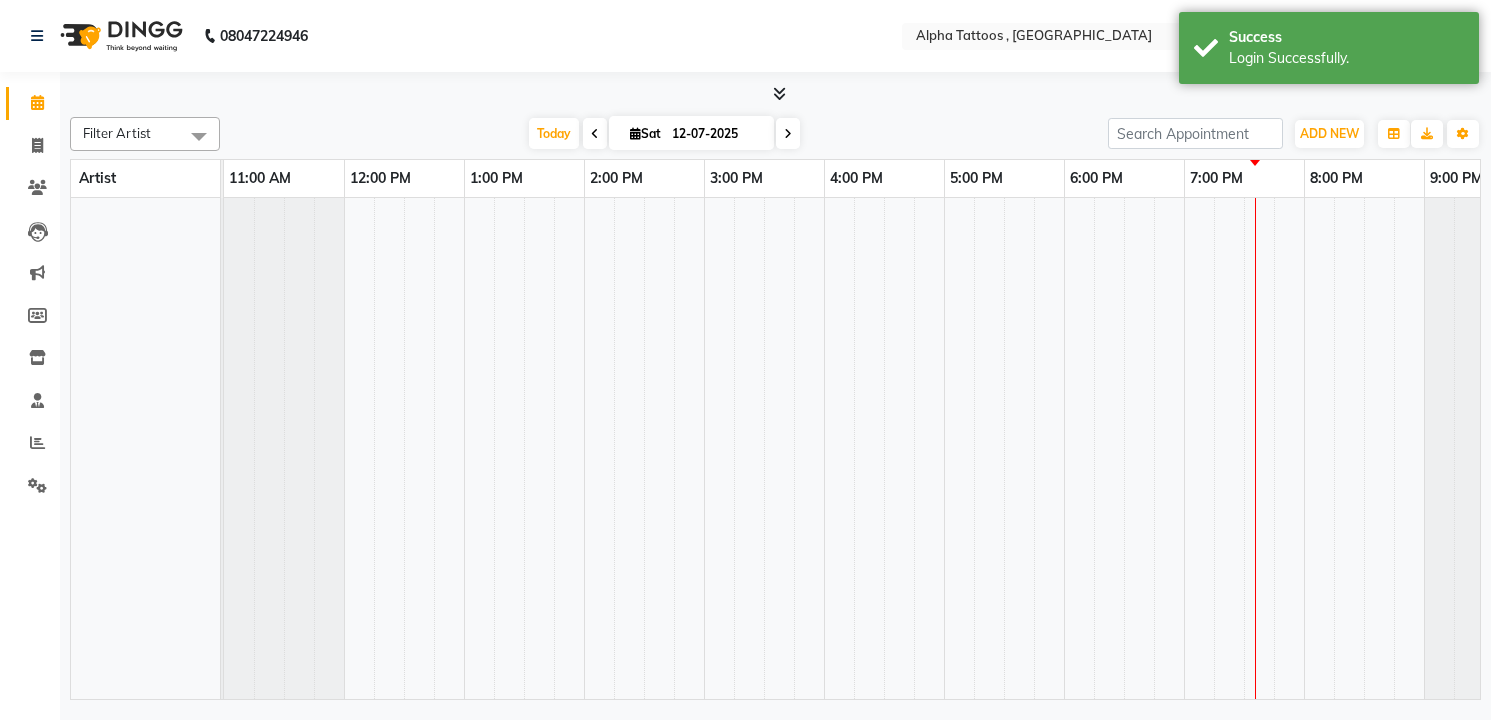 scroll, scrollTop: 0, scrollLeft: 0, axis: both 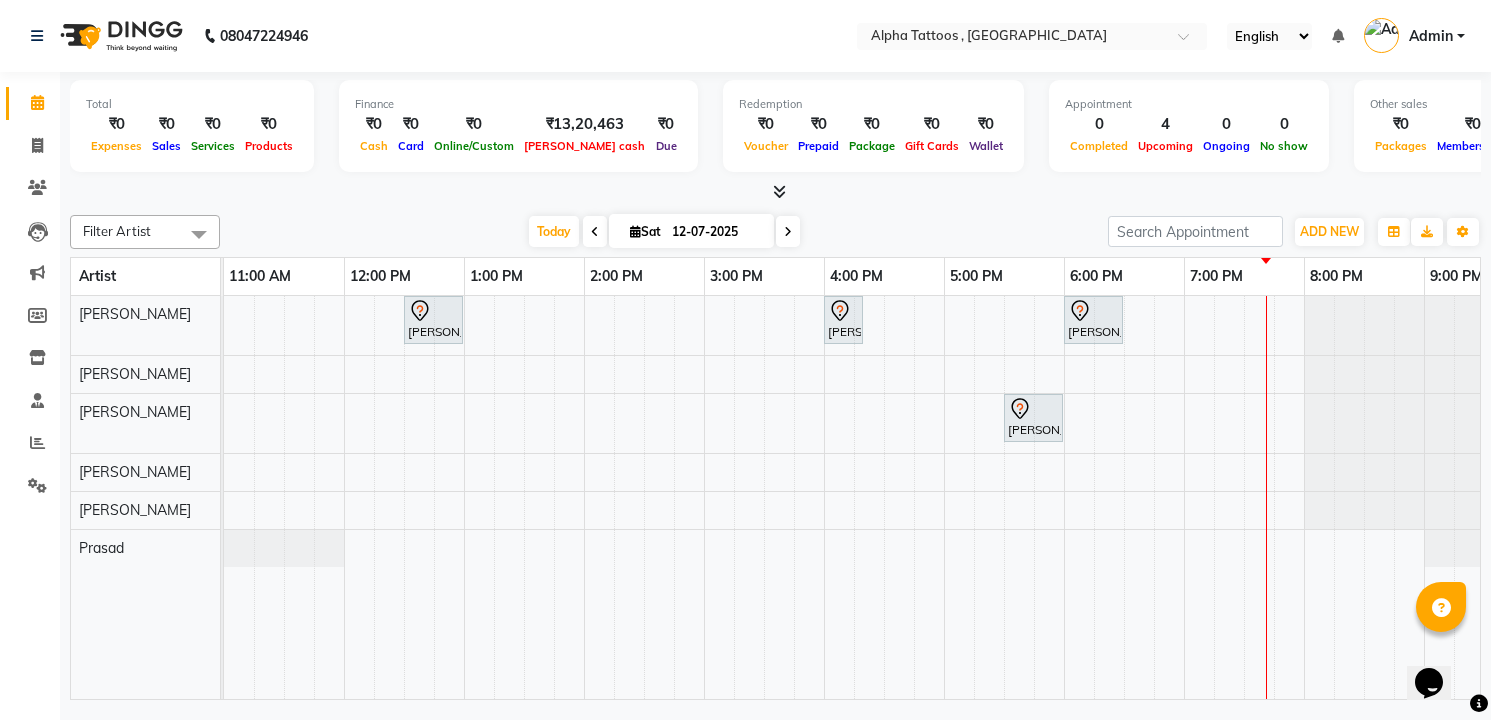 click on "[DATE]  [DATE]" at bounding box center (664, 232) 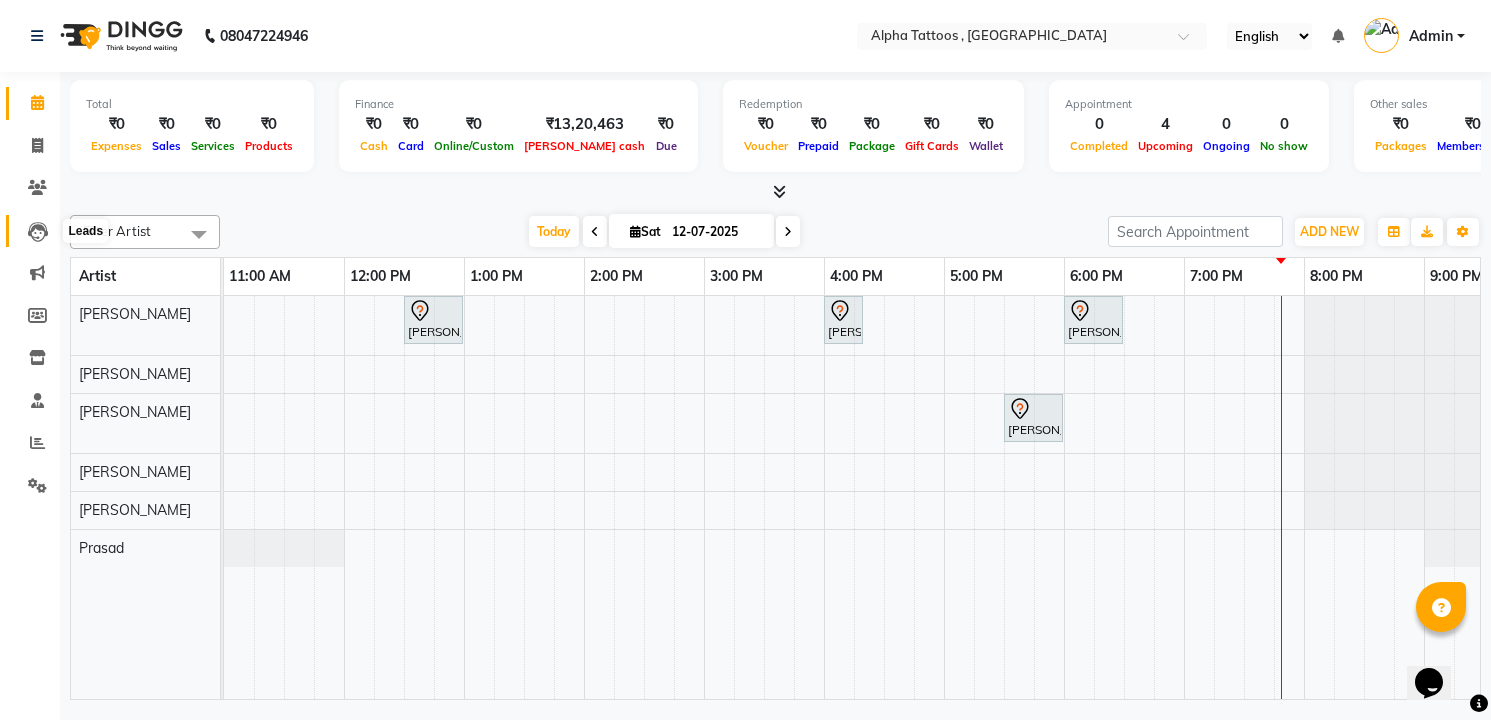 click 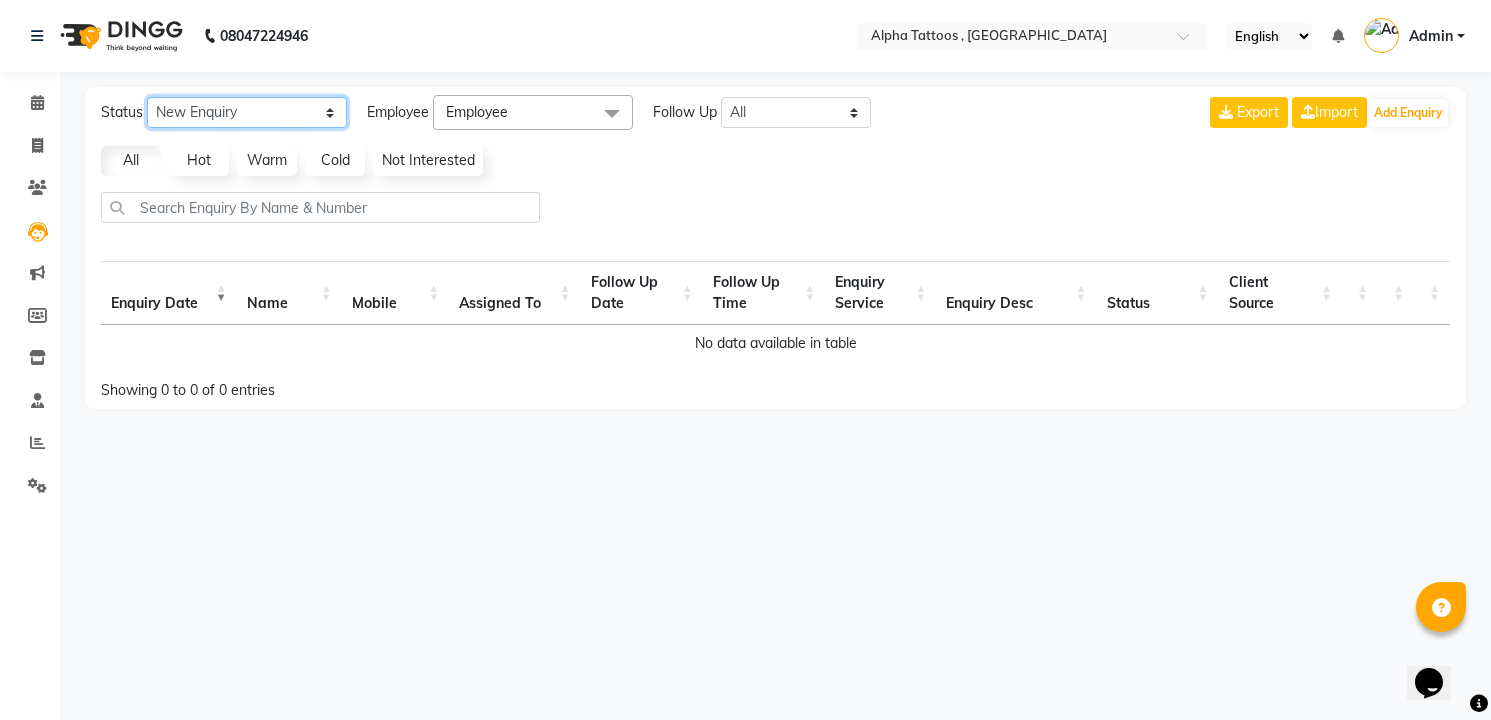 click on "New Enquiry Open Enquiry Converted Enquiry  All" 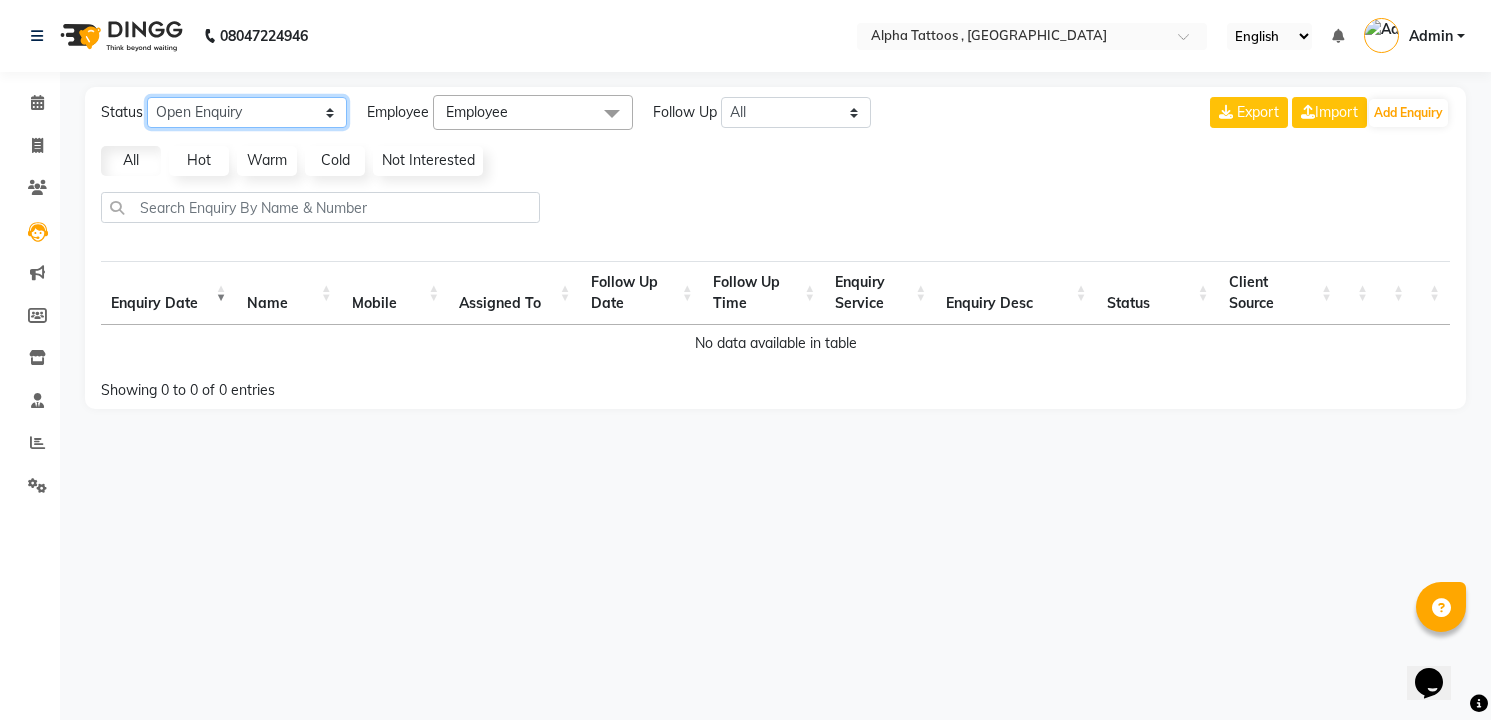 click on "New Enquiry Open Enquiry Converted Enquiry  All" 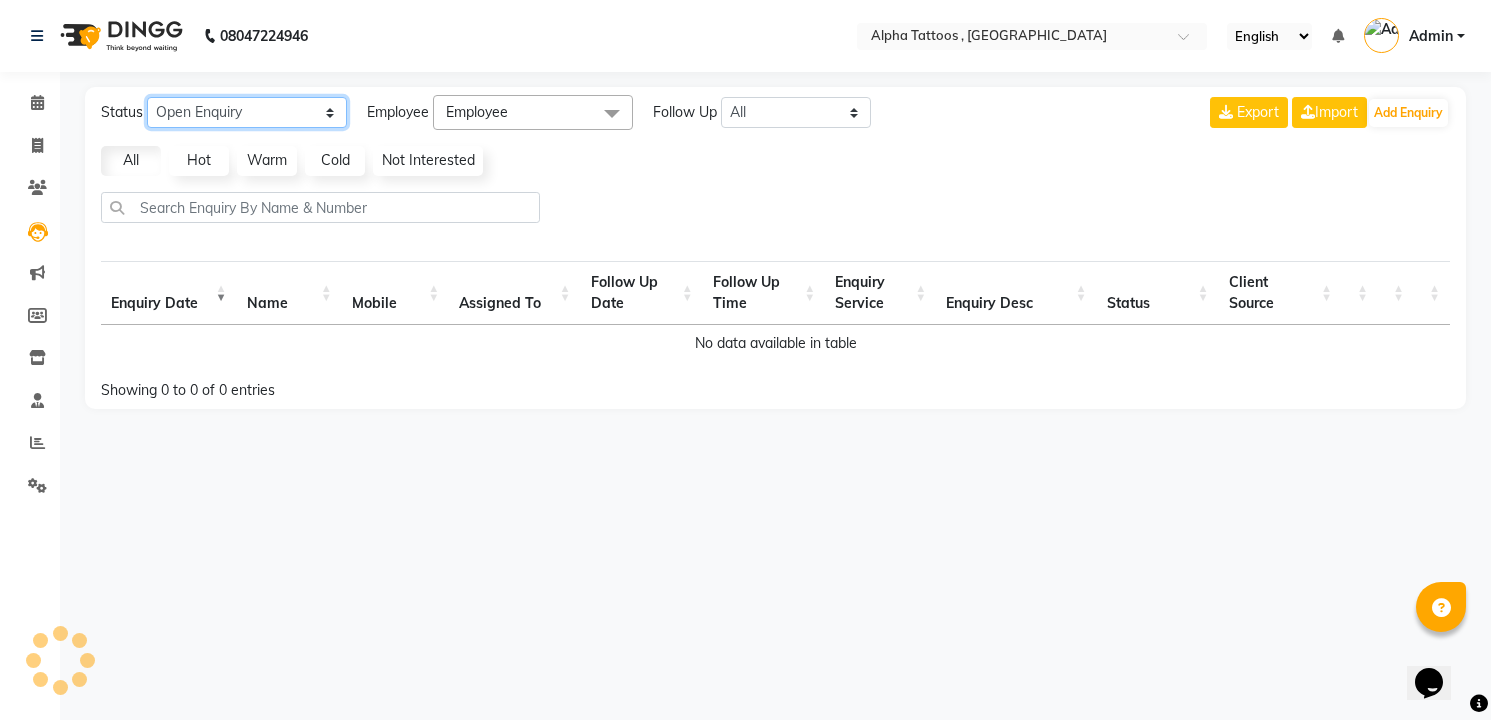 select on "10" 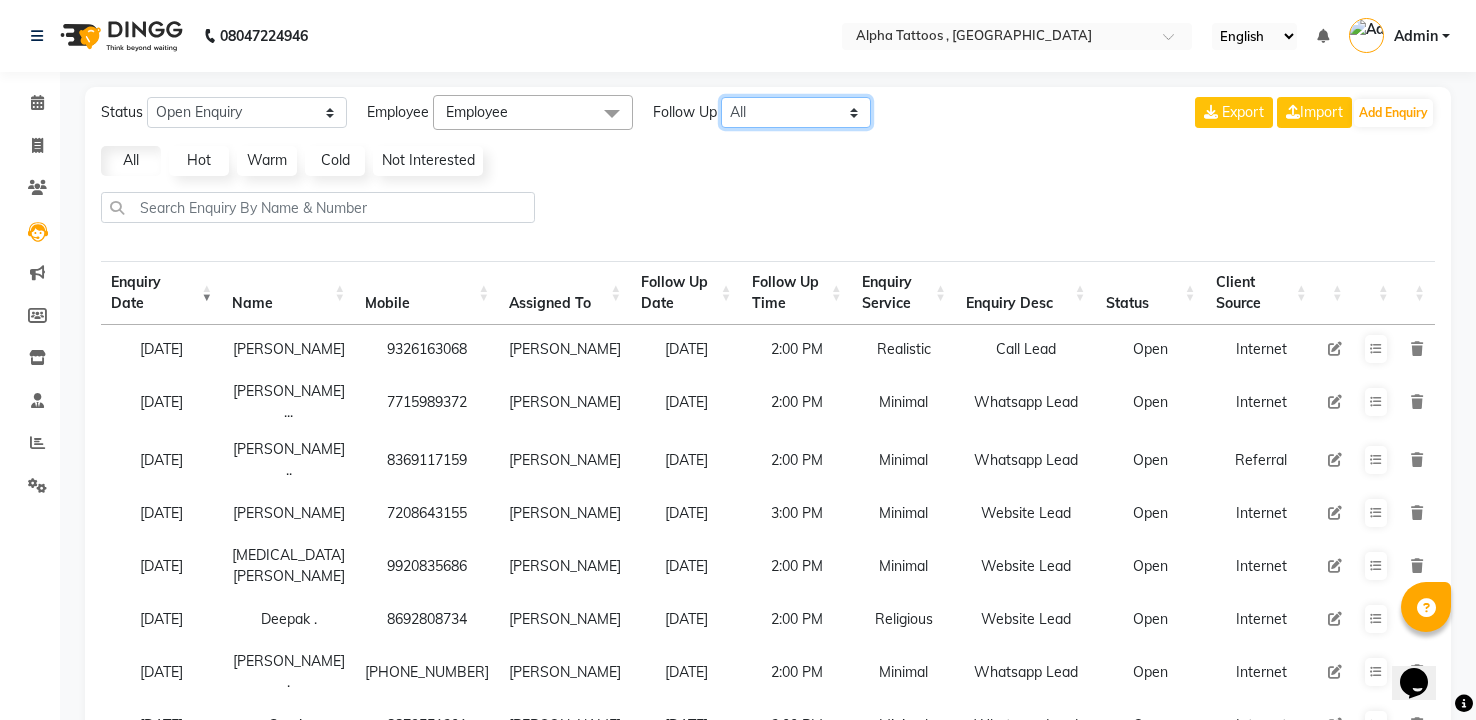 click on "All [DATE] [DATE] This Week This Month Custom" 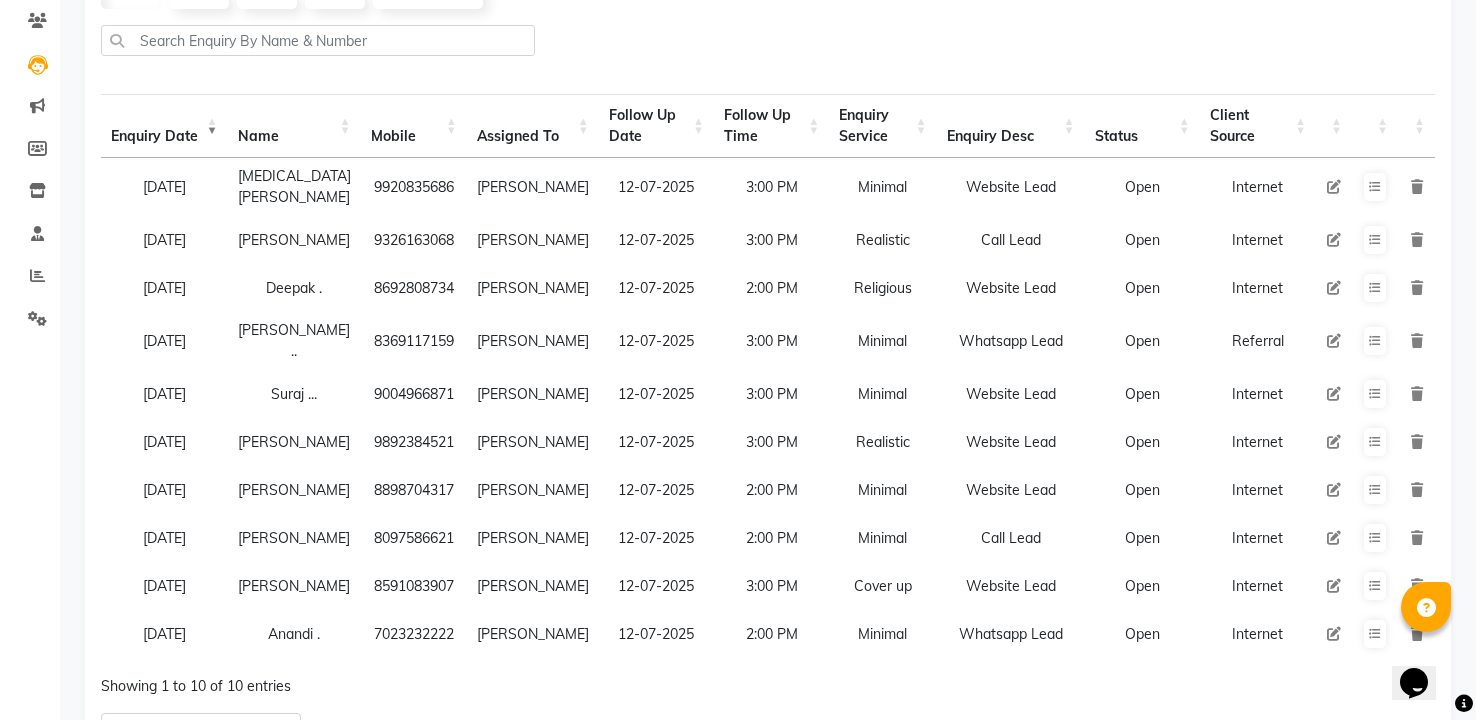 scroll, scrollTop: 283, scrollLeft: 0, axis: vertical 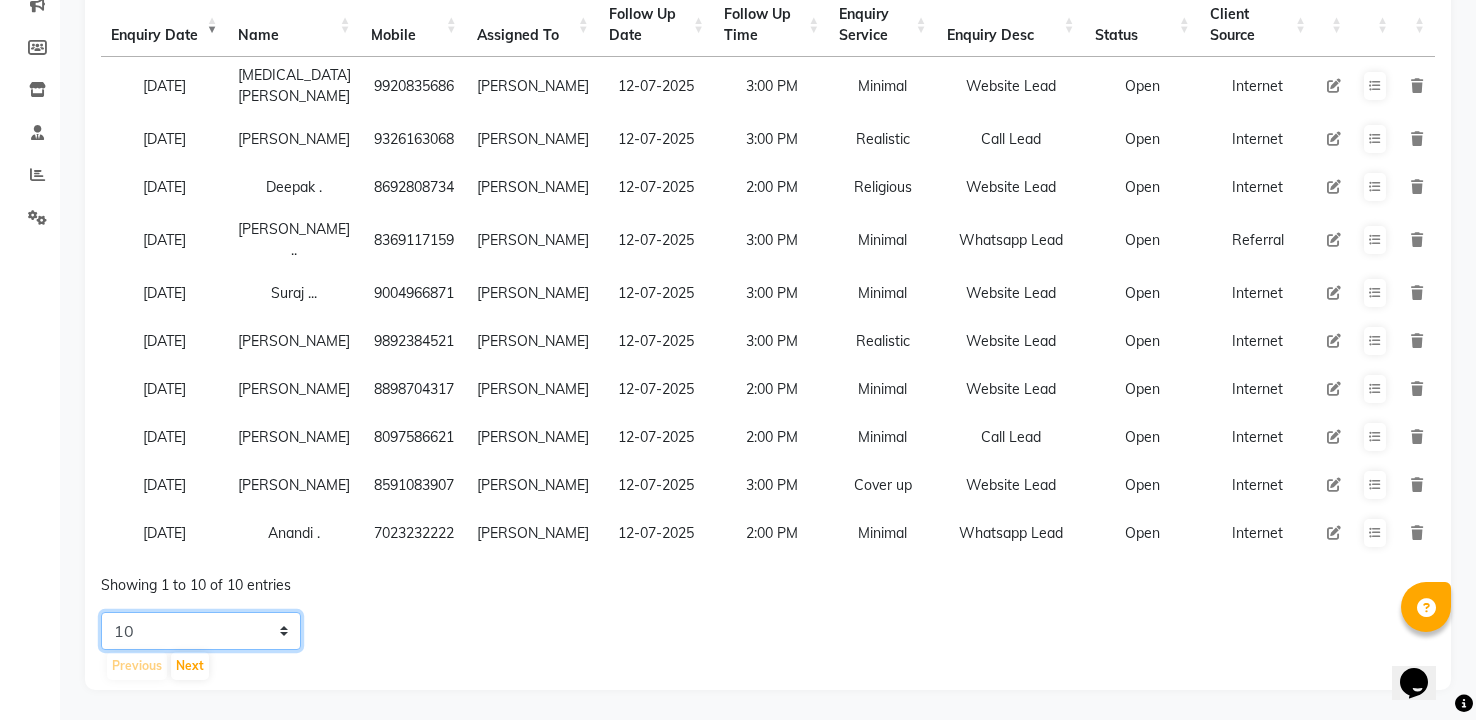 click on "5 10 20 50" 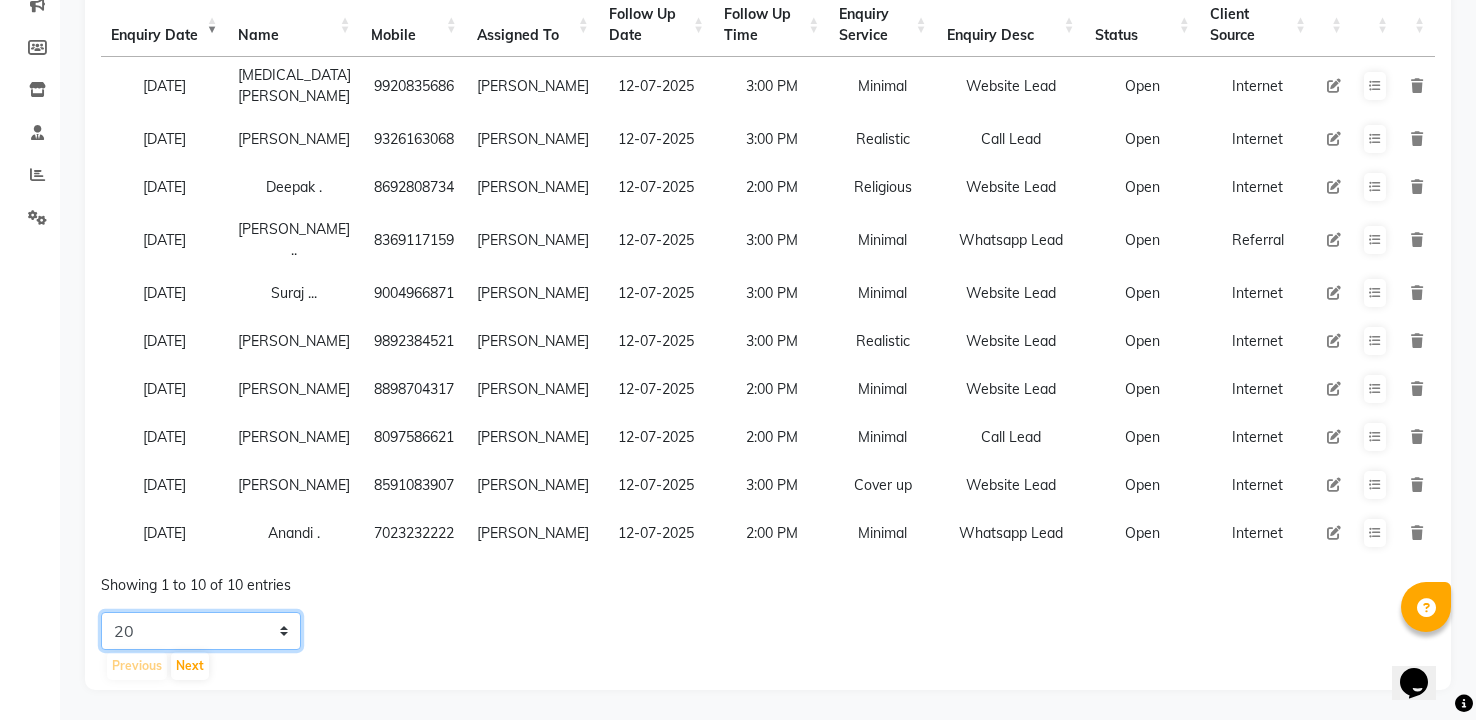click on "5 10 20 50" 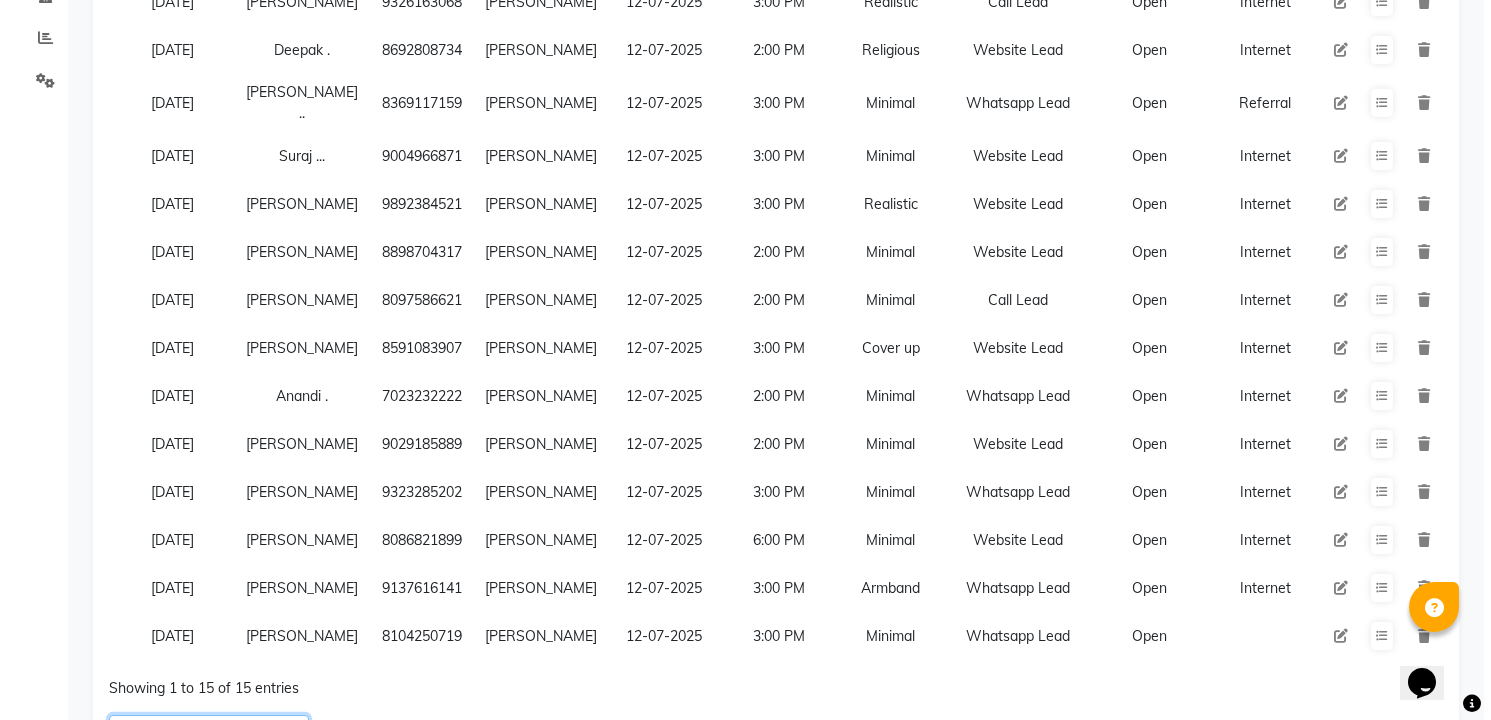 scroll, scrollTop: 573, scrollLeft: 0, axis: vertical 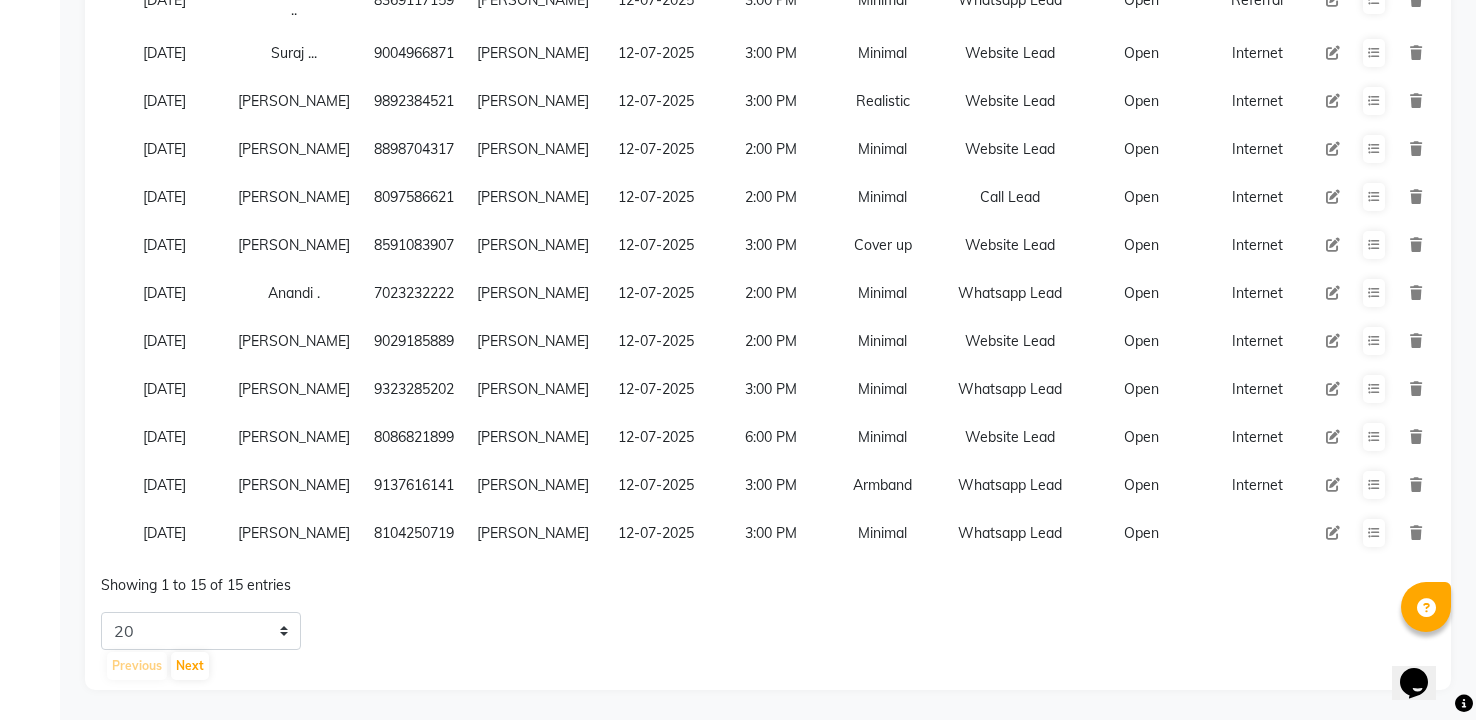 click at bounding box center (1333, 341) 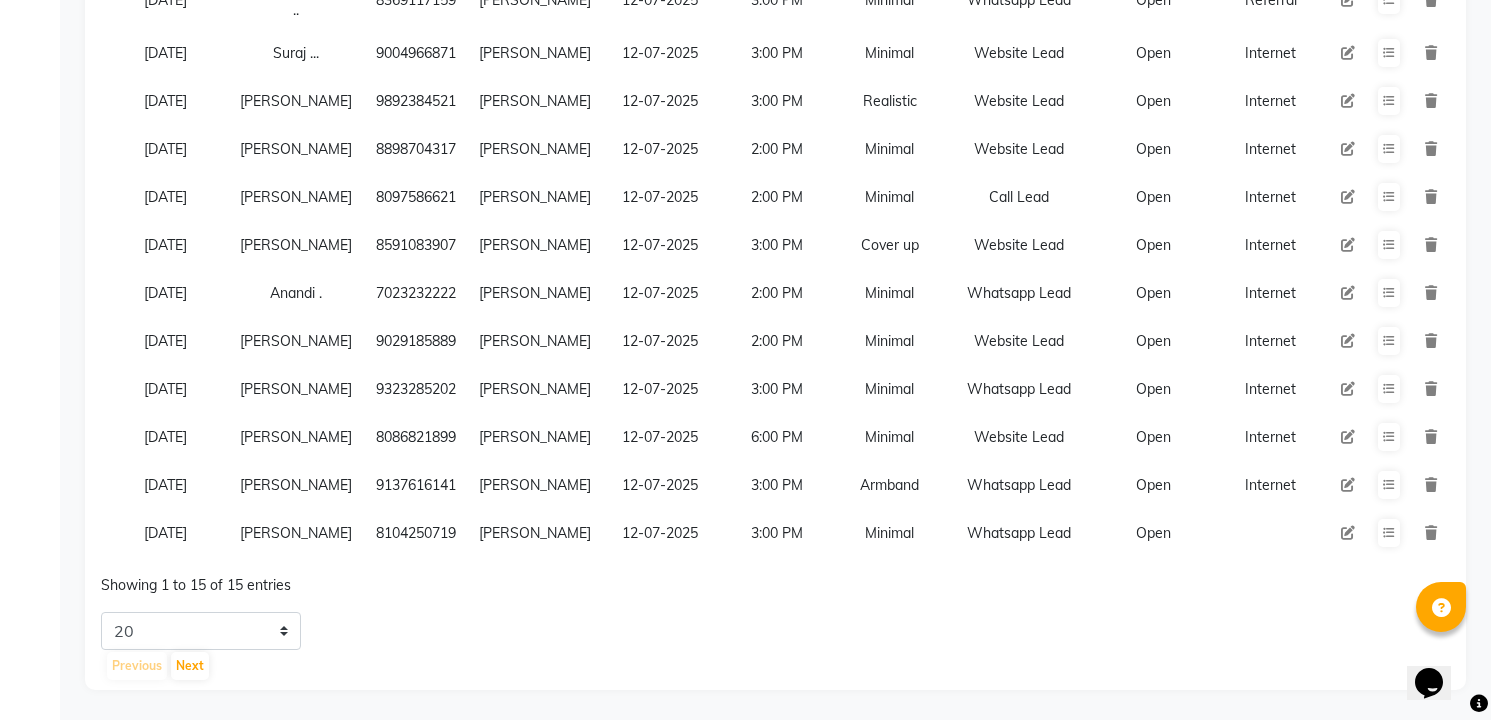 select on "32724" 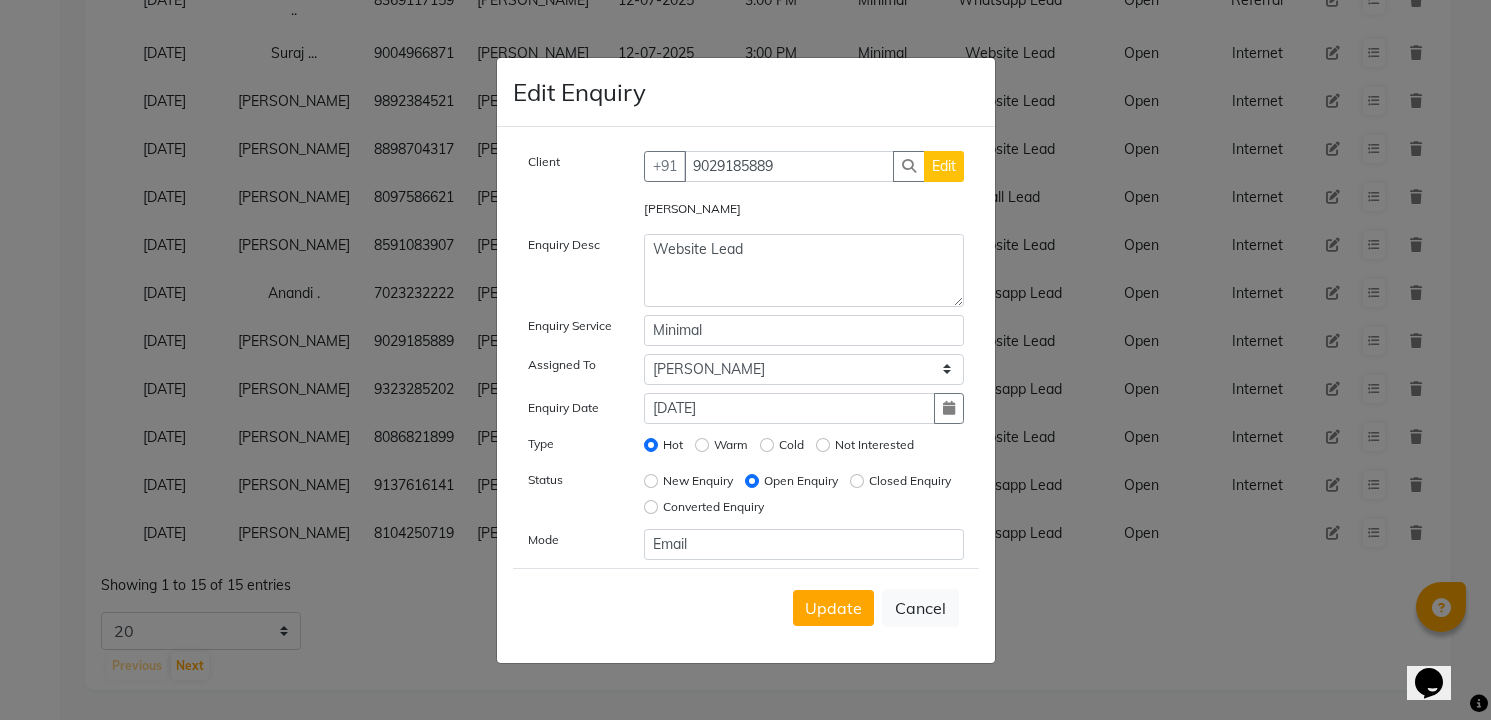 click on "Converted Enquiry" 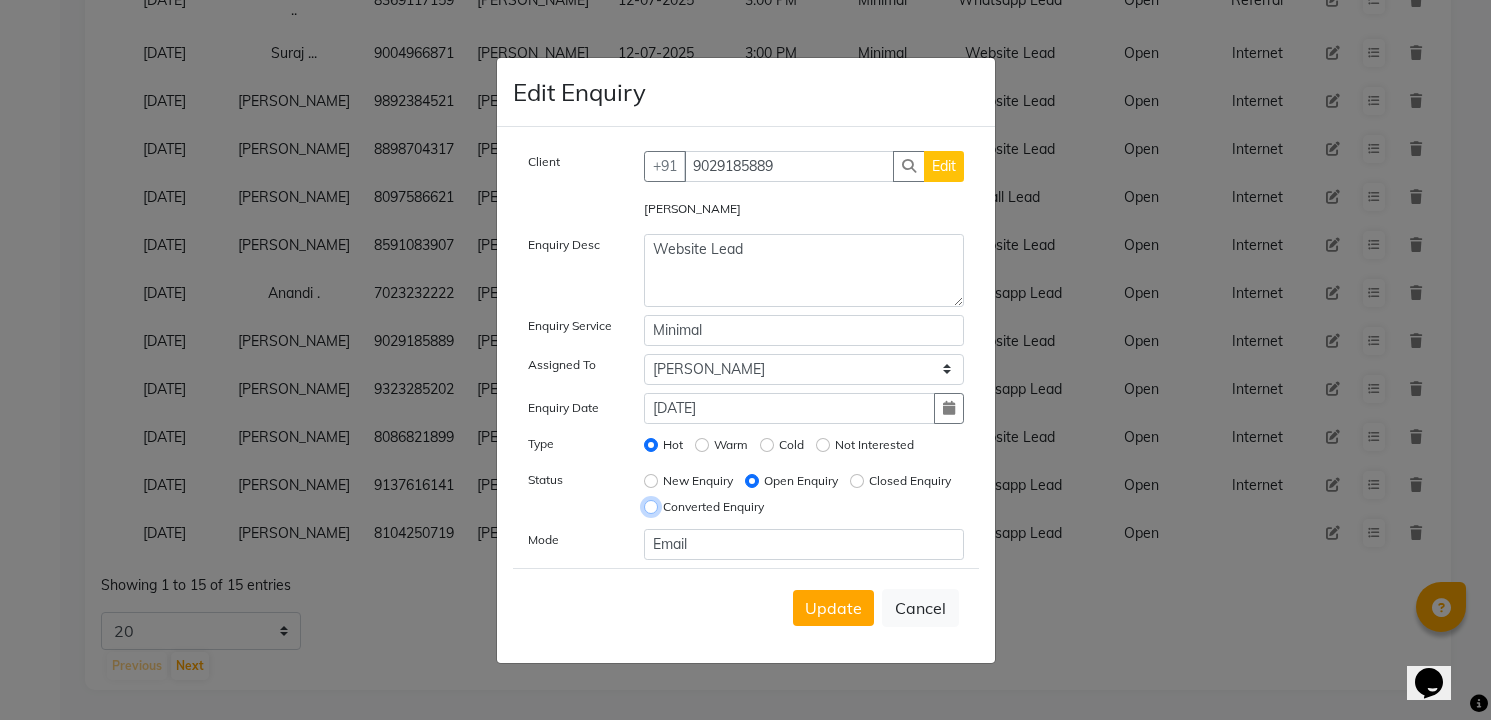 click on "Converted Enquiry" at bounding box center [651, 507] 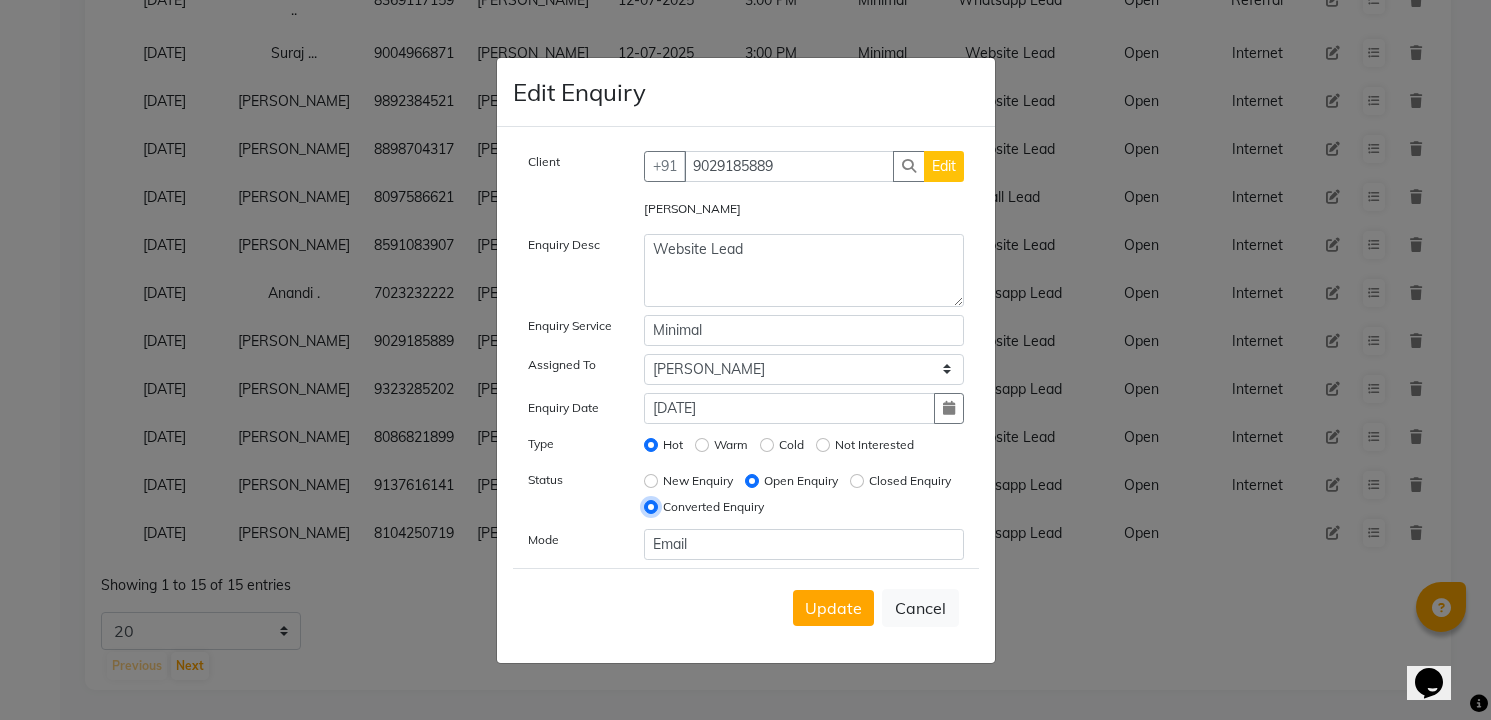 radio on "false" 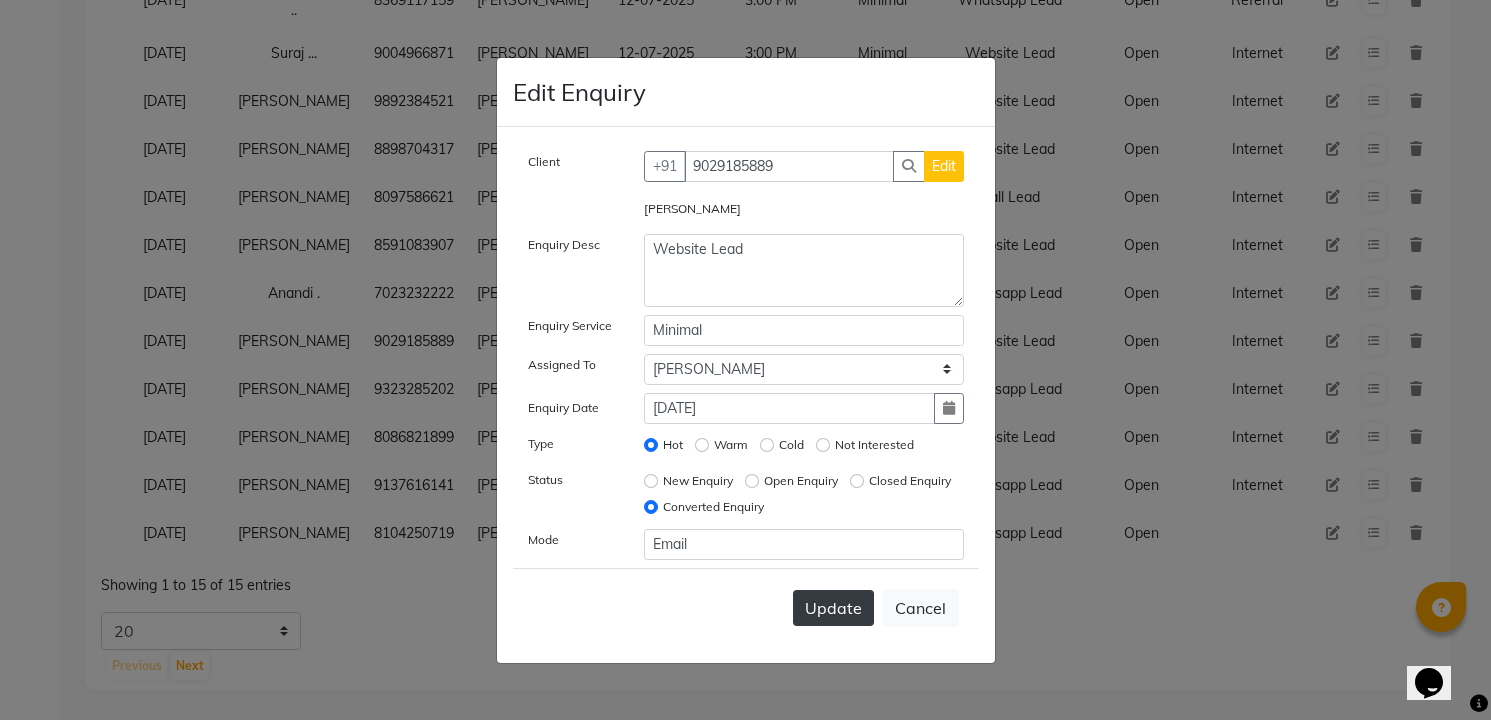 click on "Update" at bounding box center [833, 608] 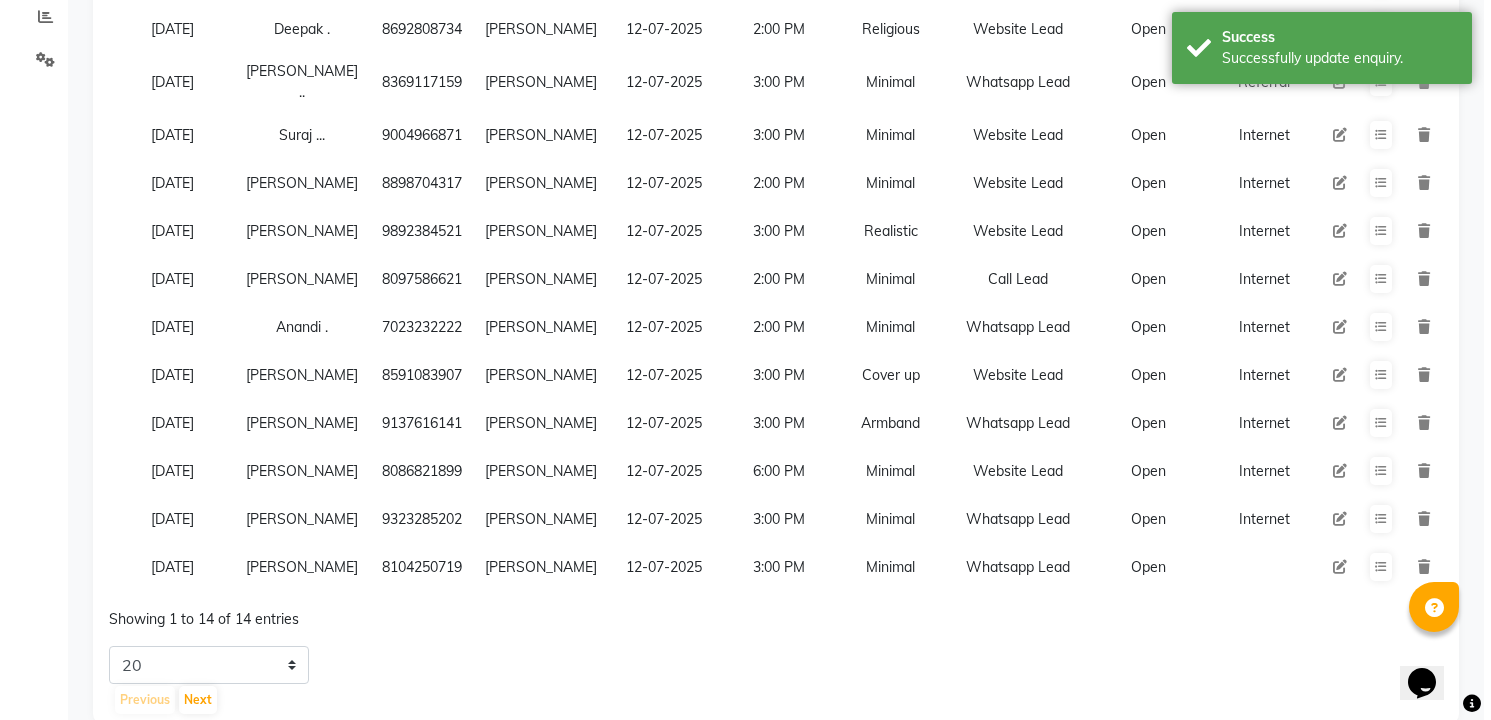 scroll, scrollTop: 0, scrollLeft: 0, axis: both 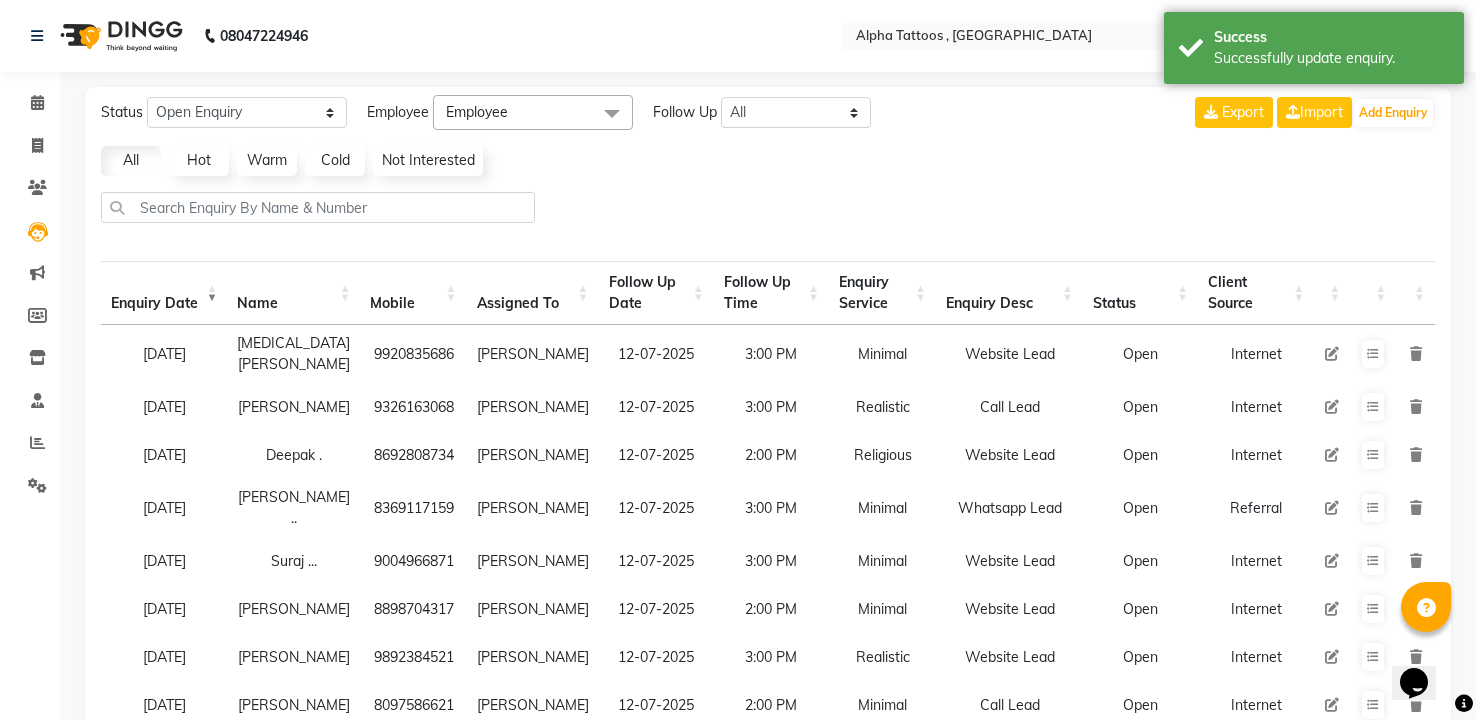 click 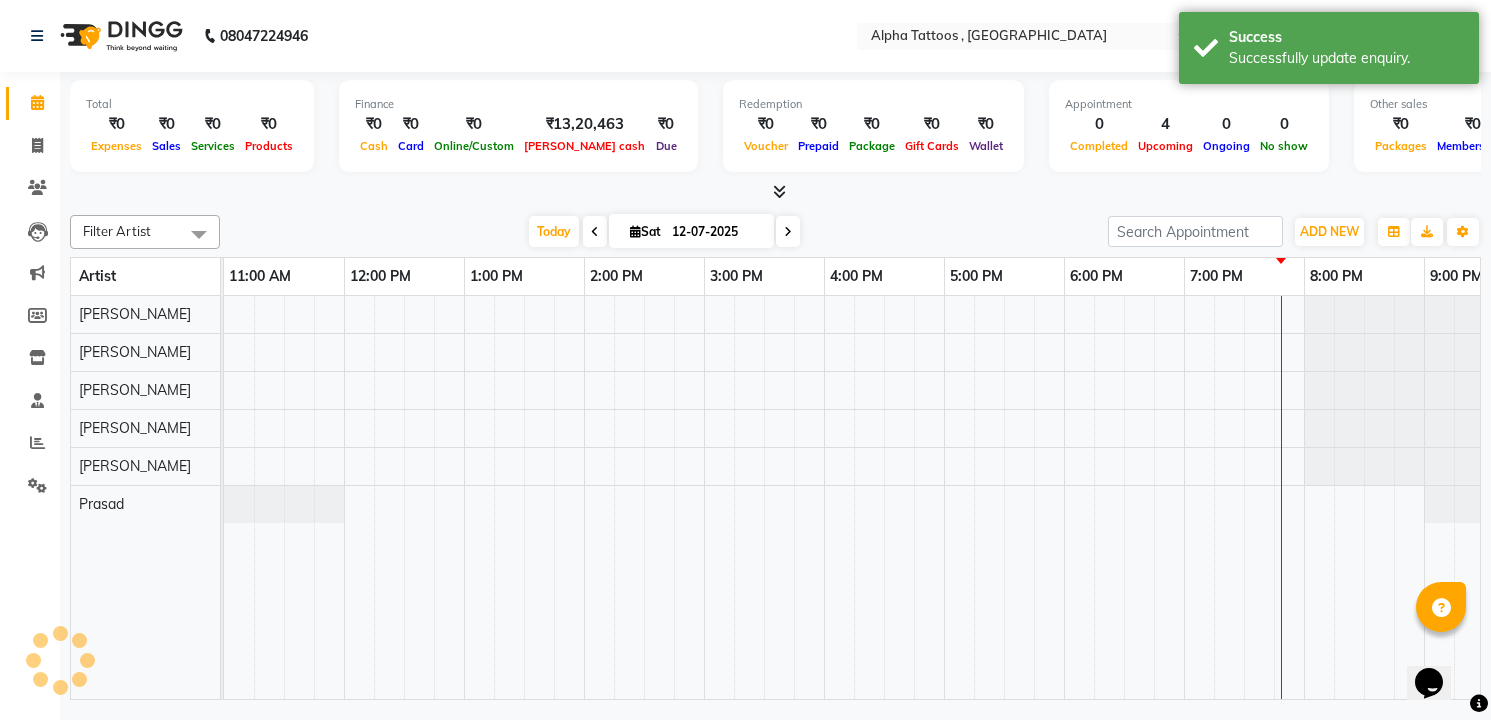 scroll, scrollTop: 0, scrollLeft: 0, axis: both 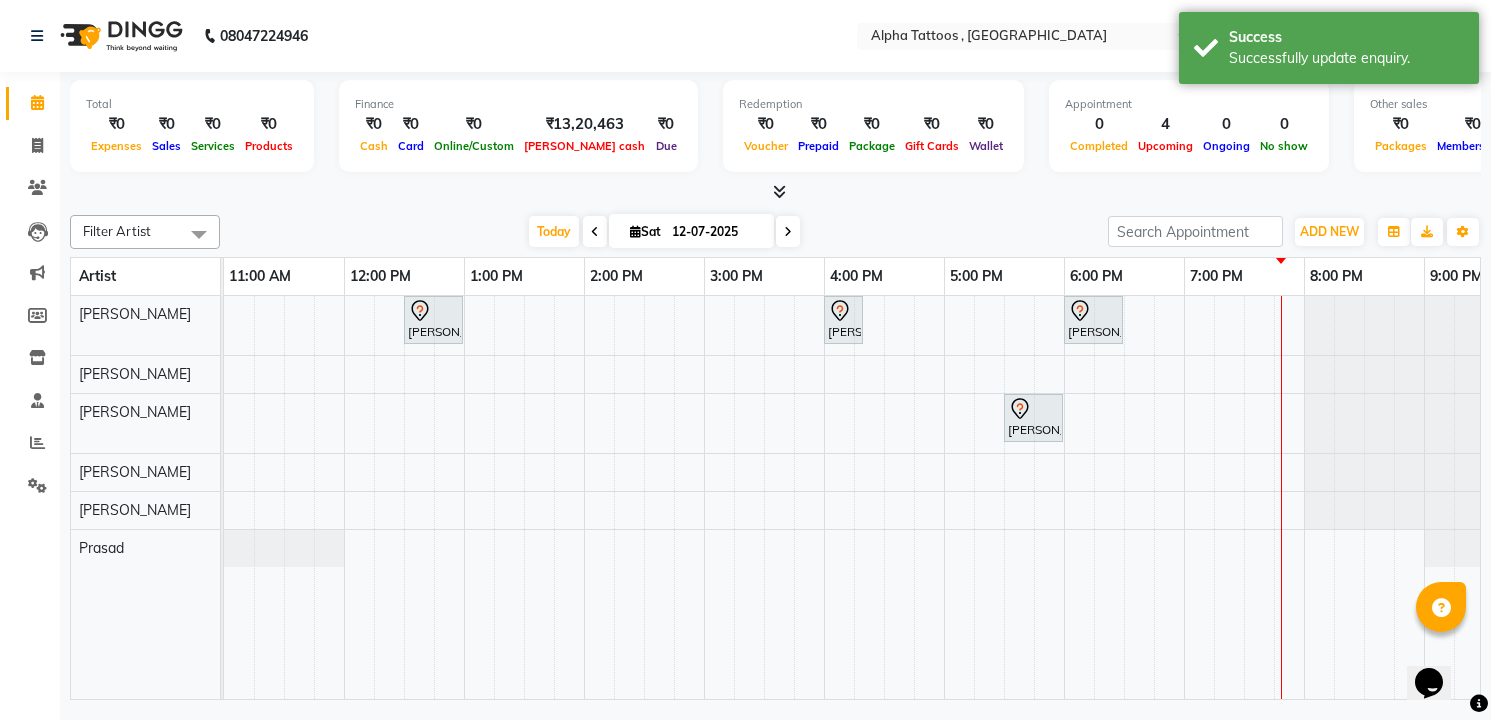 click at bounding box center [788, 231] 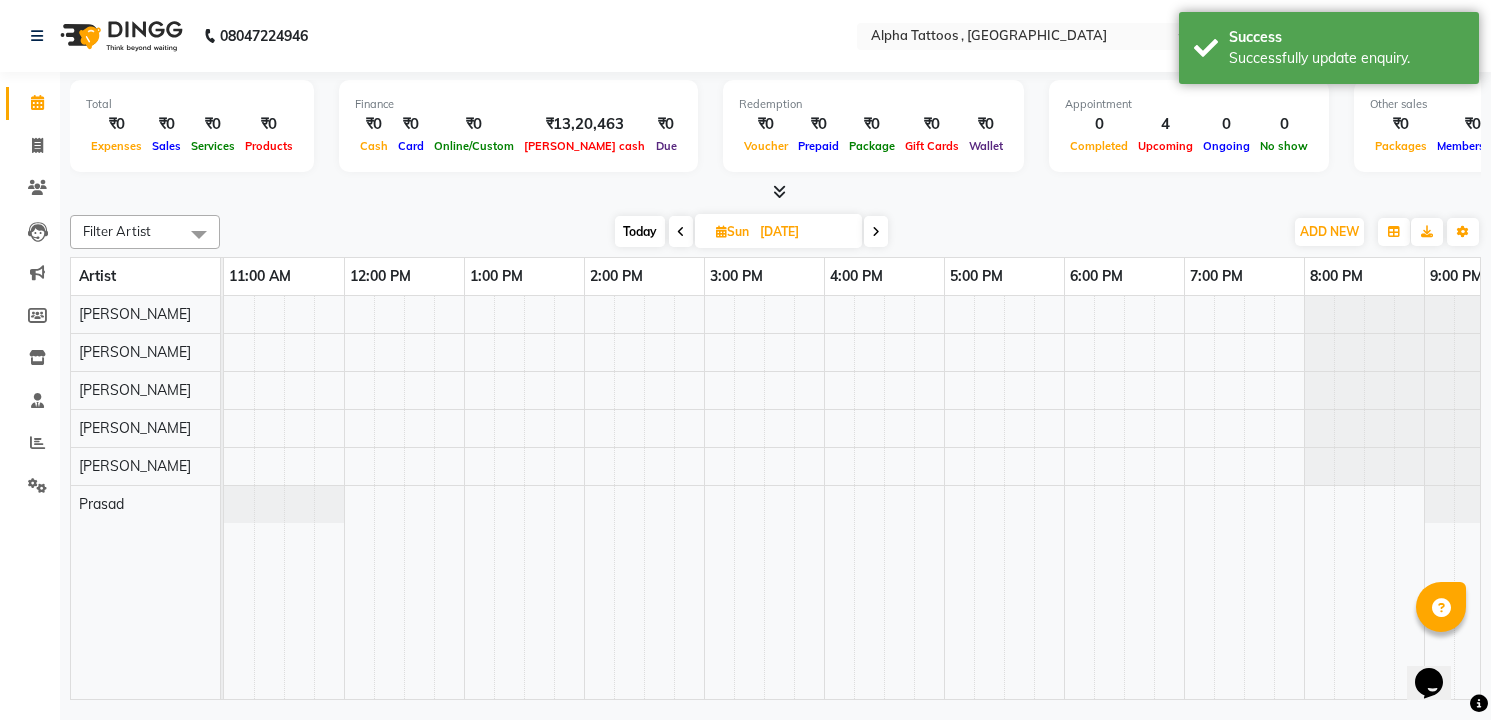 scroll, scrollTop: 0, scrollLeft: 64, axis: horizontal 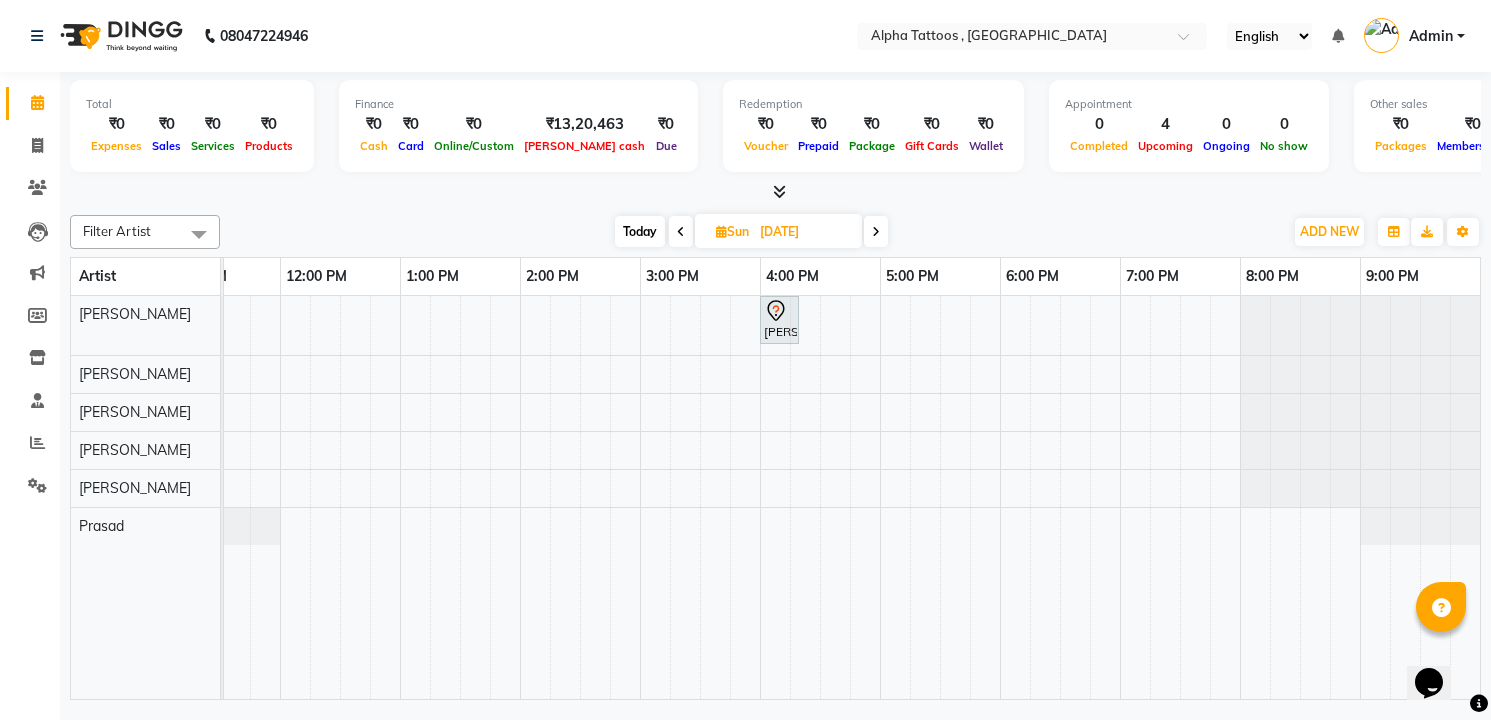 click on "Today" at bounding box center (640, 231) 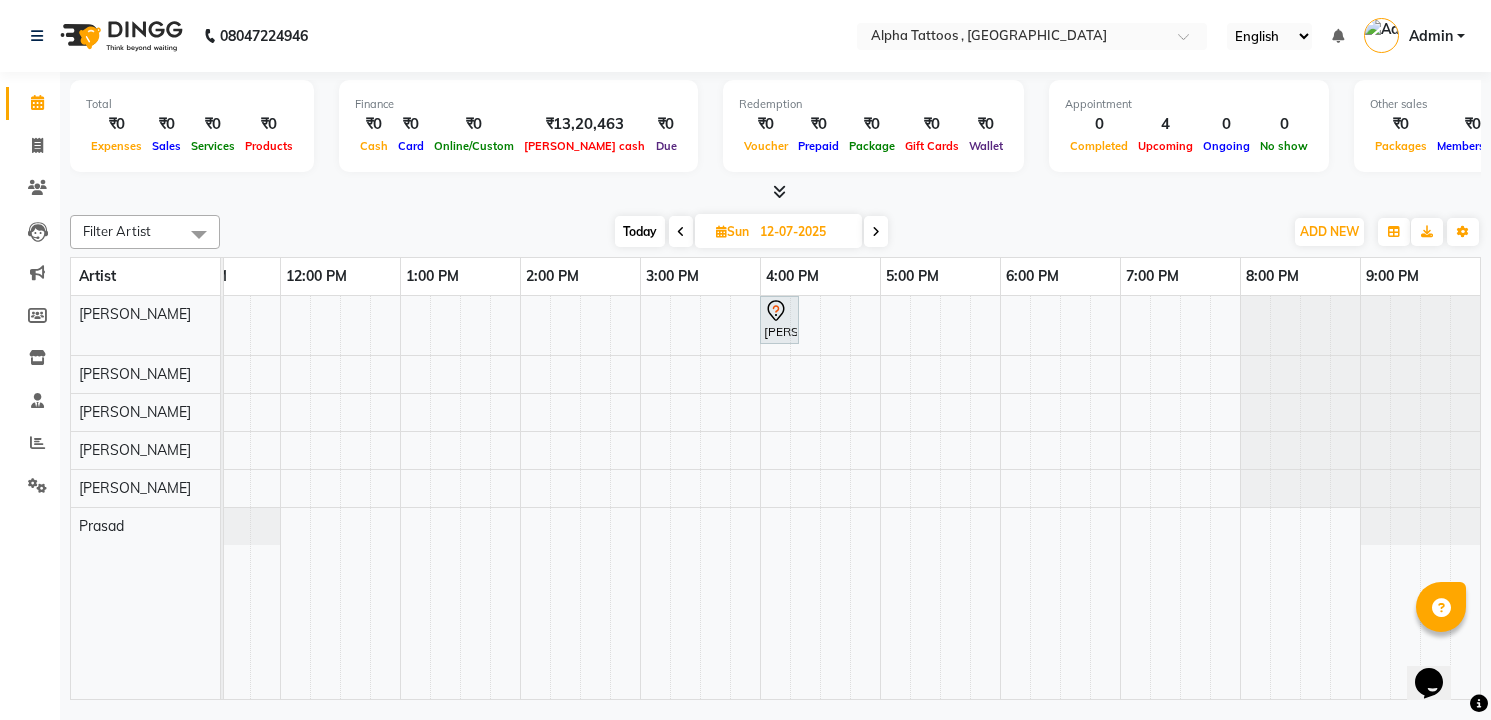 scroll, scrollTop: 0, scrollLeft: 64, axis: horizontal 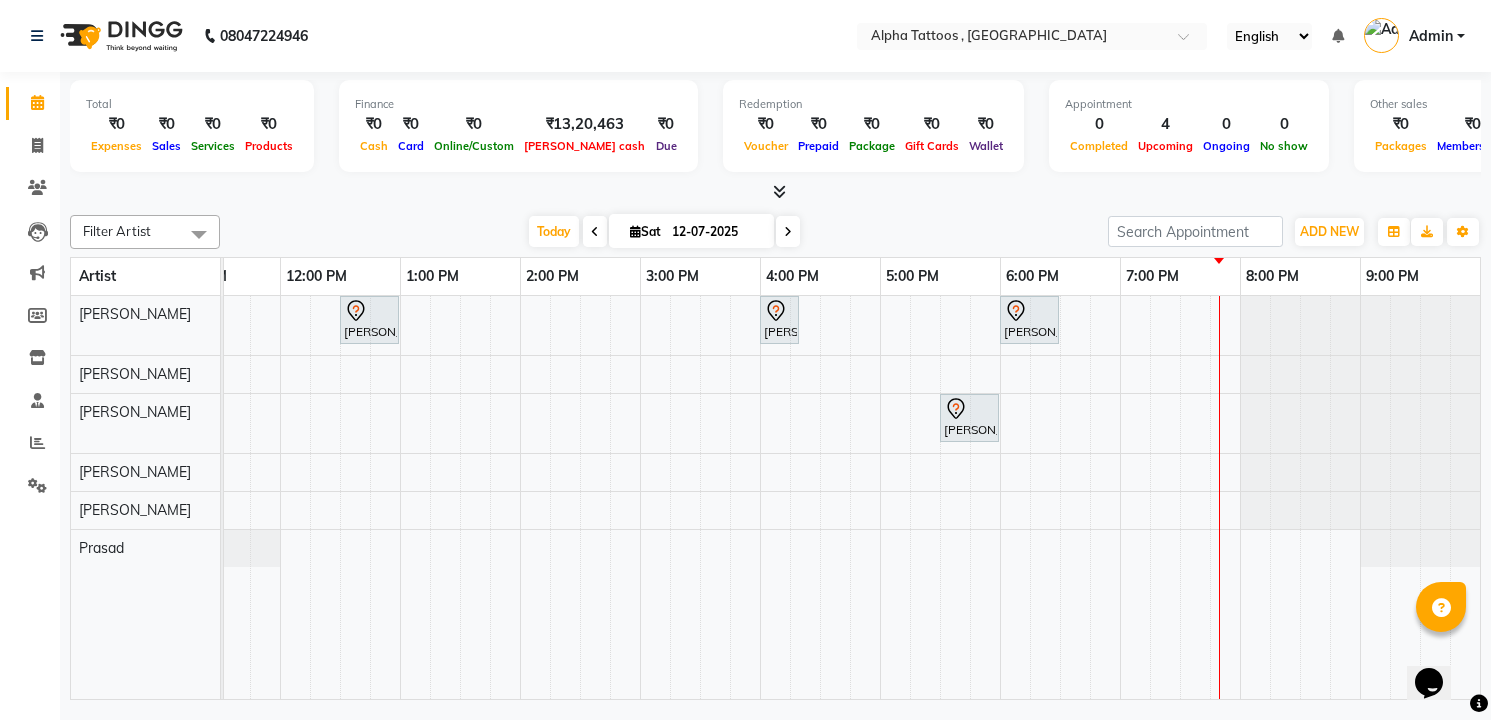 click at bounding box center (788, 231) 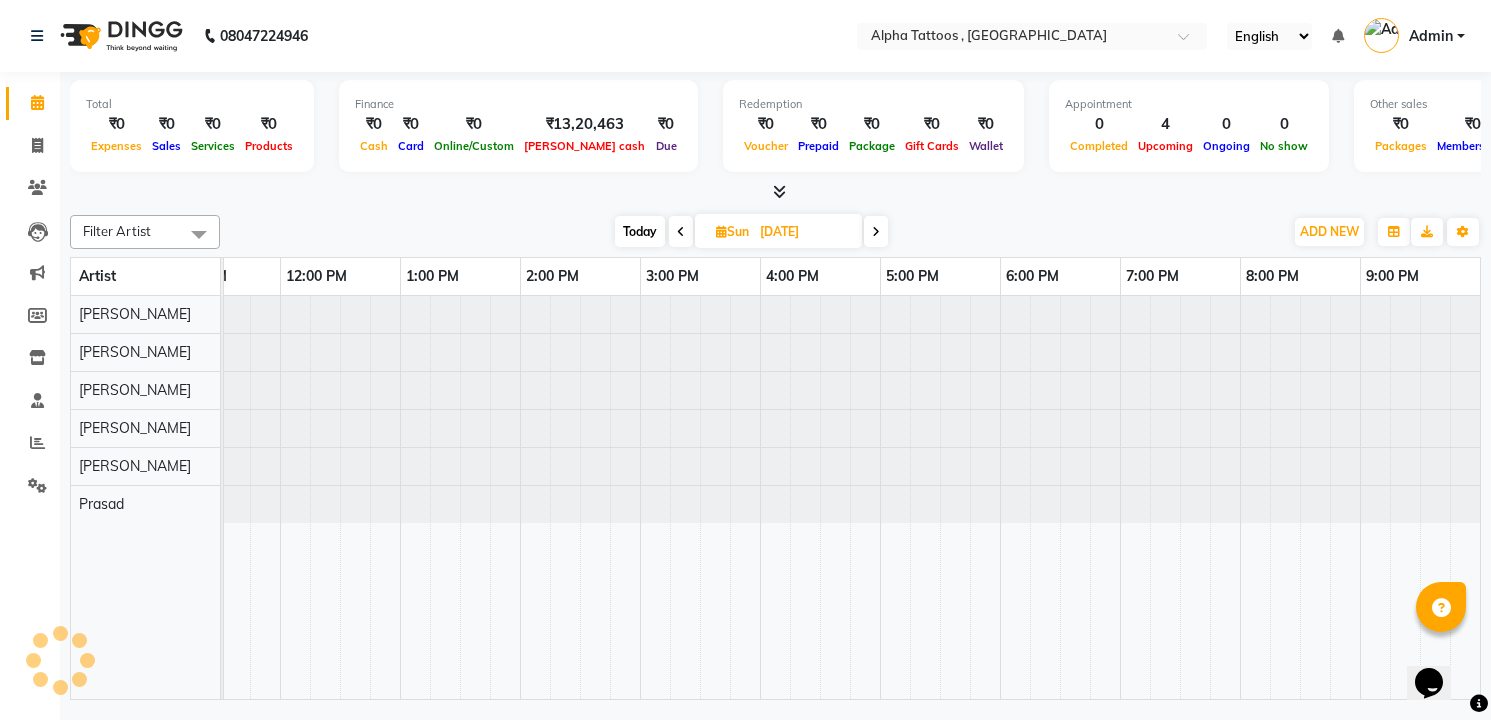 scroll, scrollTop: 0, scrollLeft: 64, axis: horizontal 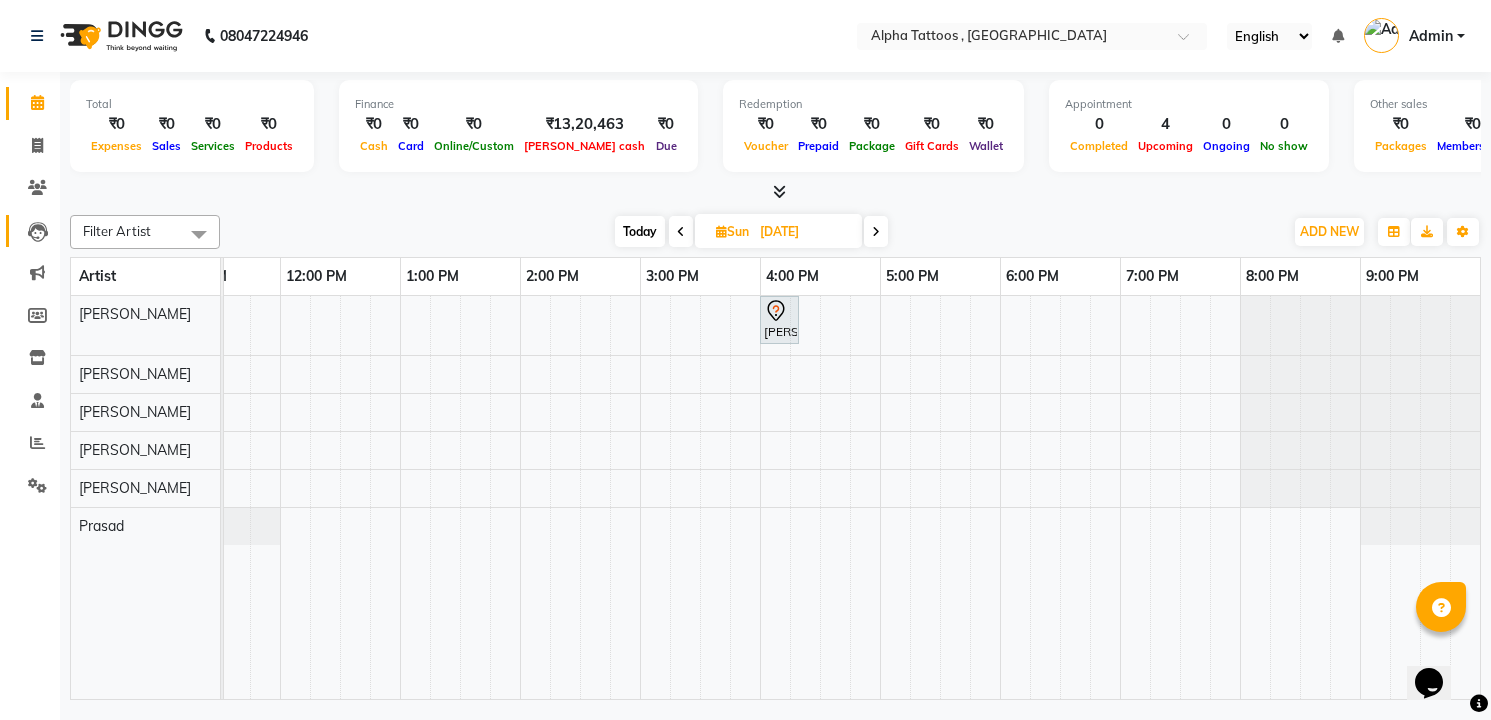 click on "Leads" 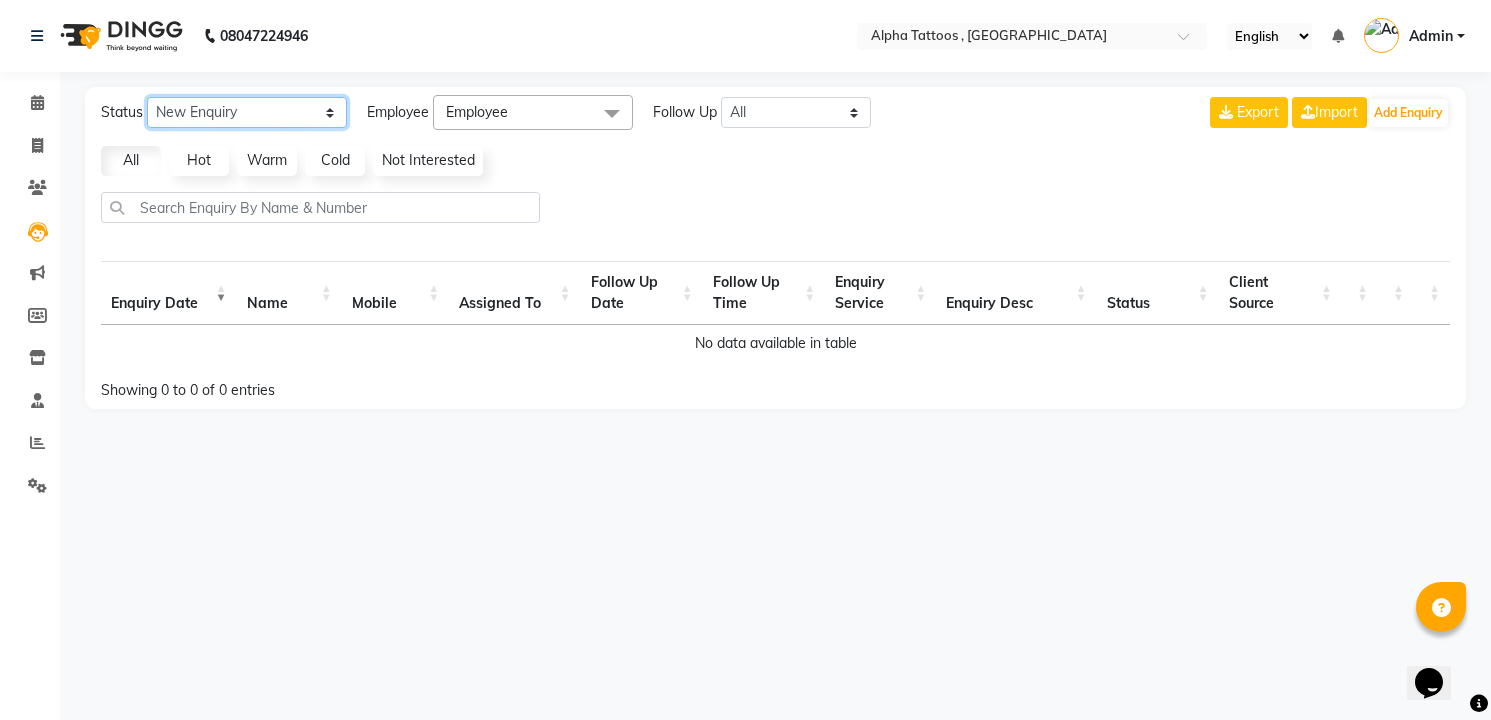 click on "New Enquiry Open Enquiry Converted Enquiry  All" 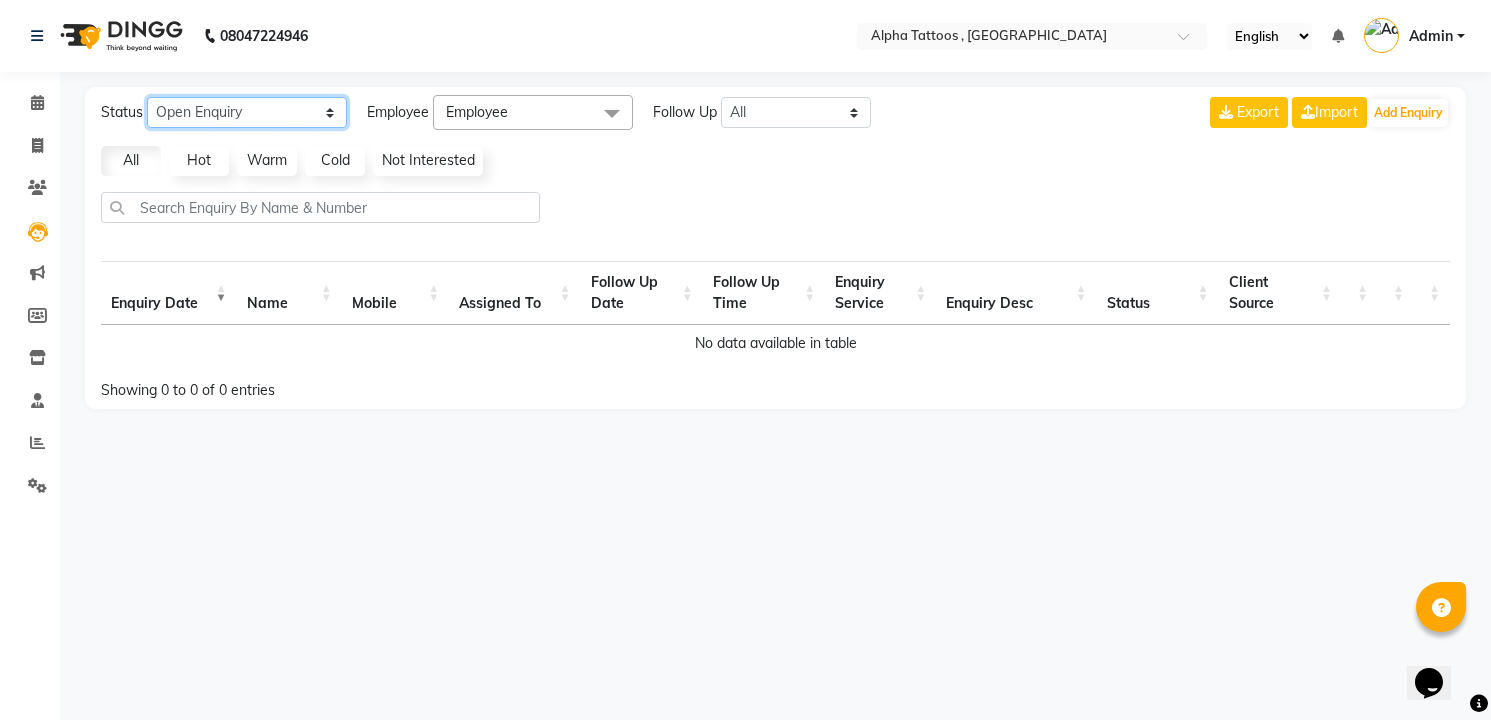 click on "New Enquiry Open Enquiry Converted Enquiry  All" 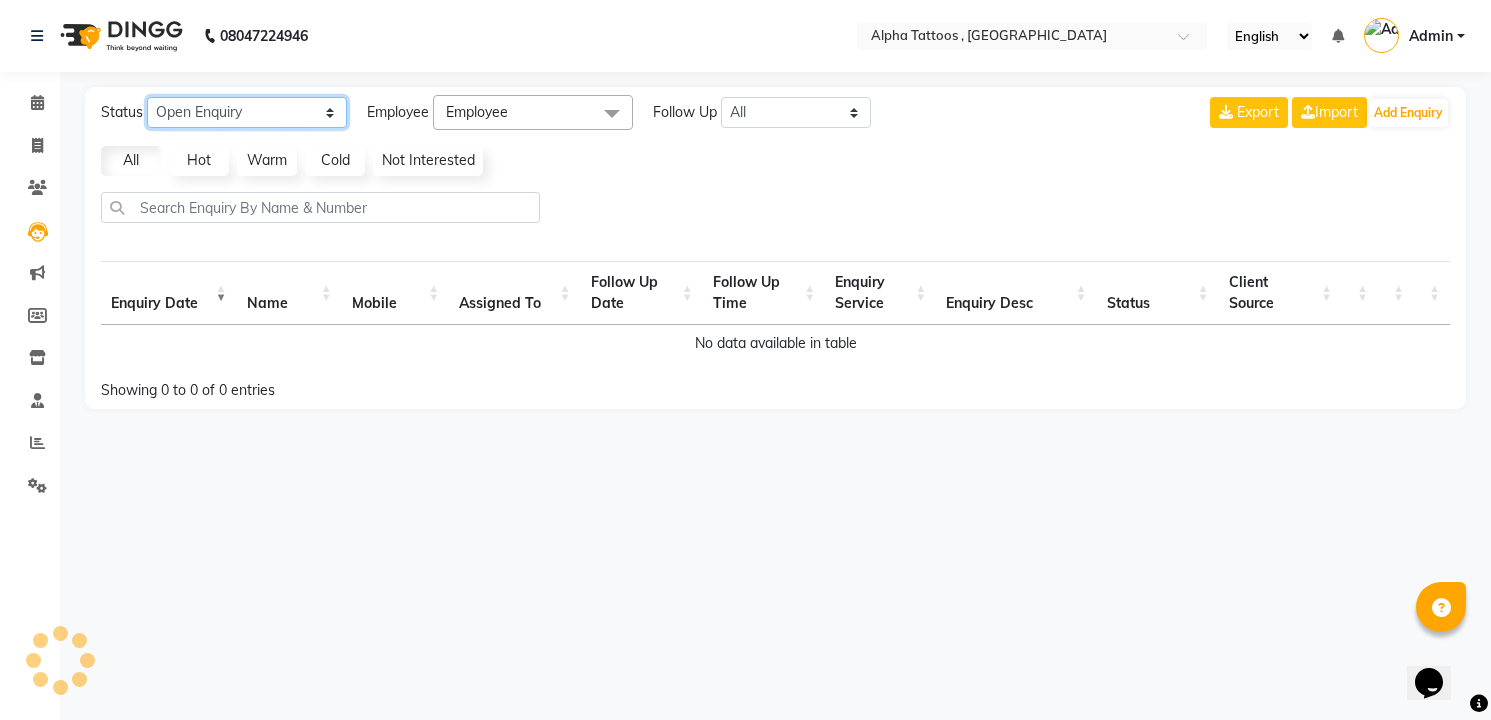select on "10" 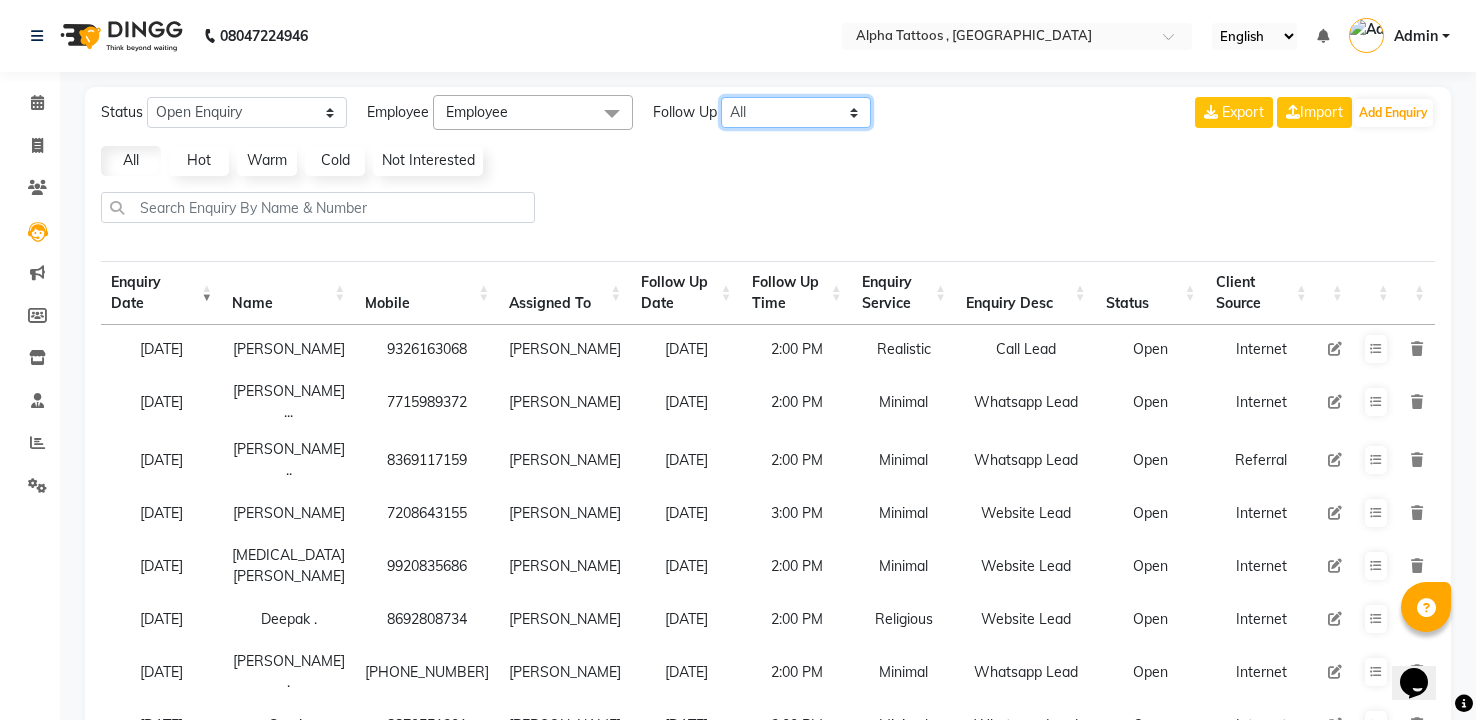 drag, startPoint x: 808, startPoint y: 112, endPoint x: 803, endPoint y: 170, distance: 58.21512 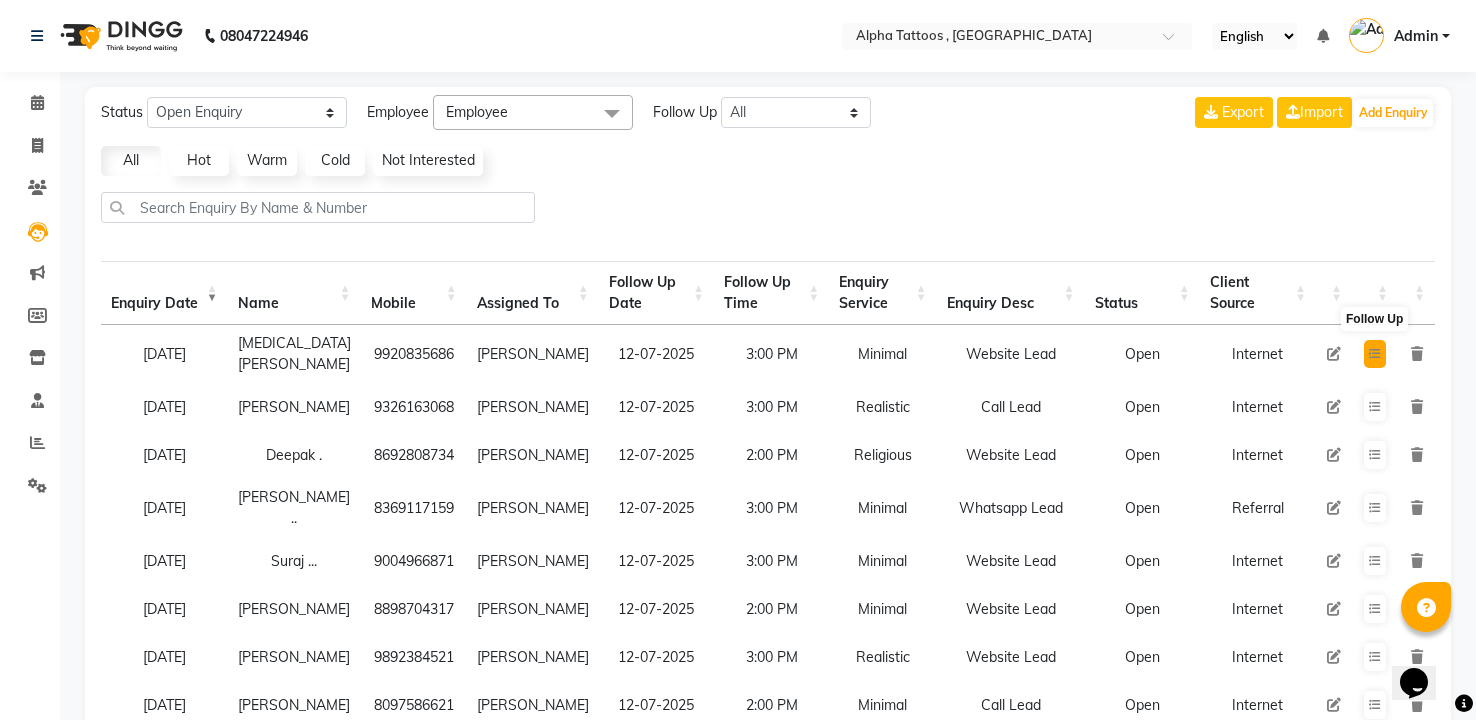click at bounding box center [1375, 354] 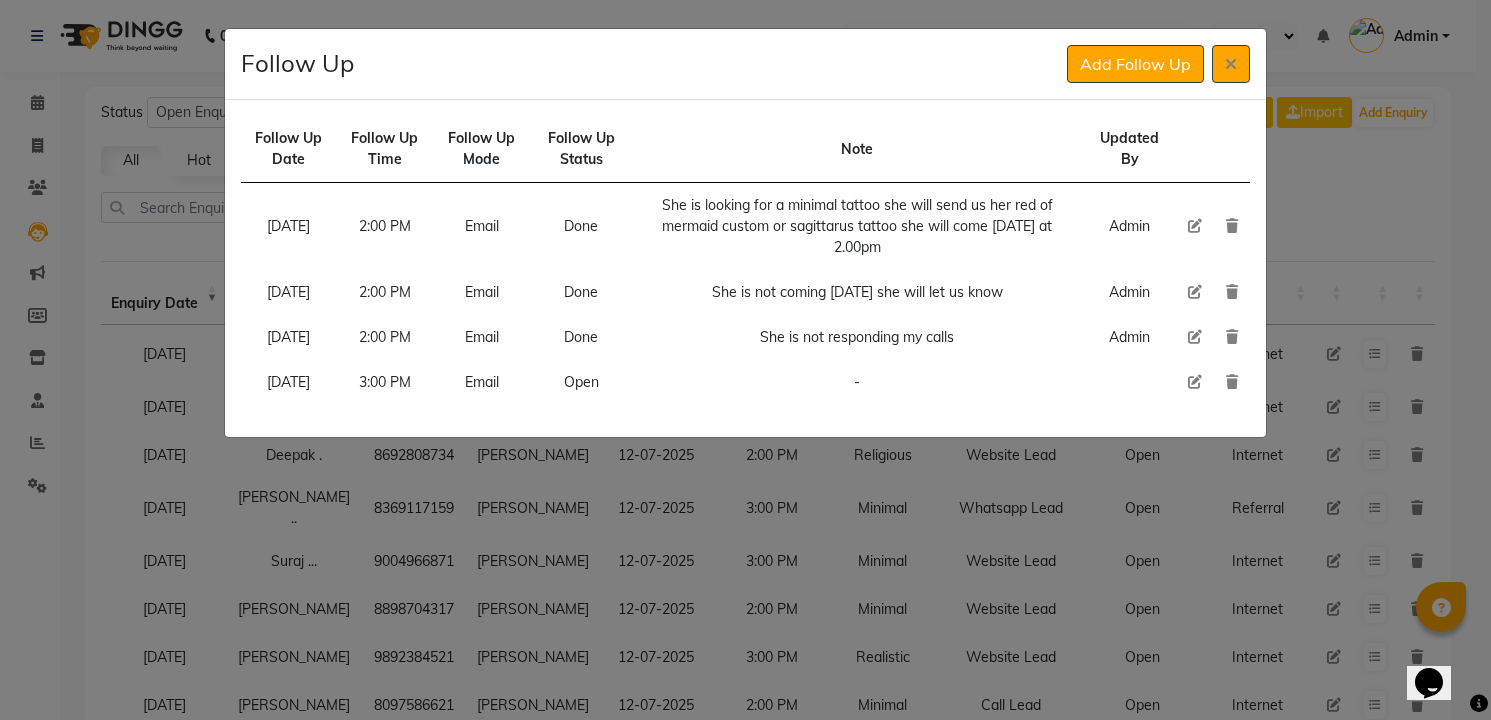 click 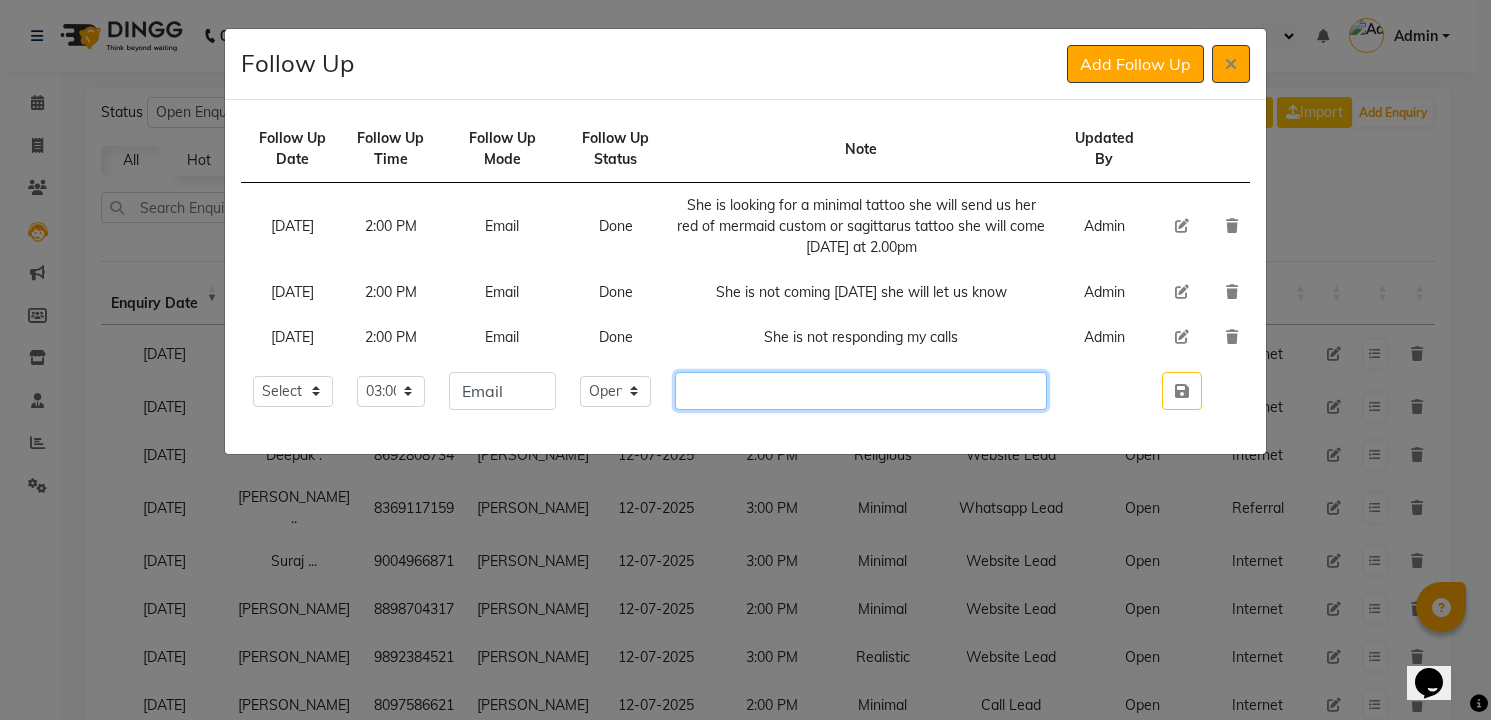 click 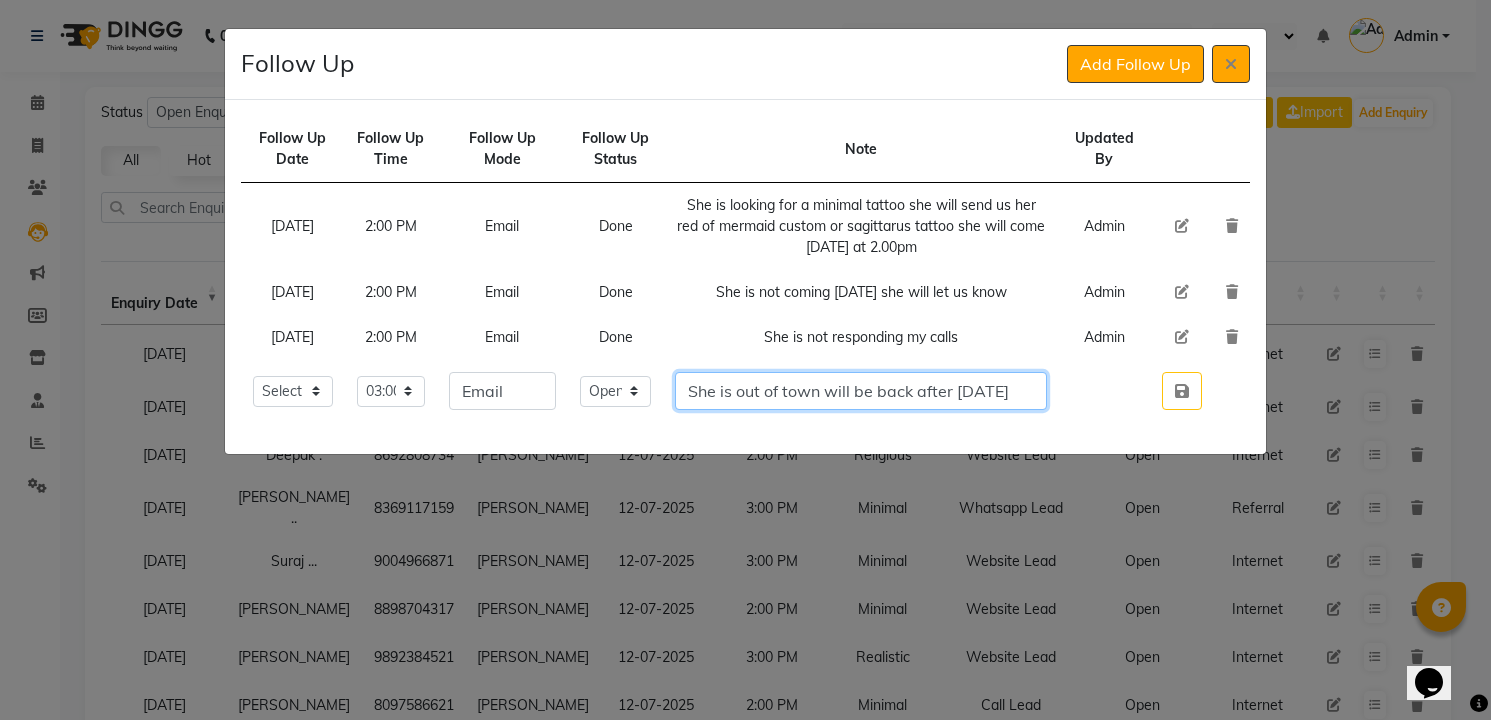 type on "She is out of town will be back after [DATE]" 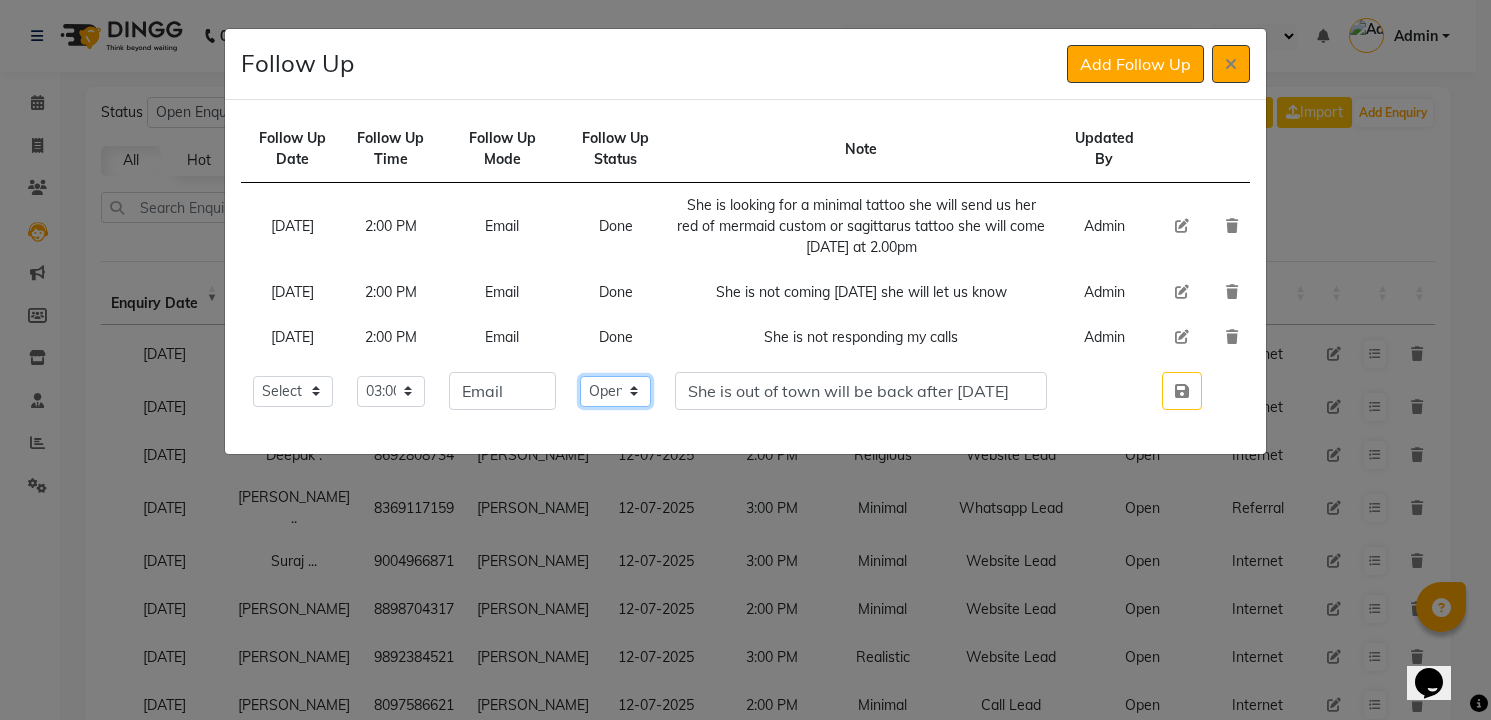 click on "Select Open Pending Done" 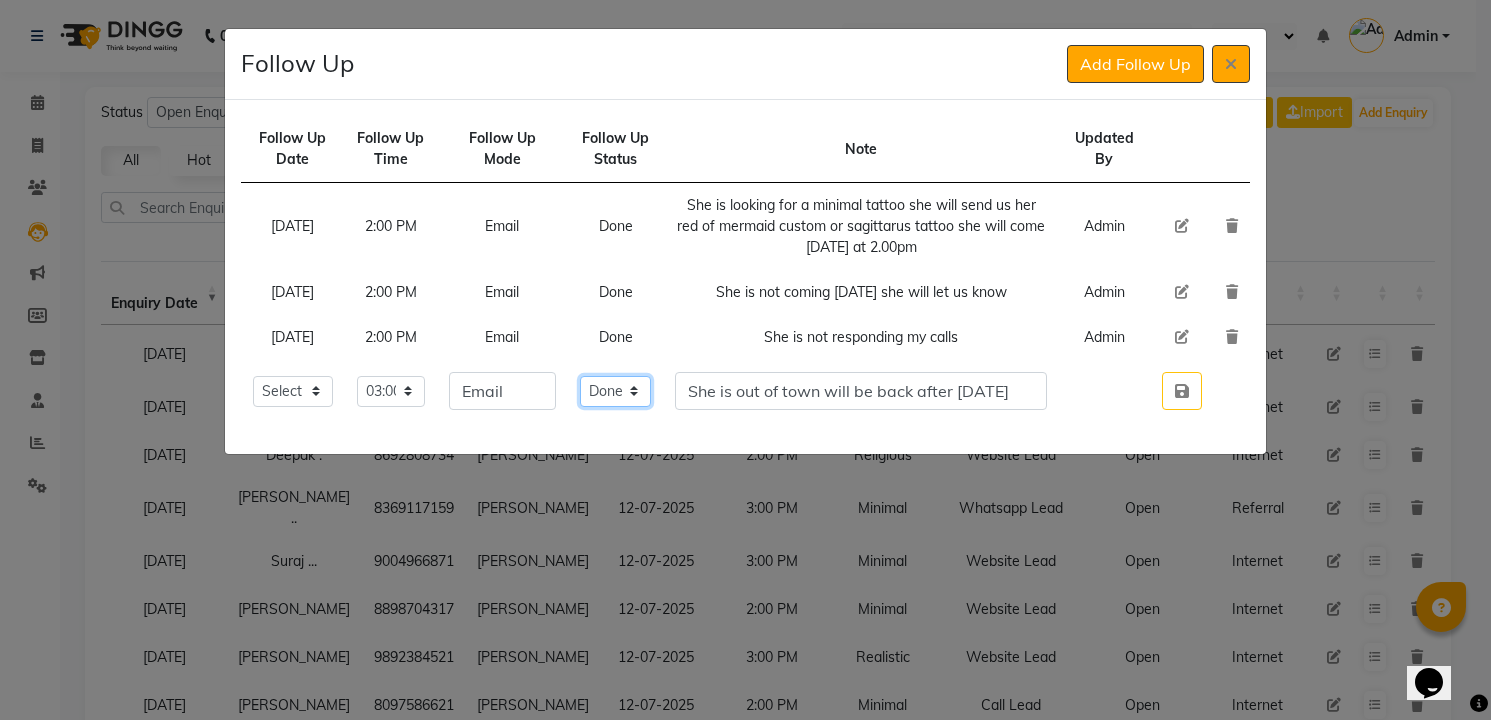 click on "Select Open Pending Done" 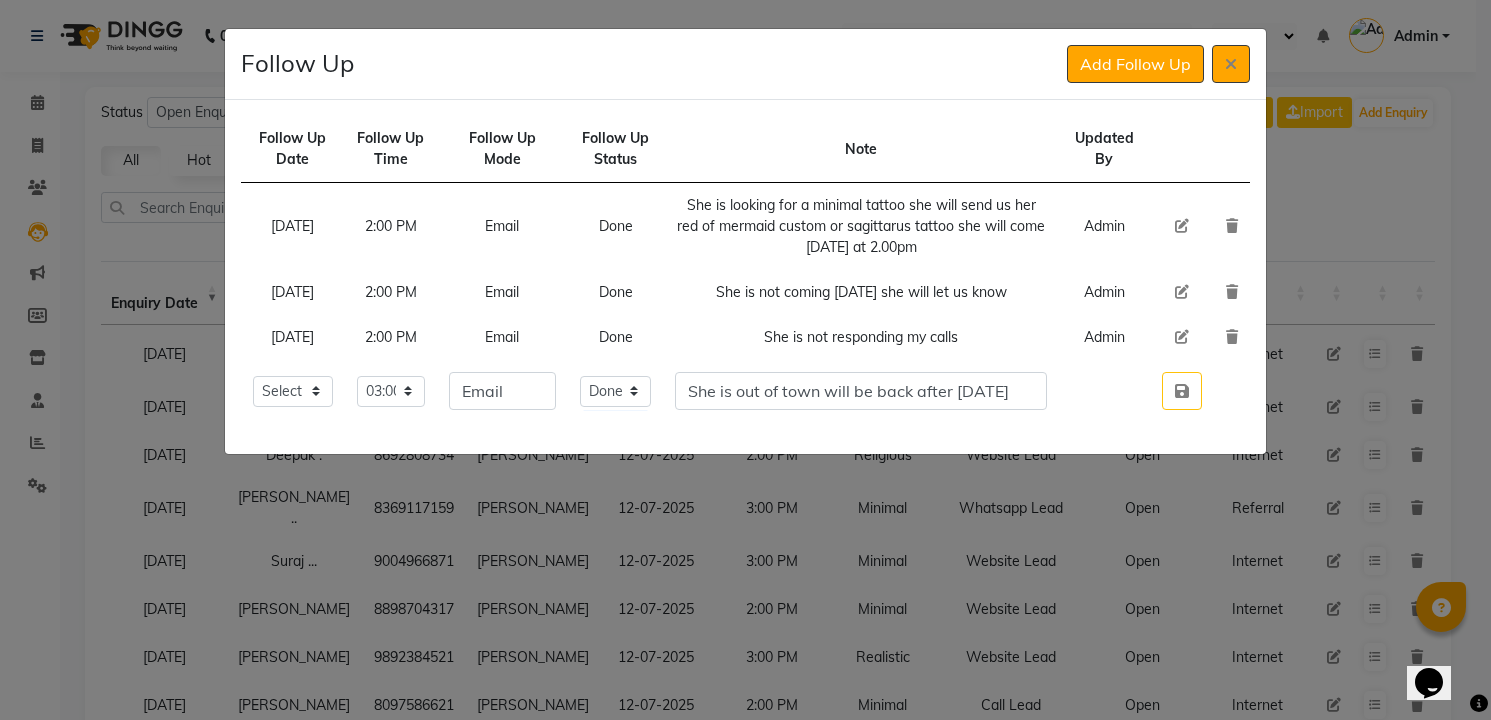 type 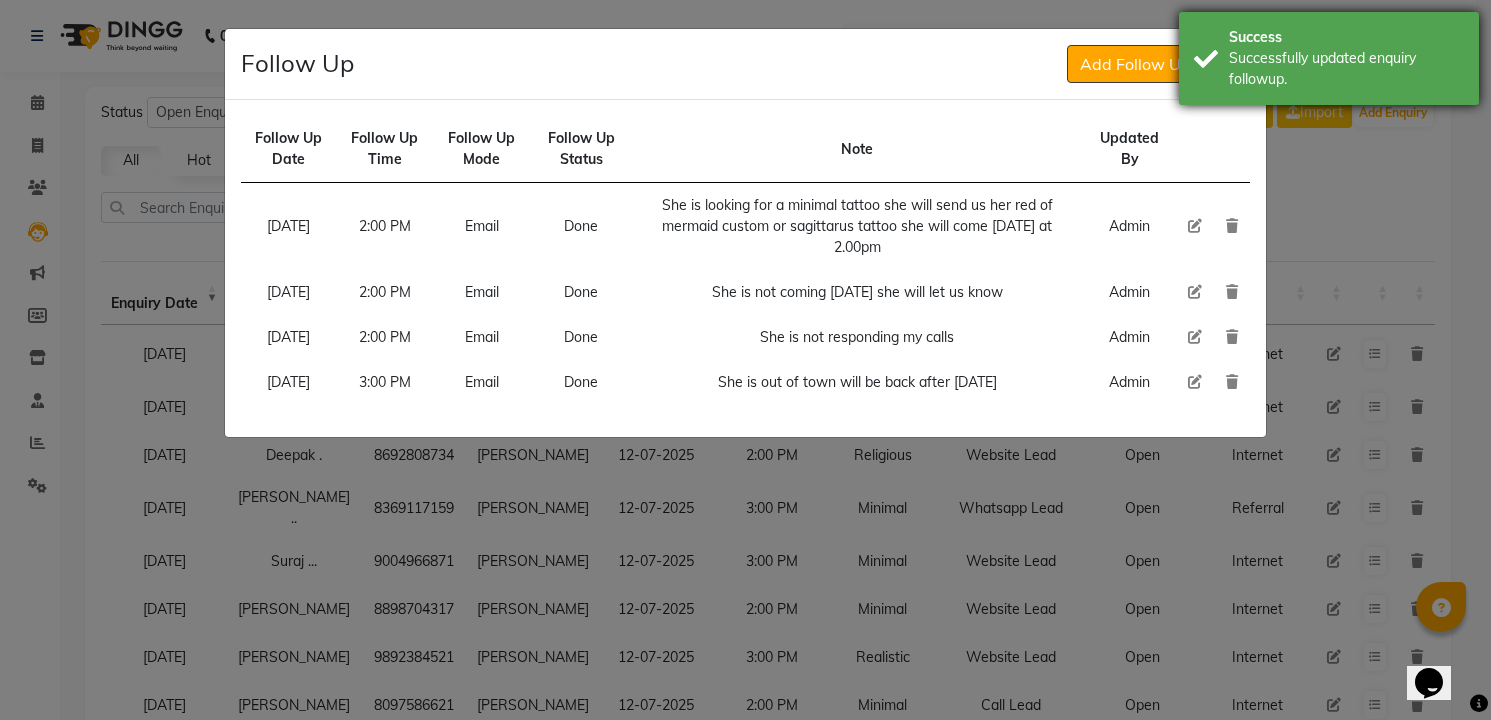 click on "Success   Successfully updated enquiry followup." at bounding box center [1329, 58] 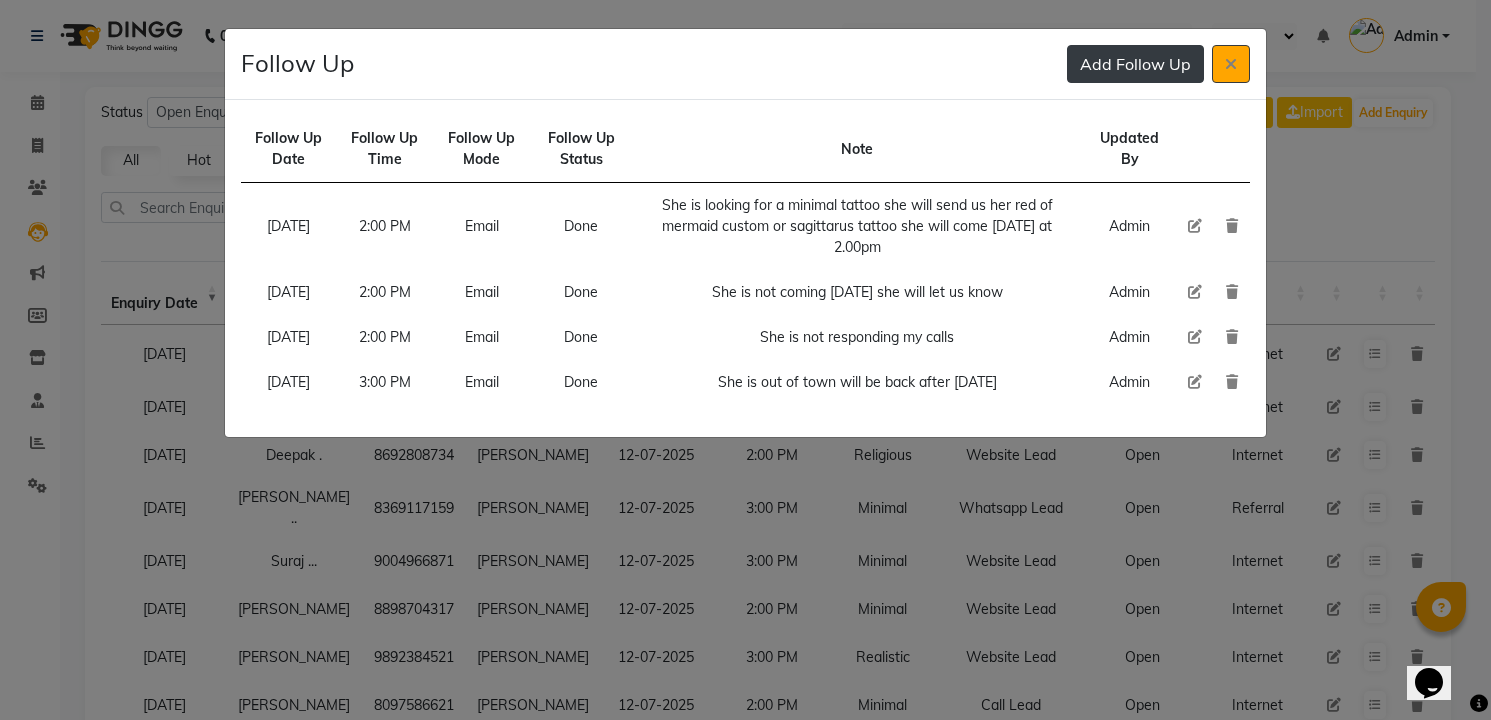 type 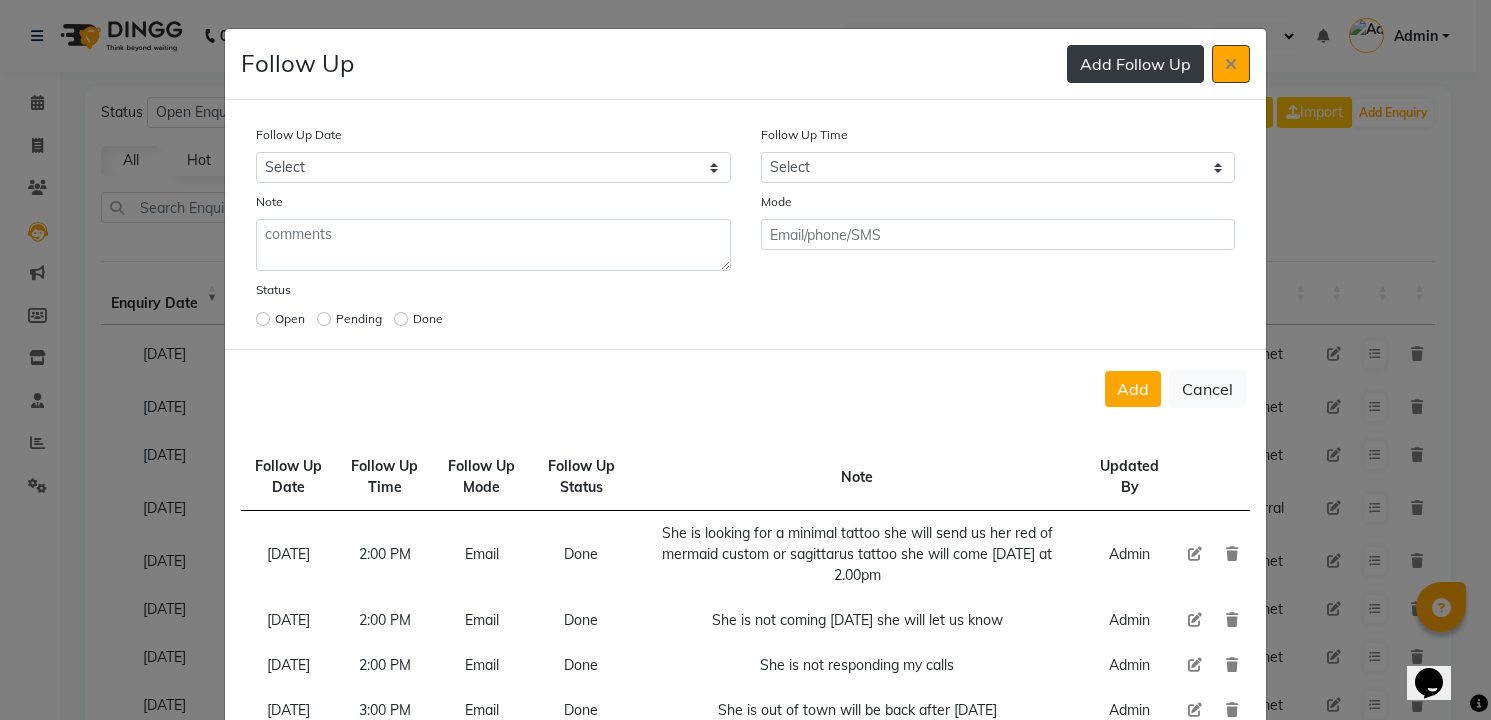 select on "[DATE]" 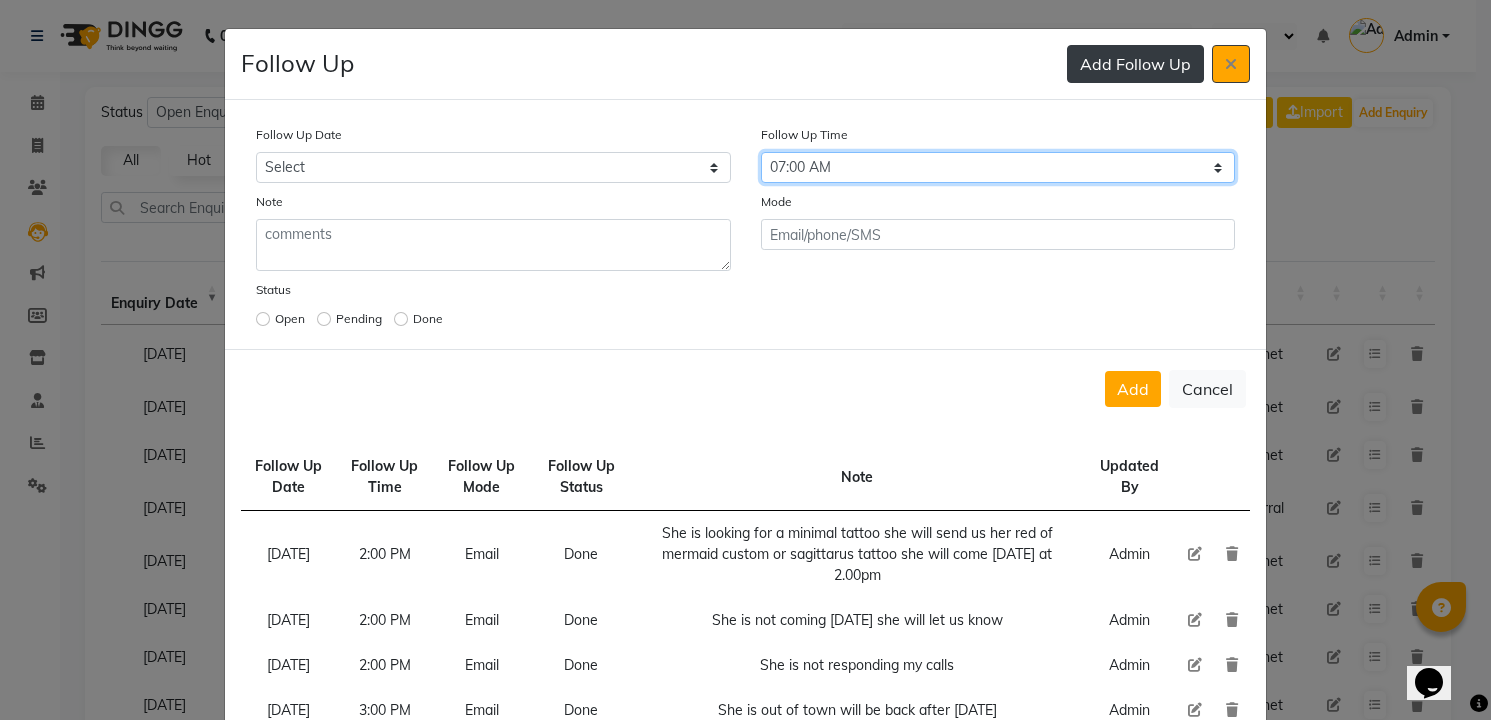 select on "900" 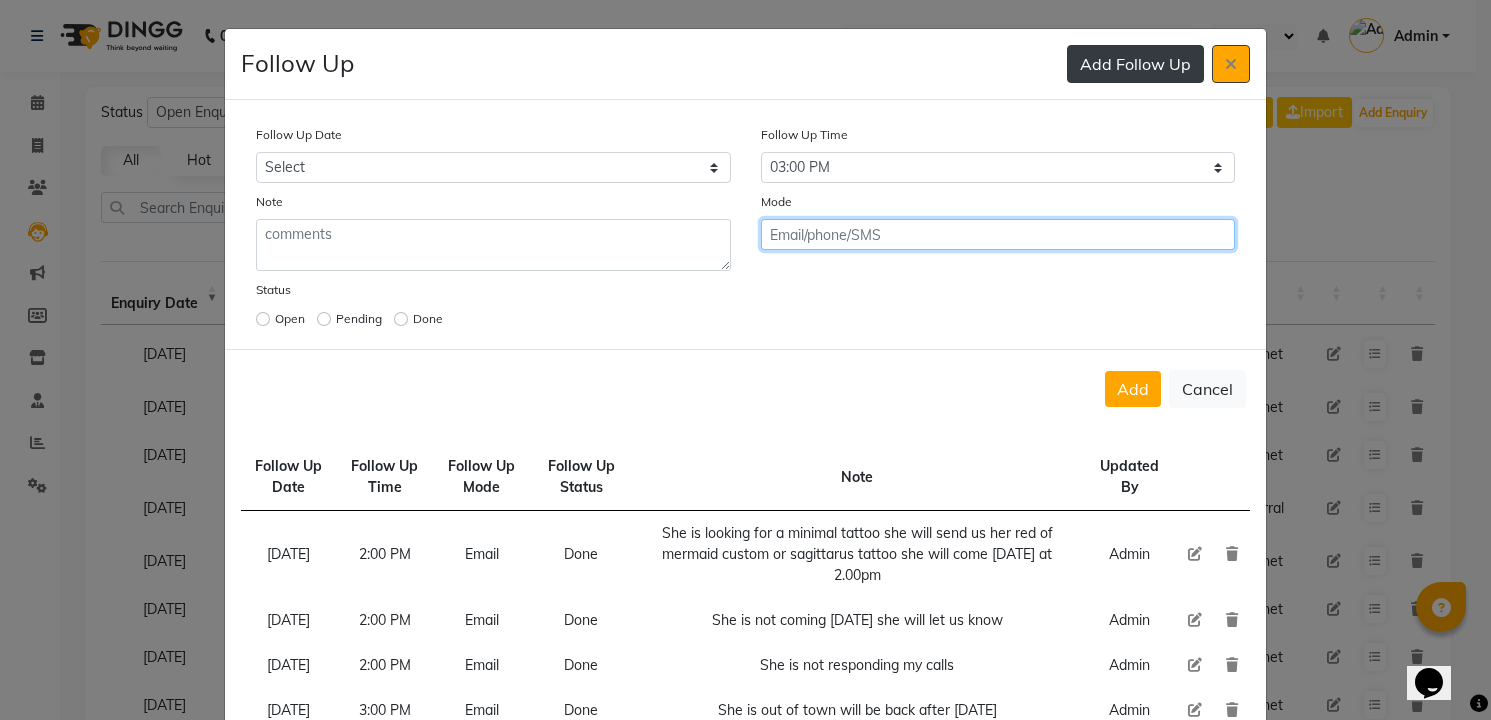 click on "Add" 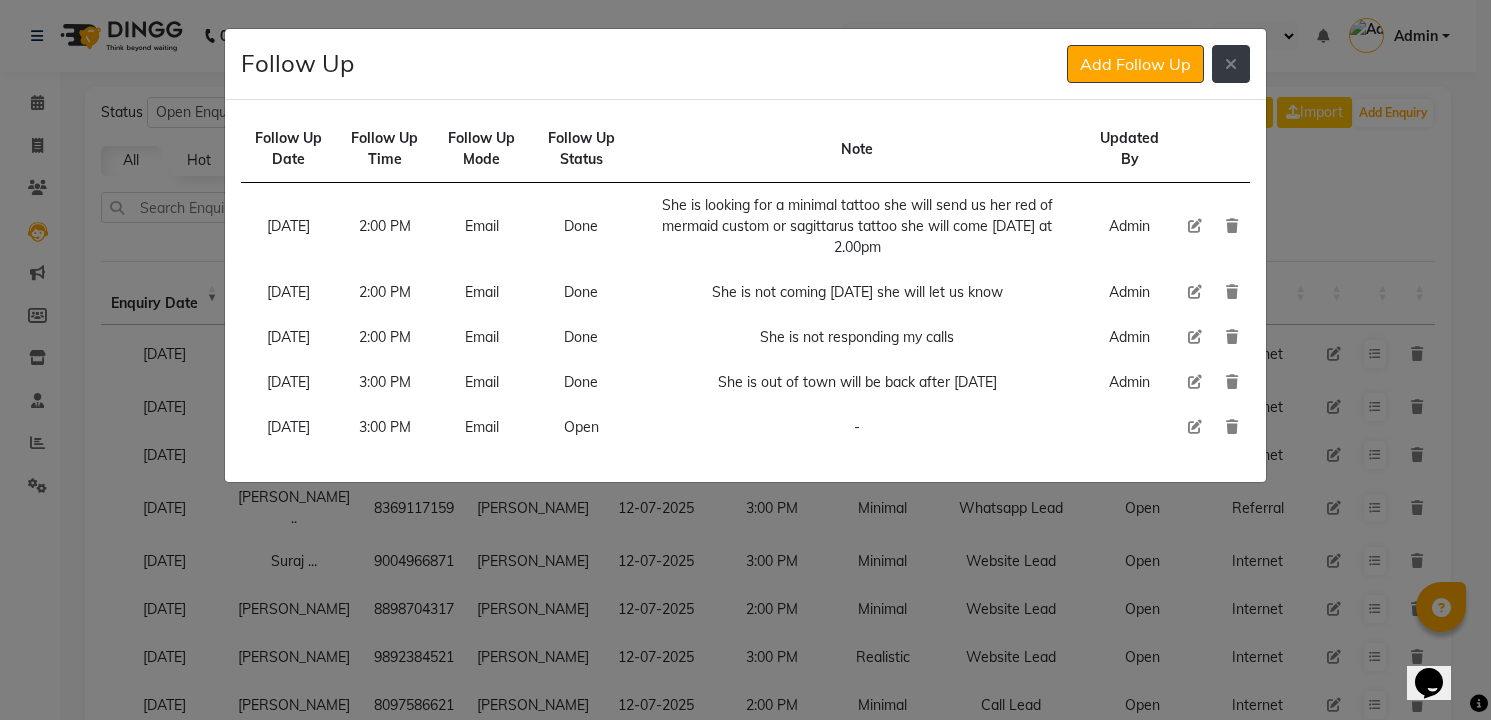 click 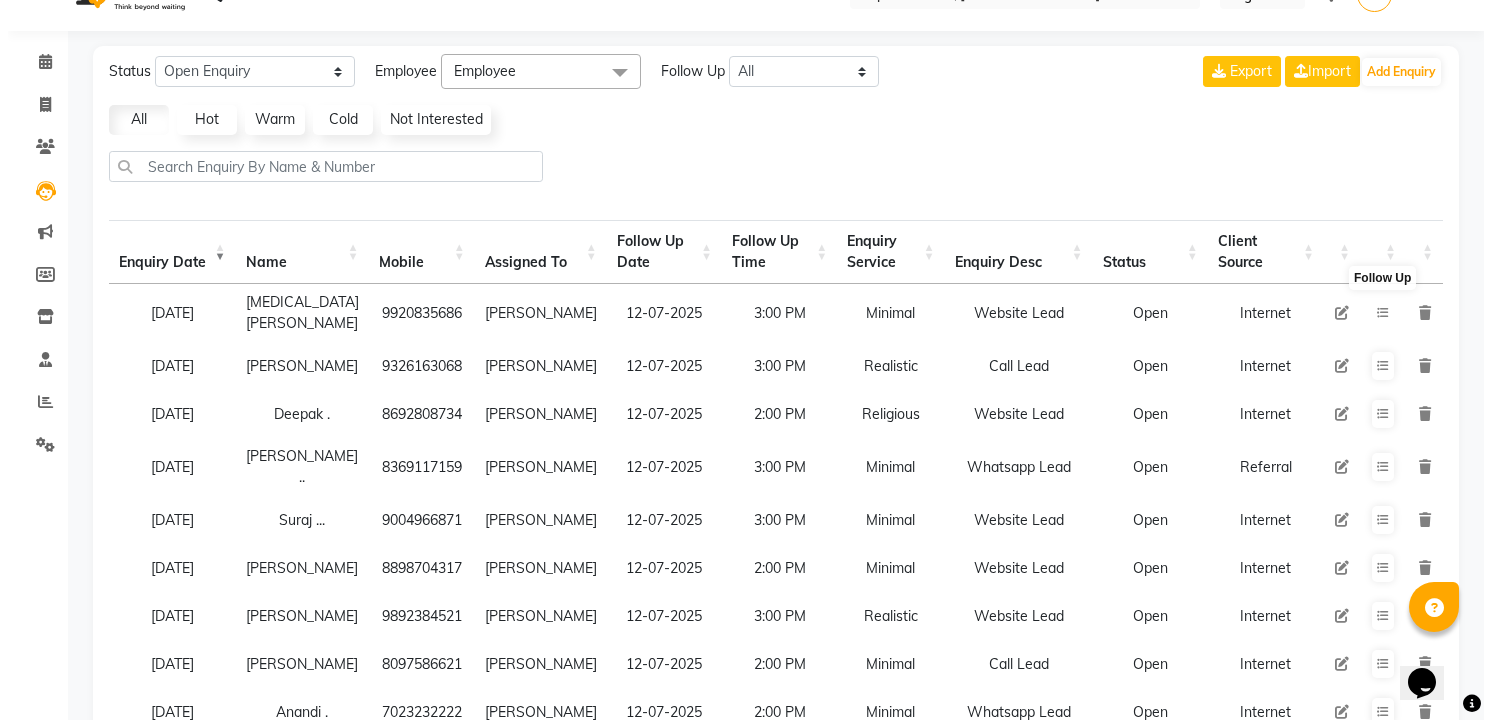 scroll, scrollTop: 49, scrollLeft: 0, axis: vertical 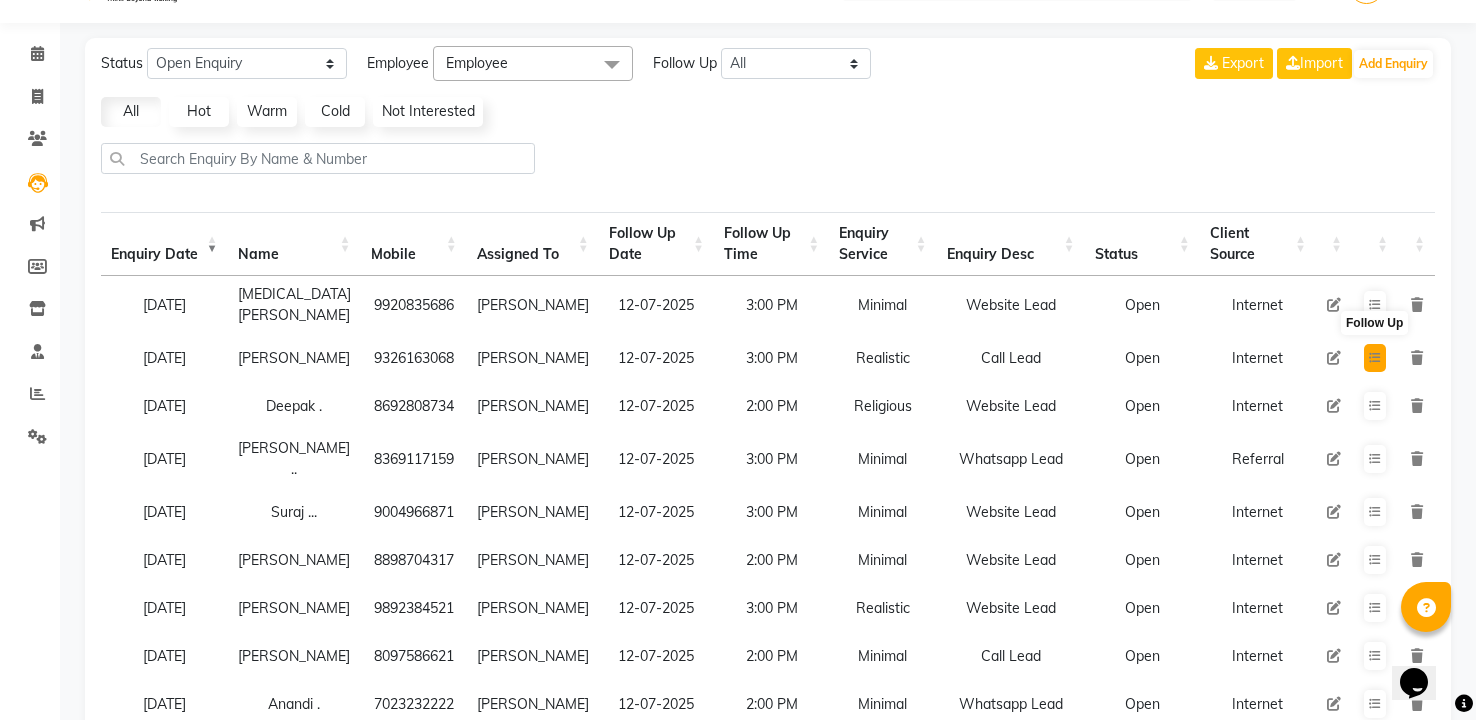 click at bounding box center [1375, 358] 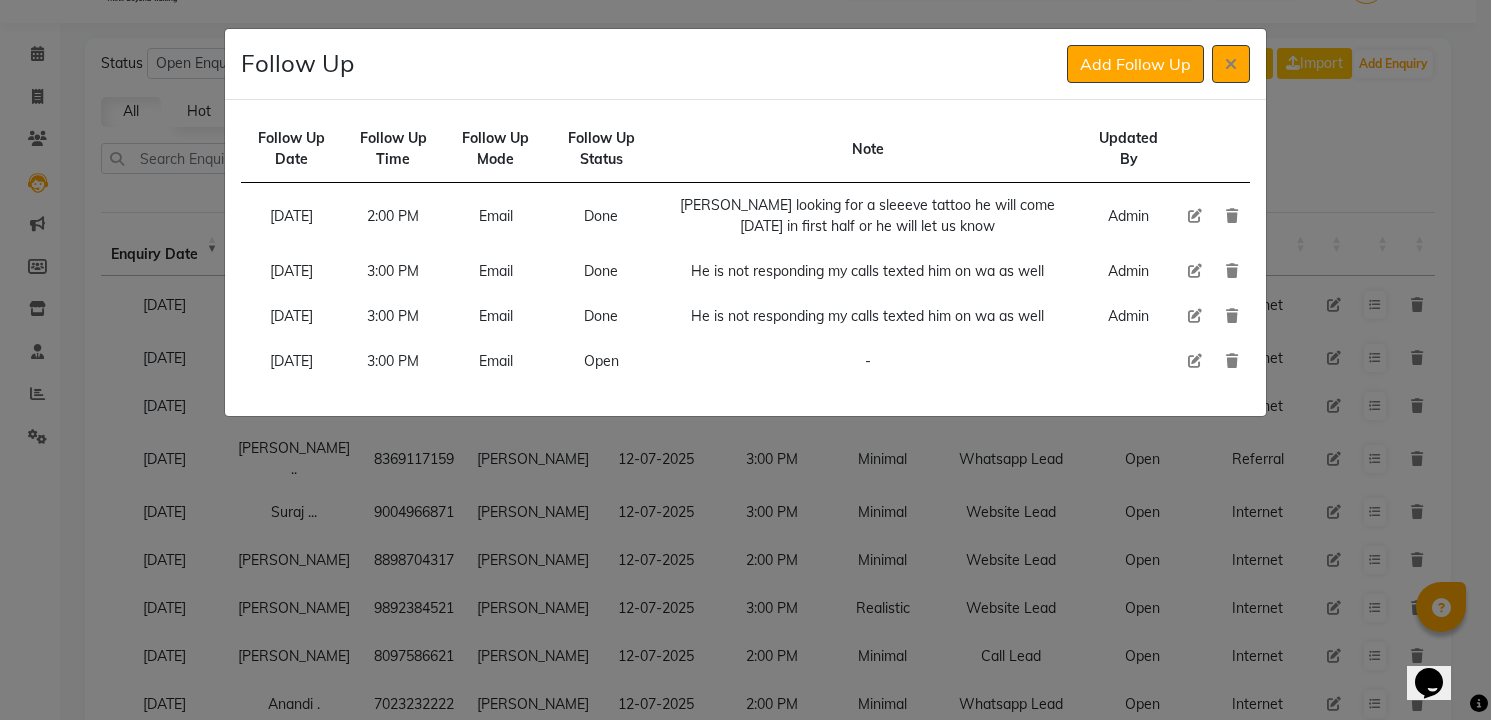 type 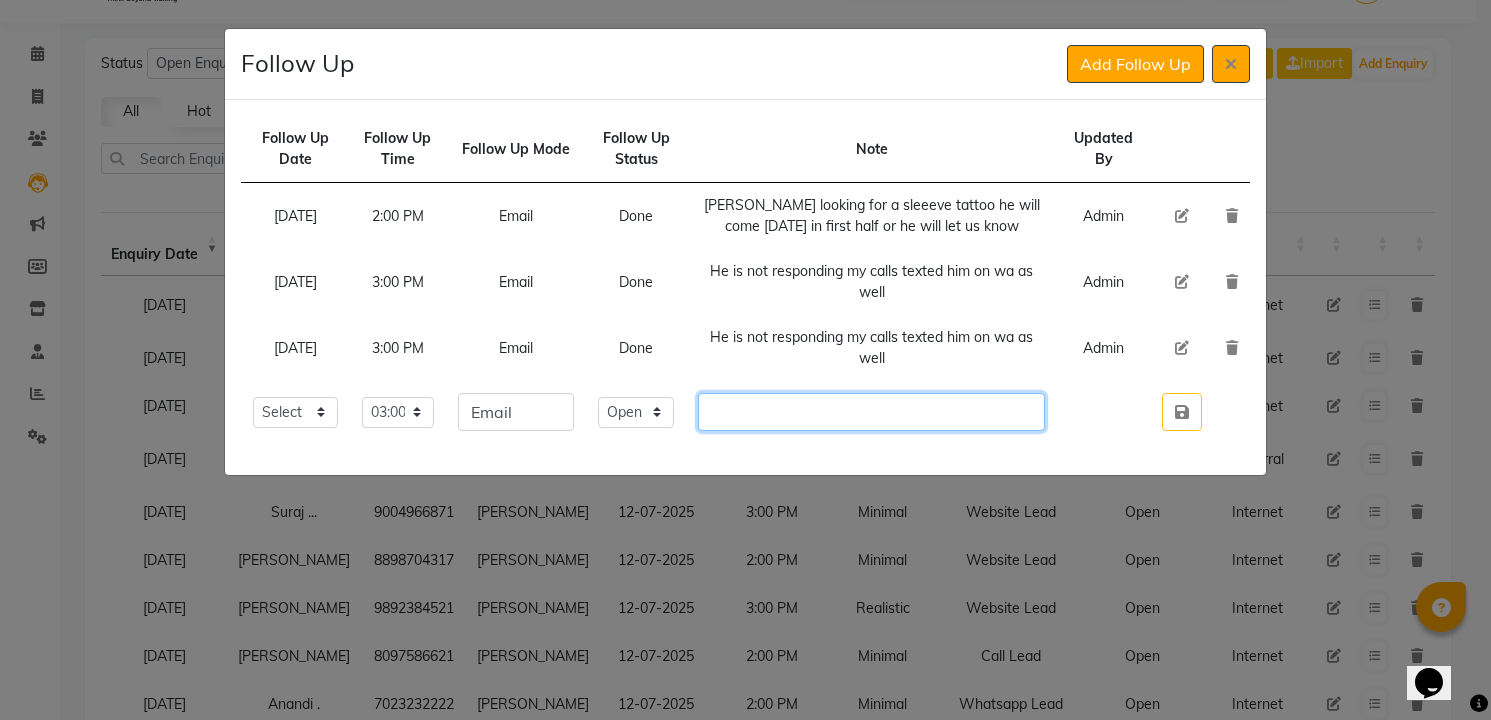click 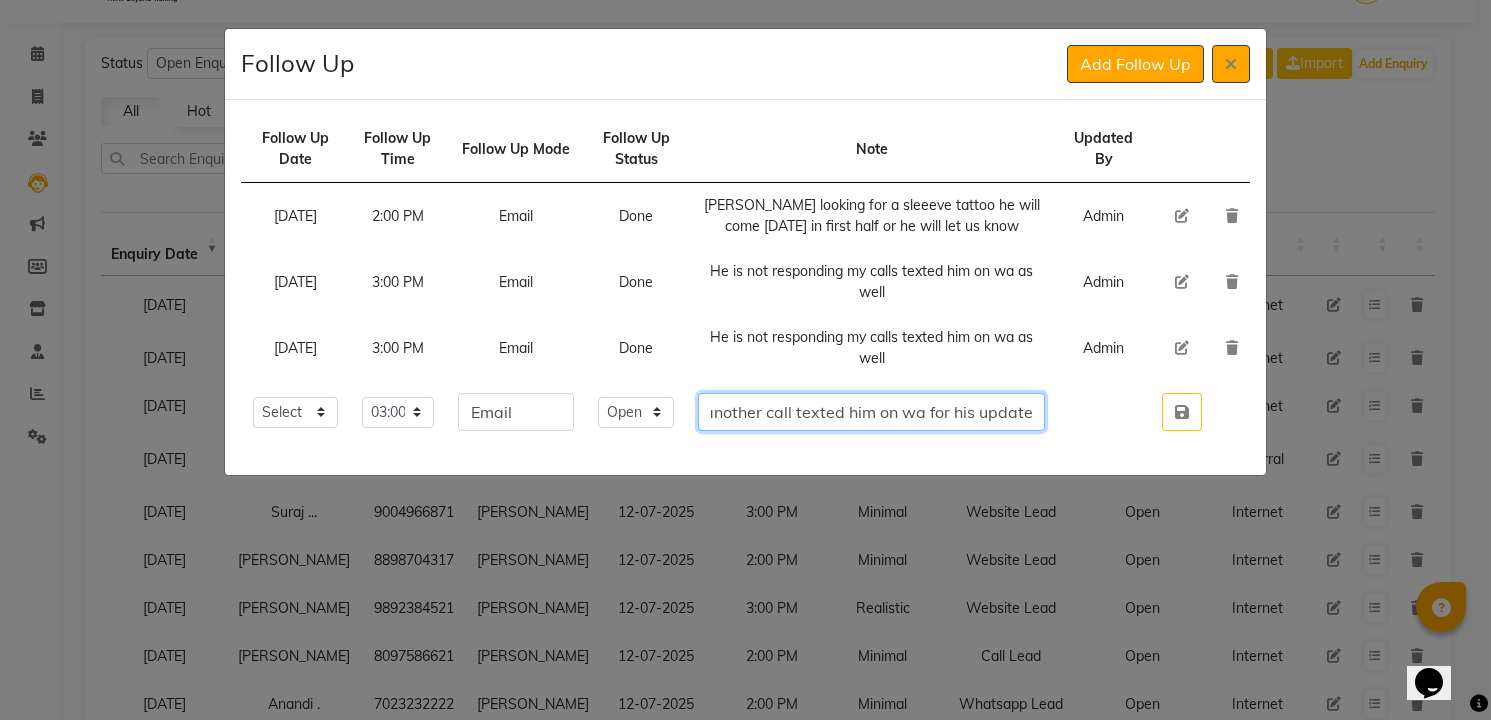 scroll, scrollTop: 0, scrollLeft: 135, axis: horizontal 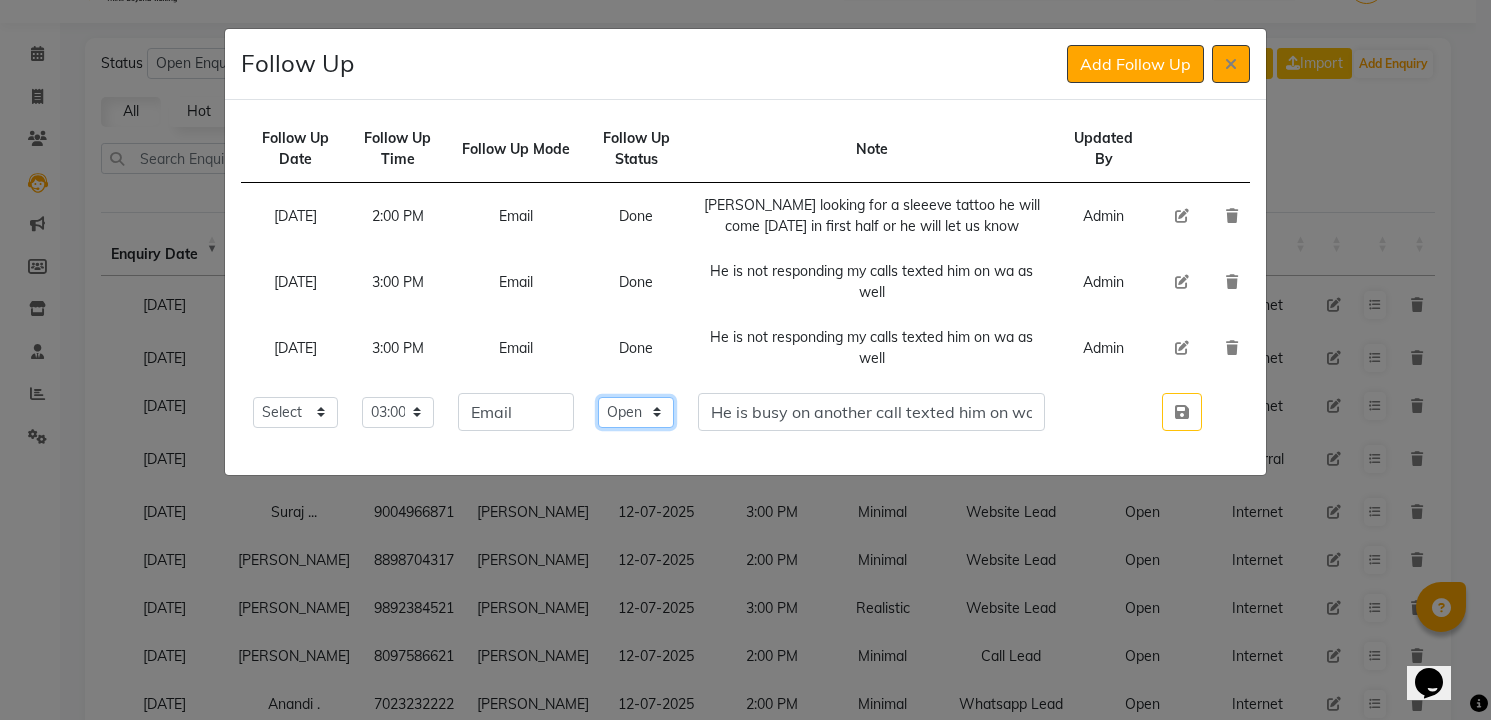 click on "Select Open Pending Done" 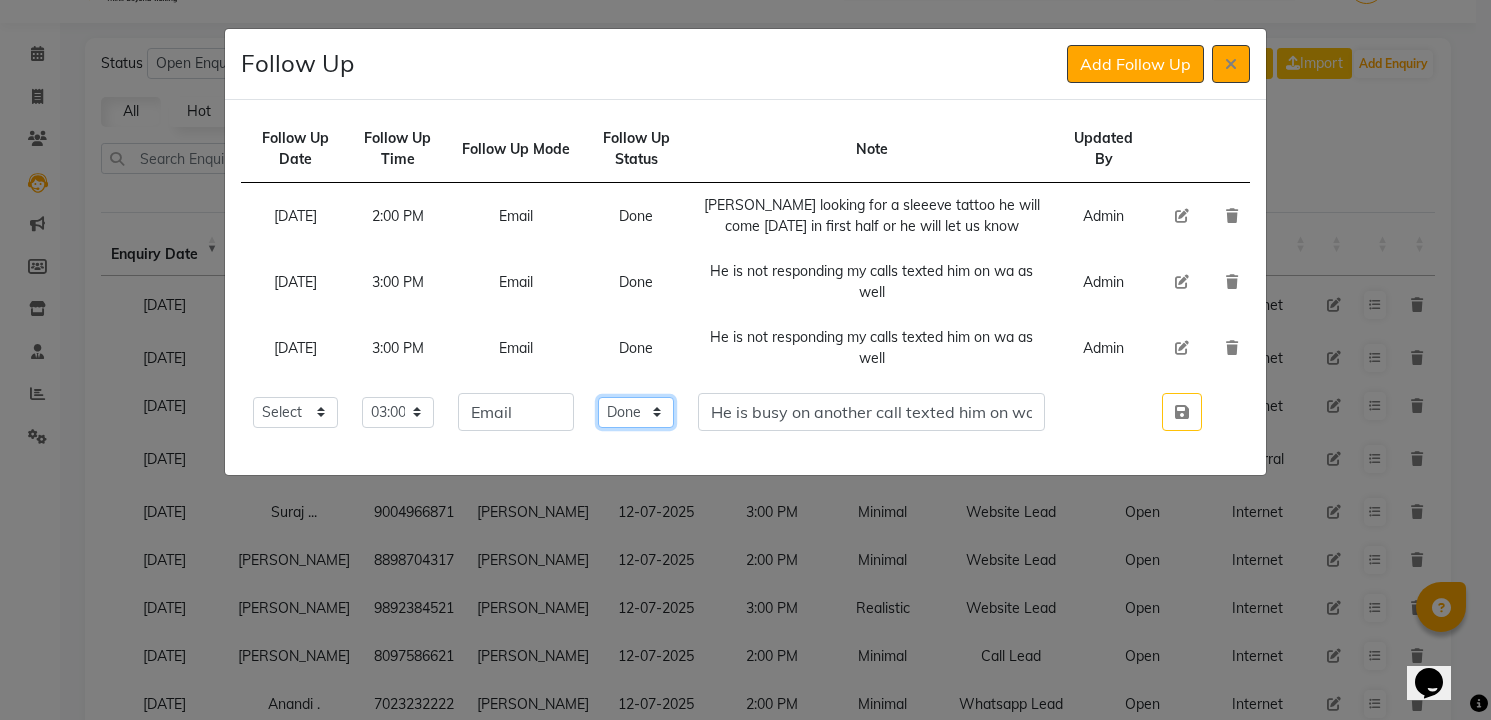 click on "Select Open Pending Done" 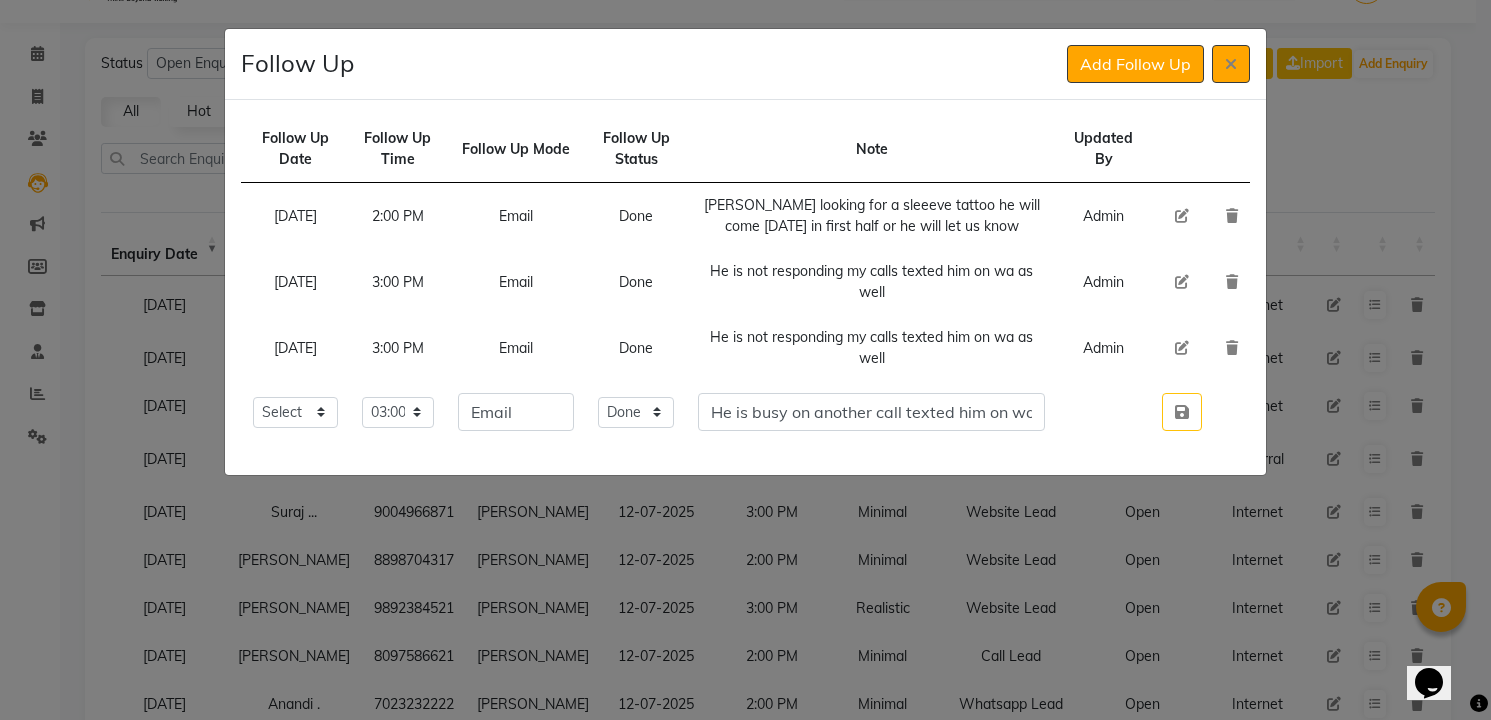 type 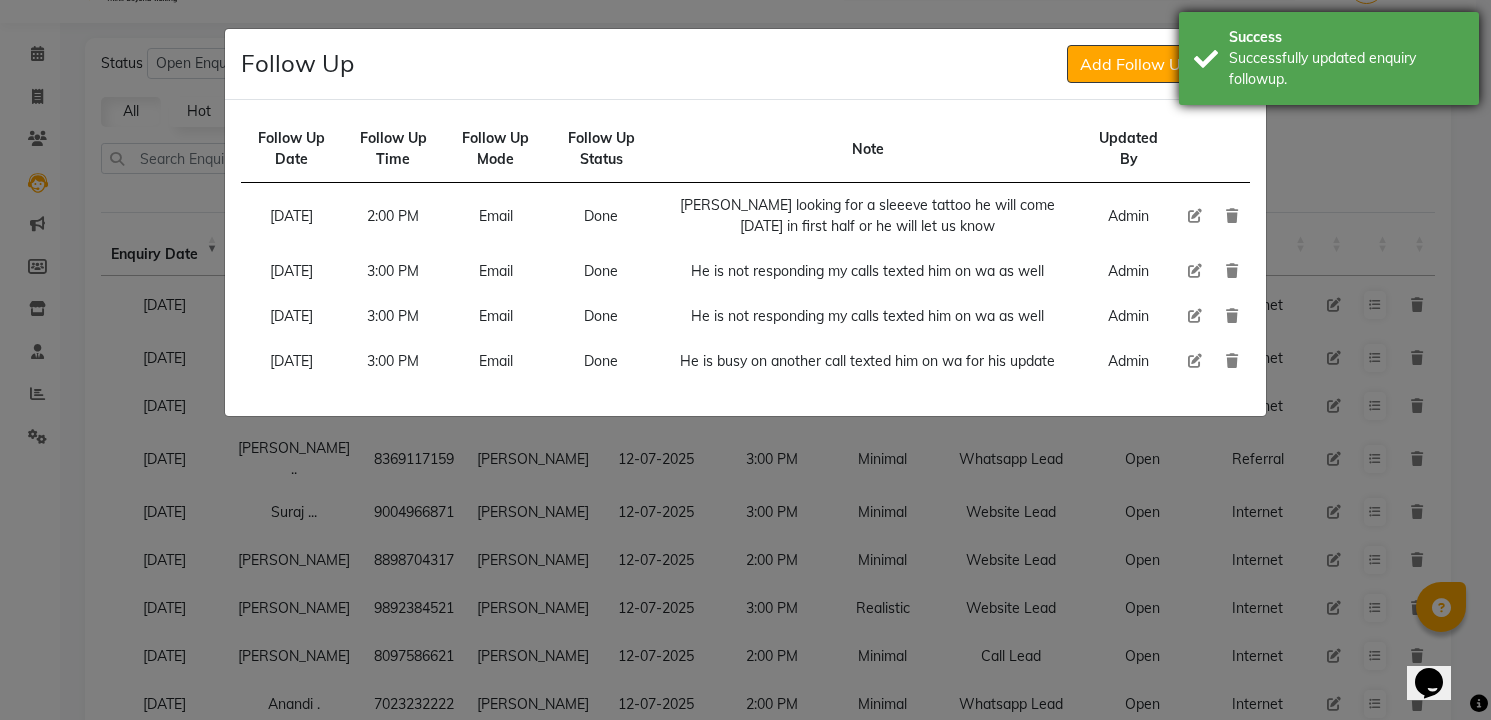 click on "Successfully updated enquiry followup." at bounding box center (1346, 69) 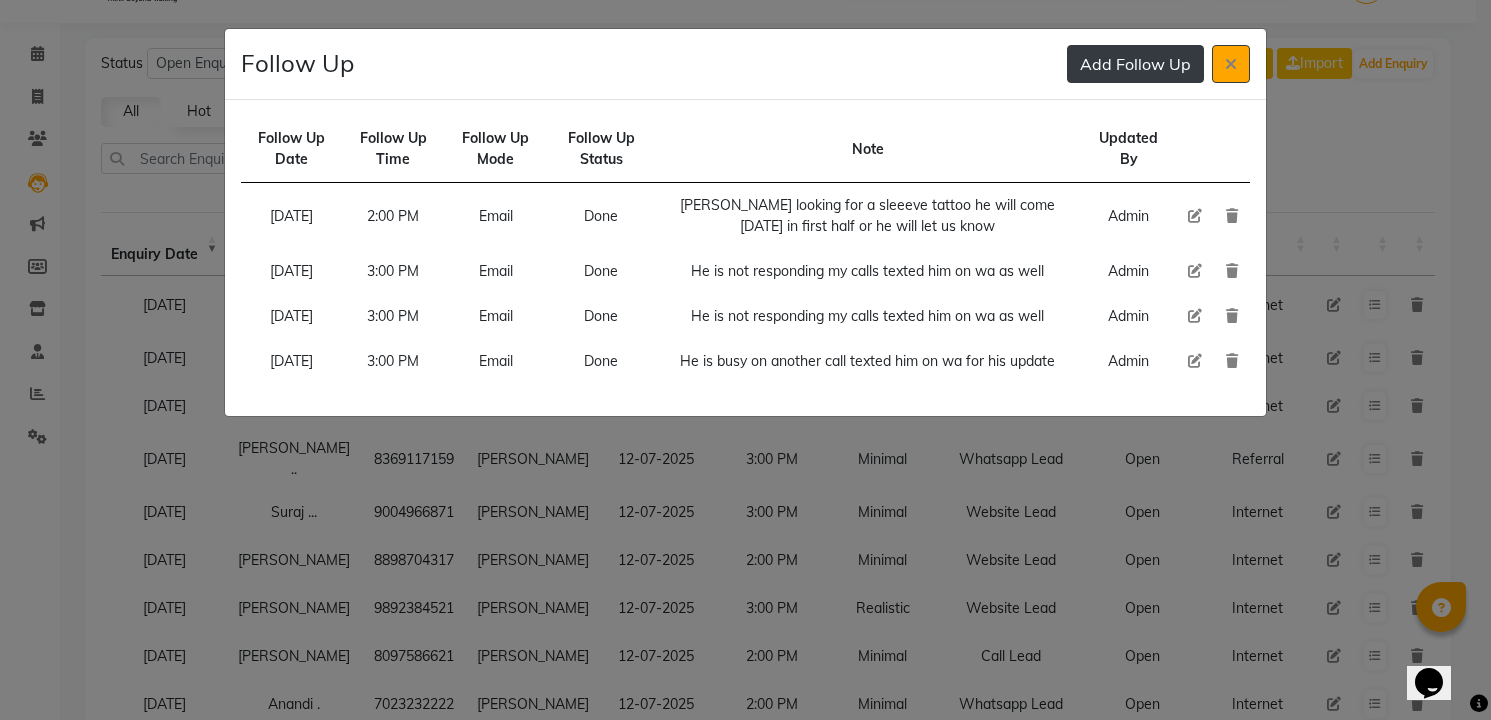 click on "Add Follow Up" 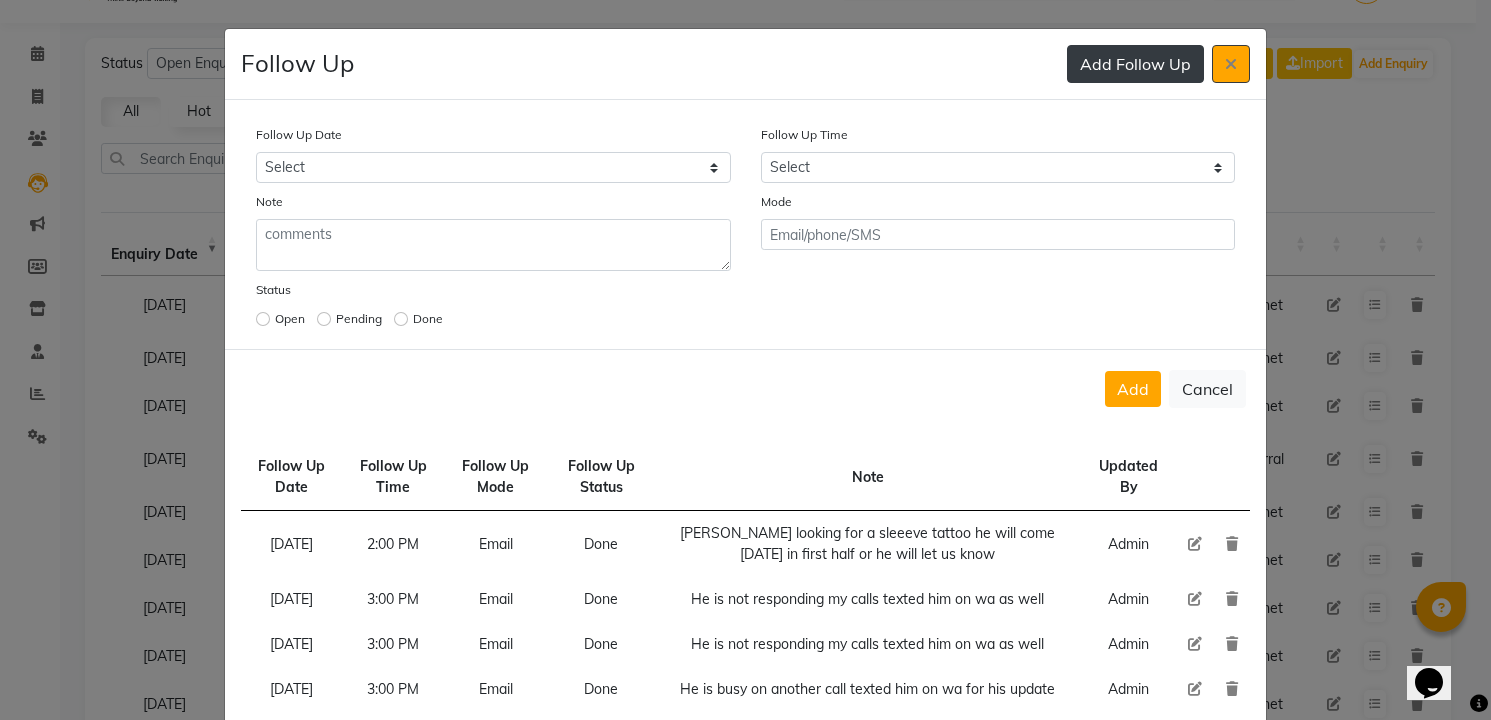 type 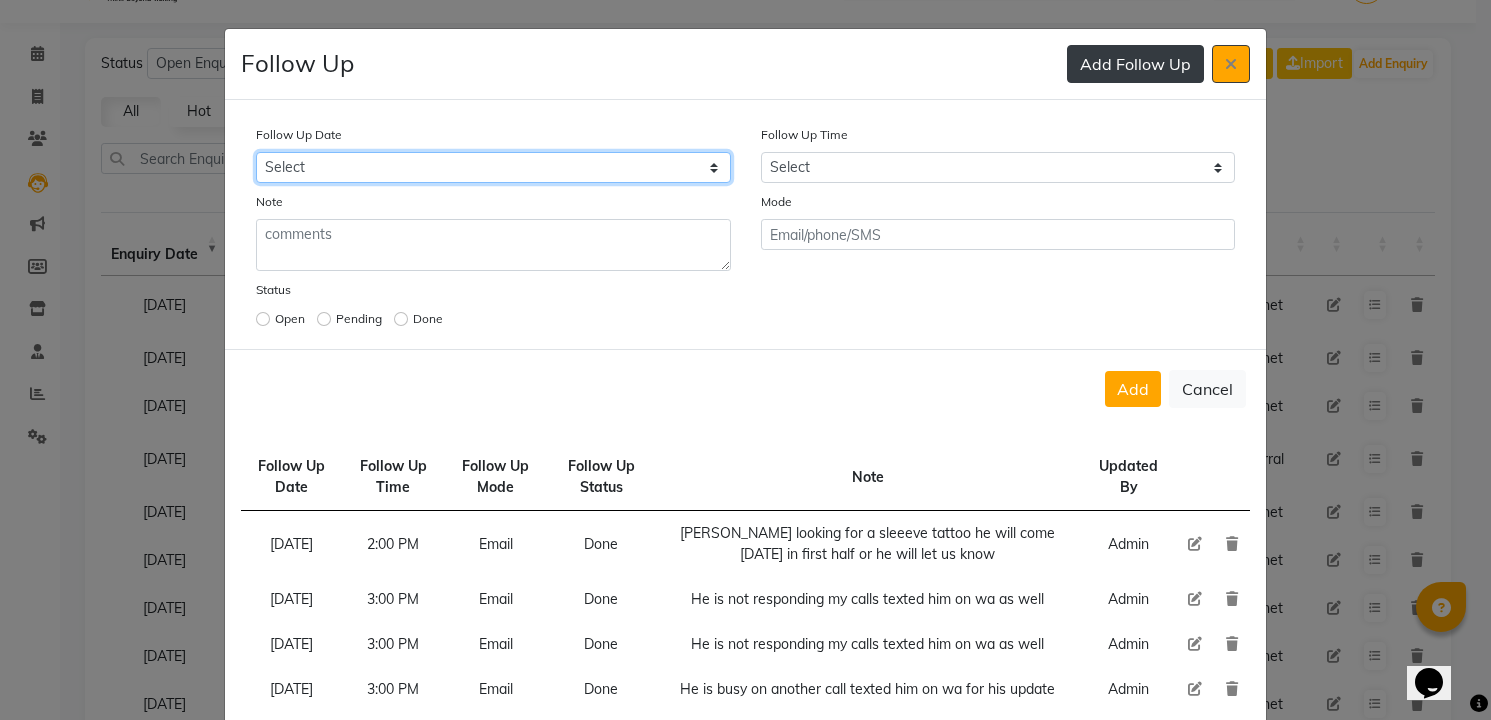 select on "[DATE]" 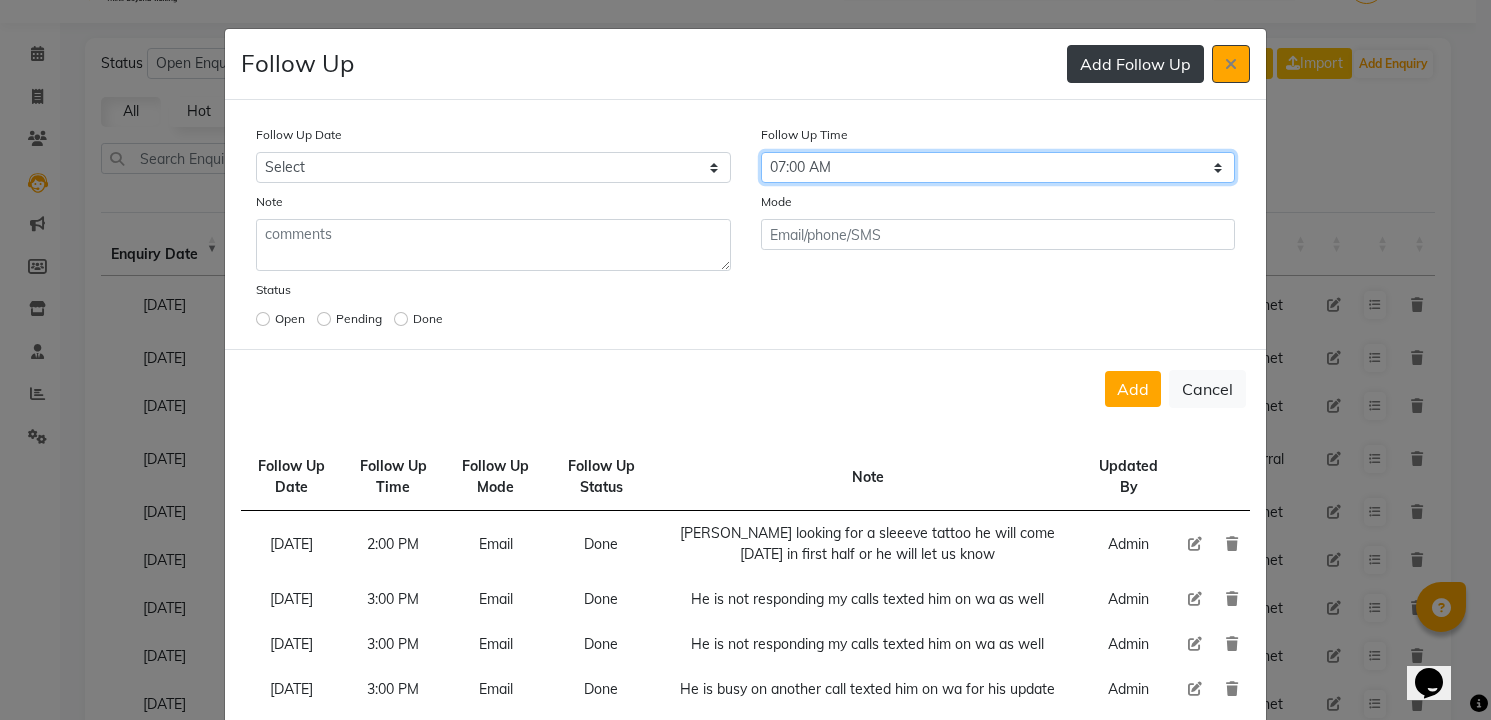 select on "840" 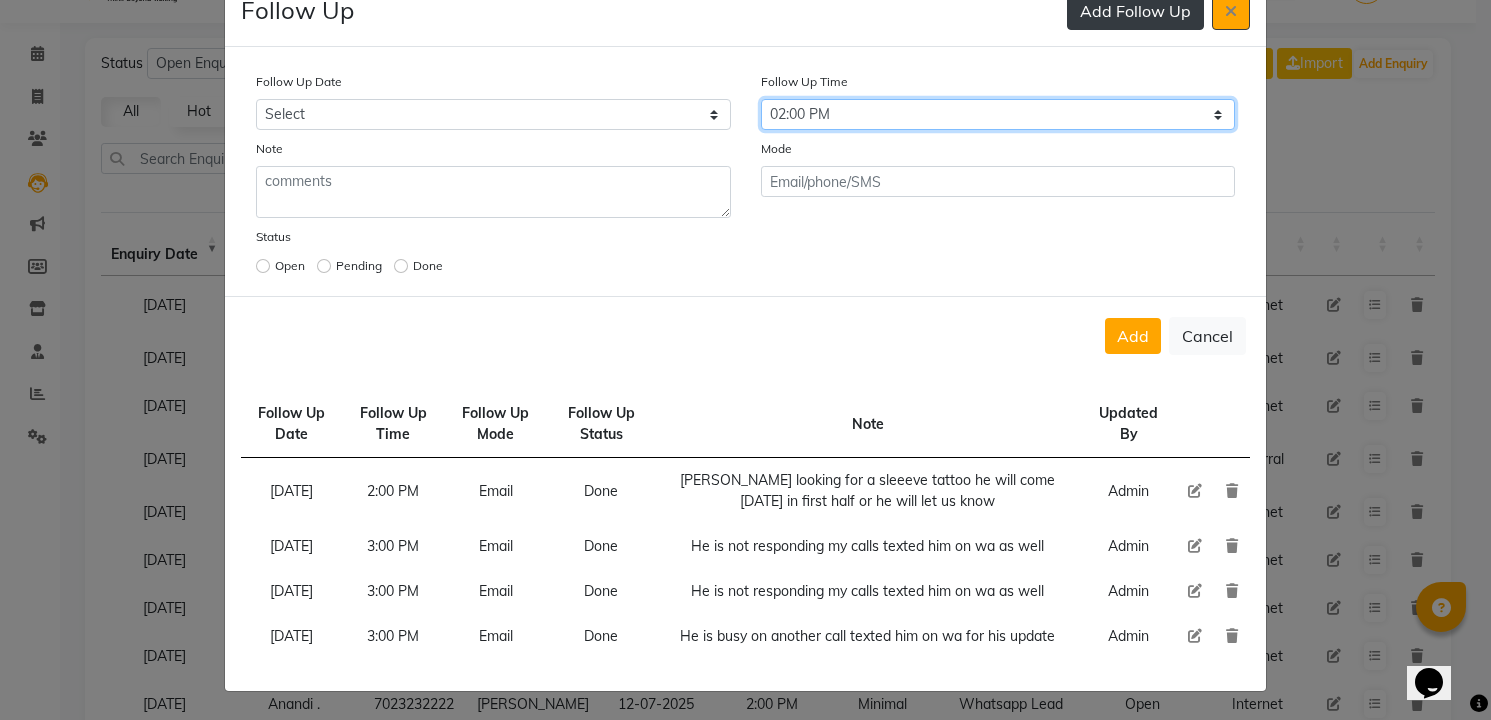 scroll, scrollTop: 116, scrollLeft: 0, axis: vertical 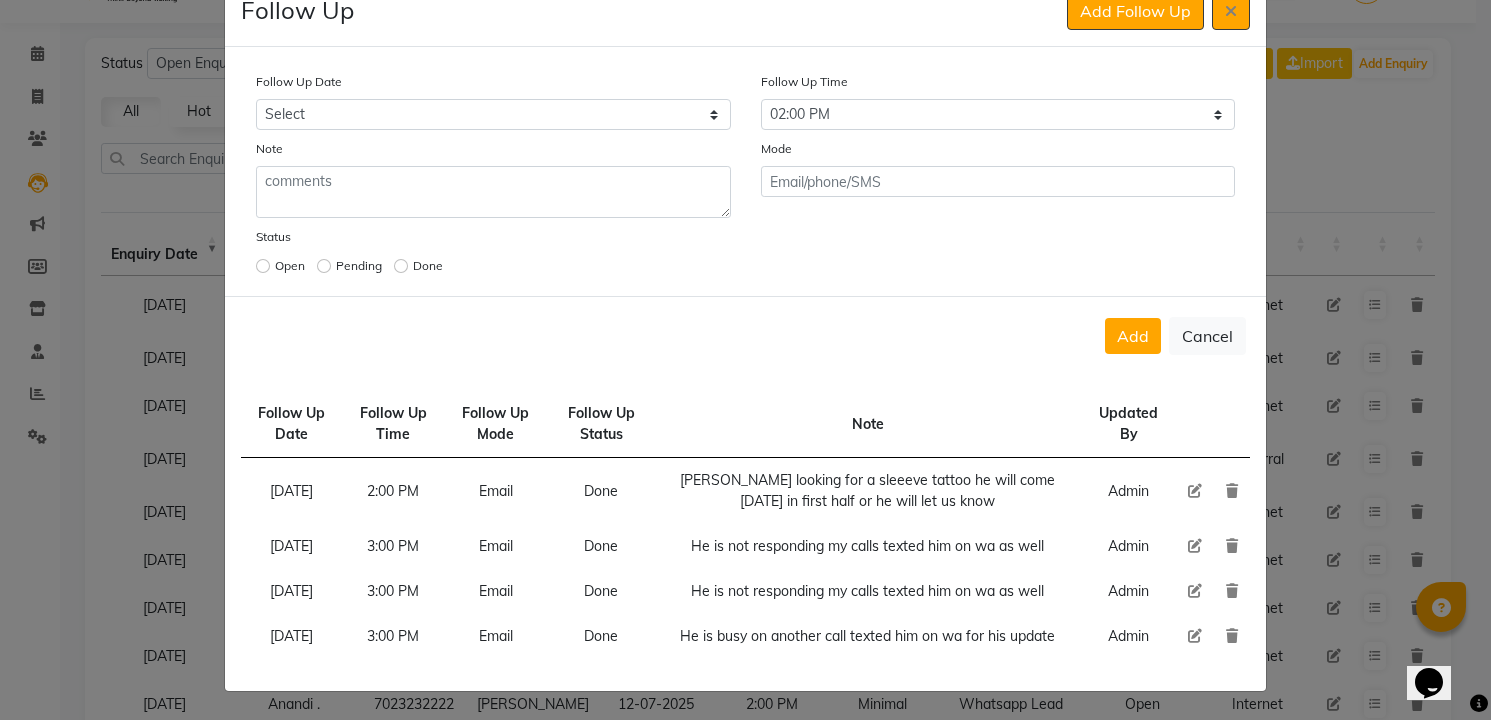 click 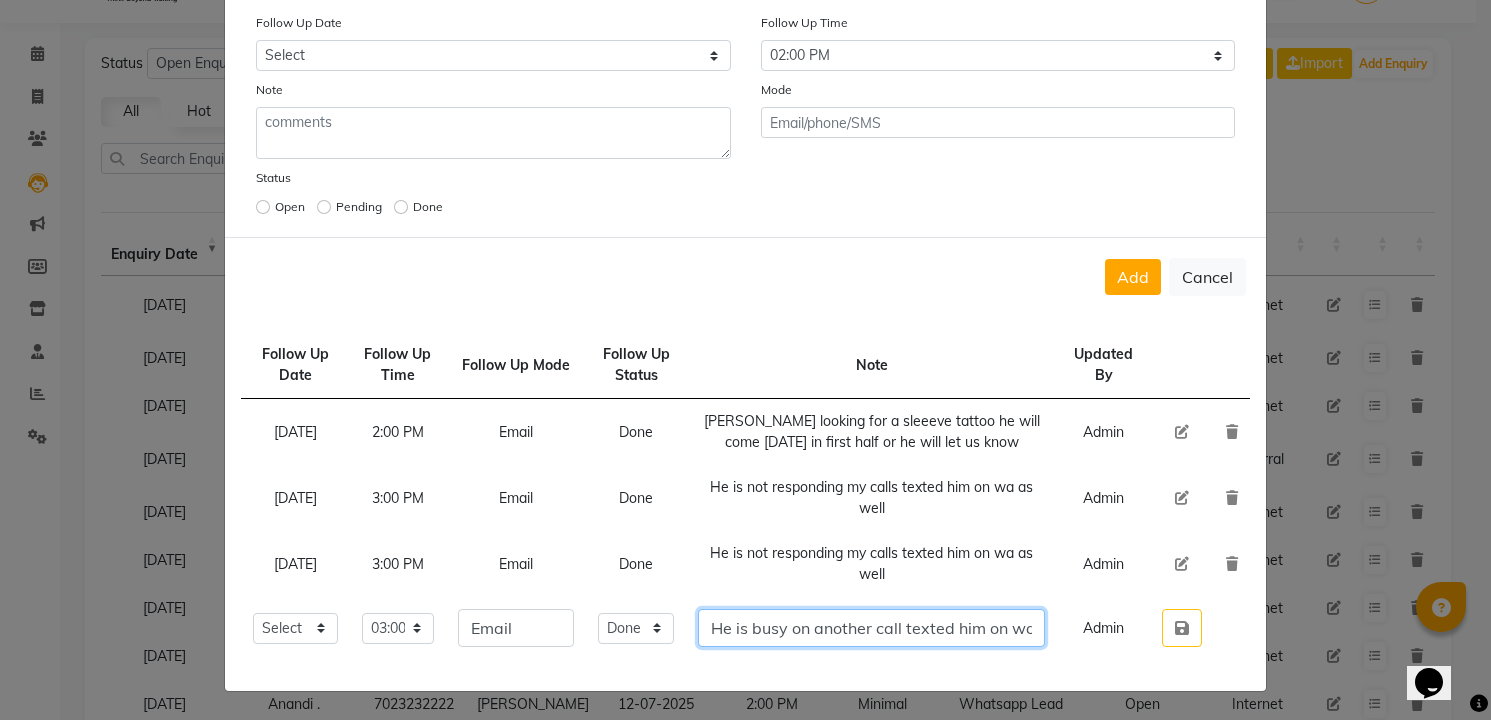 click on "He is busy on another call texted him on wa for his update" 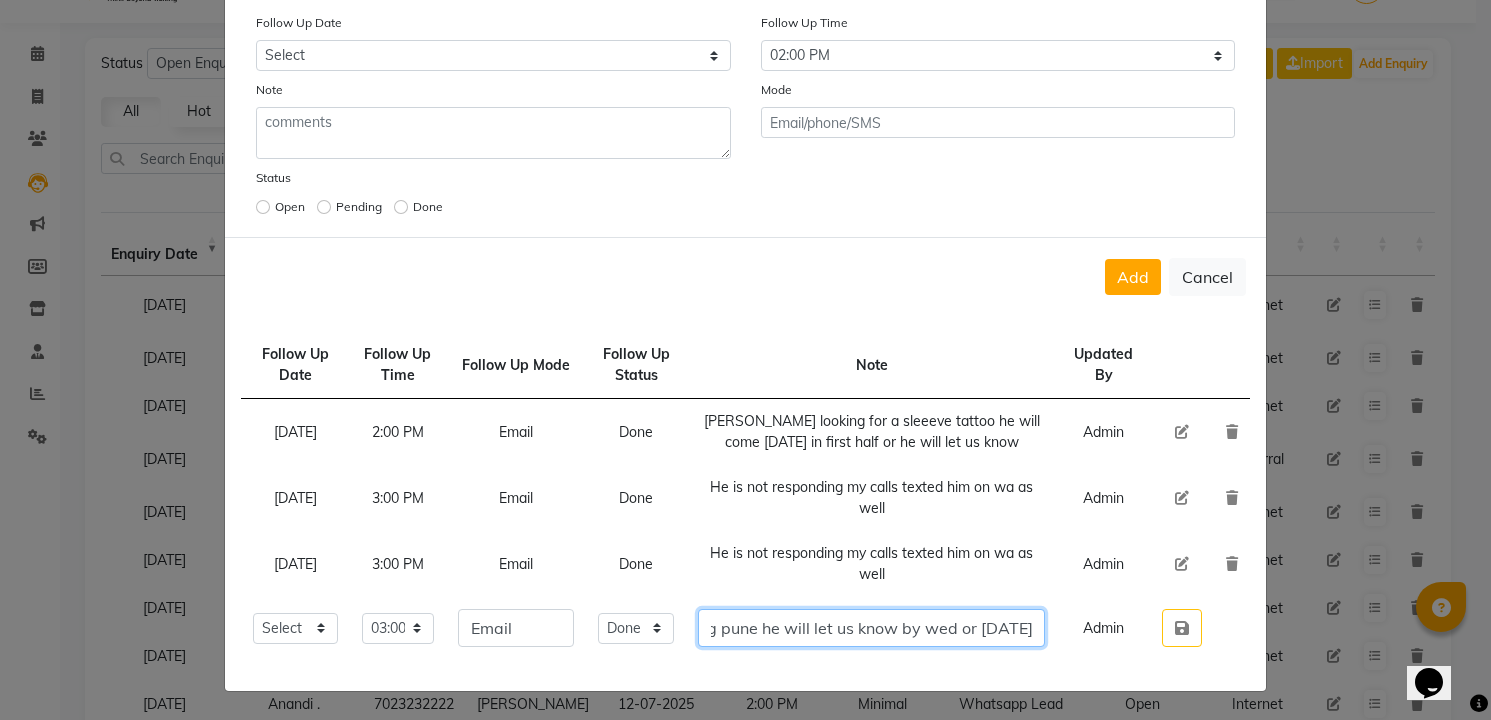 scroll, scrollTop: 0, scrollLeft: 123, axis: horizontal 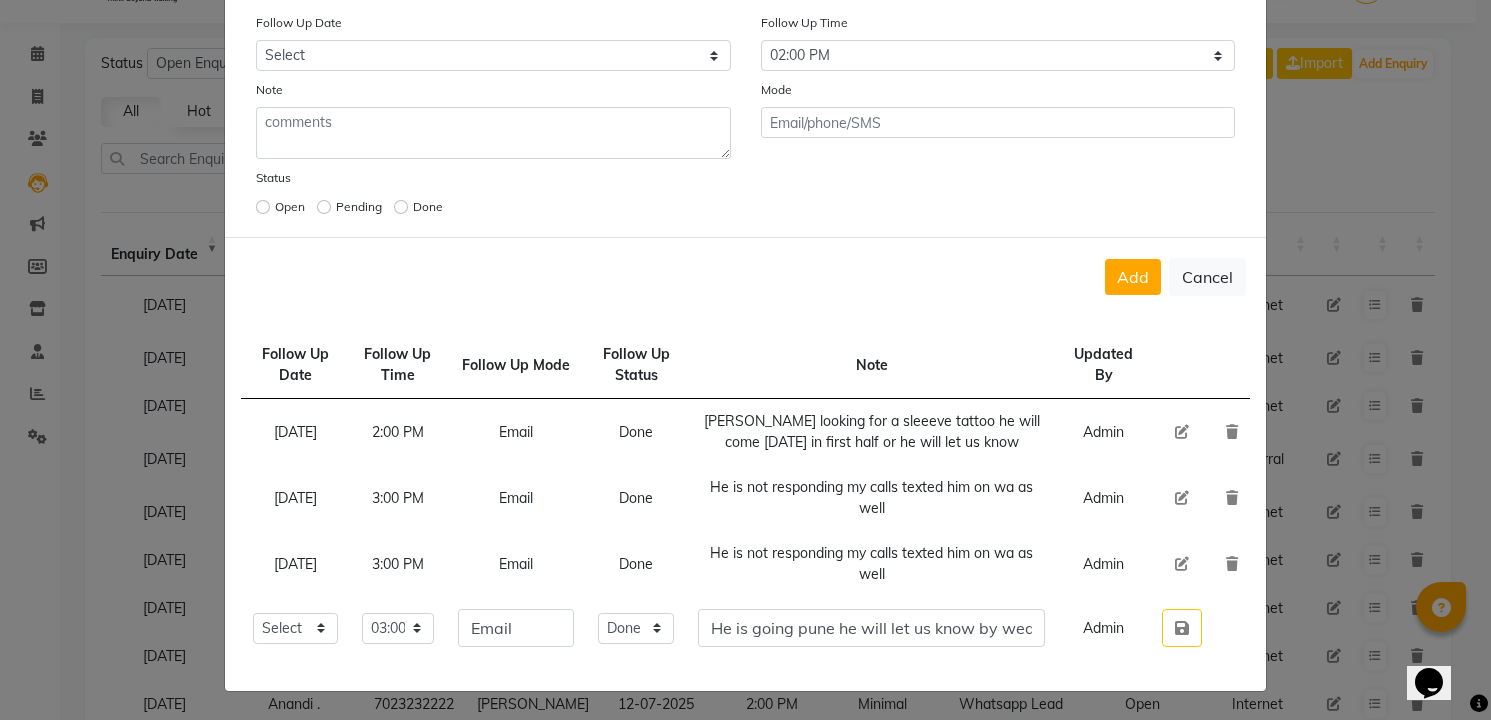 type 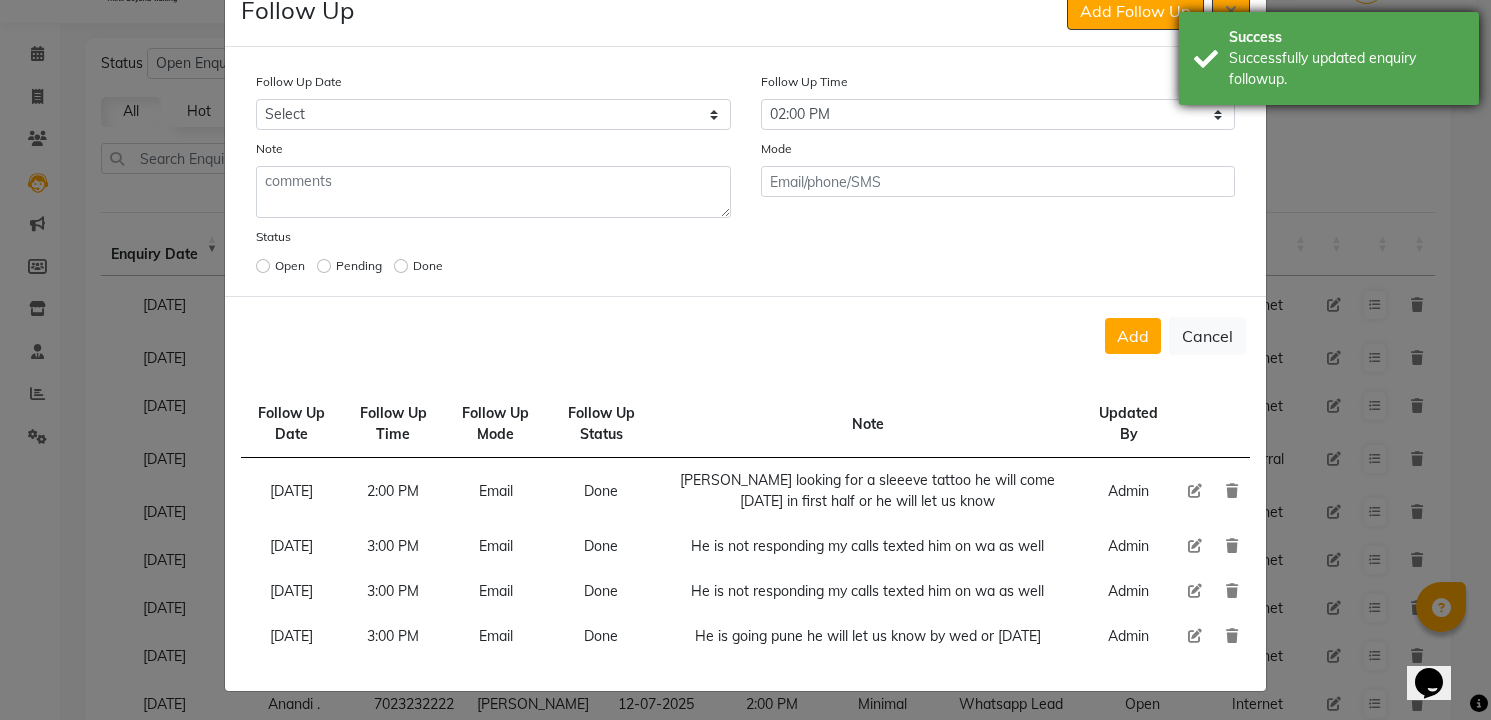 click on "Successfully updated enquiry followup." at bounding box center (1346, 69) 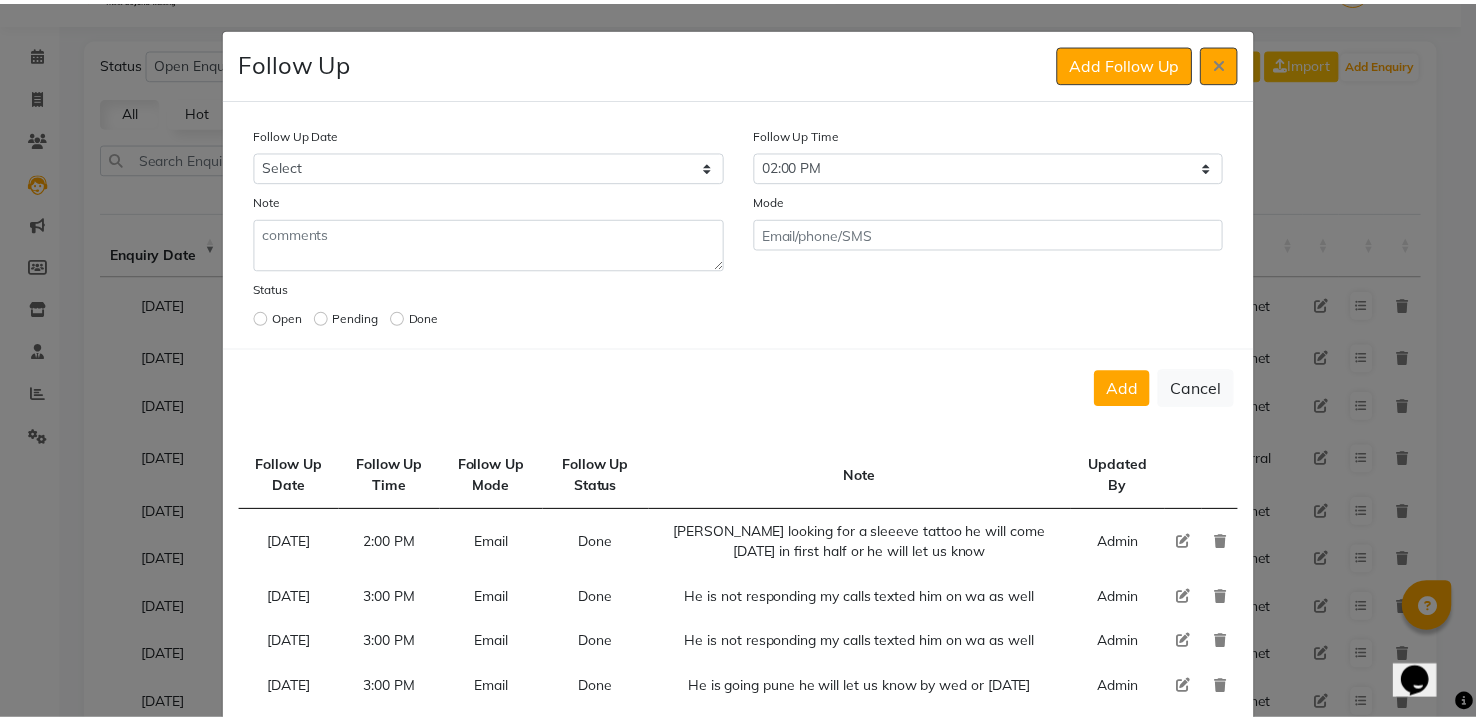 scroll, scrollTop: 0, scrollLeft: 0, axis: both 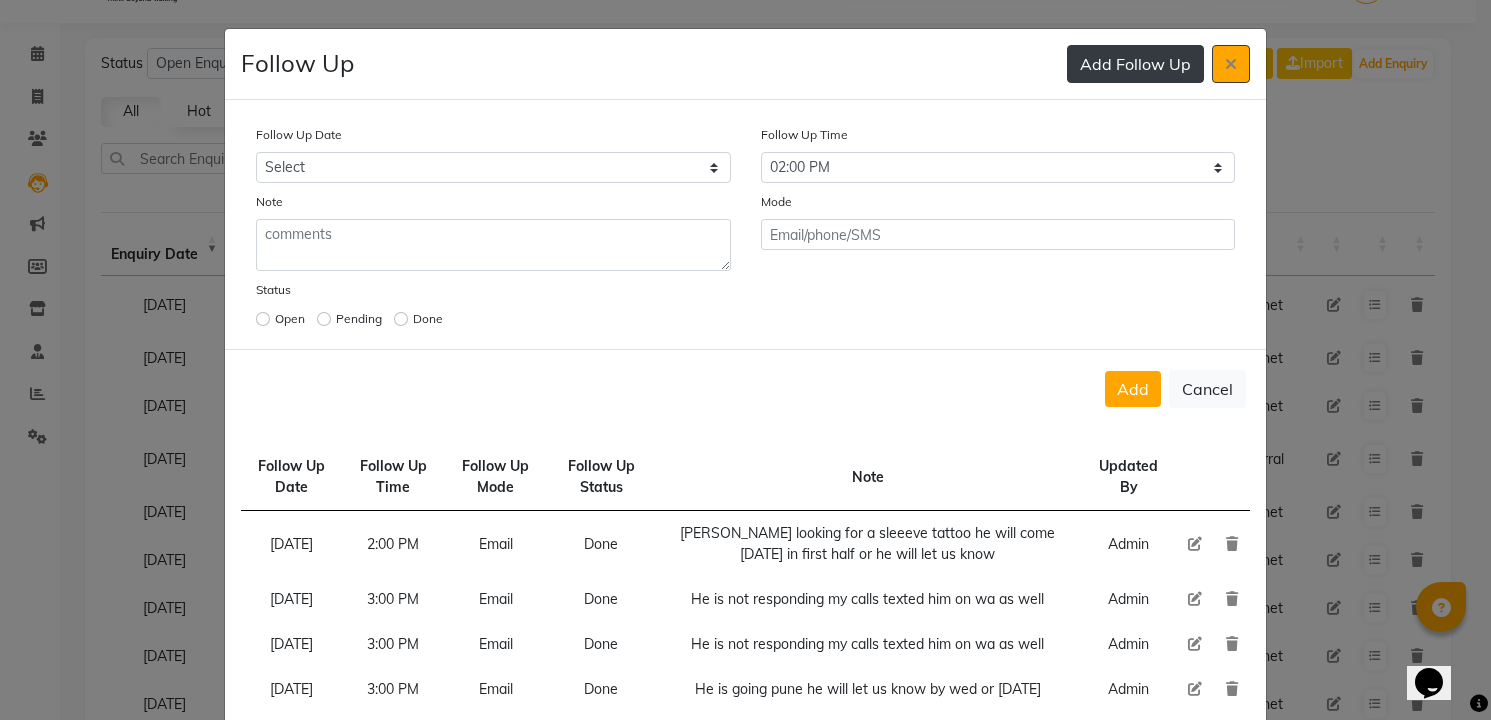 click on "Add Follow Up" 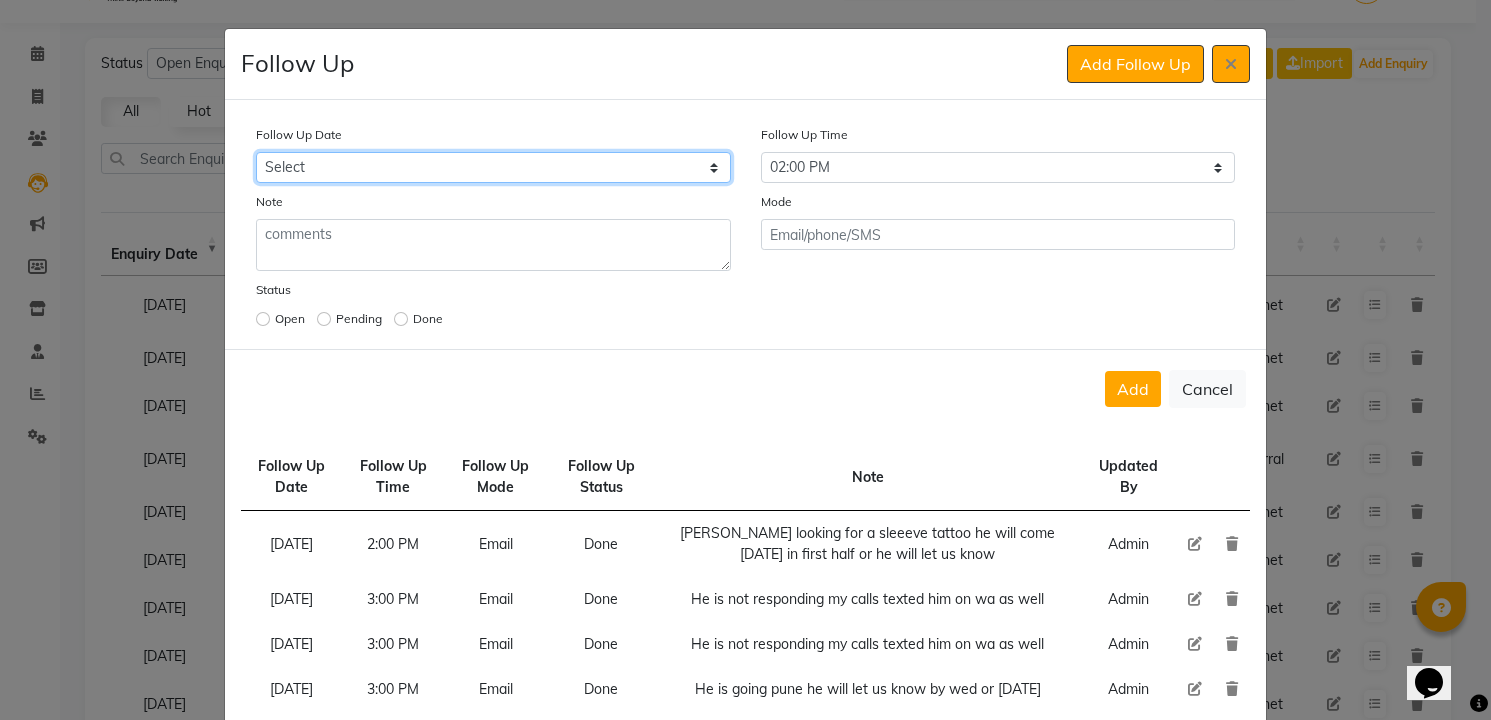 click on "Select [DATE] [DATE] [DATE] ([DATE]) [DATE] ([DATE]) [DATE] ([DATE]) [DATE] ([DATE]) [DATE] ([DATE]) [DATE] ([DATE]) [DATE] ([DATE]) [DATE] ([DATE]) [DATE] ([DATE]) [DATE] ([DATE])  Custom Date" at bounding box center (493, 167) 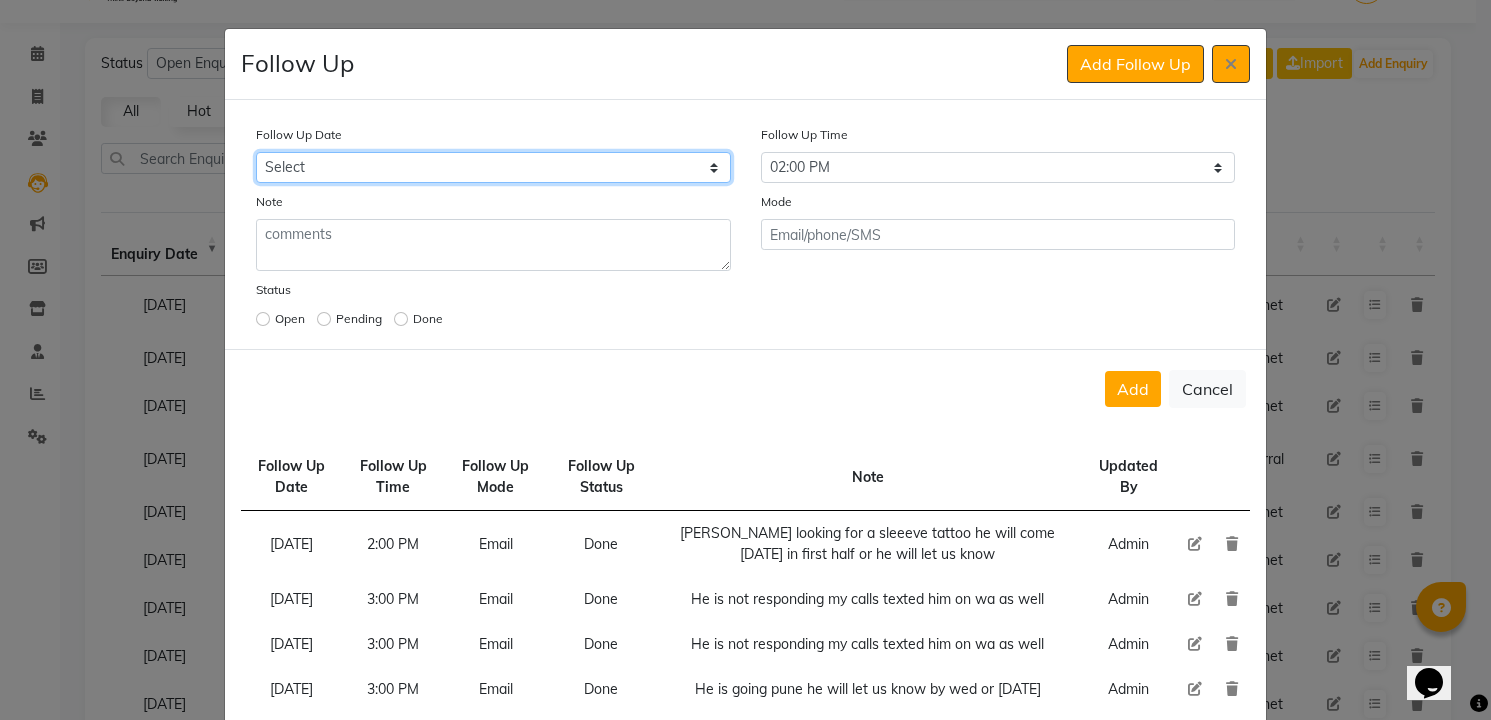 select on "[DATE]" 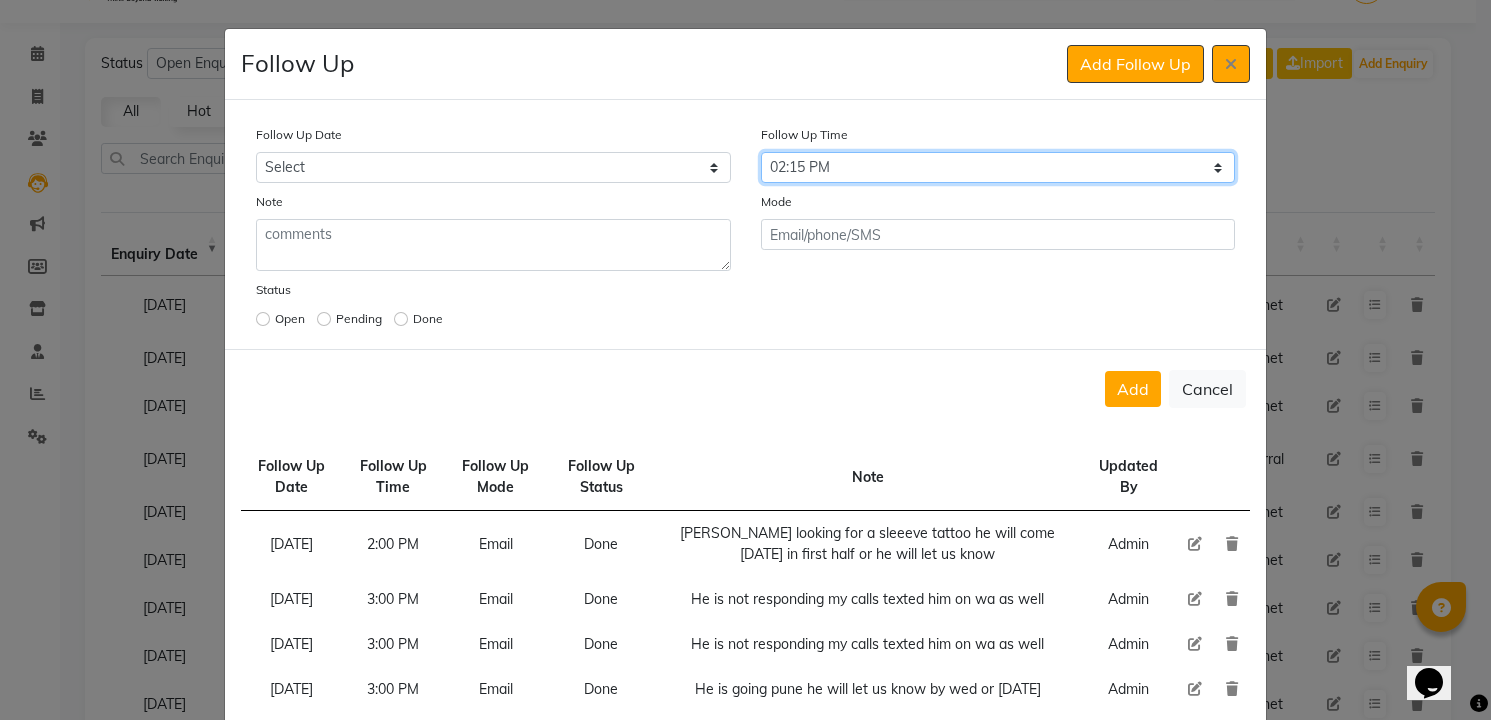 select on "900" 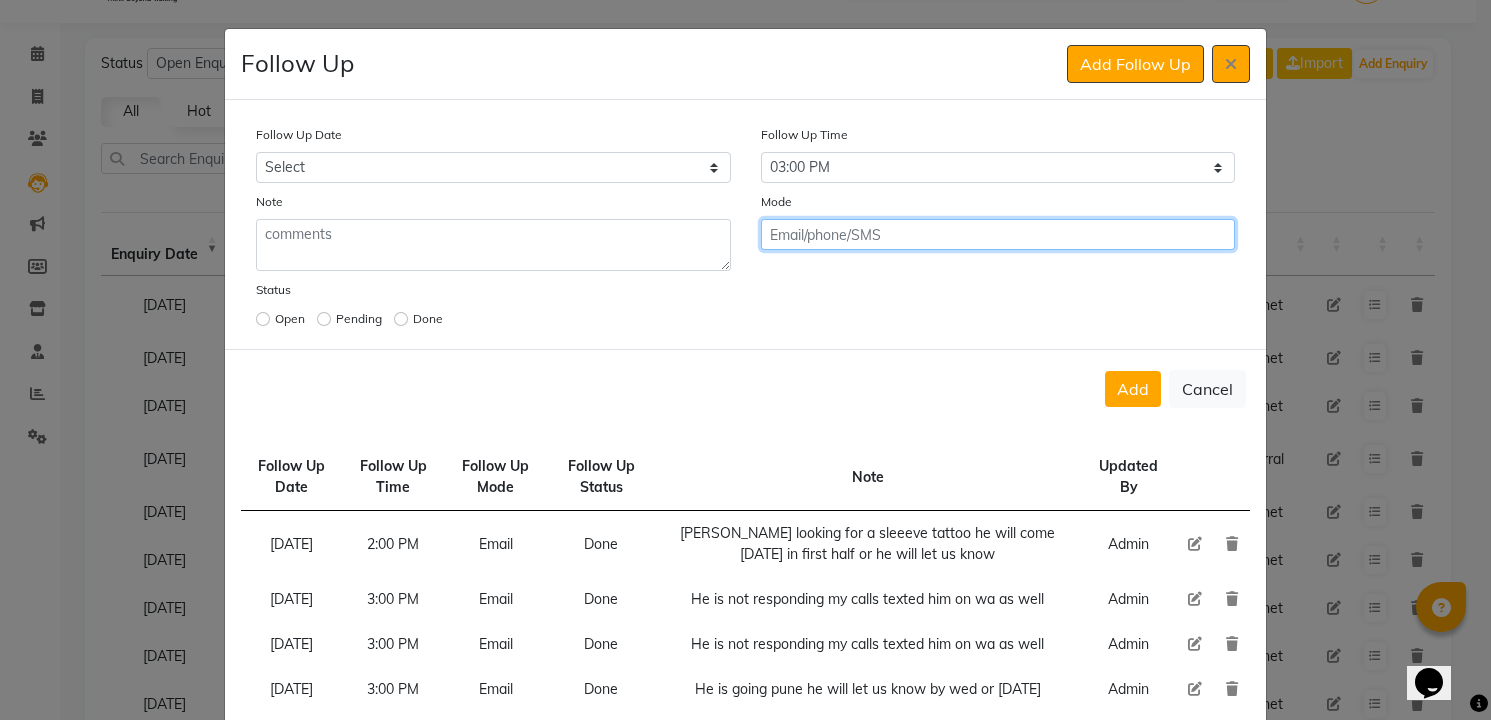 click on "Add" 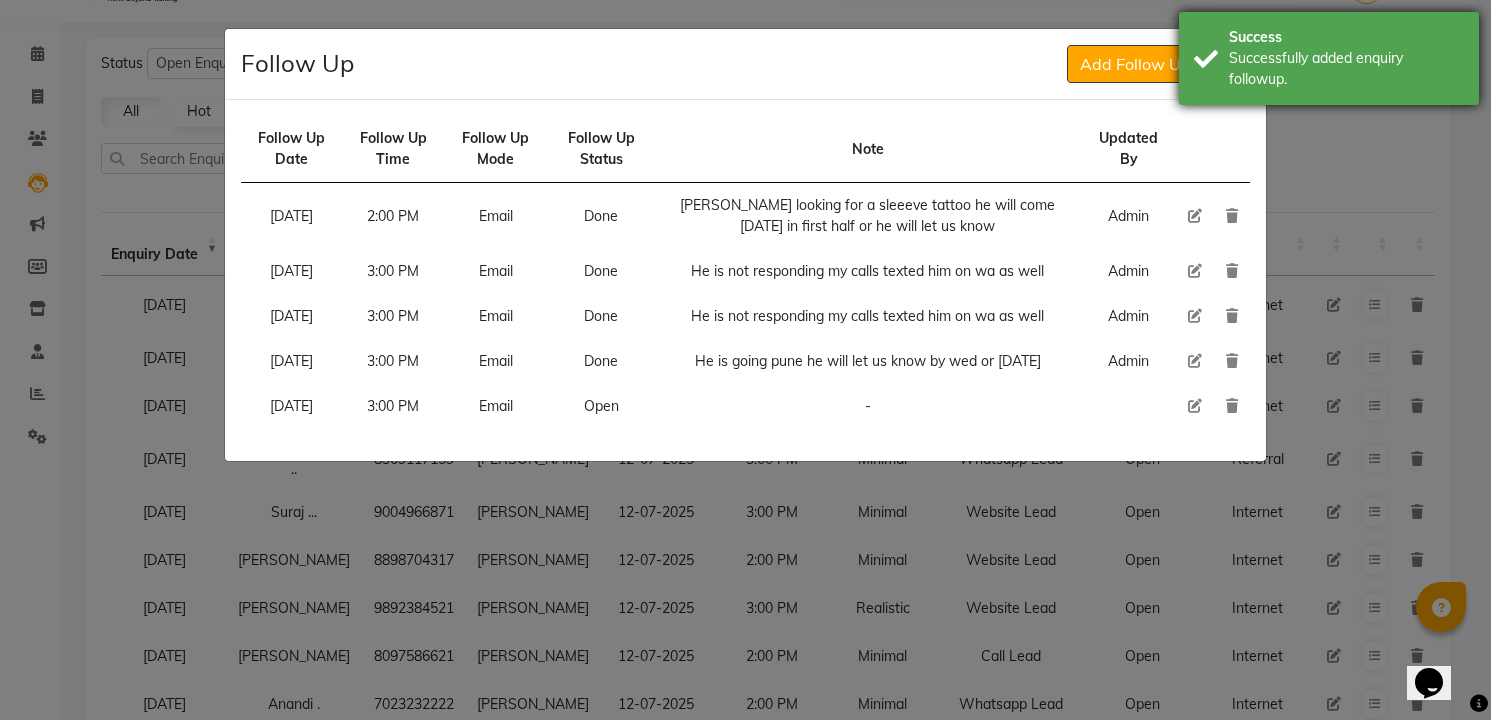 click on "Successfully added enquiry followup." at bounding box center [1346, 69] 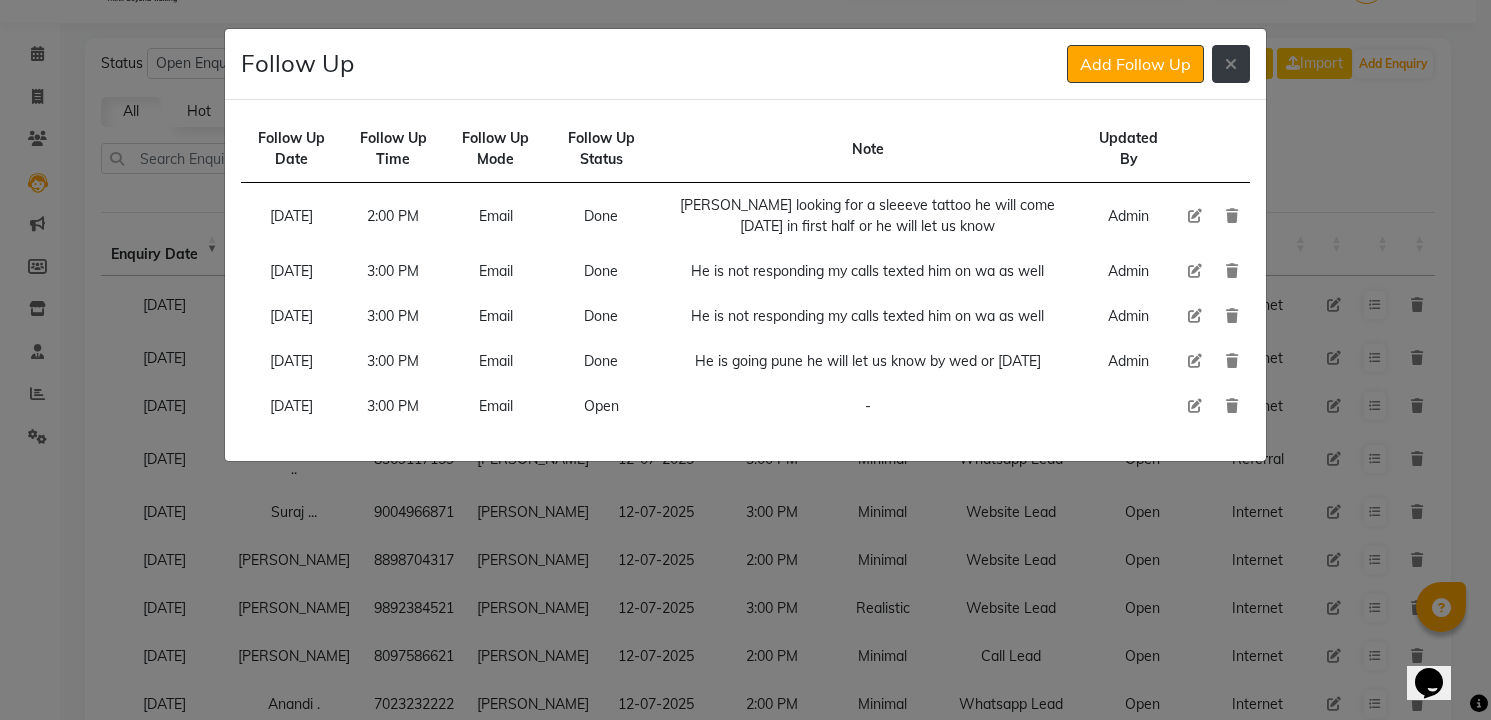 click 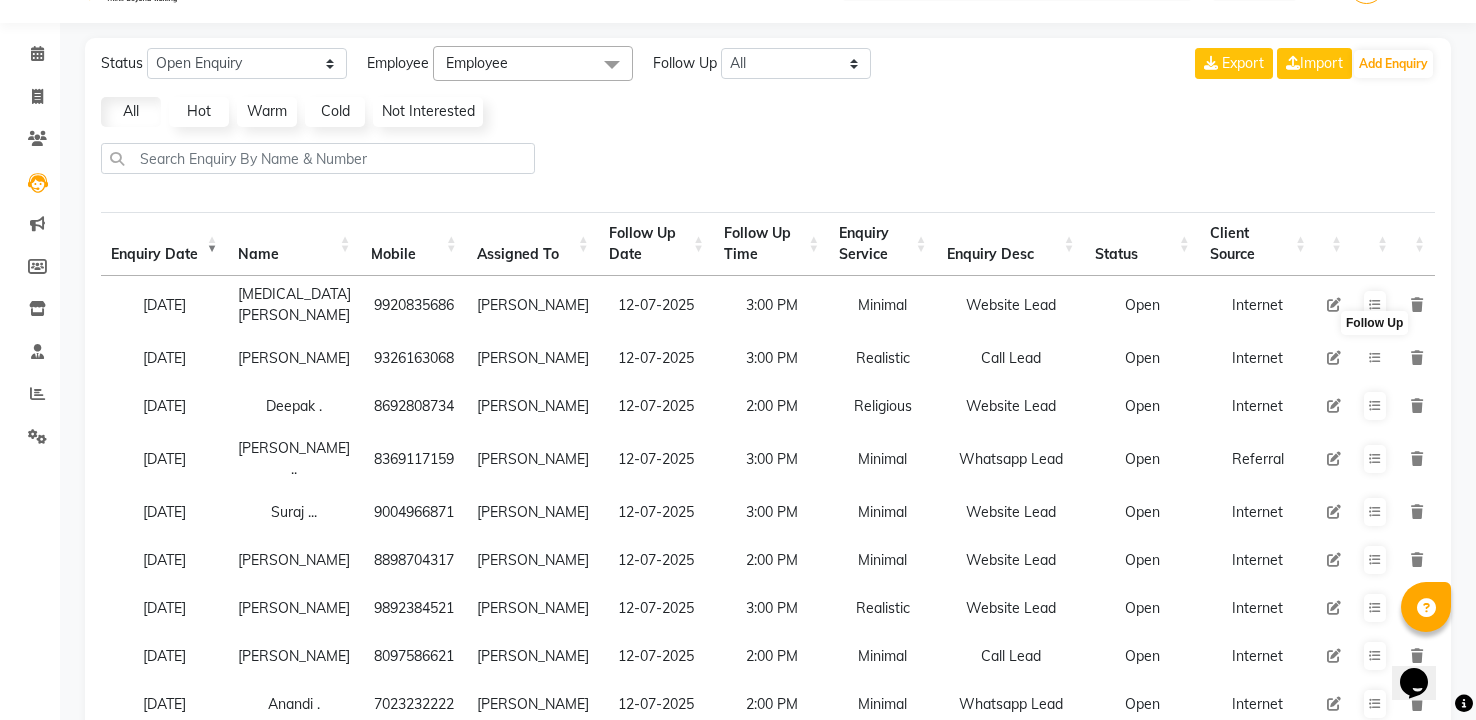 type 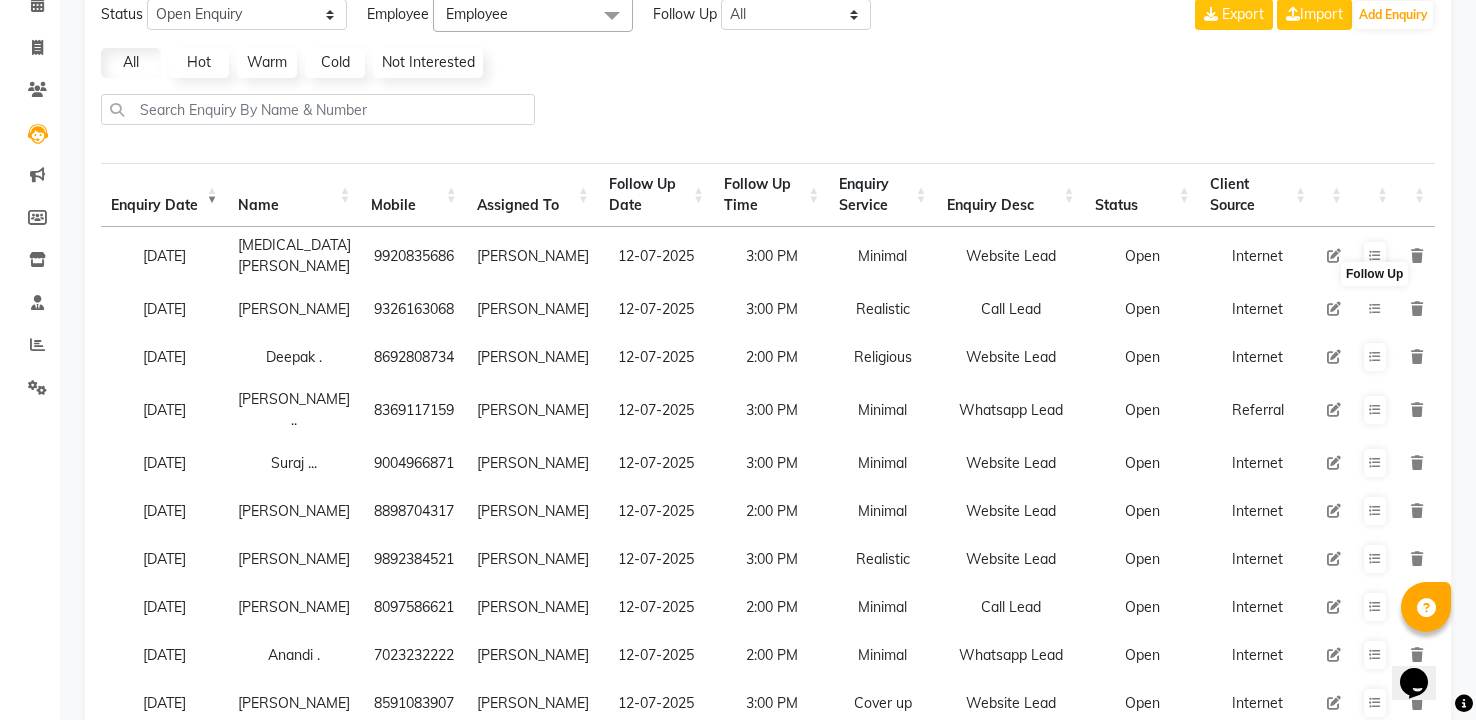 scroll, scrollTop: 101, scrollLeft: 0, axis: vertical 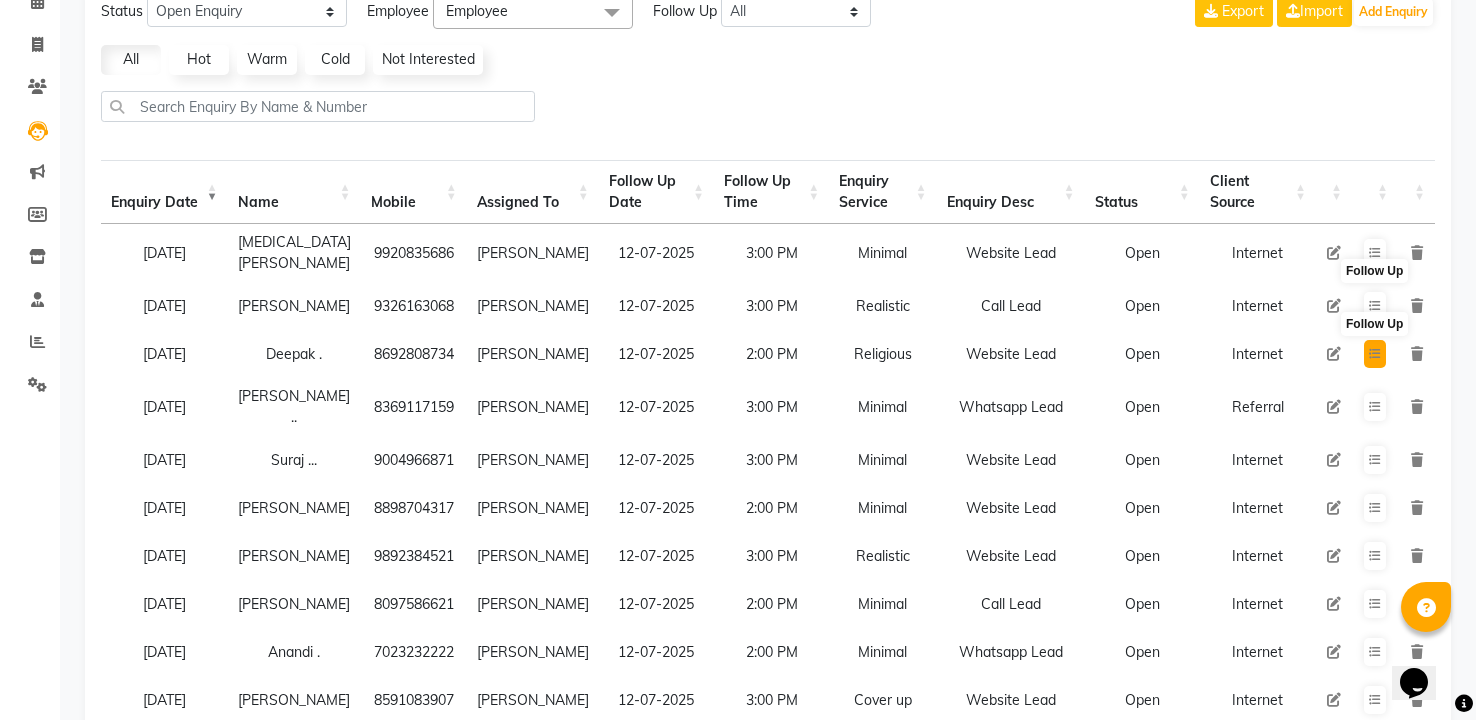click at bounding box center [1375, 354] 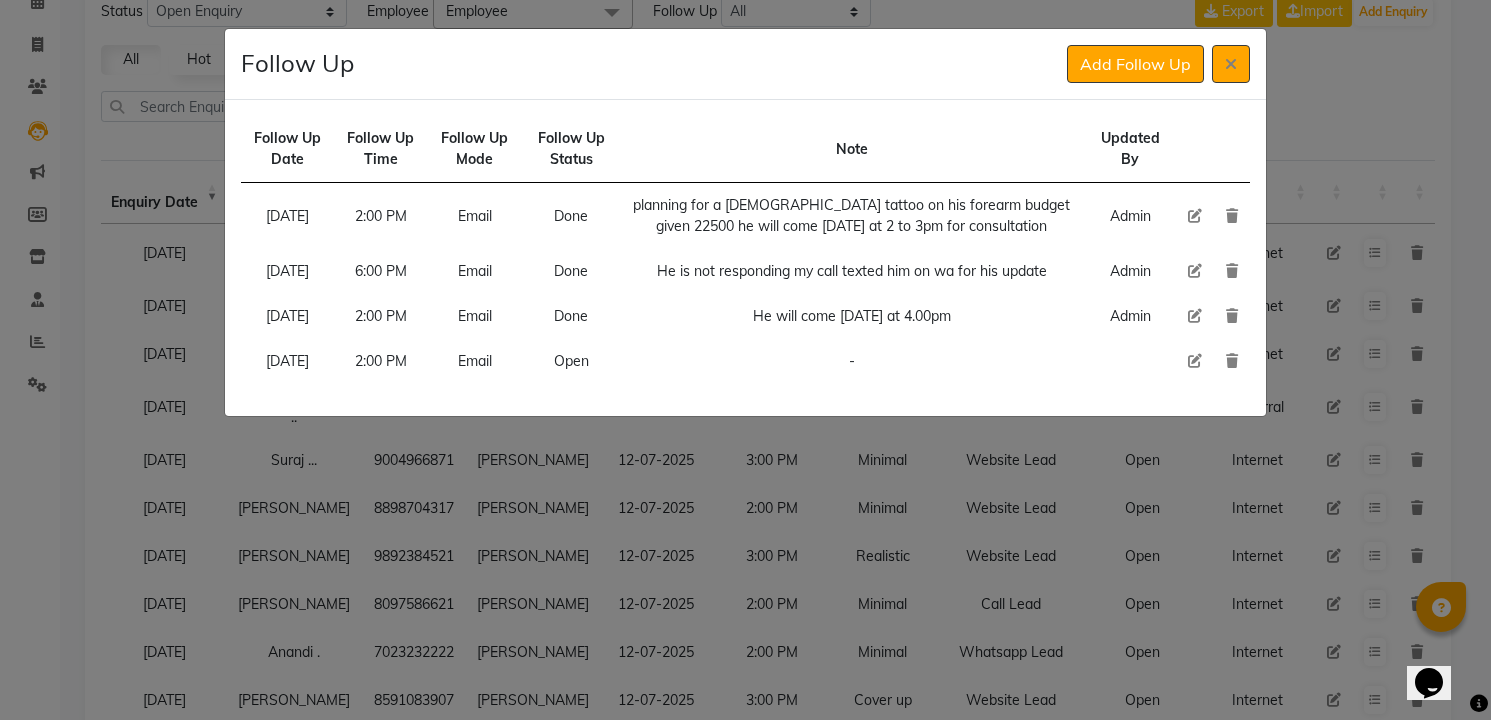 type 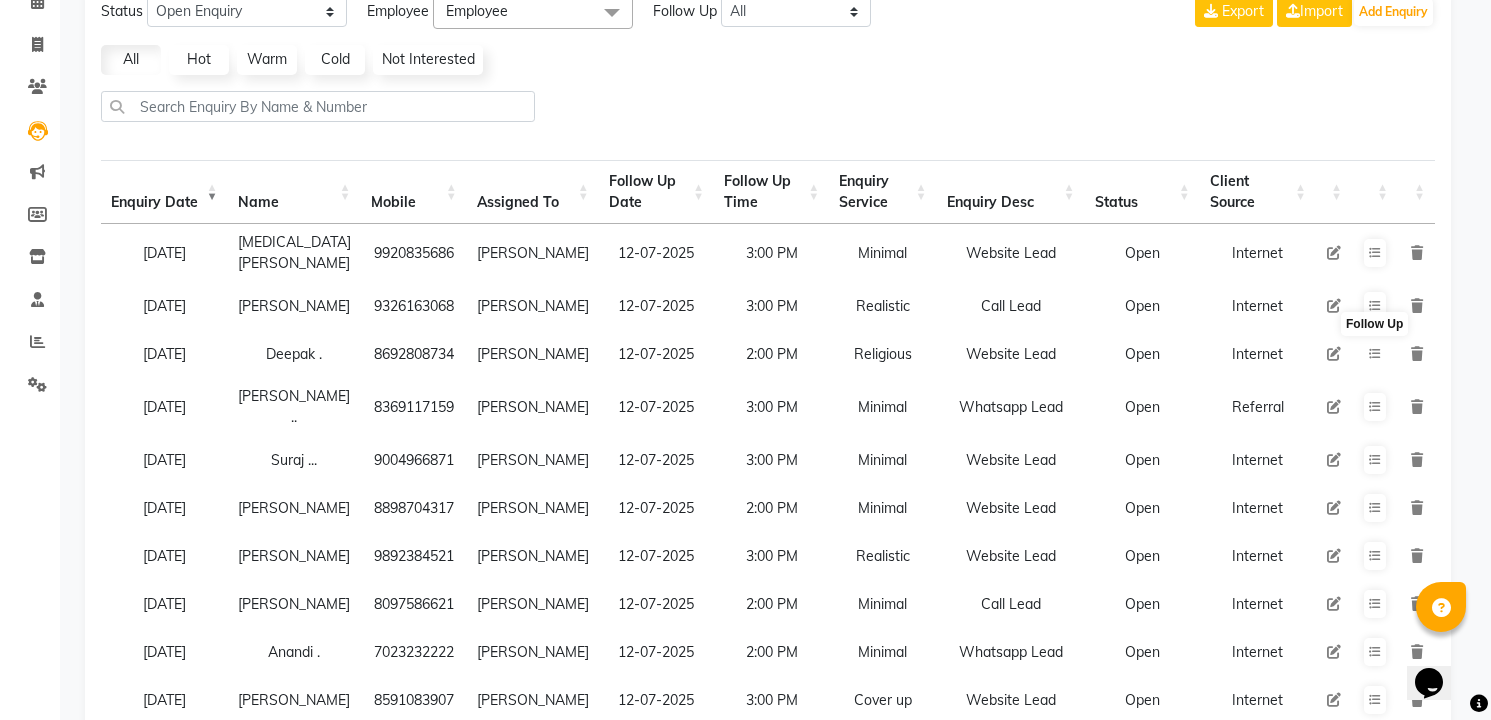 type 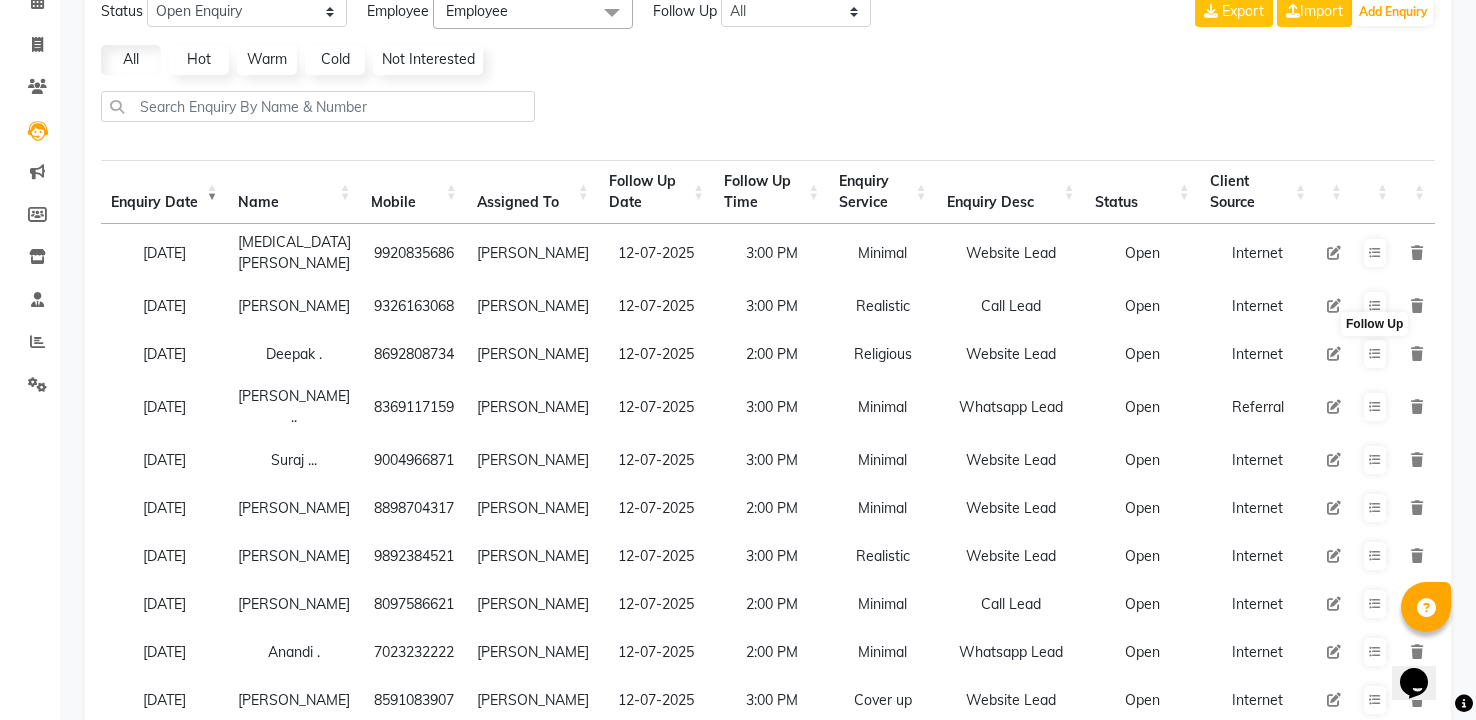 click on "8692808734" at bounding box center [414, 354] 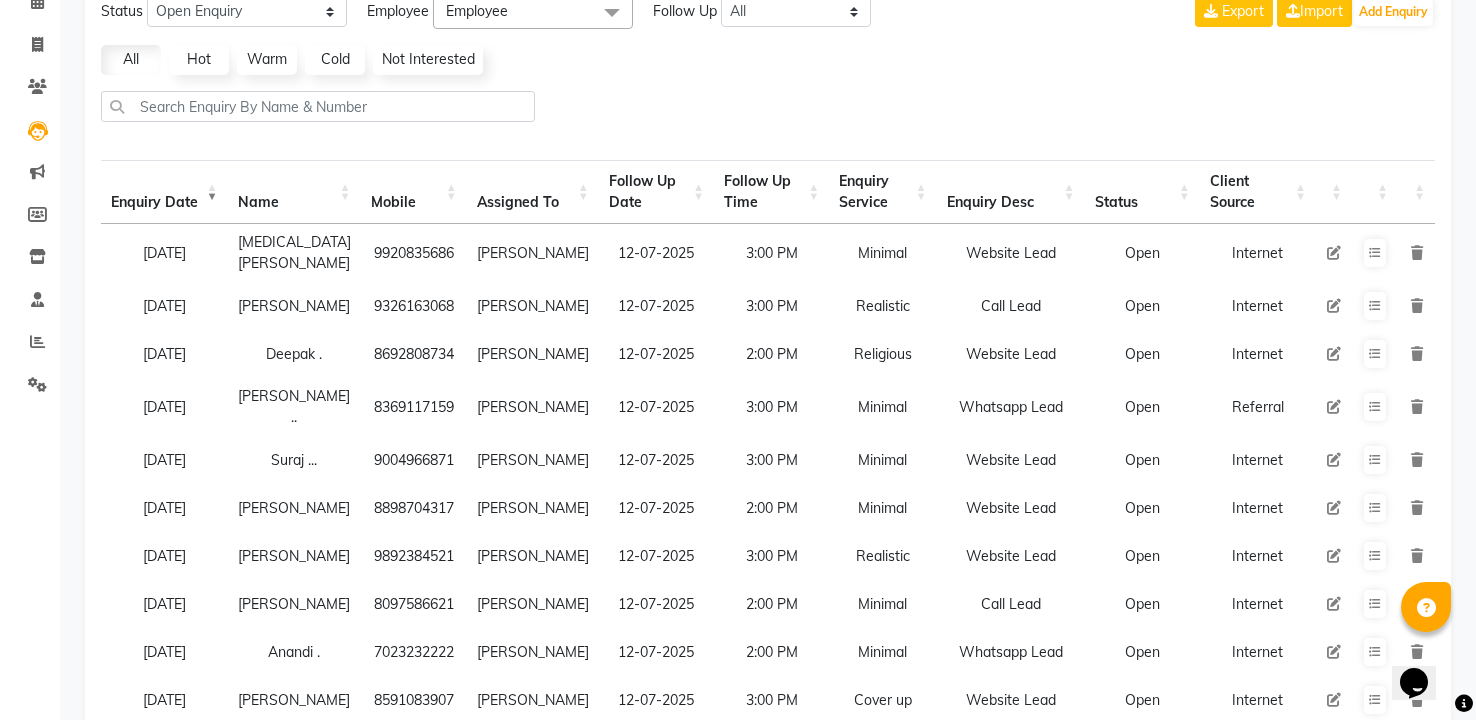 click on "8692808734" at bounding box center (414, 354) 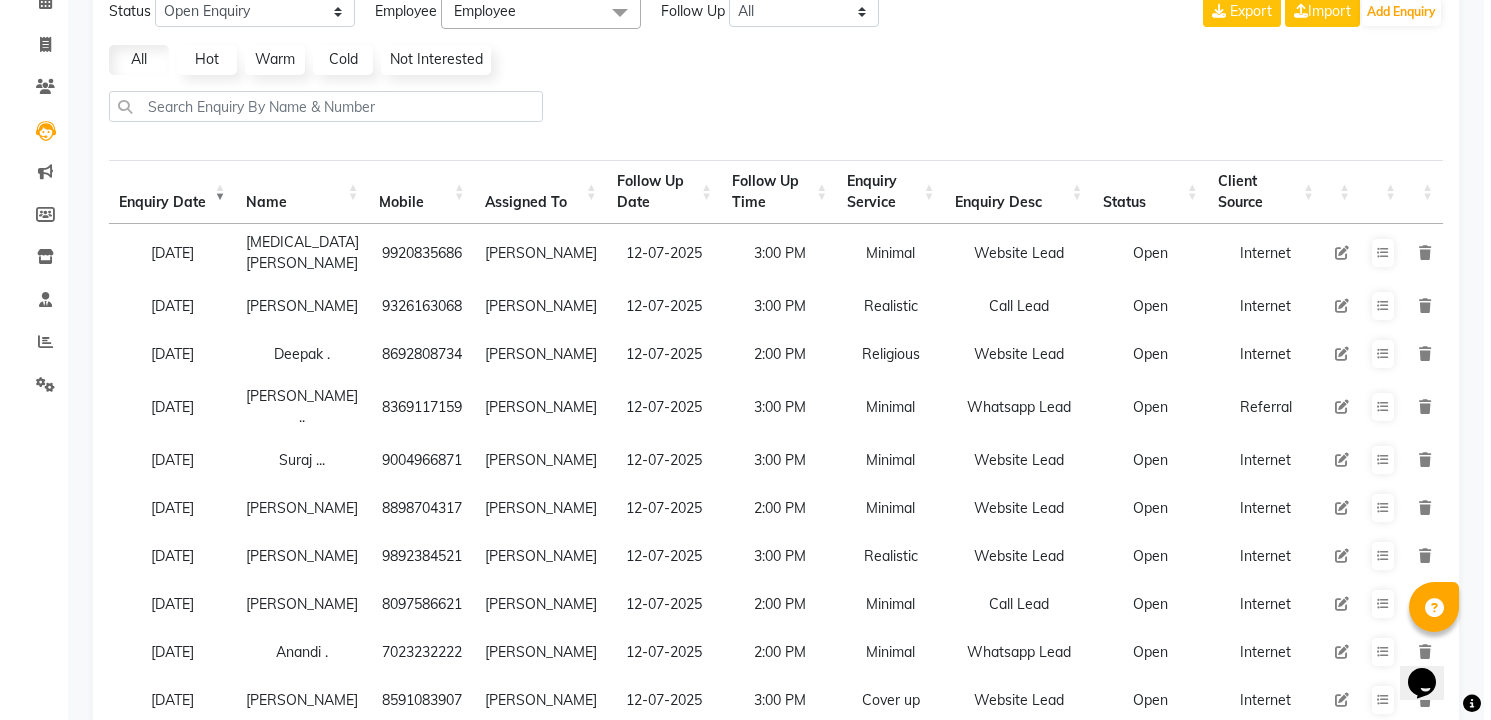 scroll, scrollTop: 0, scrollLeft: 0, axis: both 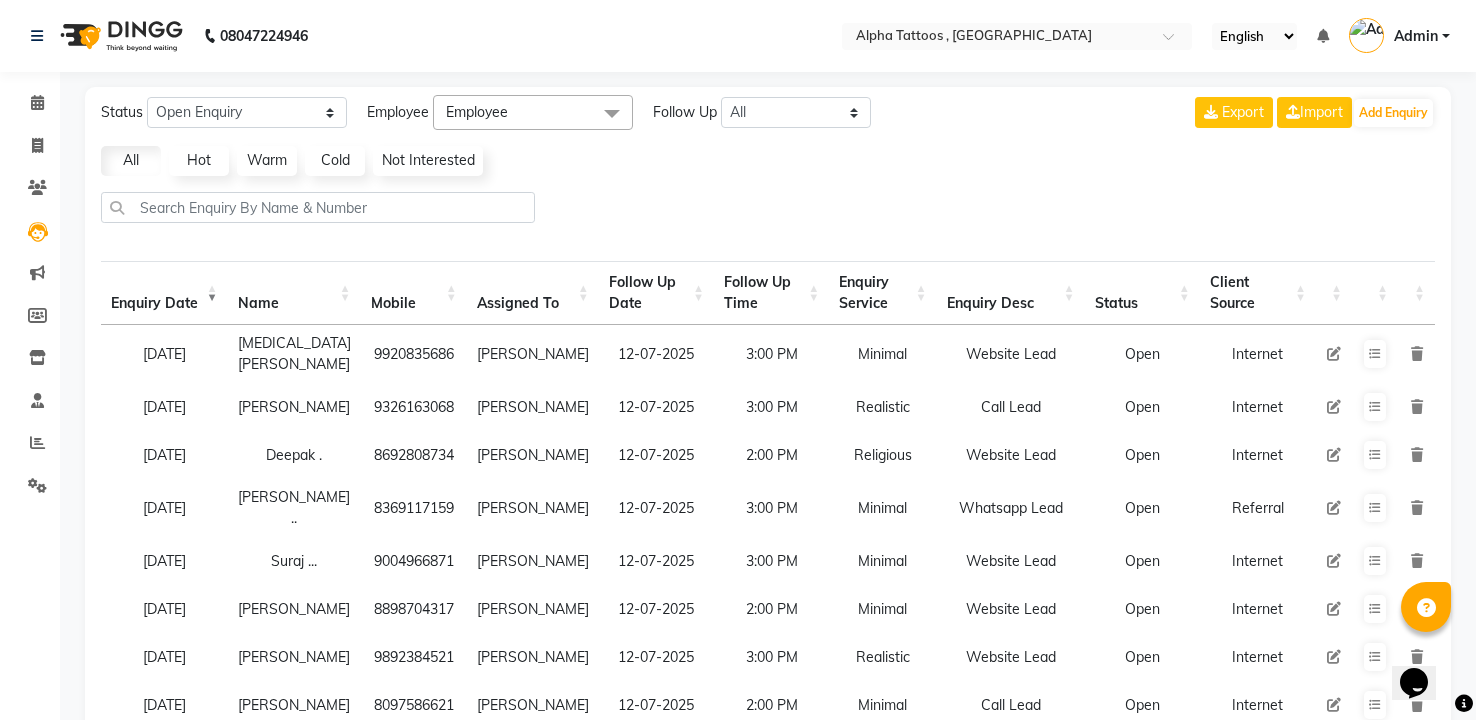 click 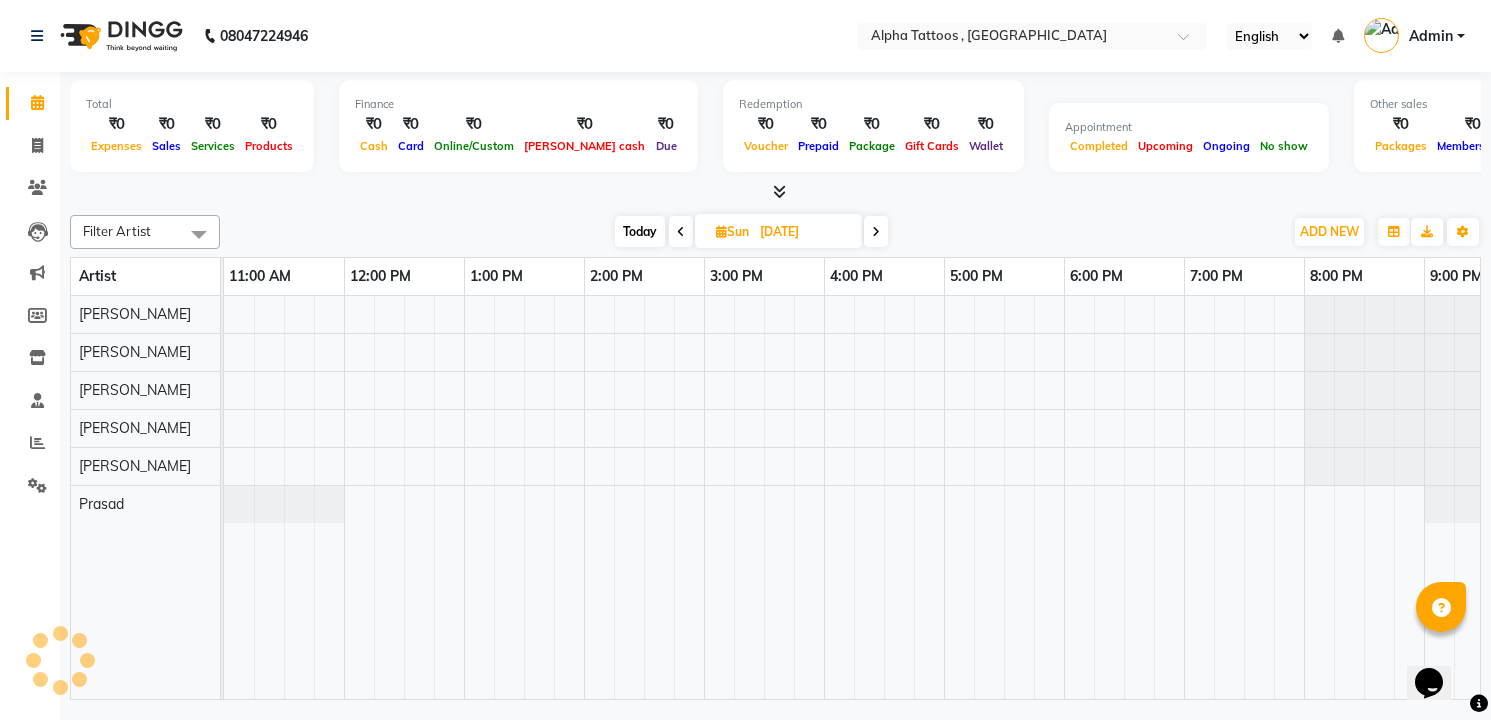 click on "Today" at bounding box center (640, 231) 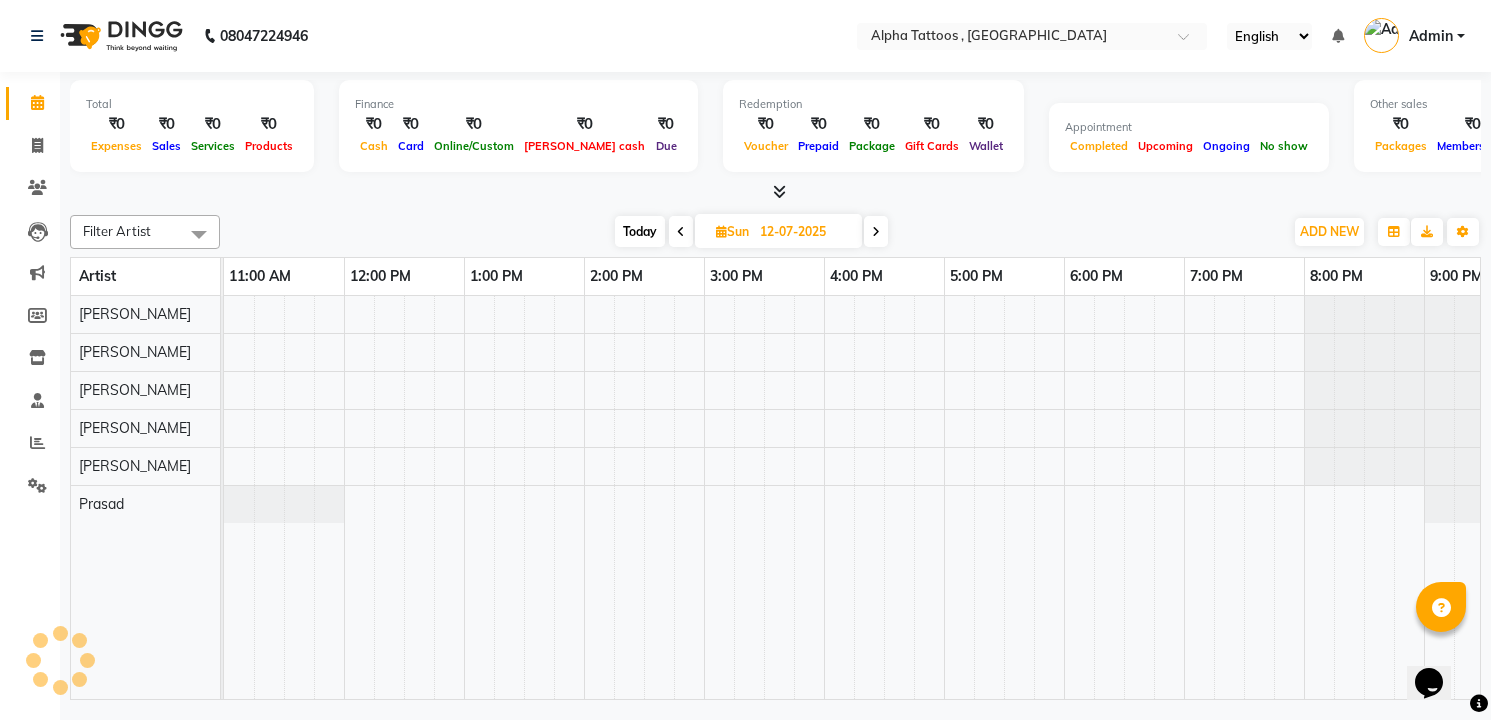 scroll, scrollTop: 0, scrollLeft: 64, axis: horizontal 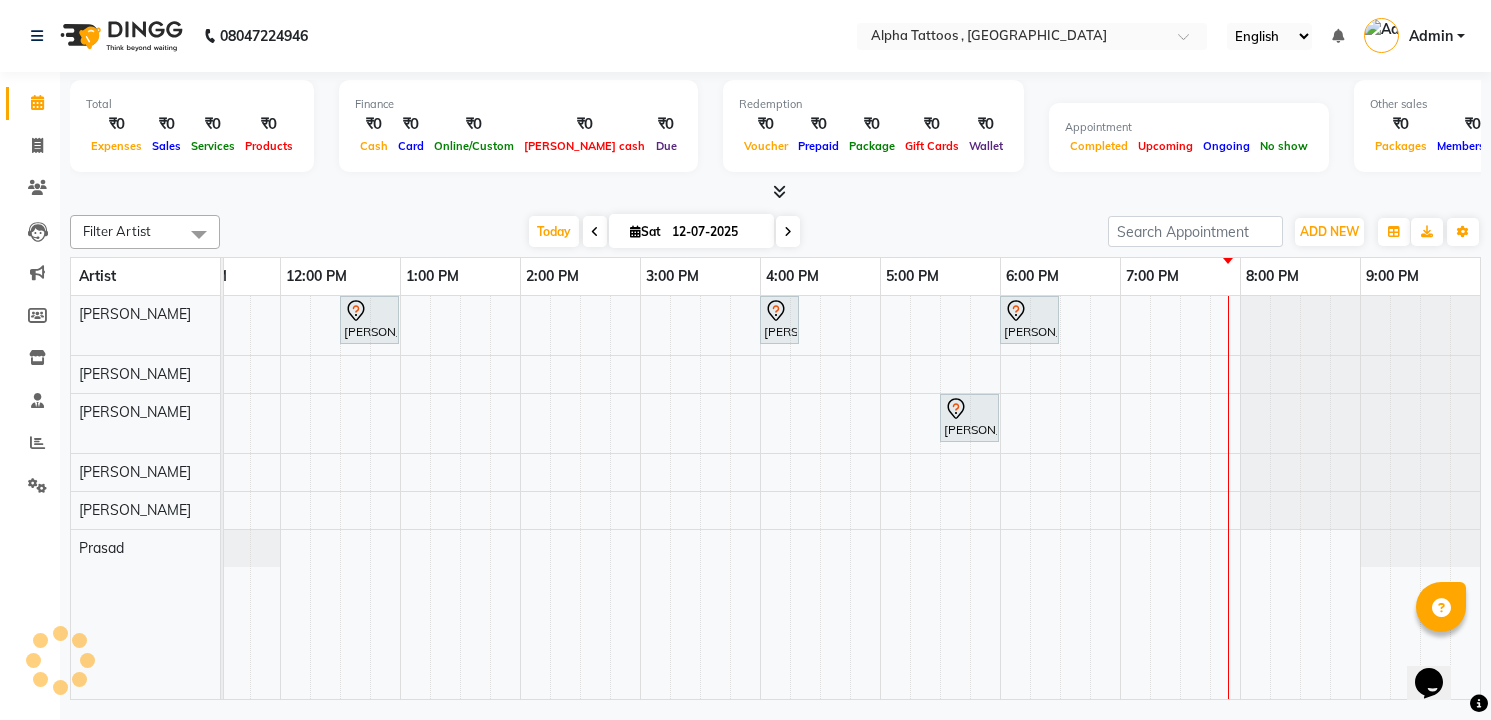 click at bounding box center (788, 231) 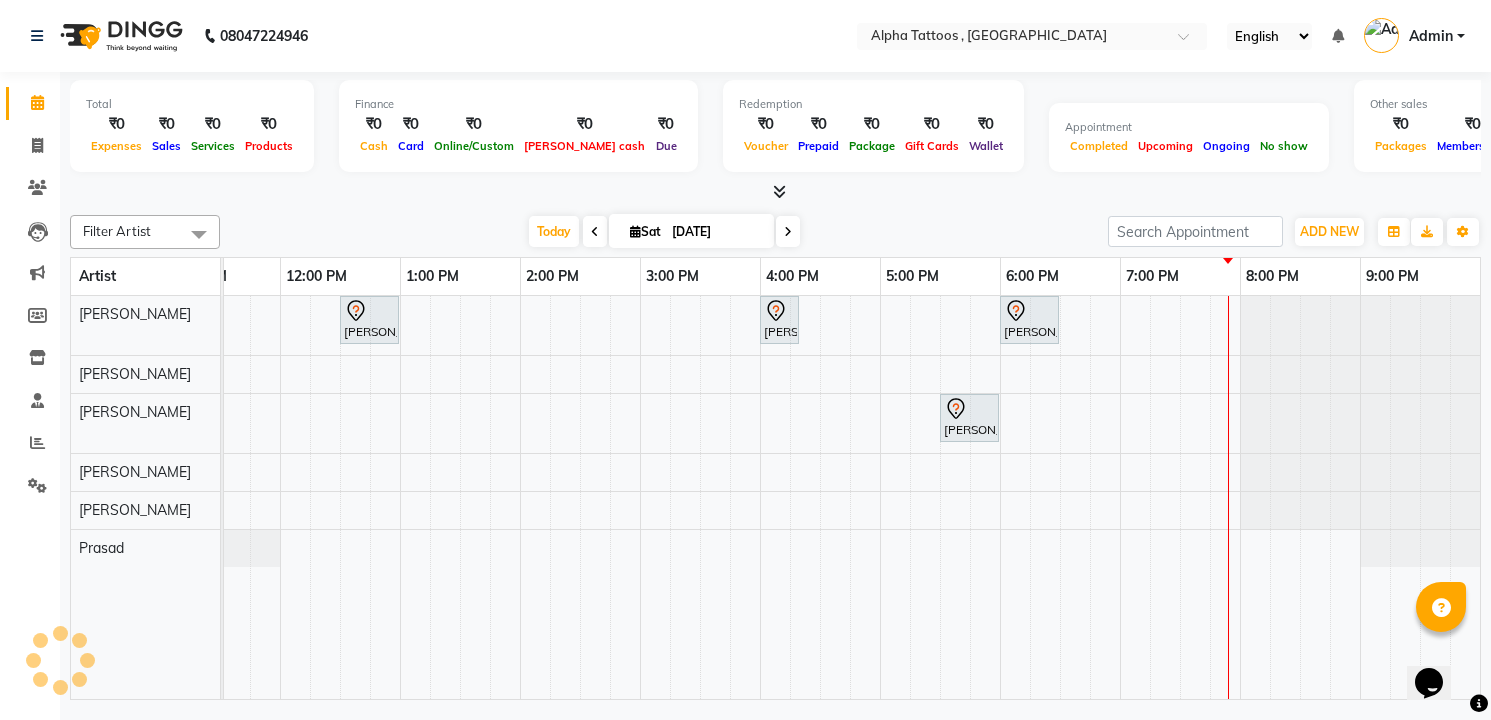 scroll, scrollTop: 0, scrollLeft: 0, axis: both 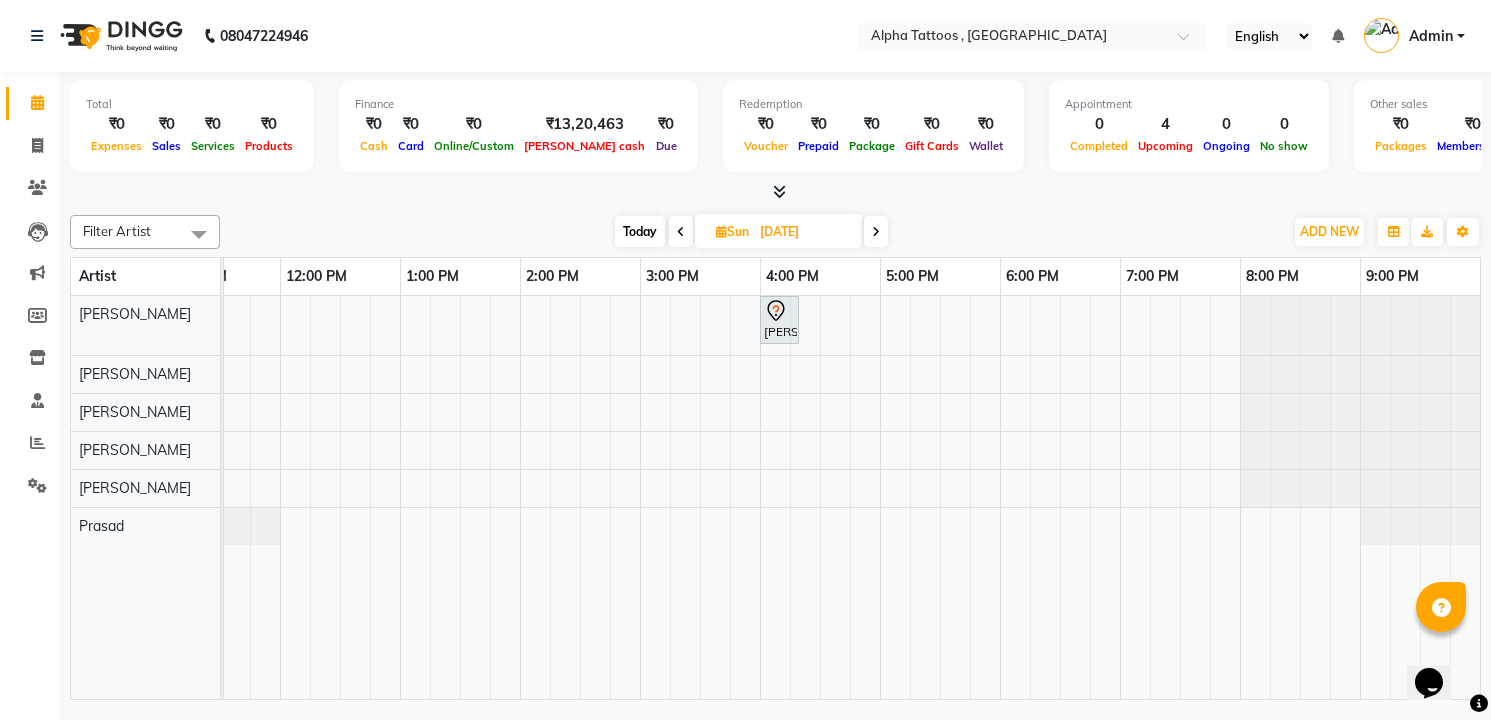 click on "[PERSON_NAME], 04:00 PM-04:20 PM, Consultation" at bounding box center (820, 497) 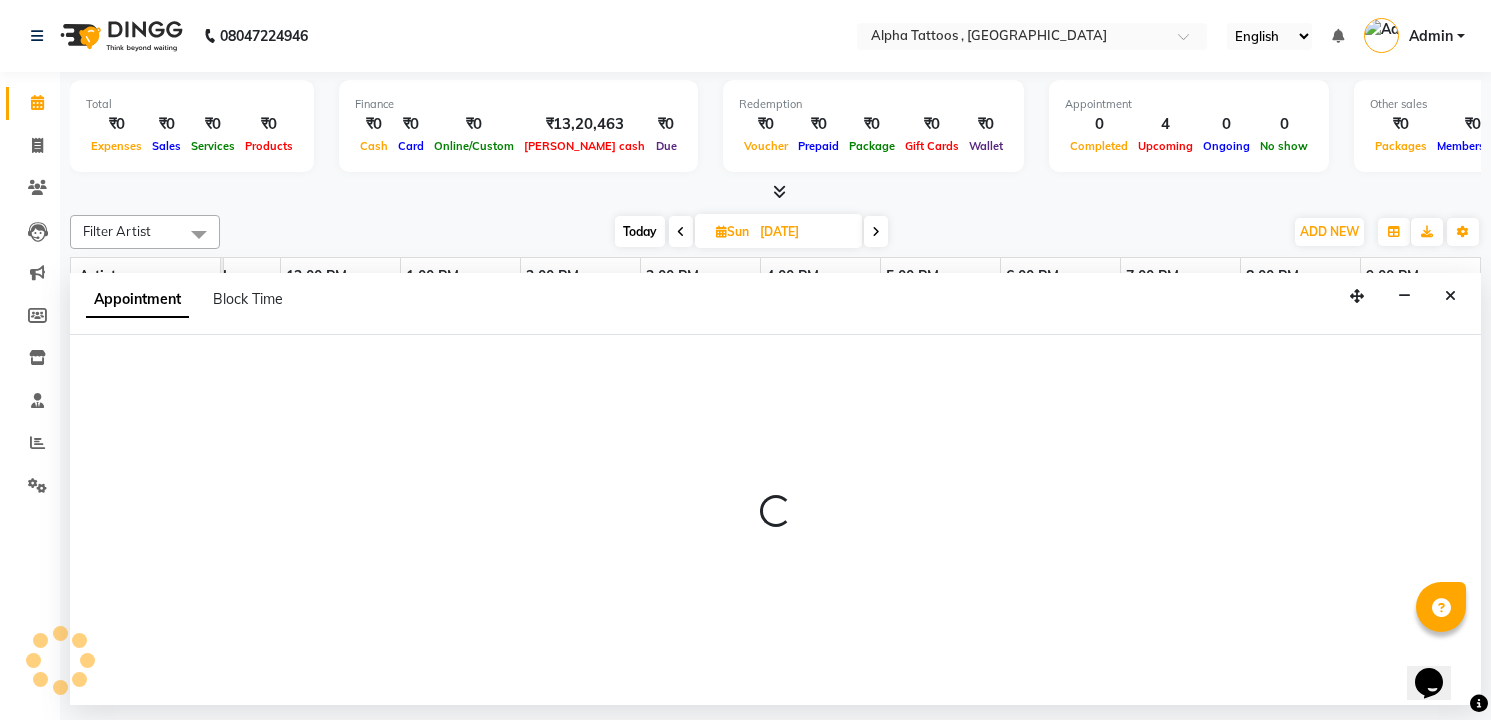 select on "32646" 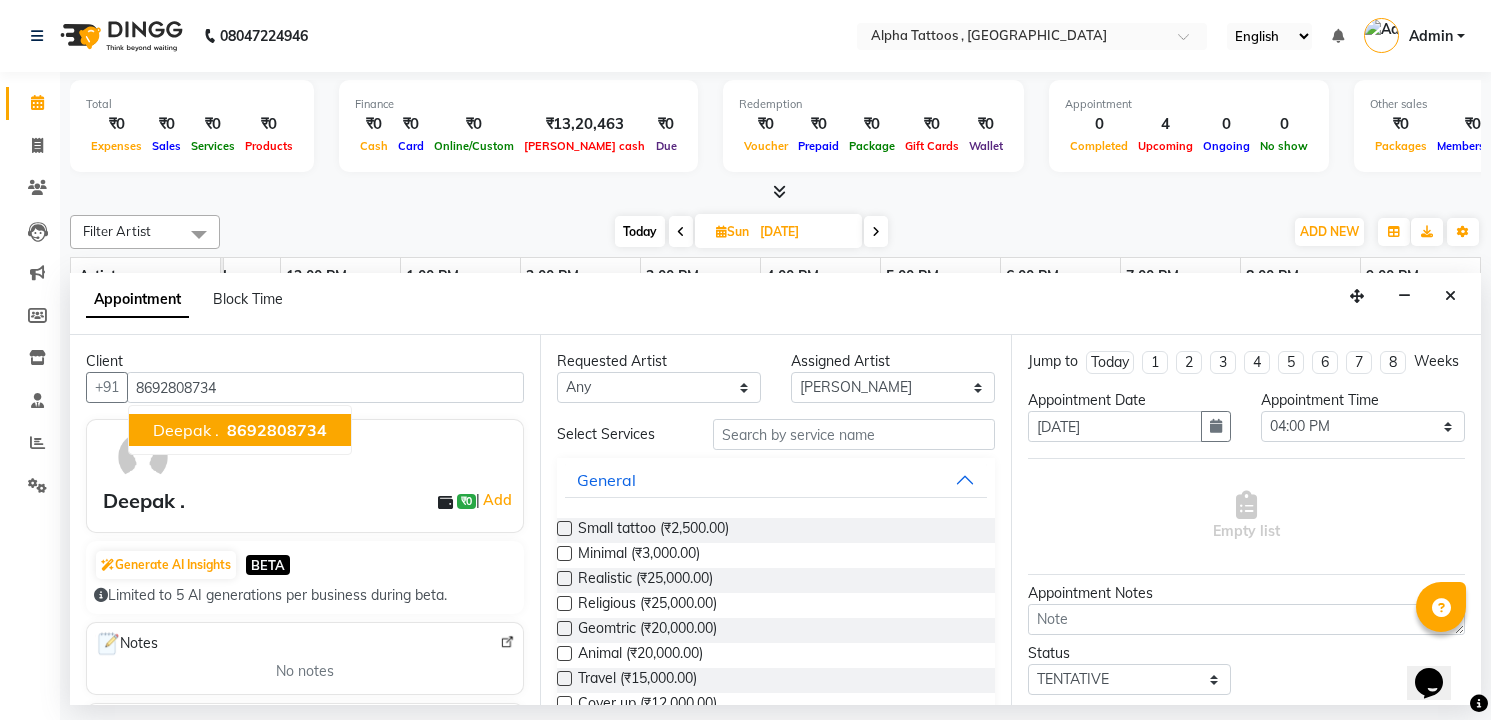 click on "8692808734" at bounding box center [277, 430] 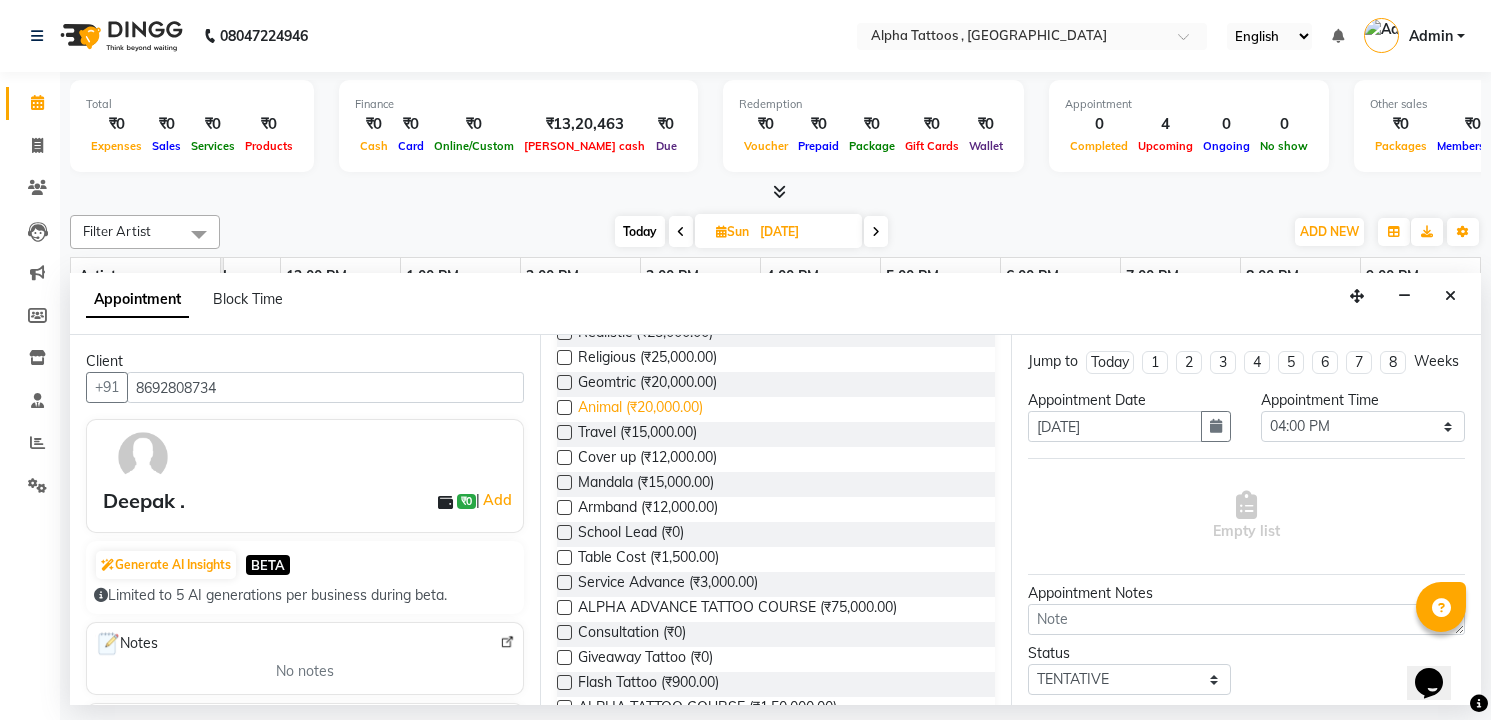 scroll, scrollTop: 292, scrollLeft: 0, axis: vertical 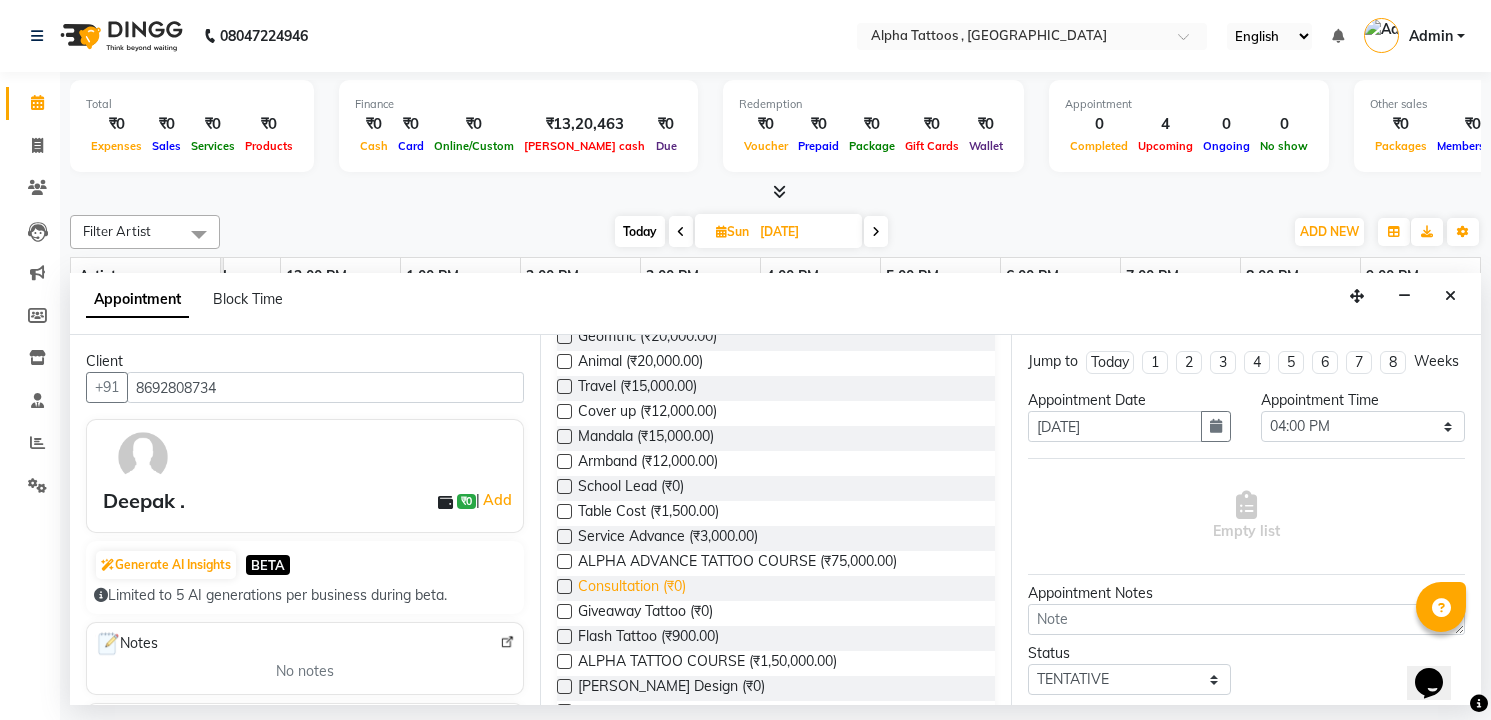 type on "8692808734" 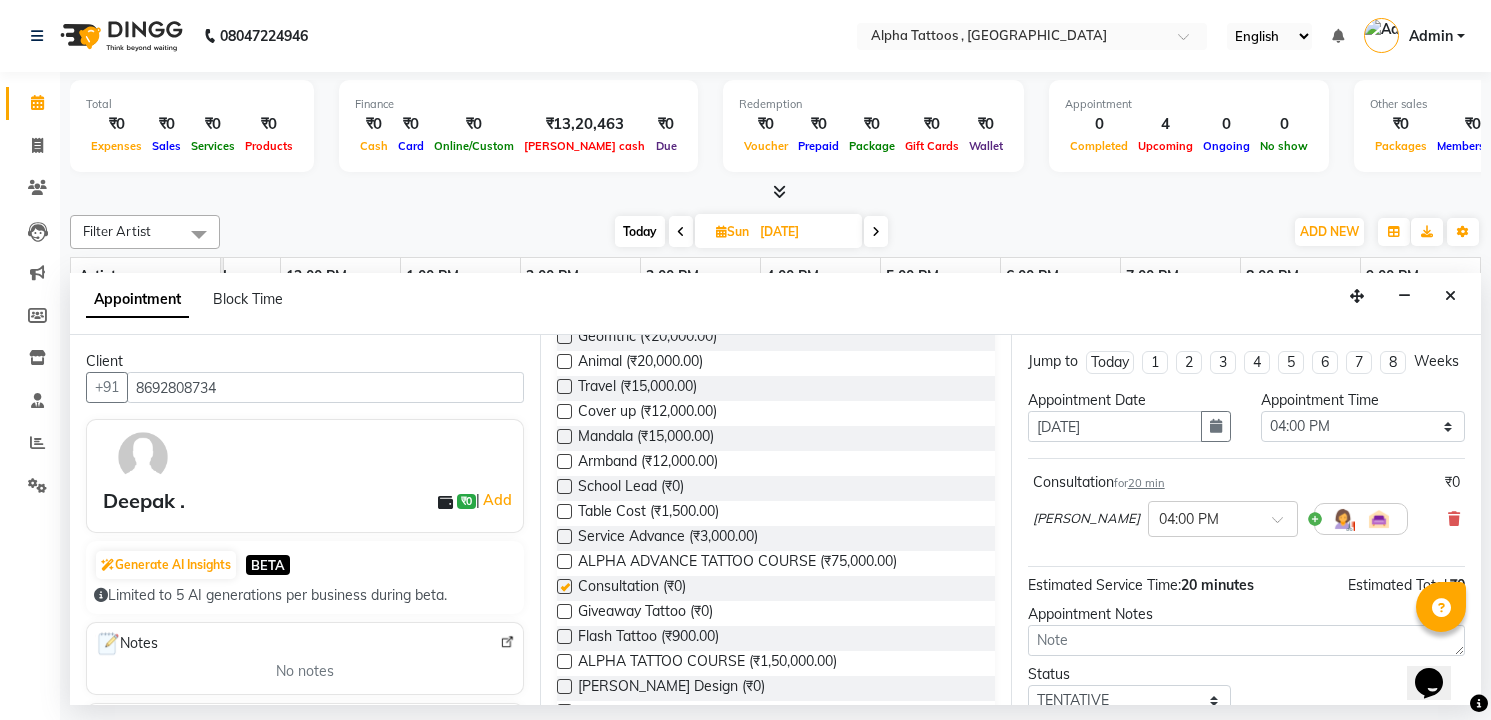 checkbox on "false" 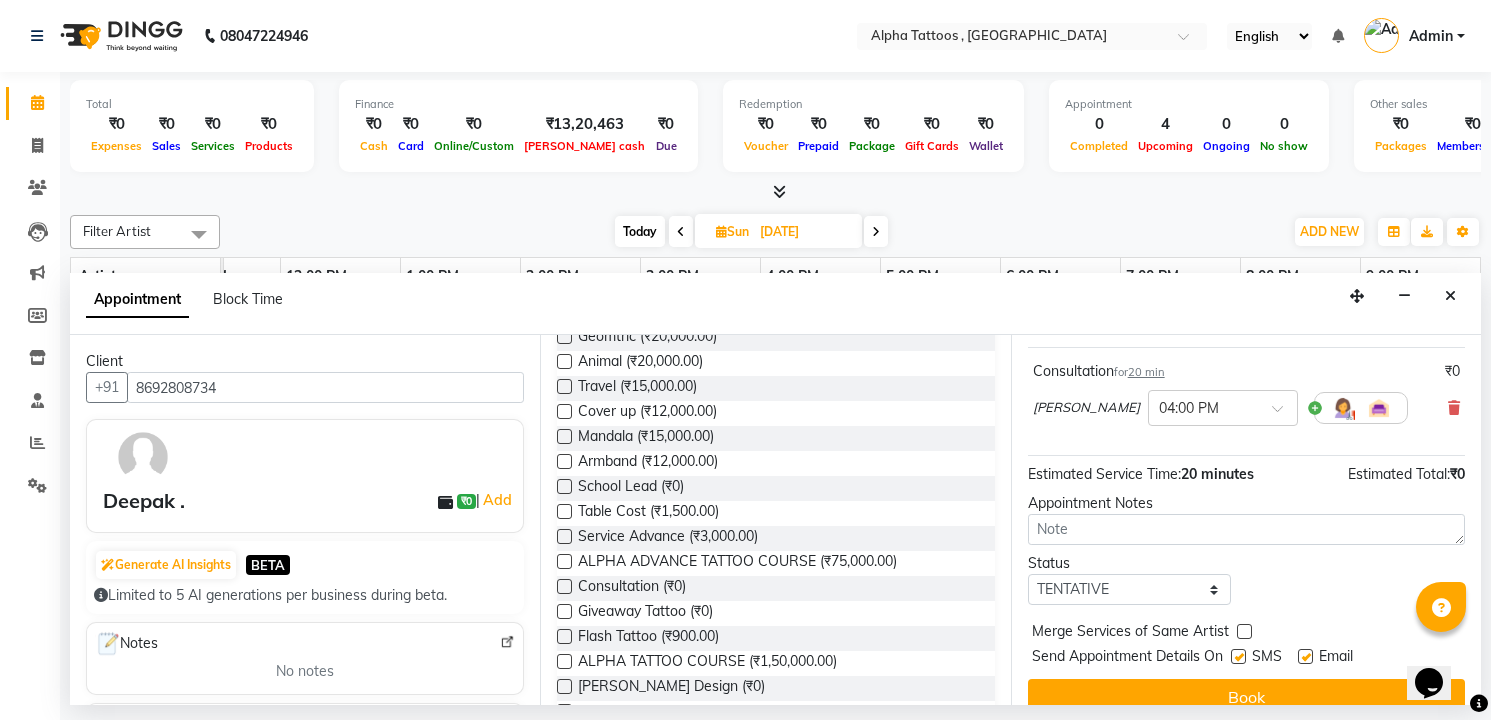 scroll, scrollTop: 156, scrollLeft: 0, axis: vertical 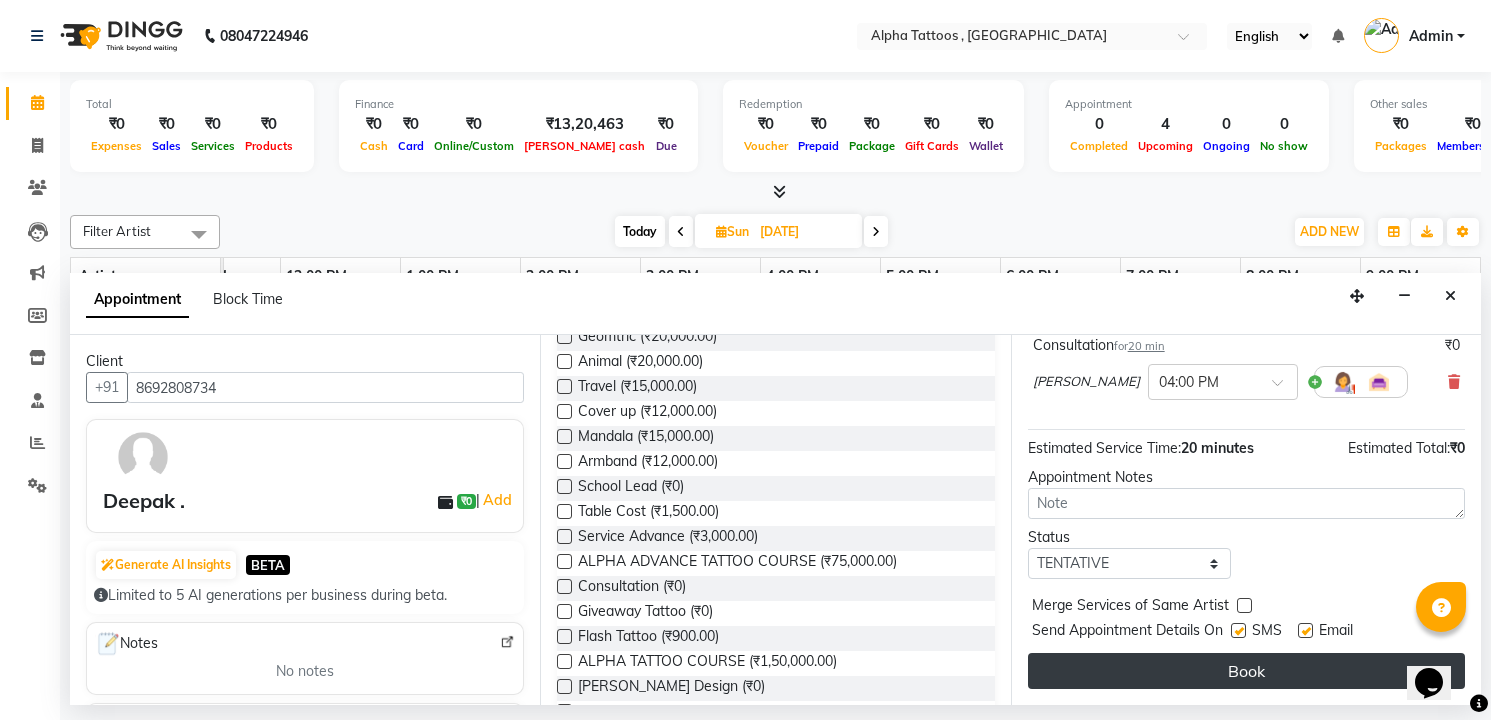 click on "Book" at bounding box center (1246, 671) 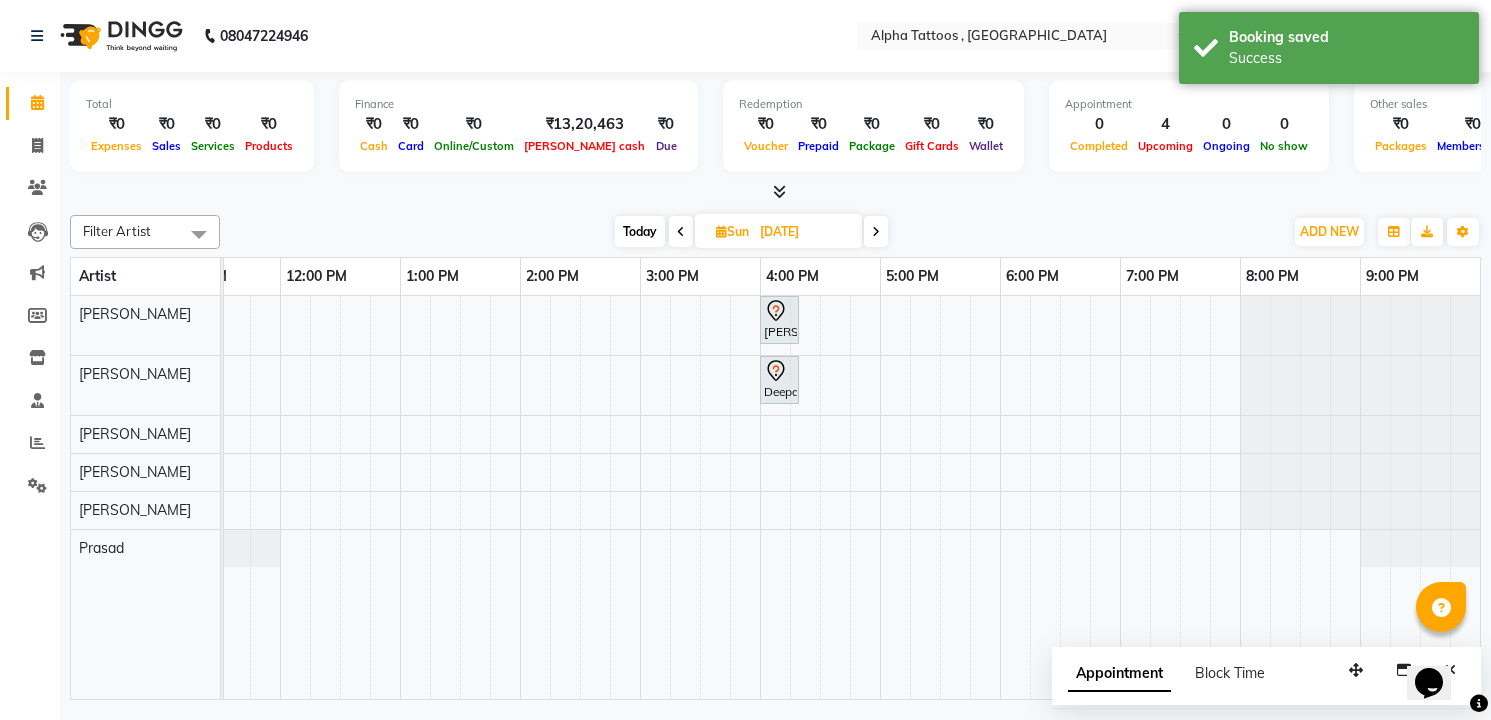 click on "Today" at bounding box center [640, 231] 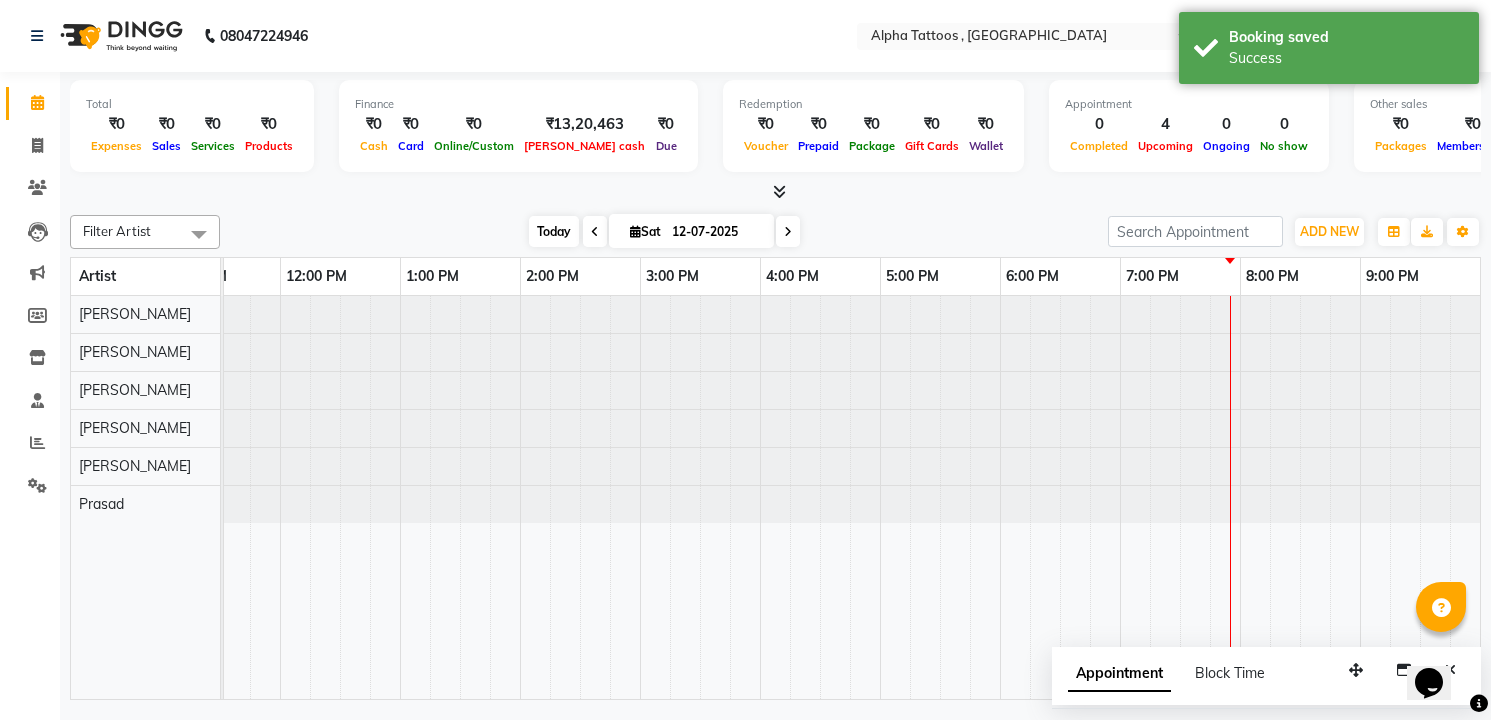 scroll, scrollTop: 0, scrollLeft: 64, axis: horizontal 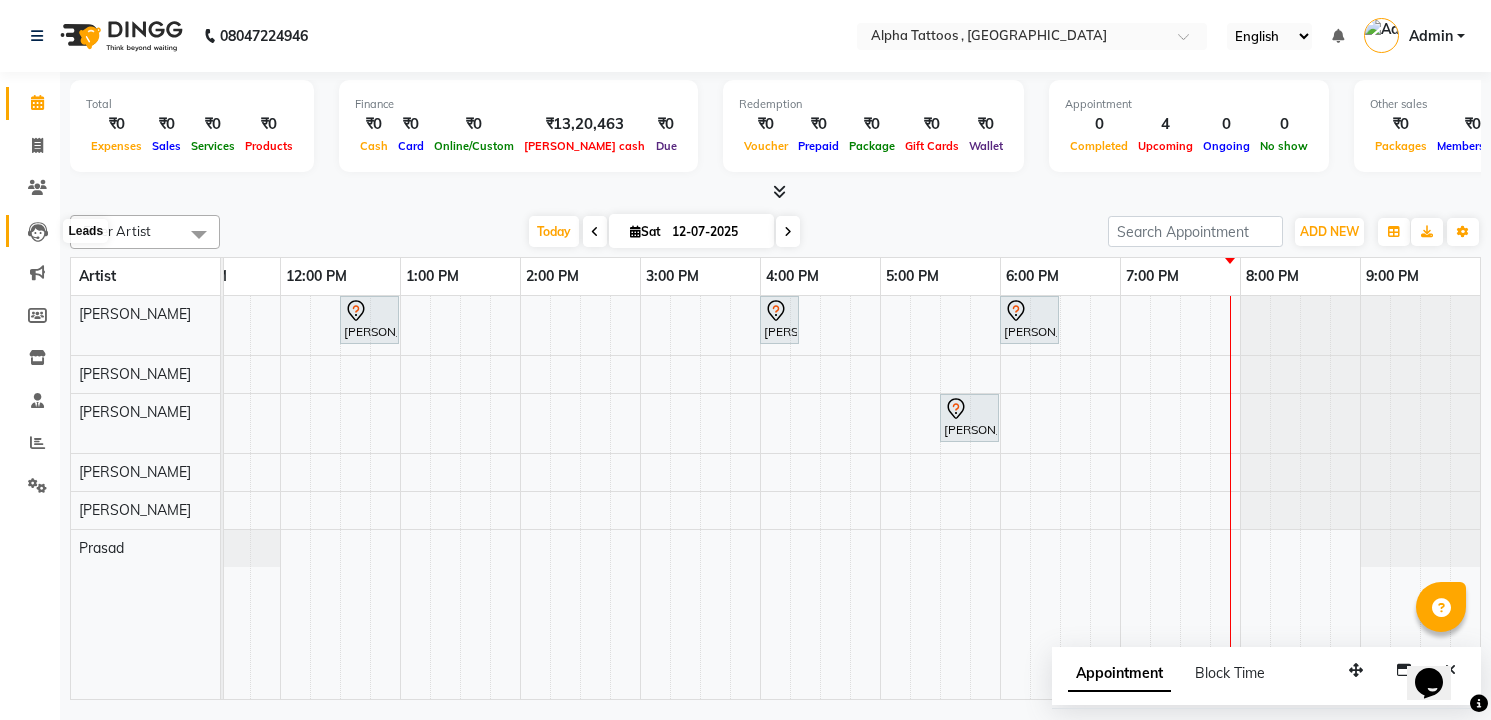 click 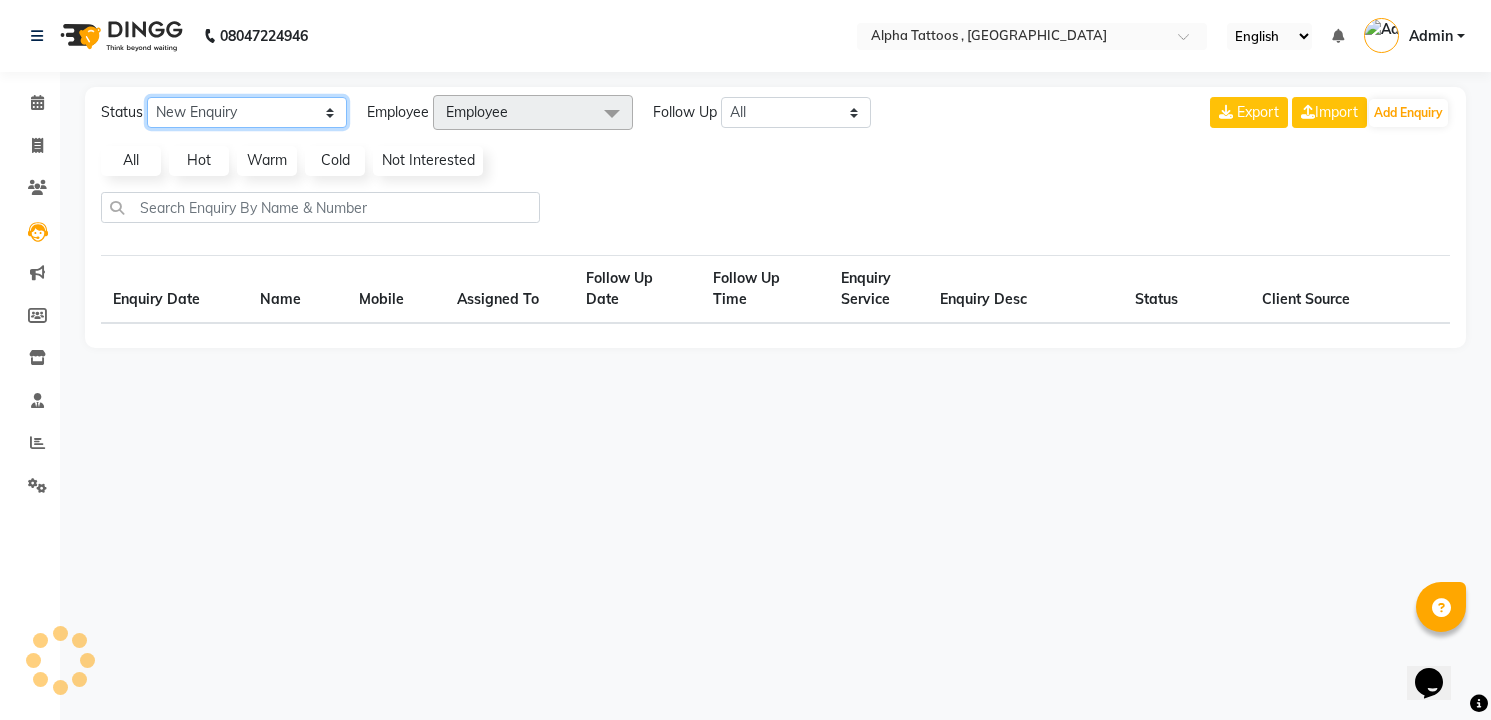 drag, startPoint x: 209, startPoint y: 111, endPoint x: 217, endPoint y: 163, distance: 52.611786 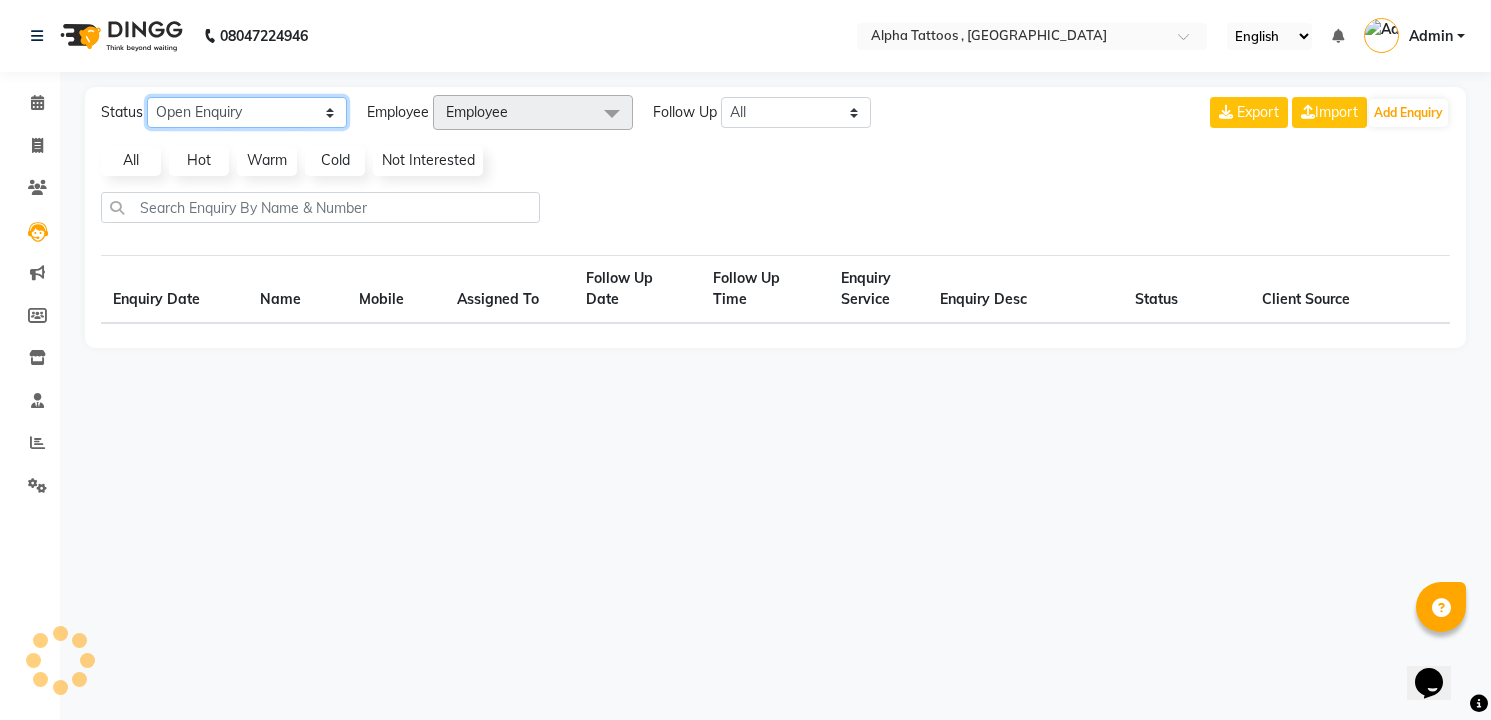 click on "New Enquiry Open Enquiry Converted Enquiry  All" 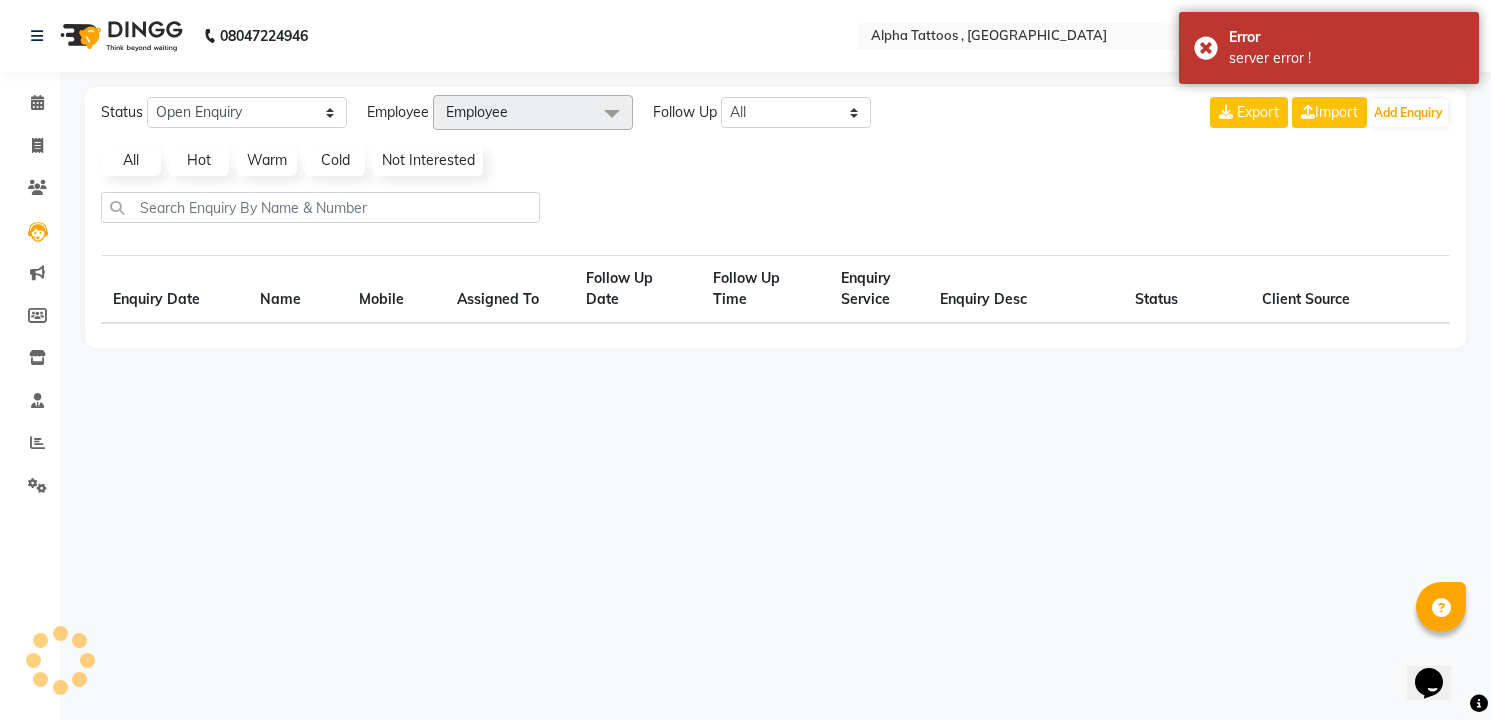select on "10" 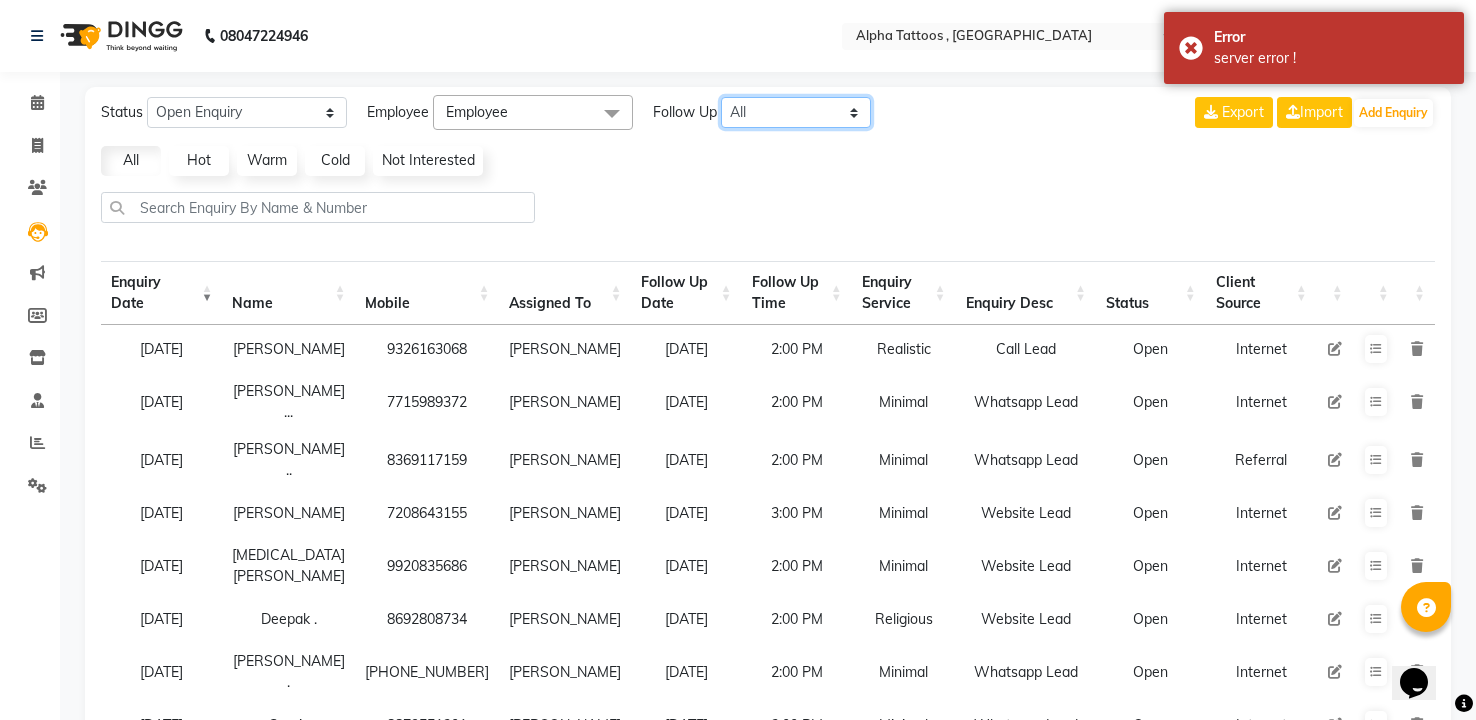 click on "All [DATE] [DATE] This Week This Month Custom" 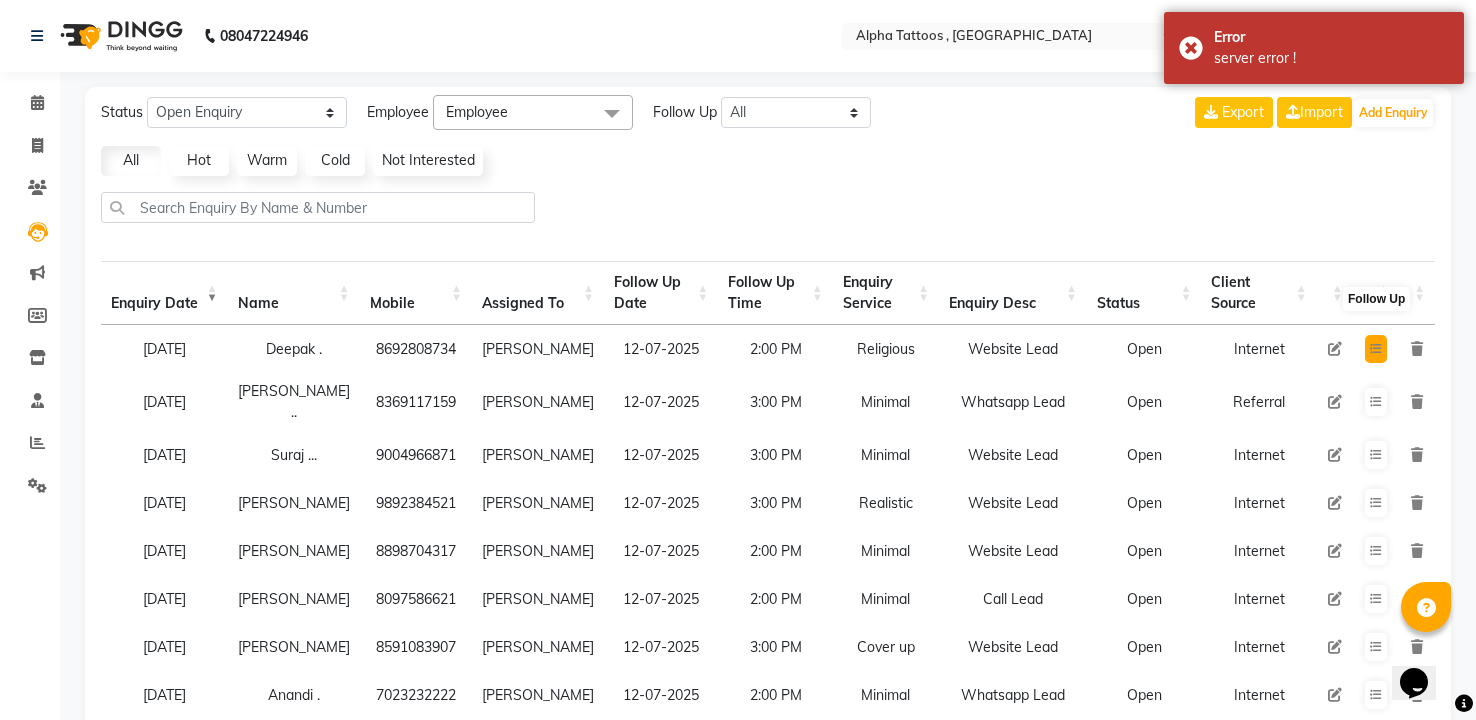 click at bounding box center [1376, 349] 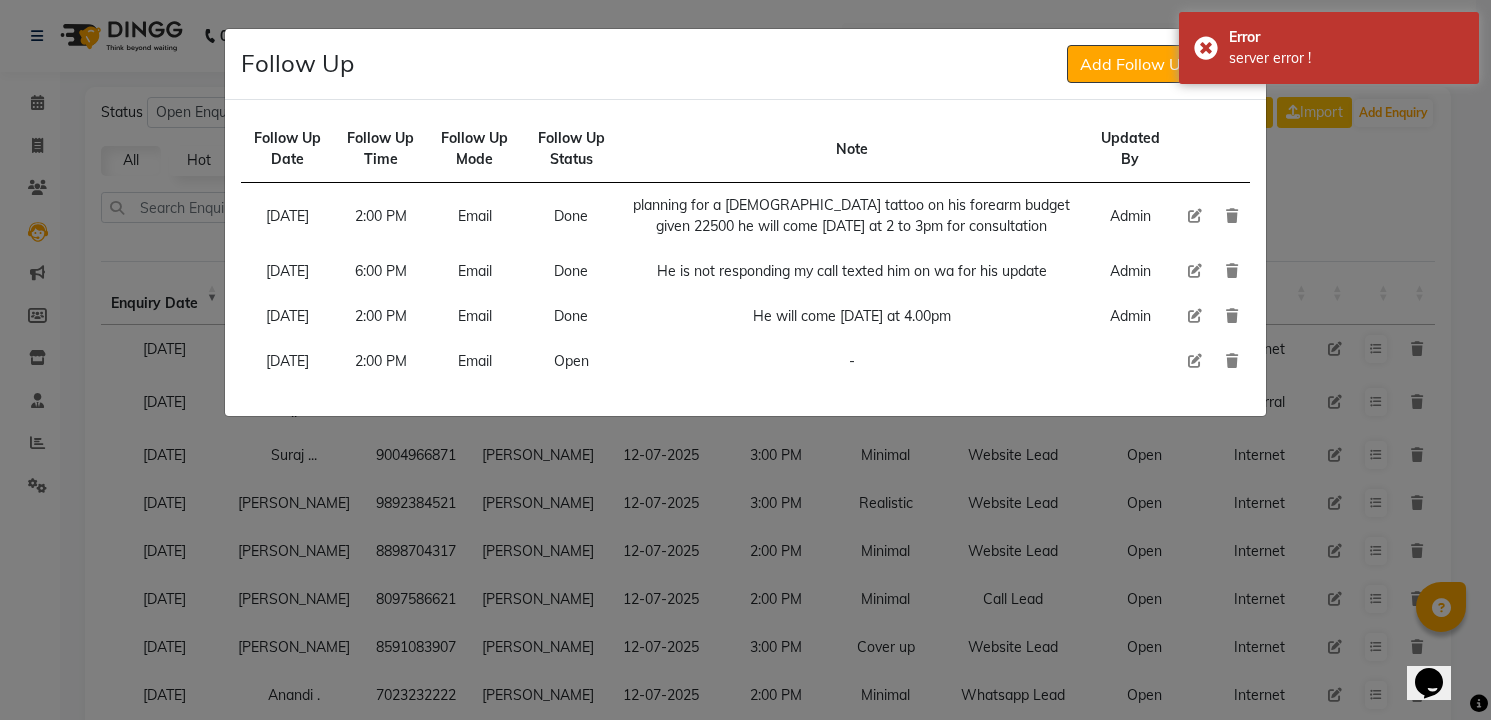 click 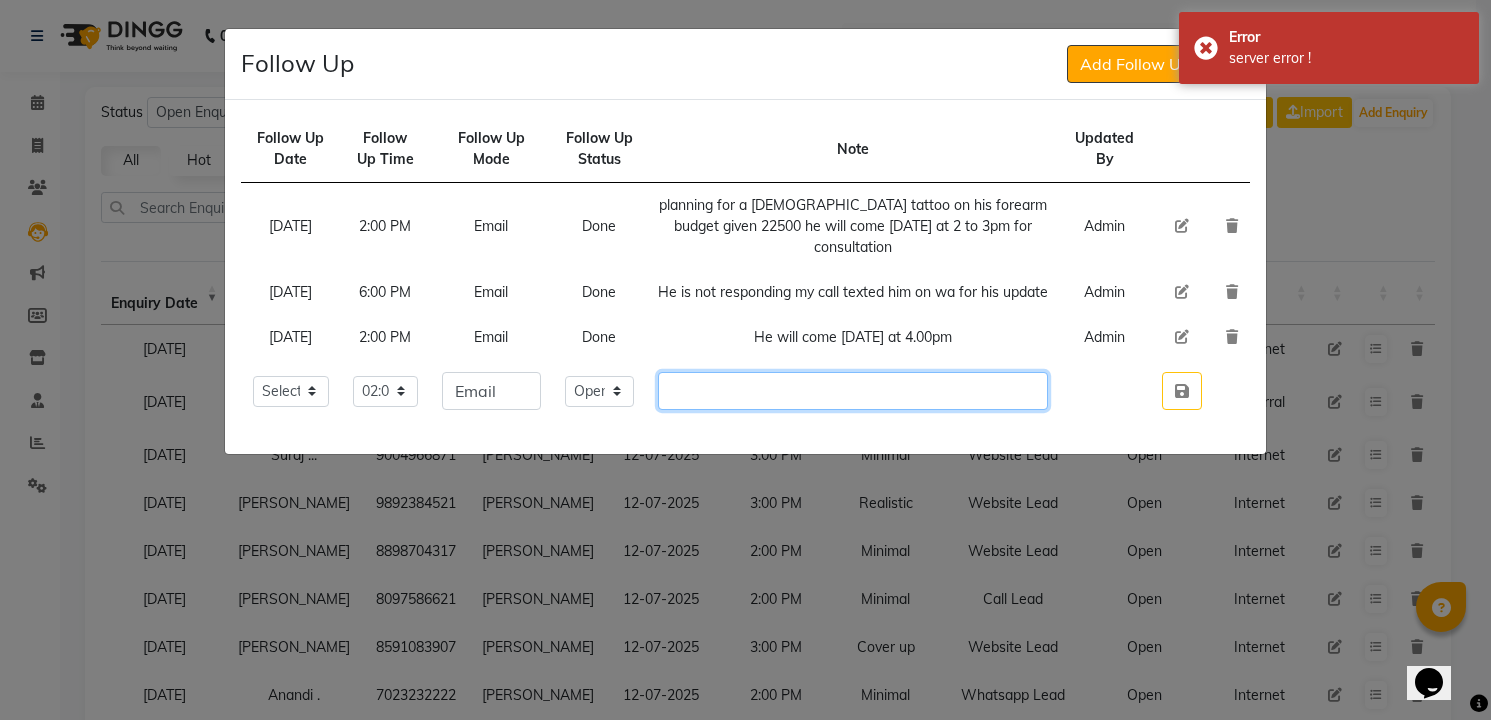 click 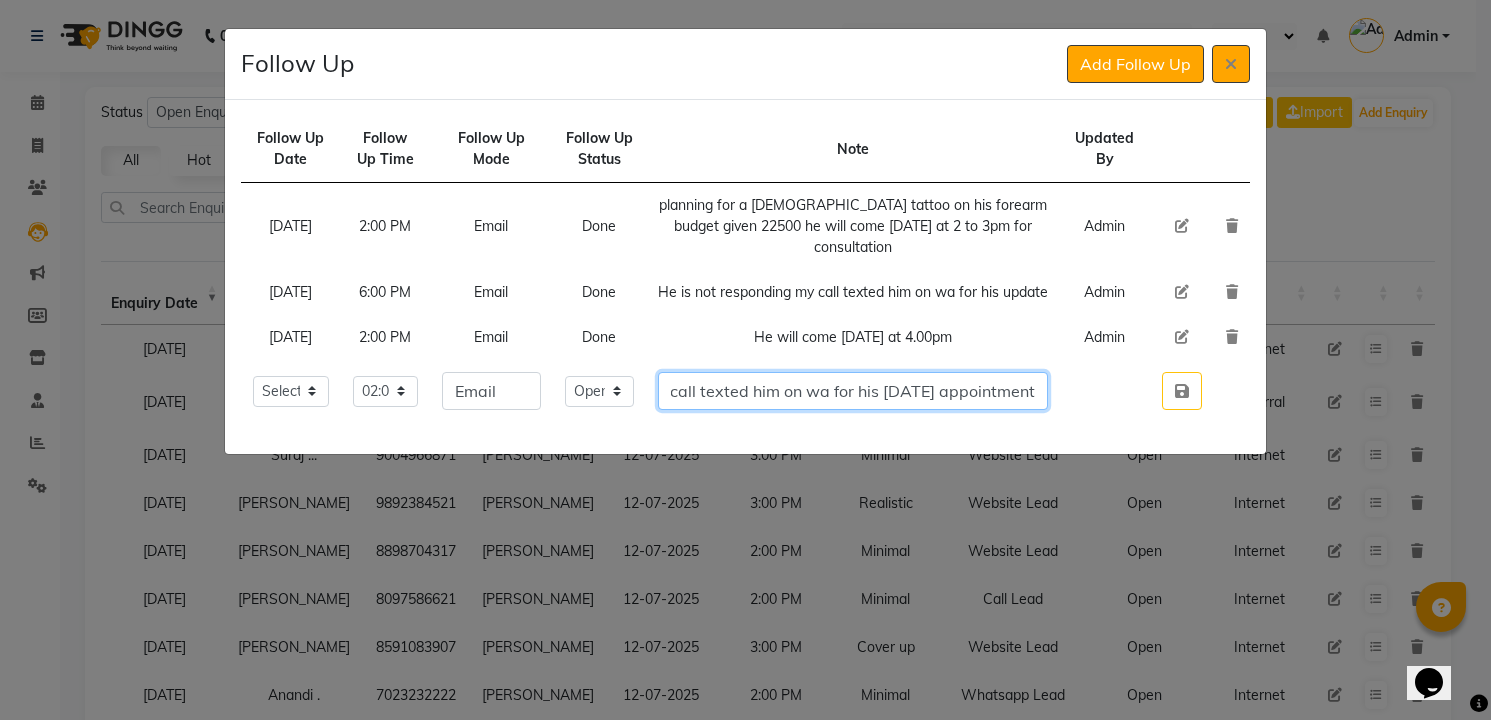 scroll, scrollTop: 0, scrollLeft: 180, axis: horizontal 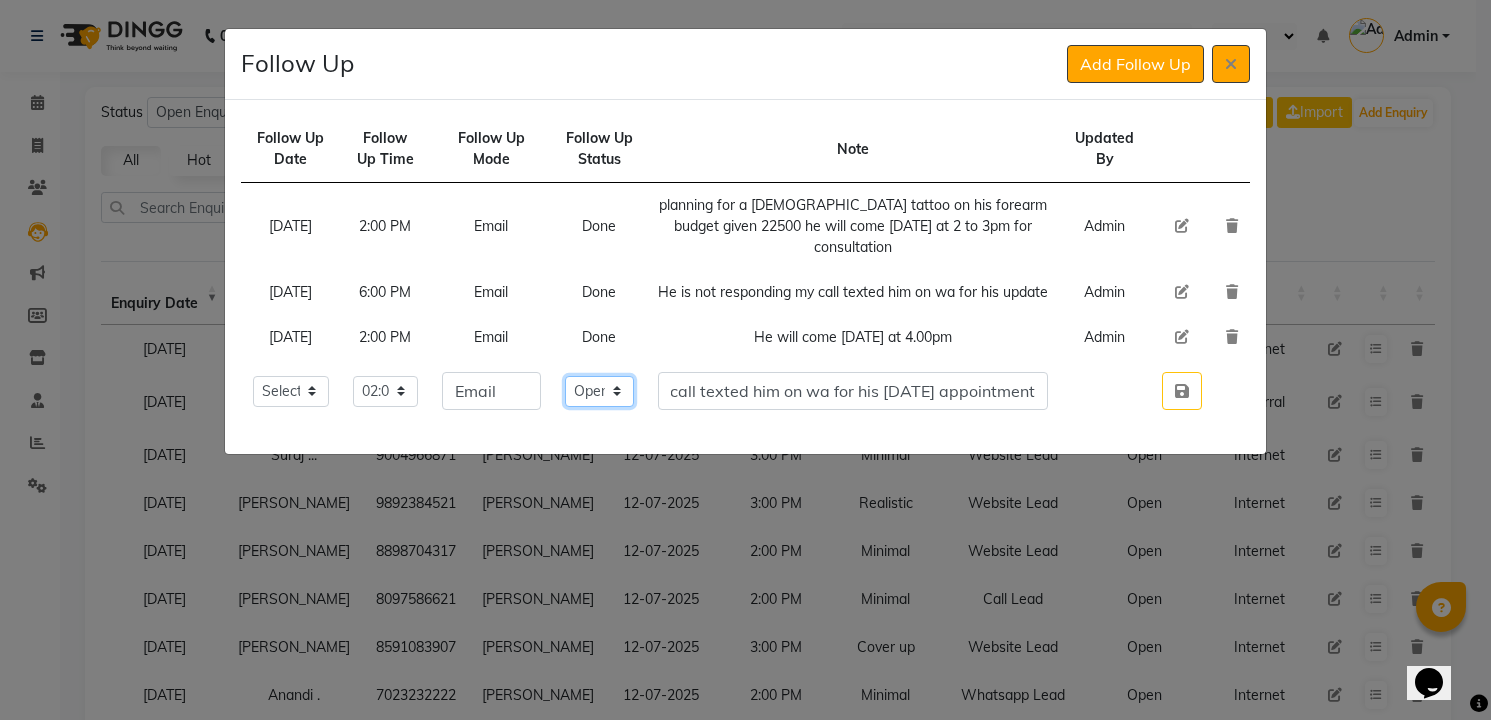 click on "Select Open Pending Done" 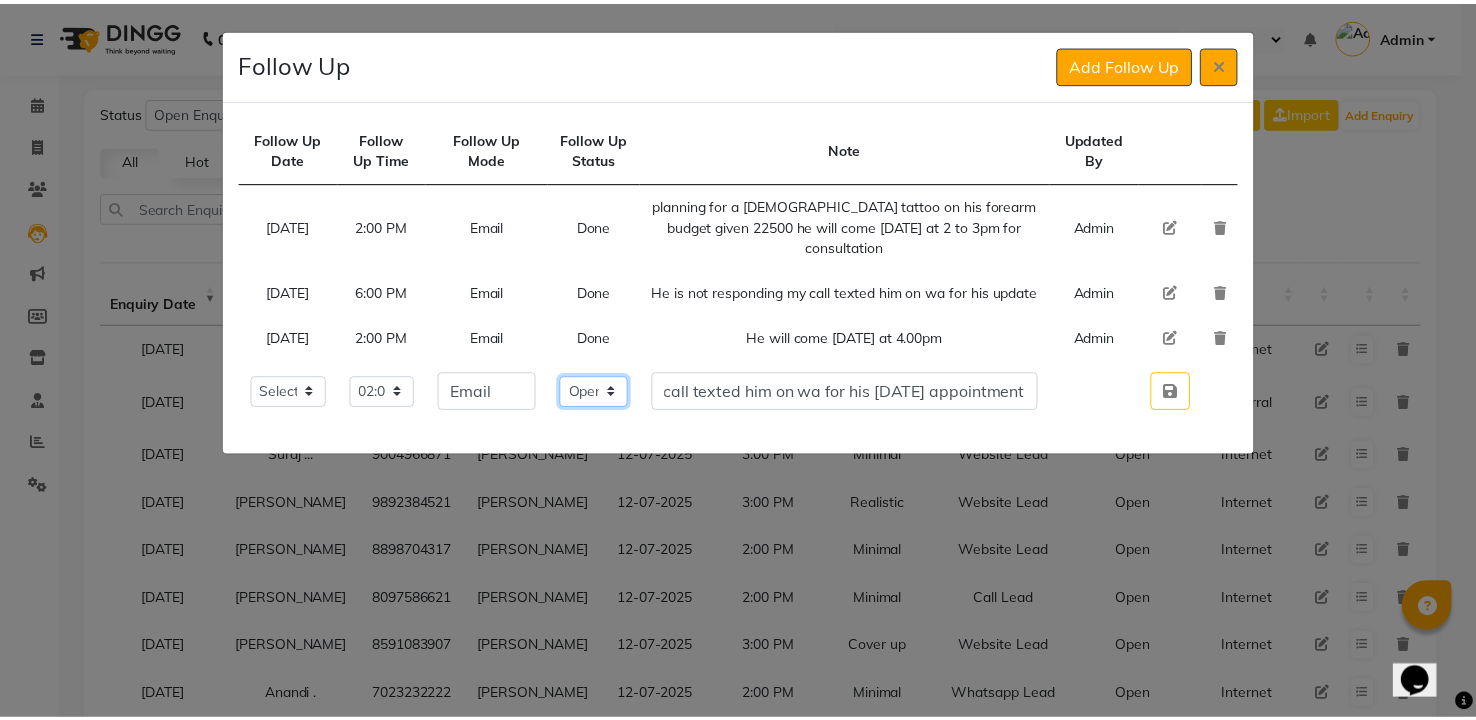 scroll, scrollTop: 0, scrollLeft: 0, axis: both 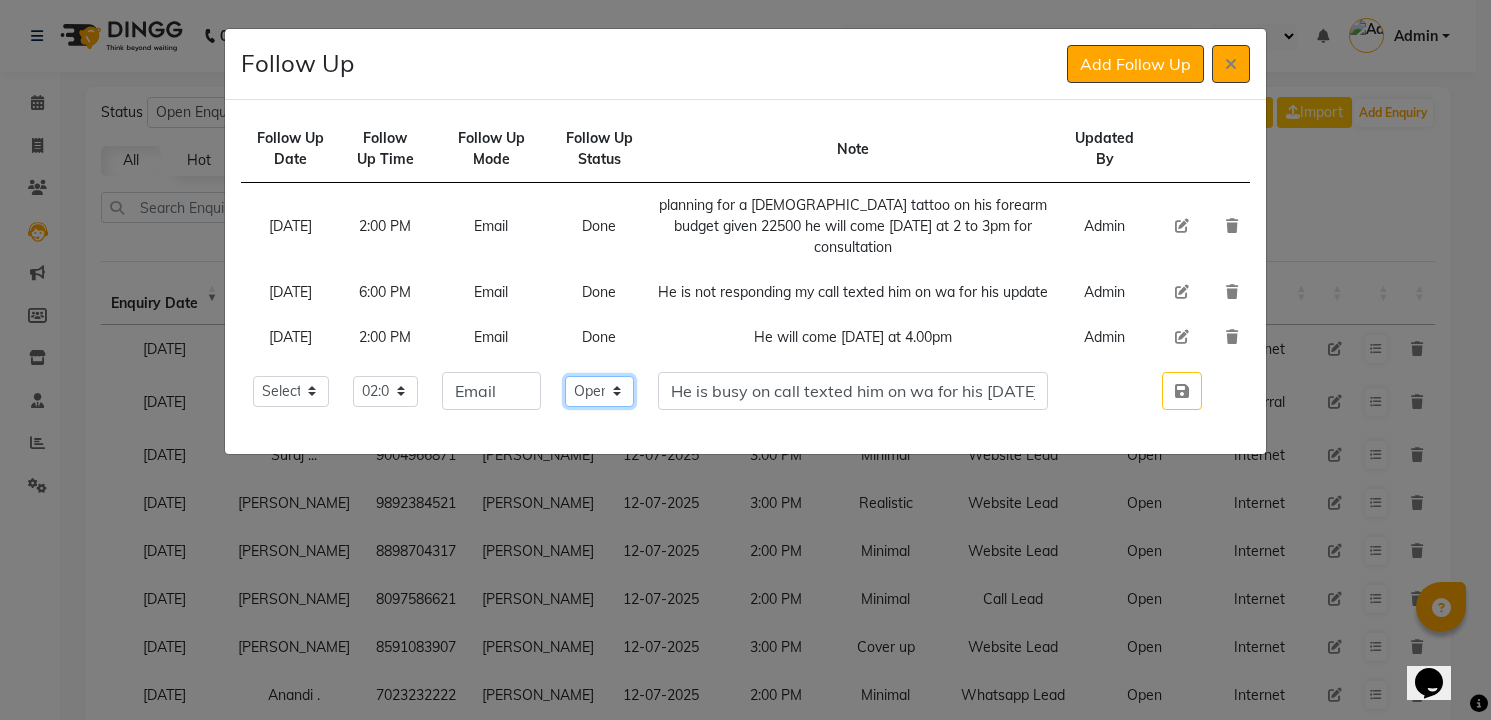 select on "Done" 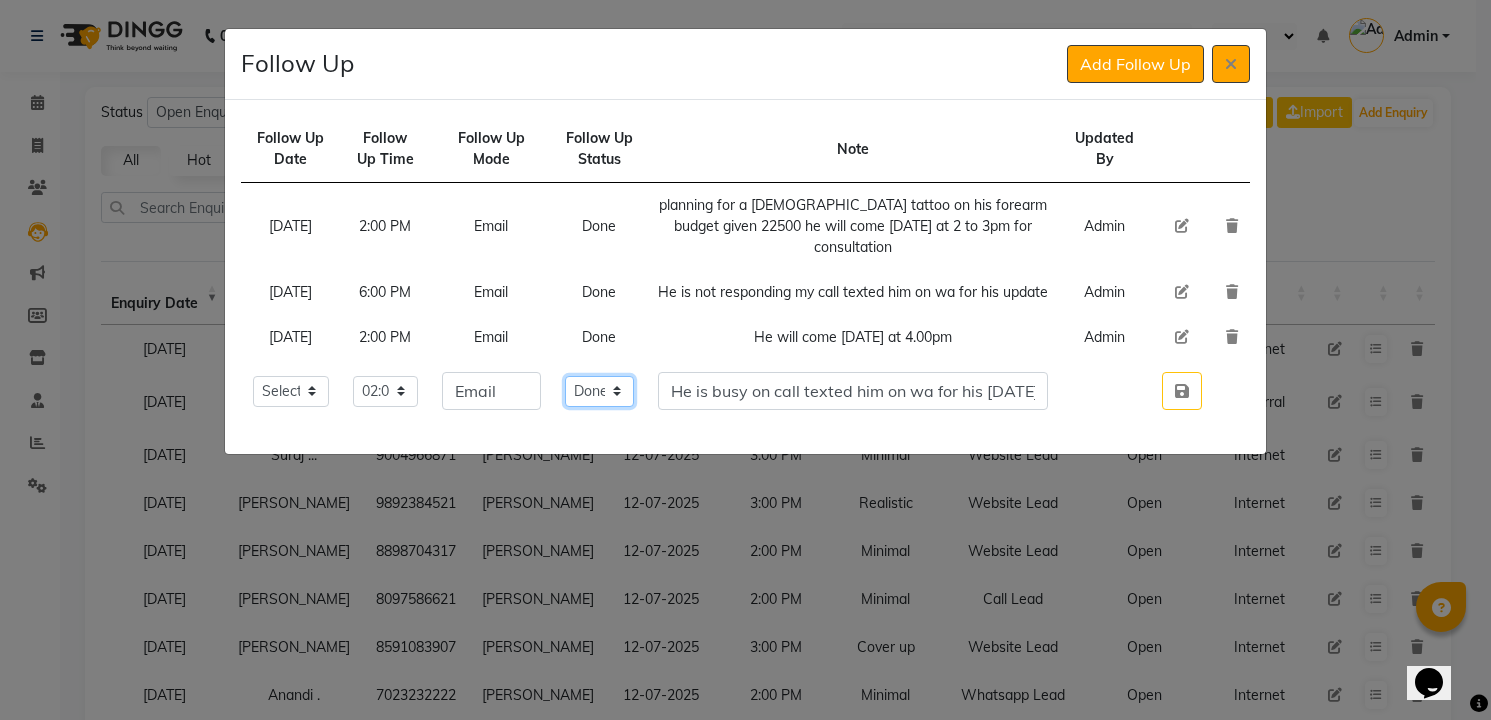 click on "Select Open Pending Done" 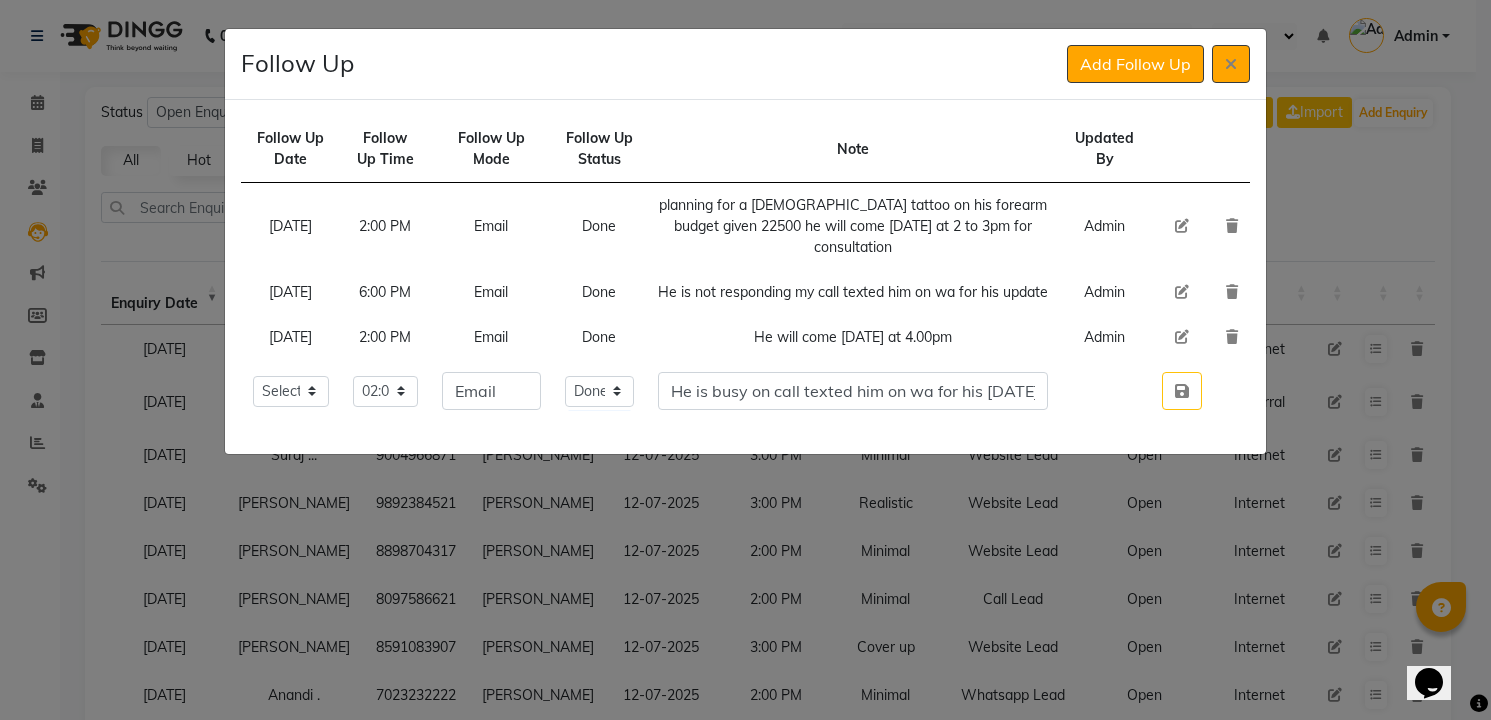 type 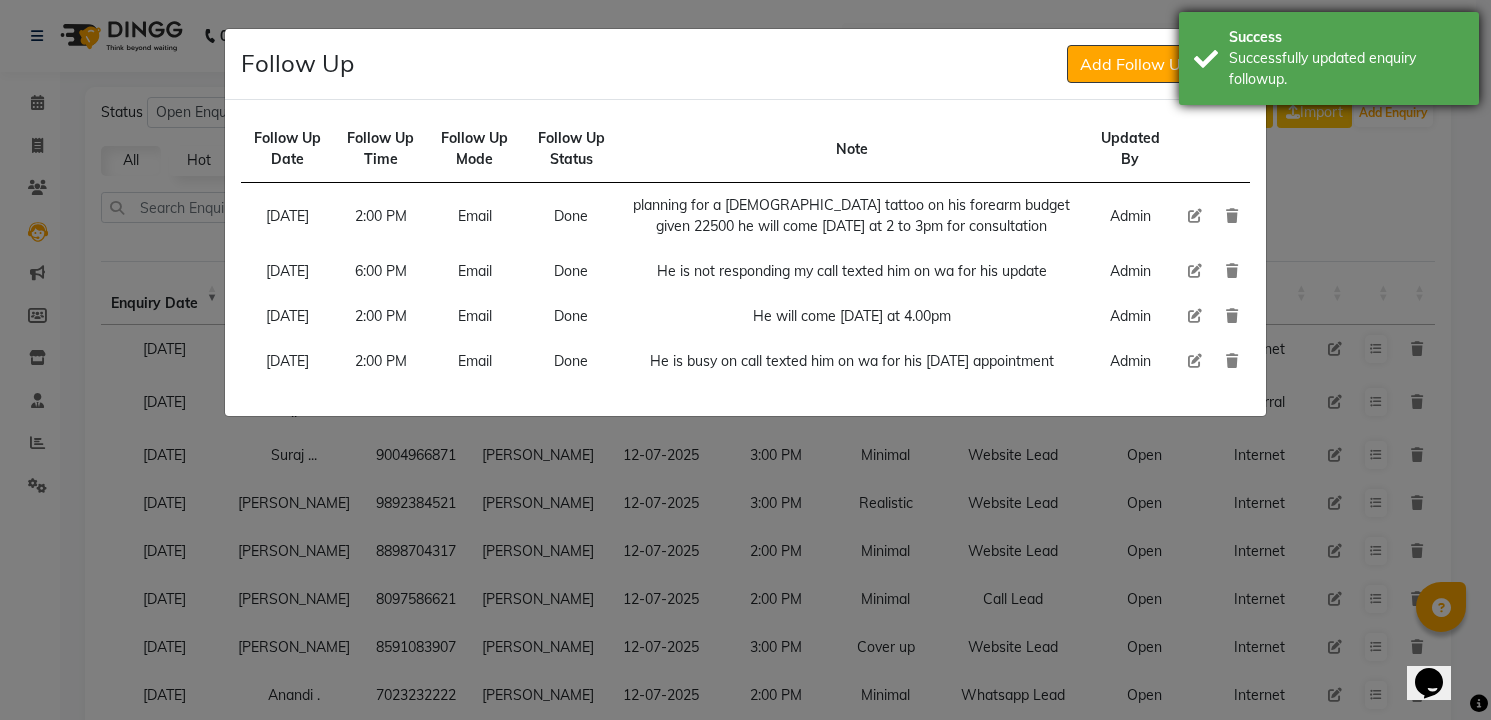 click on "Success   Successfully updated enquiry followup." at bounding box center [1329, 58] 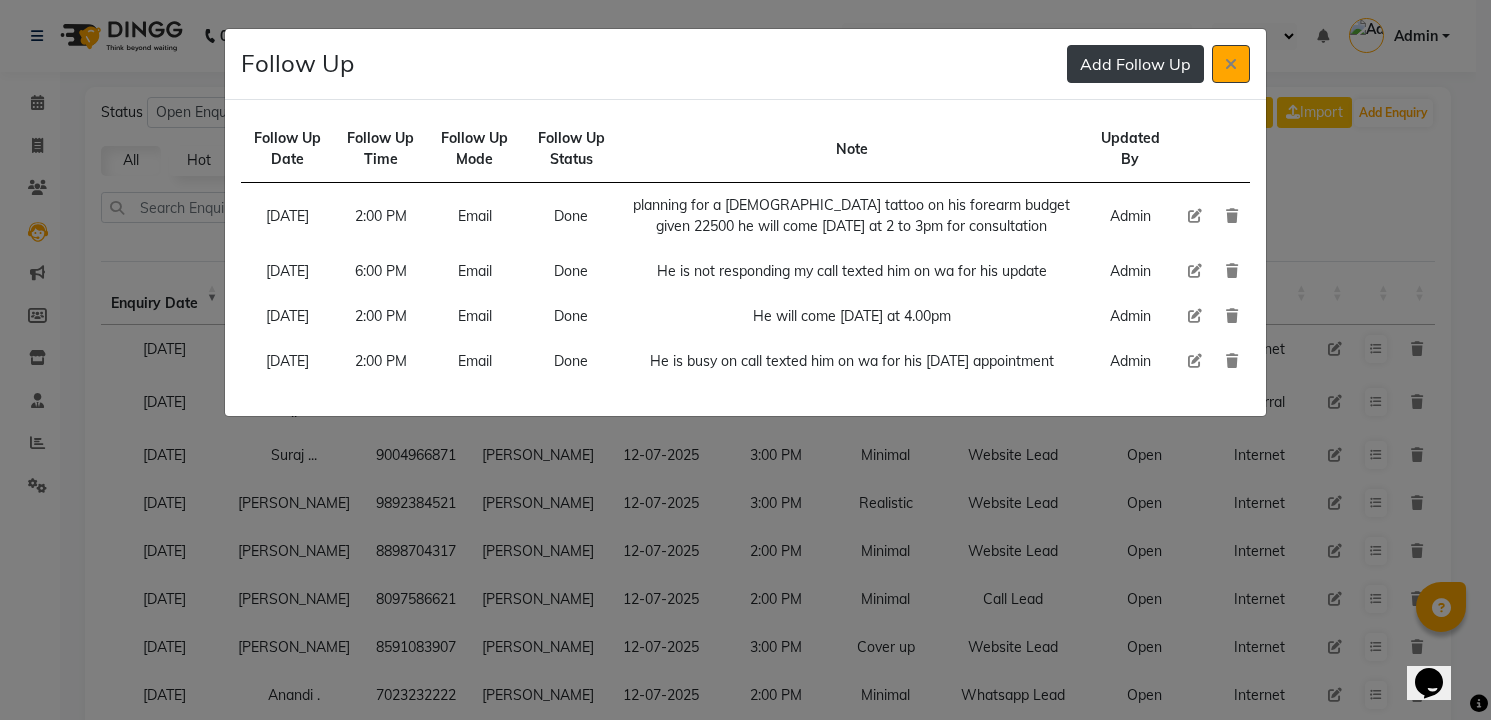 type 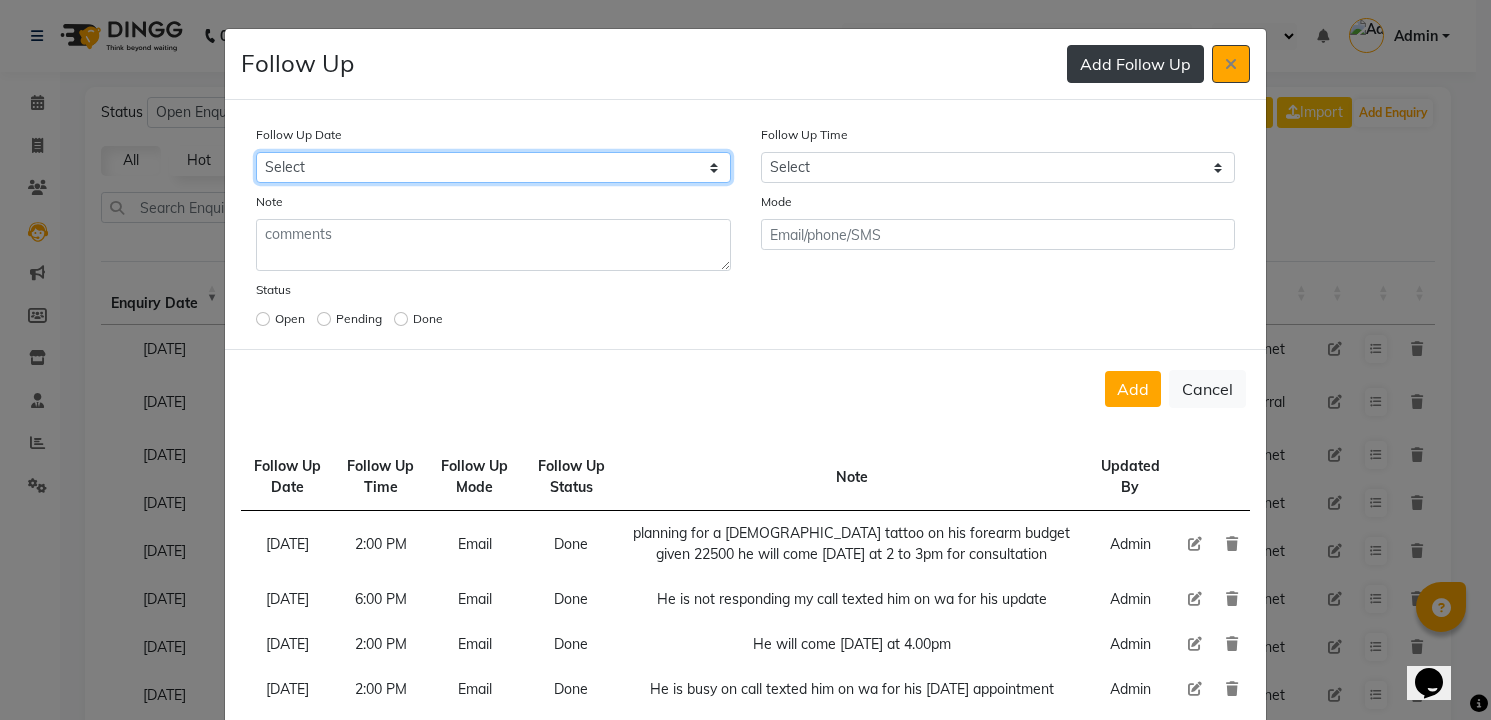 select on "[DATE]" 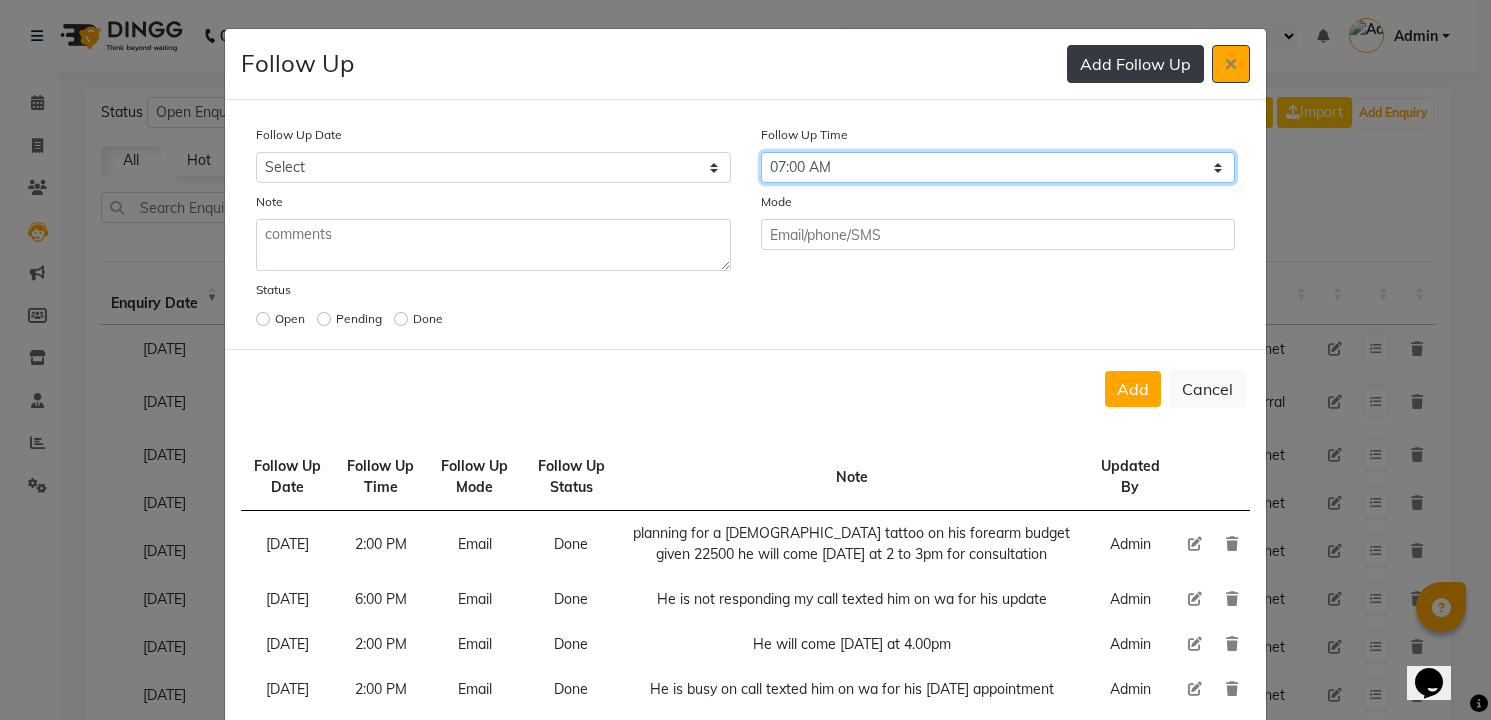 select on "900" 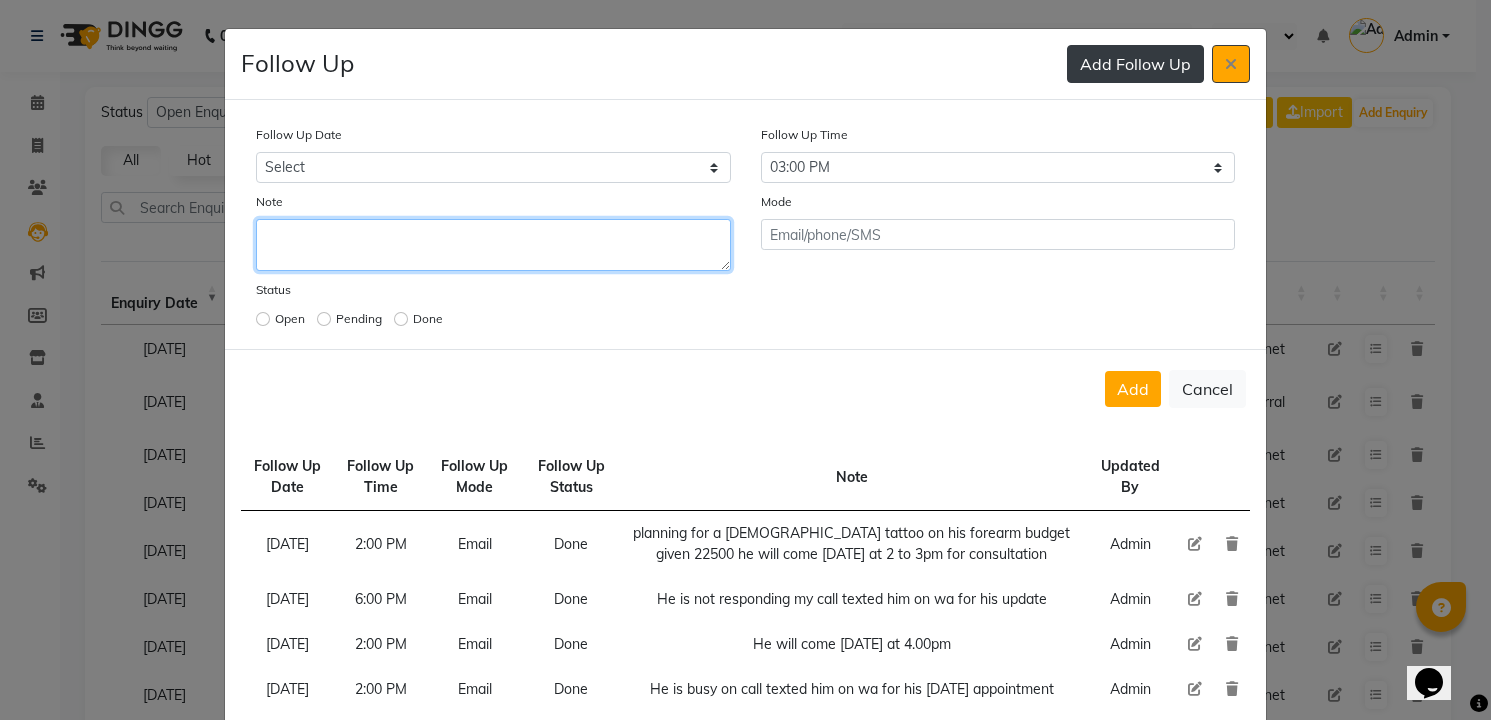 type on "3" 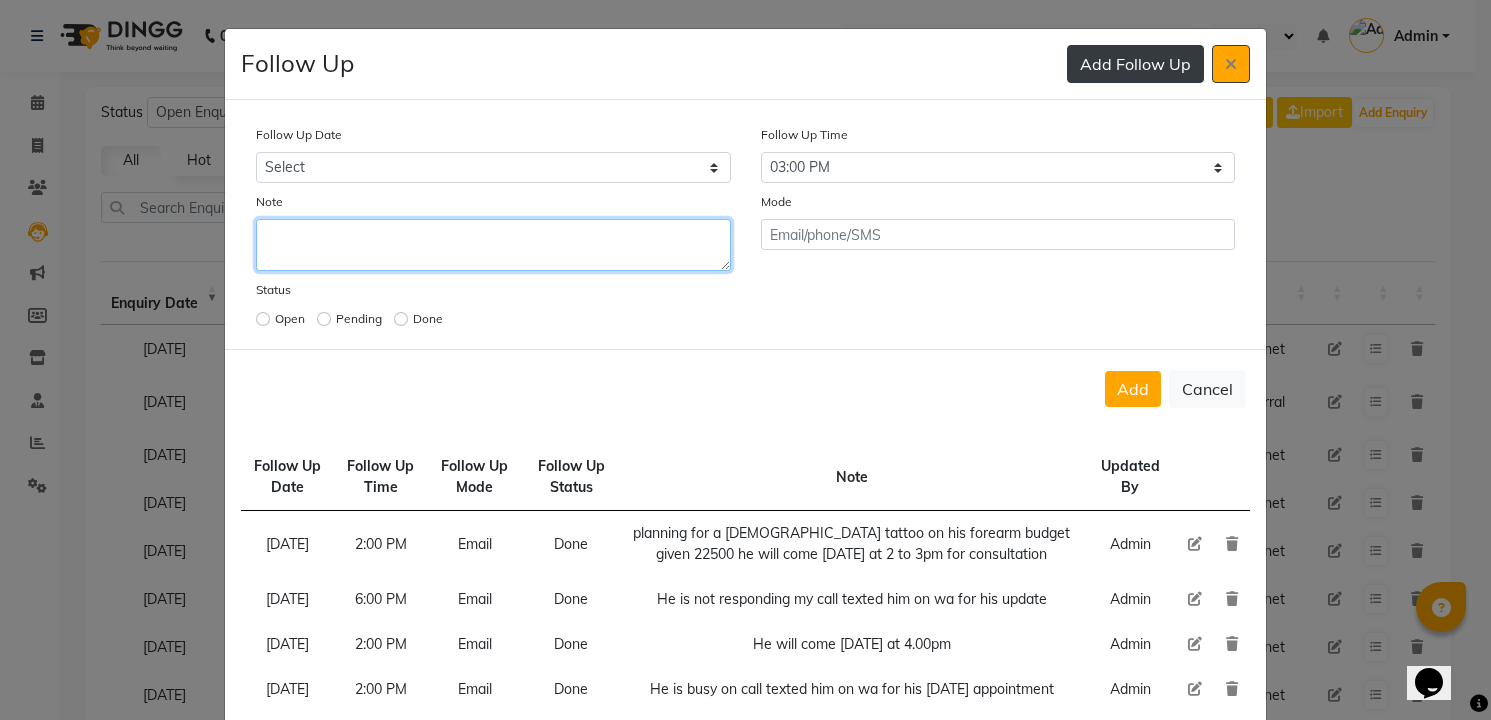 type 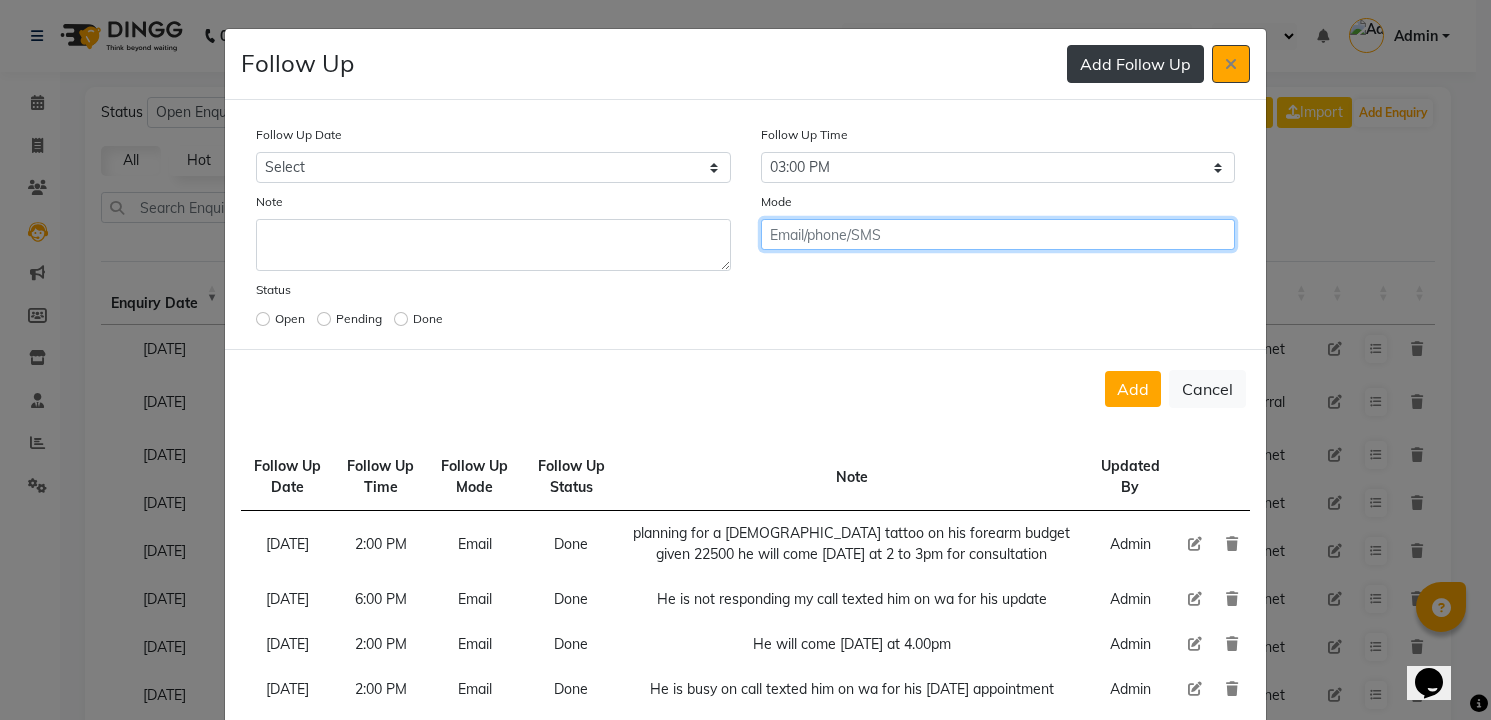click on "Add" 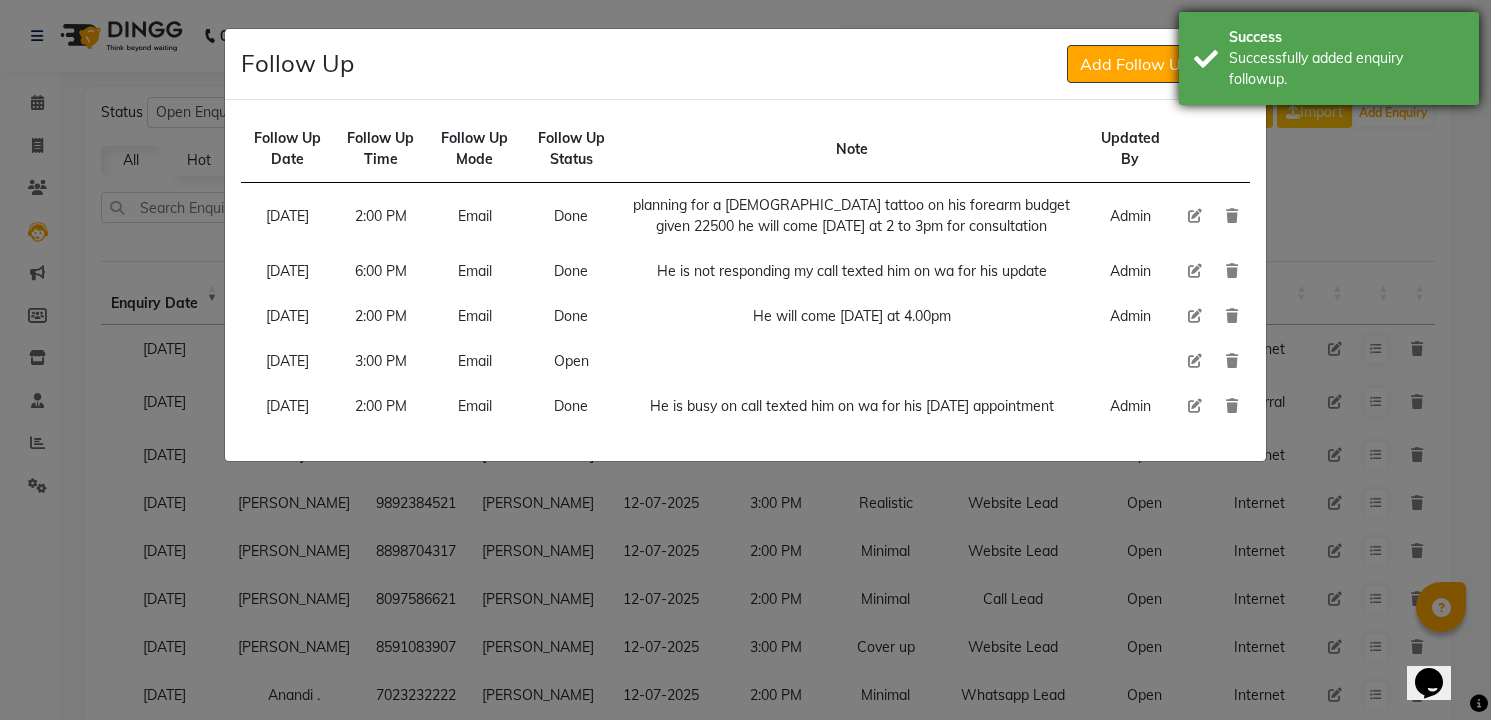 click on "Successfully added enquiry followup." at bounding box center [1346, 69] 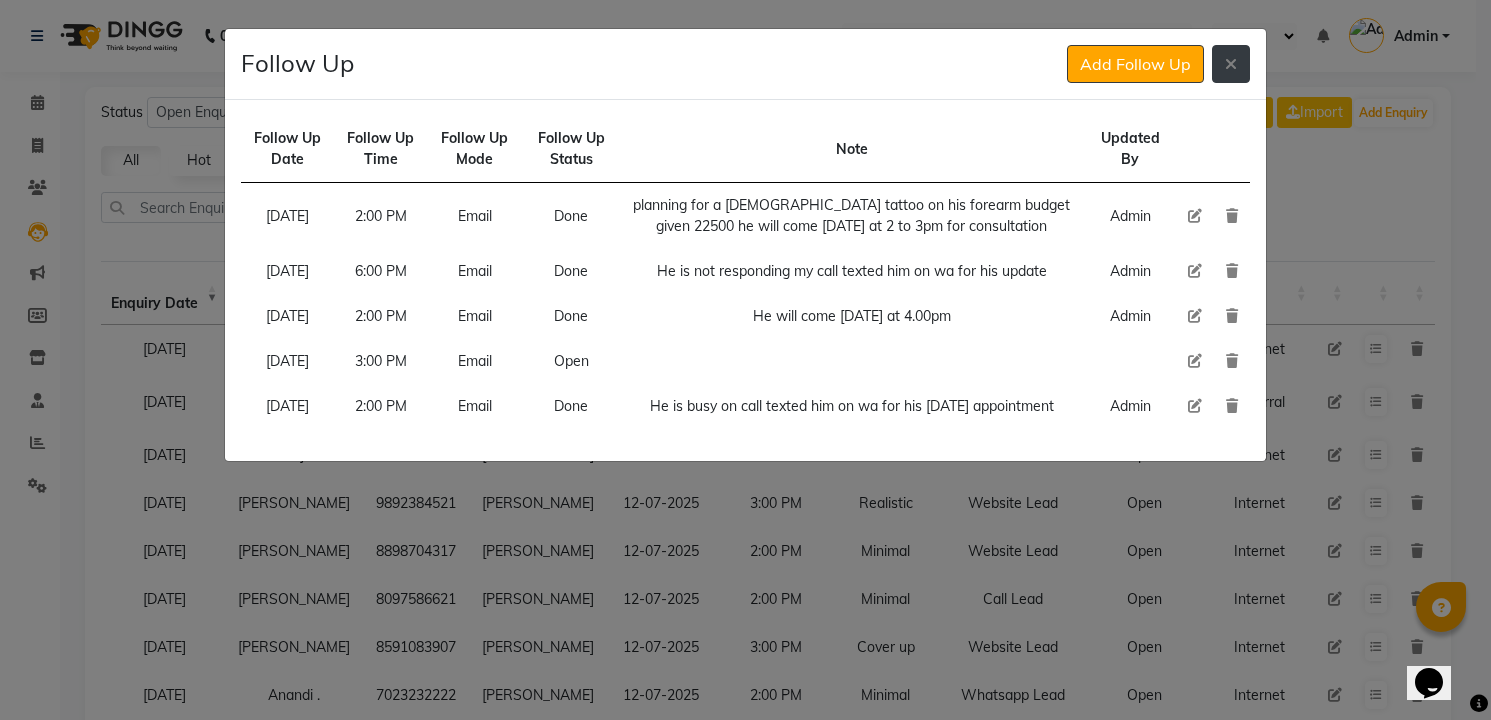 click 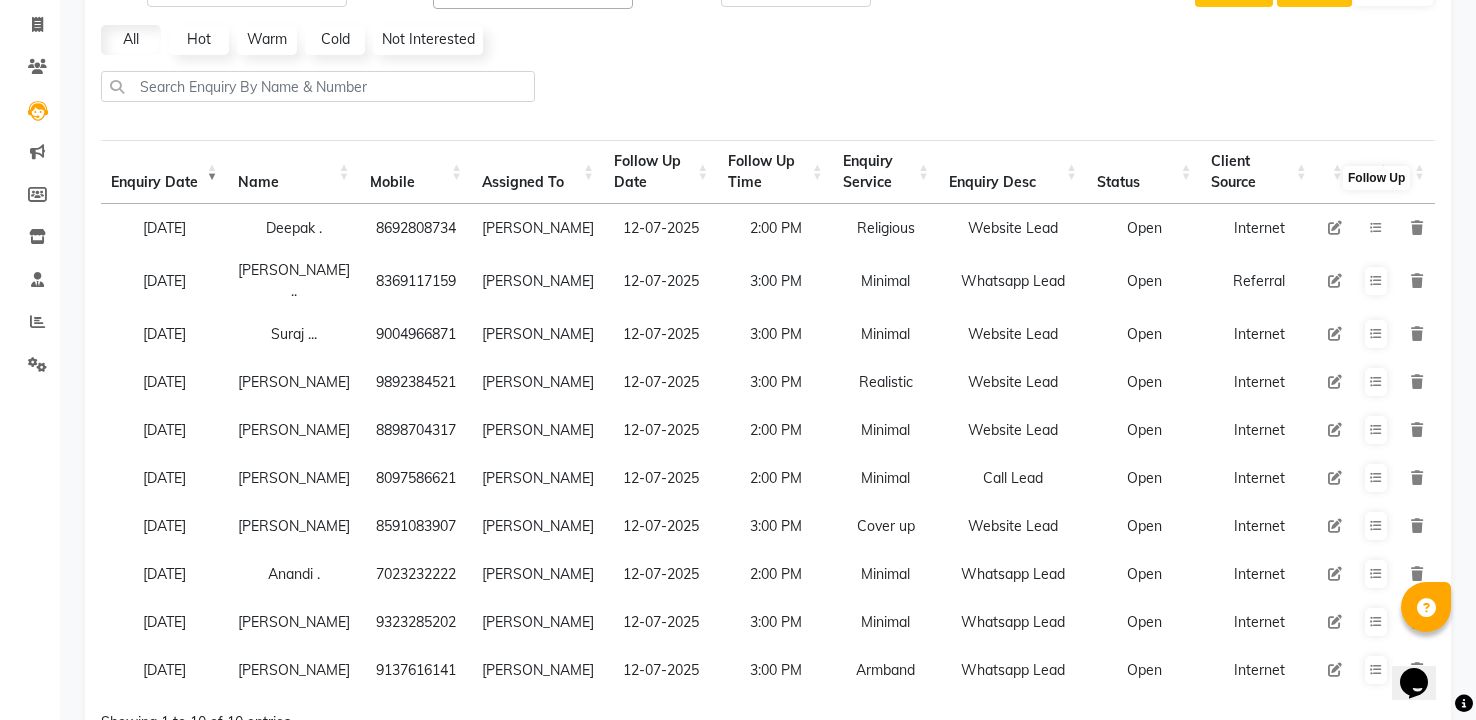 scroll, scrollTop: 122, scrollLeft: 0, axis: vertical 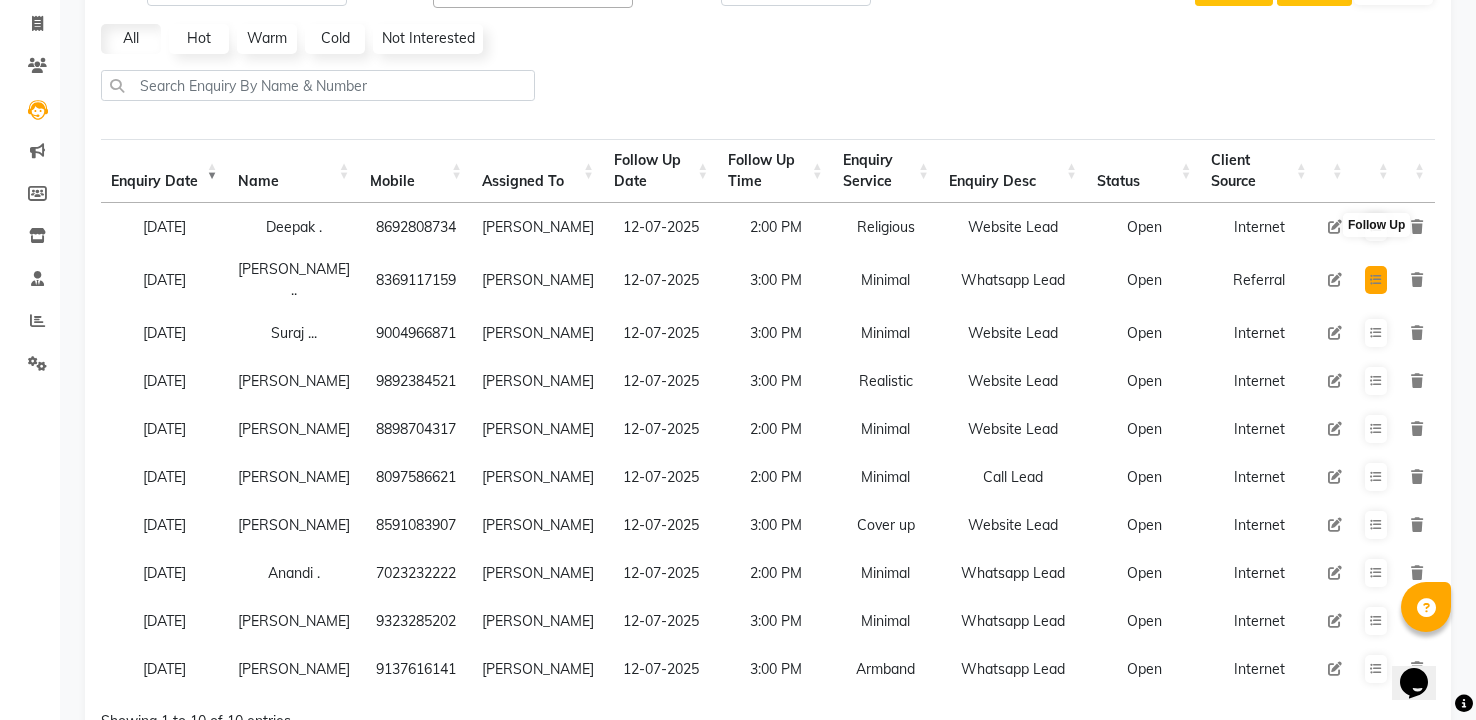 click at bounding box center (1376, 280) 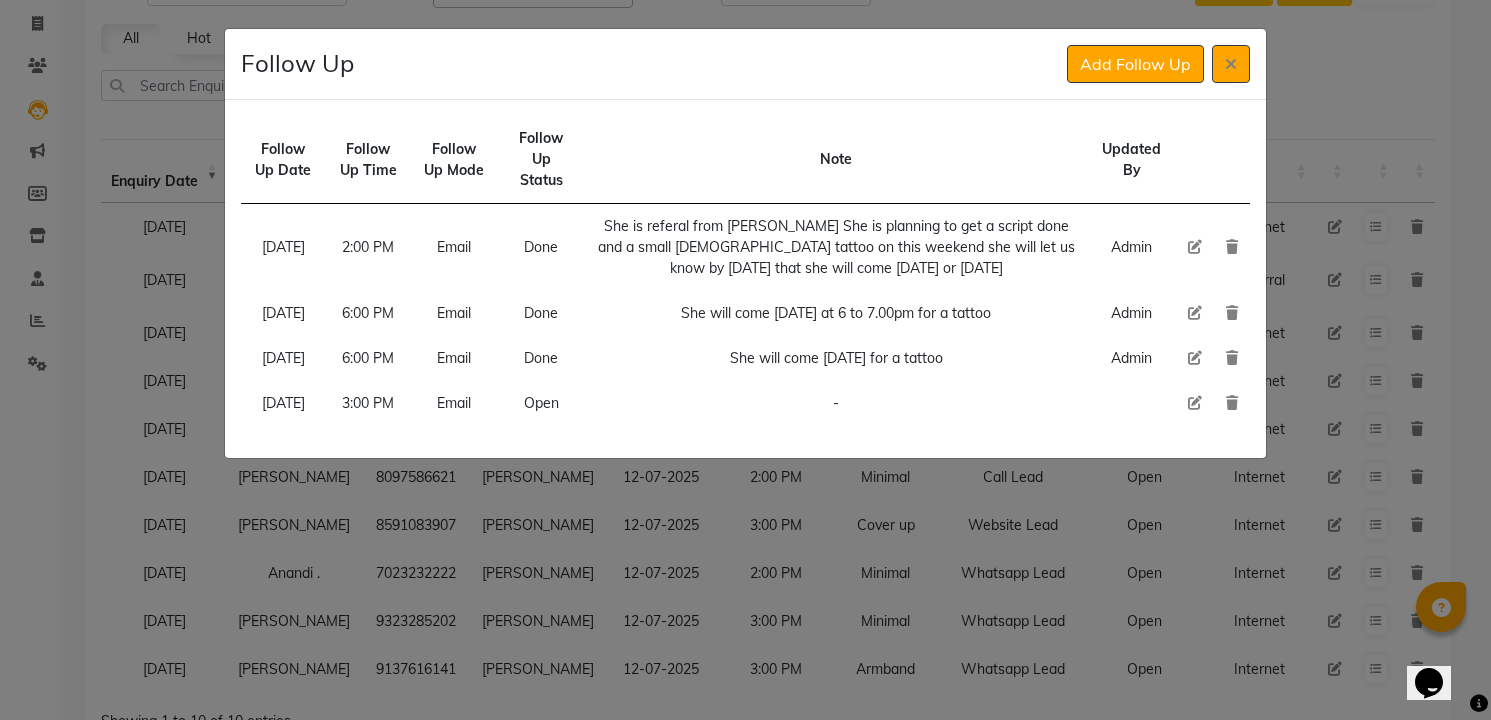 click 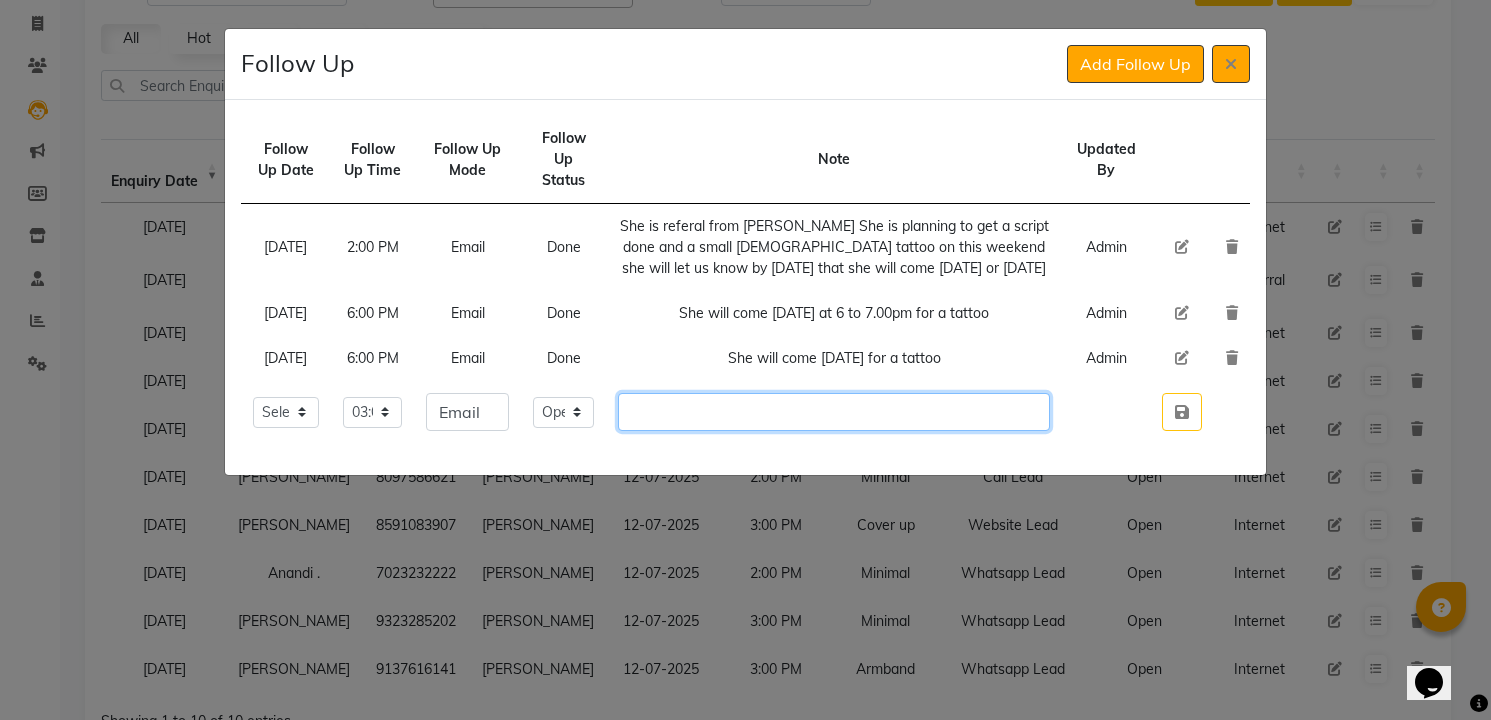 click 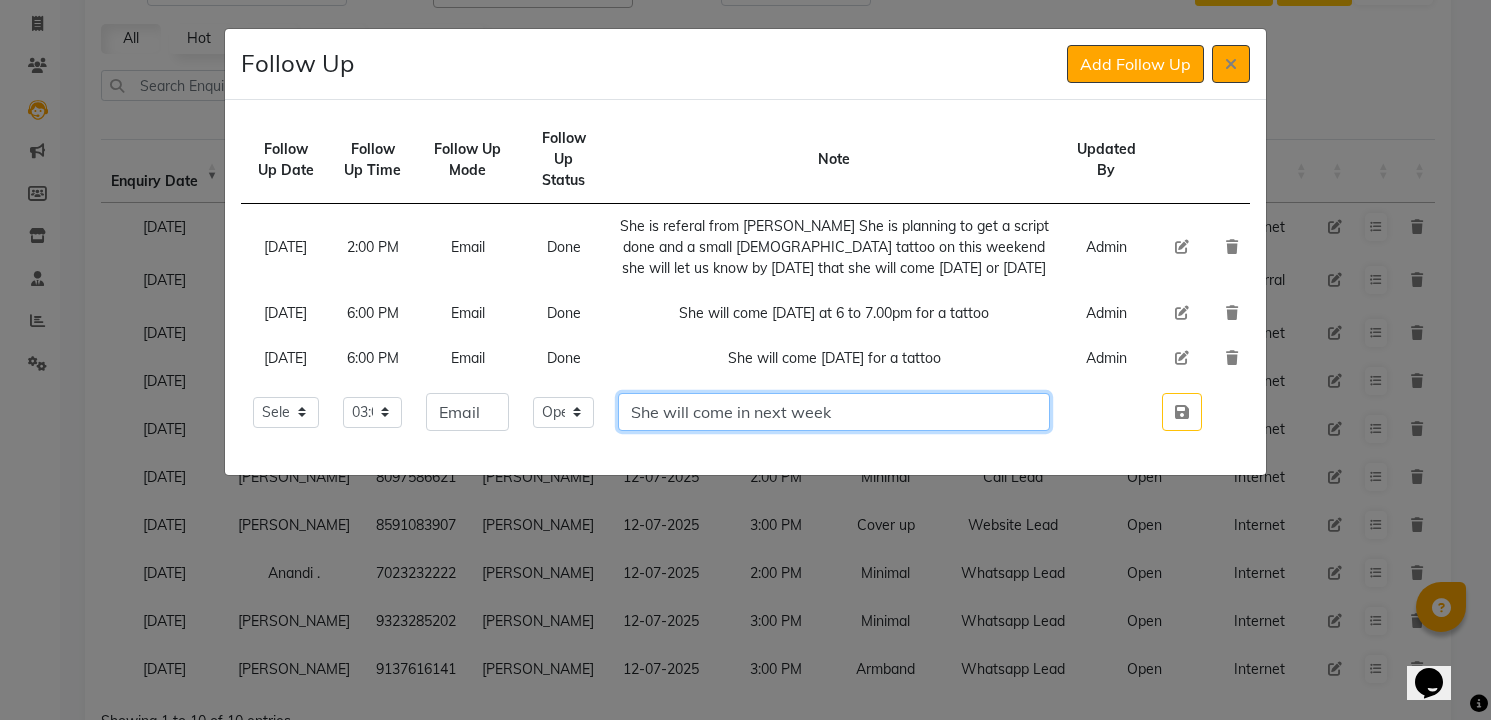 type on "She will come in next week" 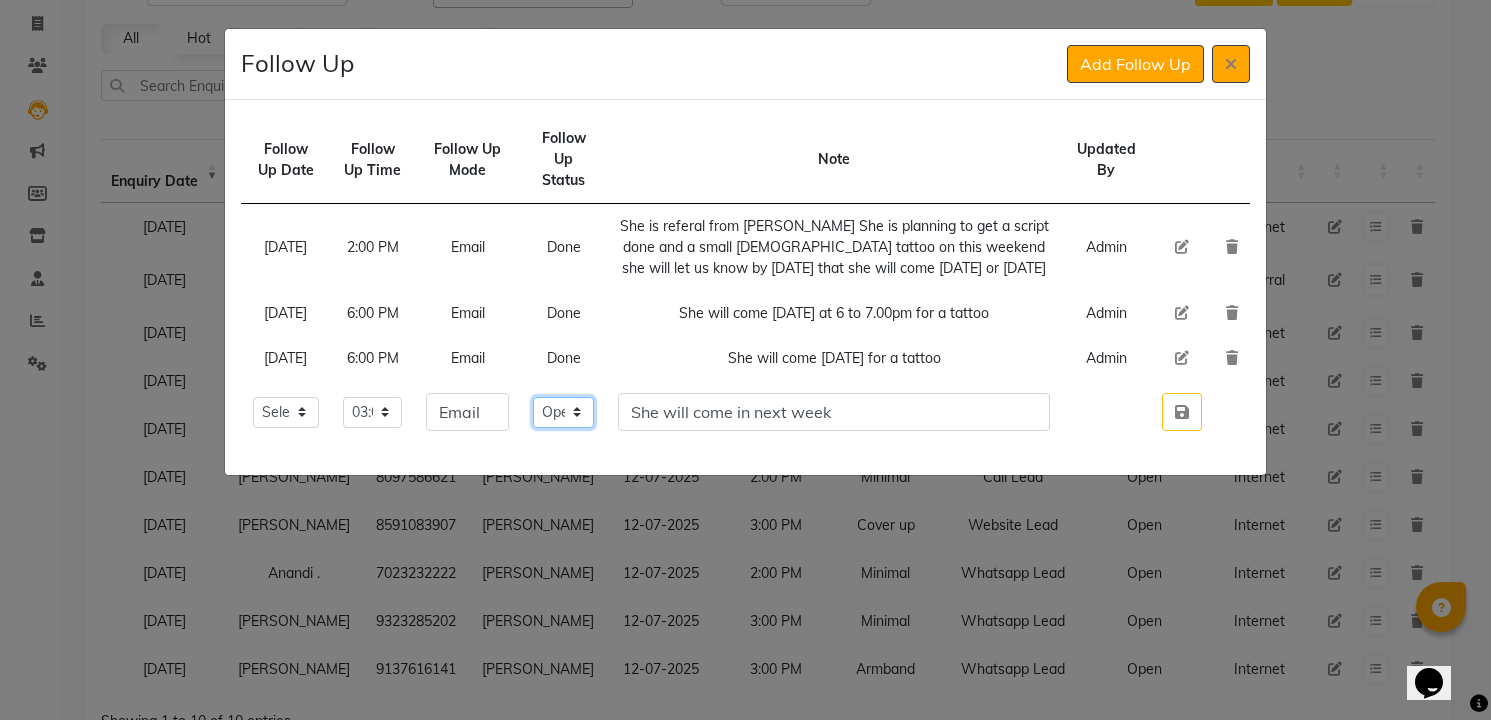 click on "Select Open Pending Done" 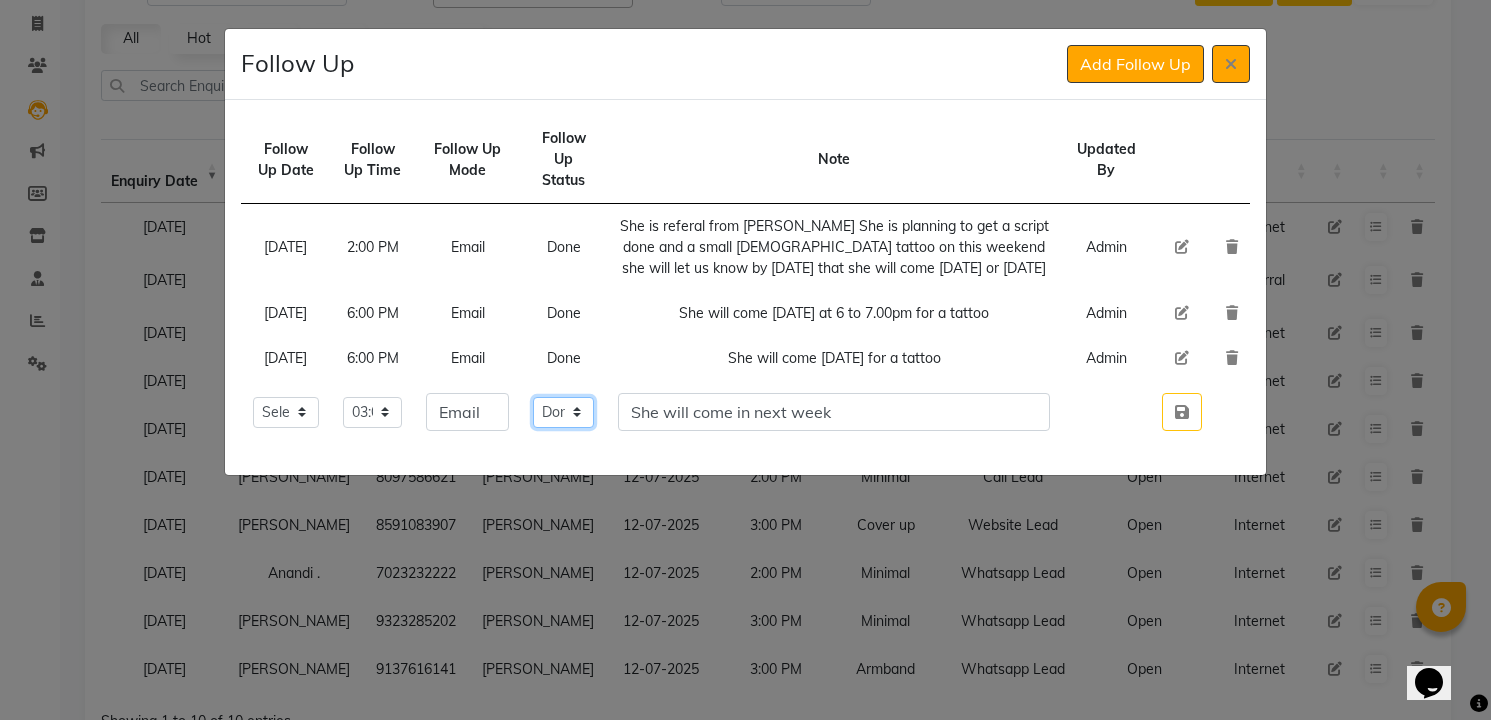 click on "Select Open Pending Done" 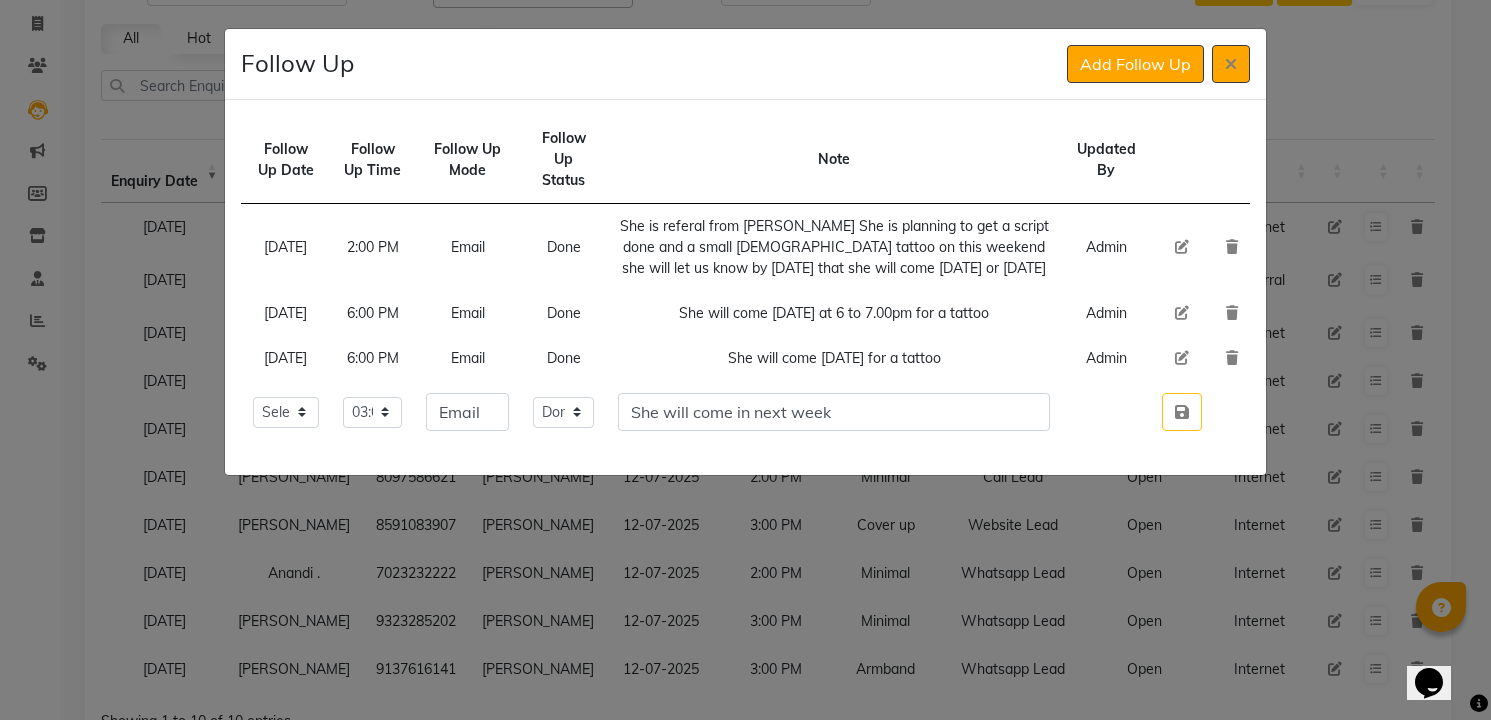 type 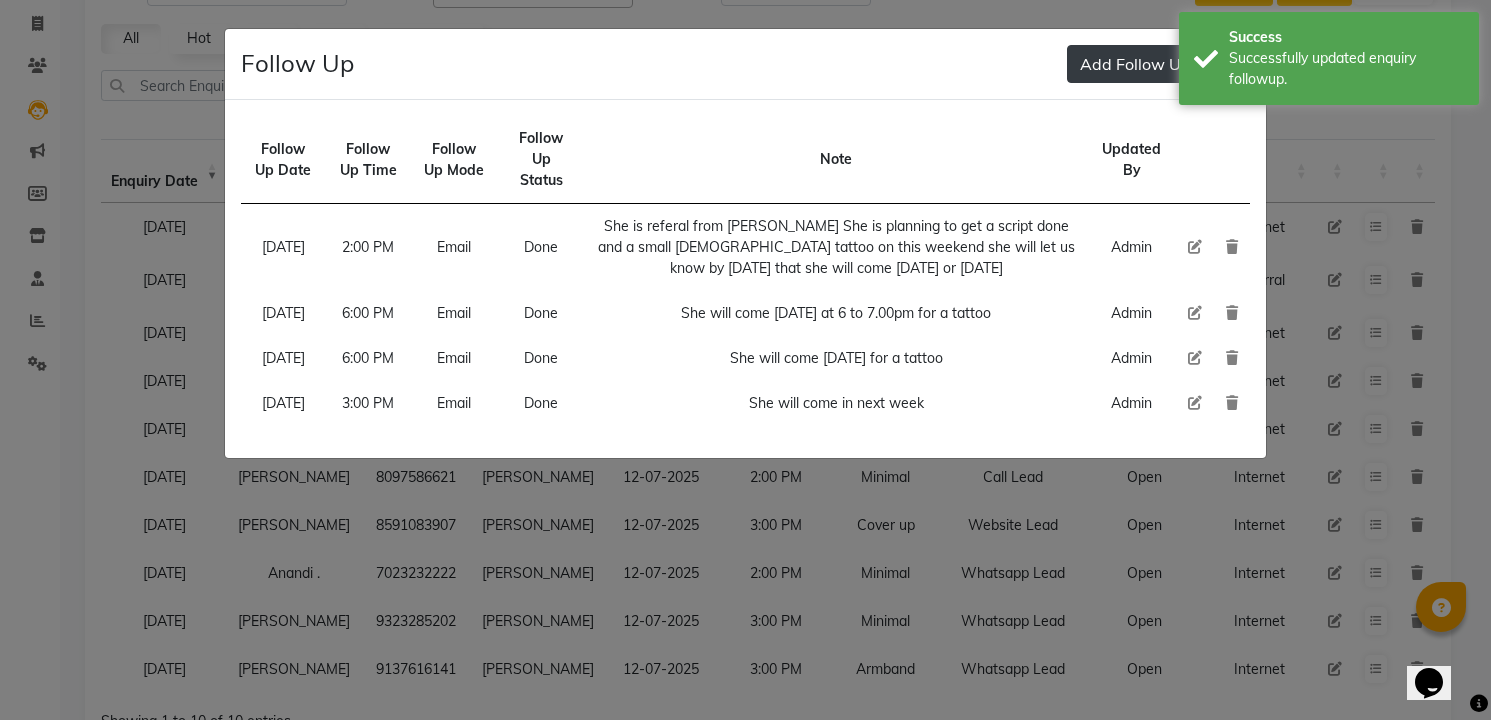 type 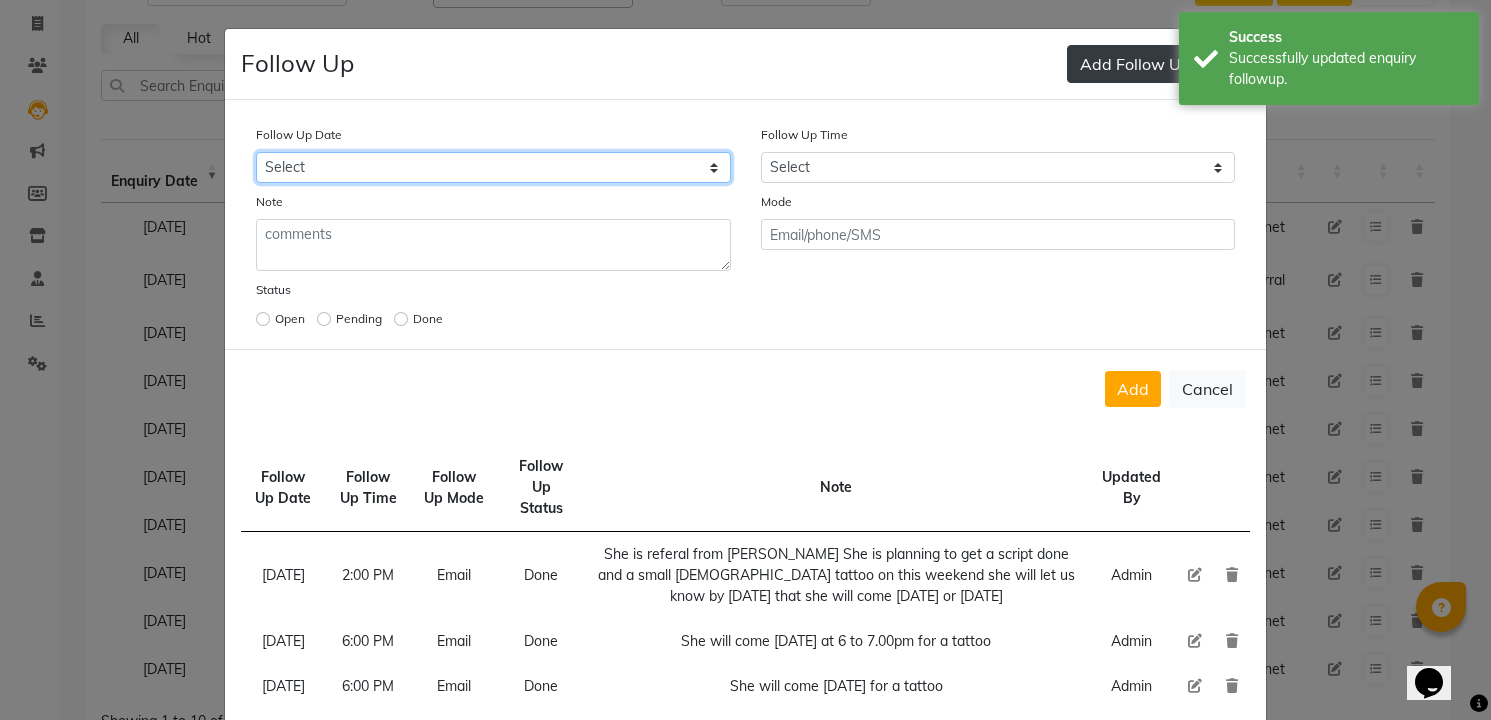 select on "[DATE]" 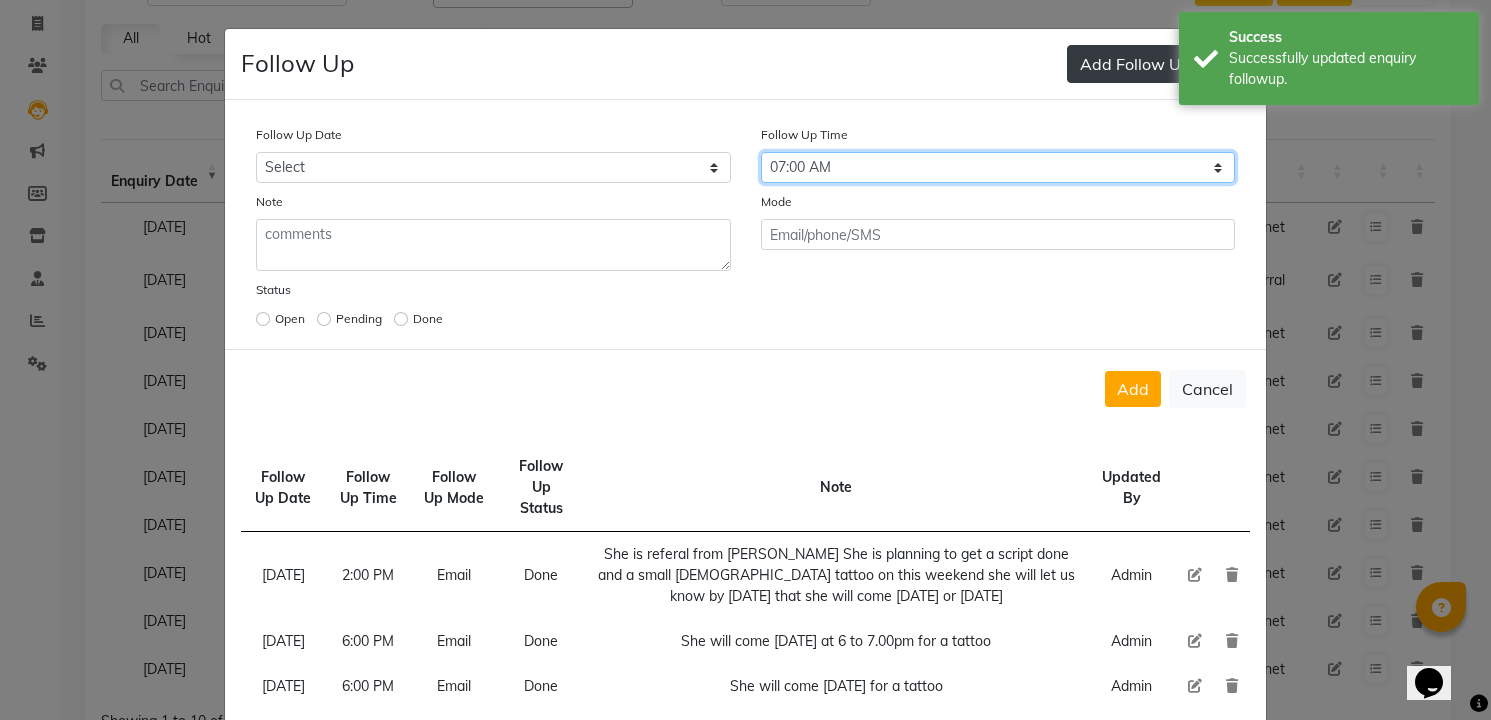 select on "840" 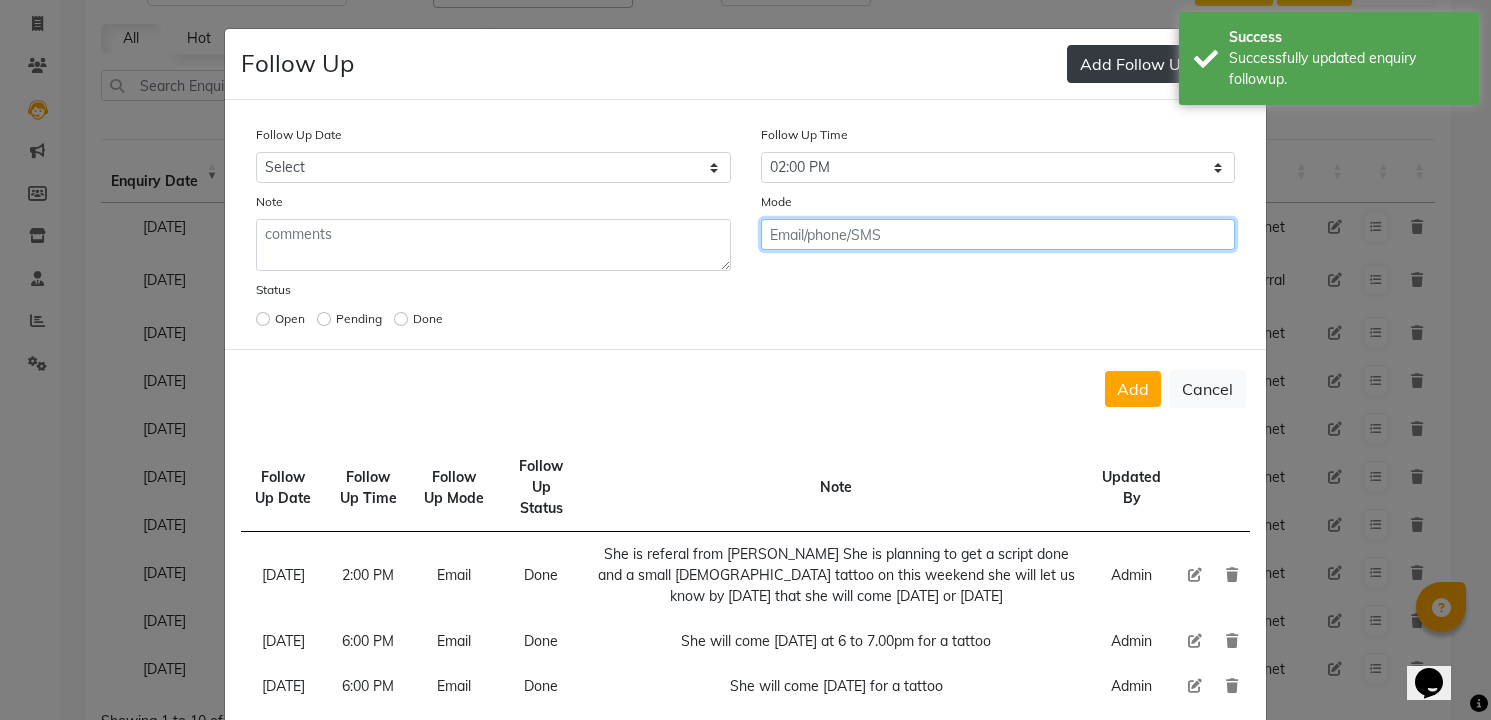 click on "Add" 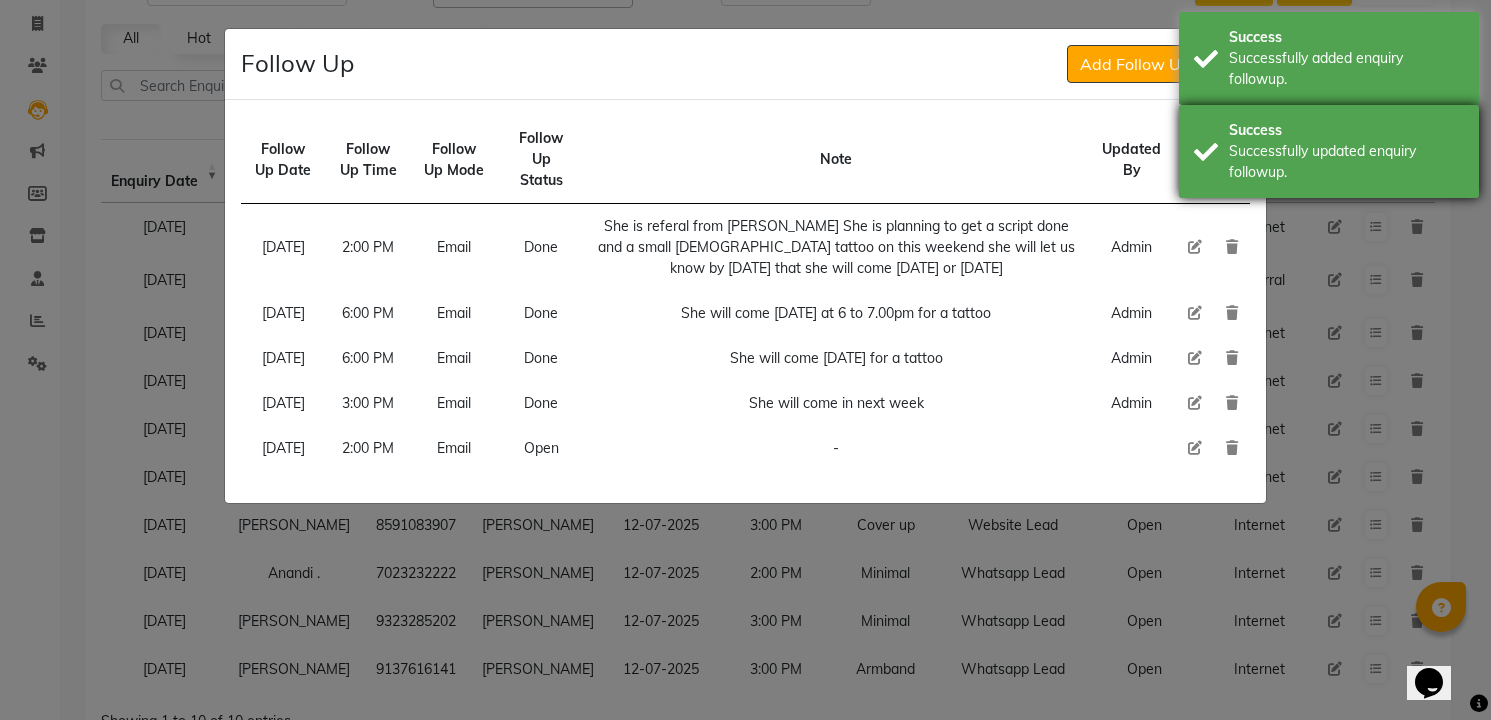 click on "Successfully updated enquiry followup." at bounding box center (1346, 162) 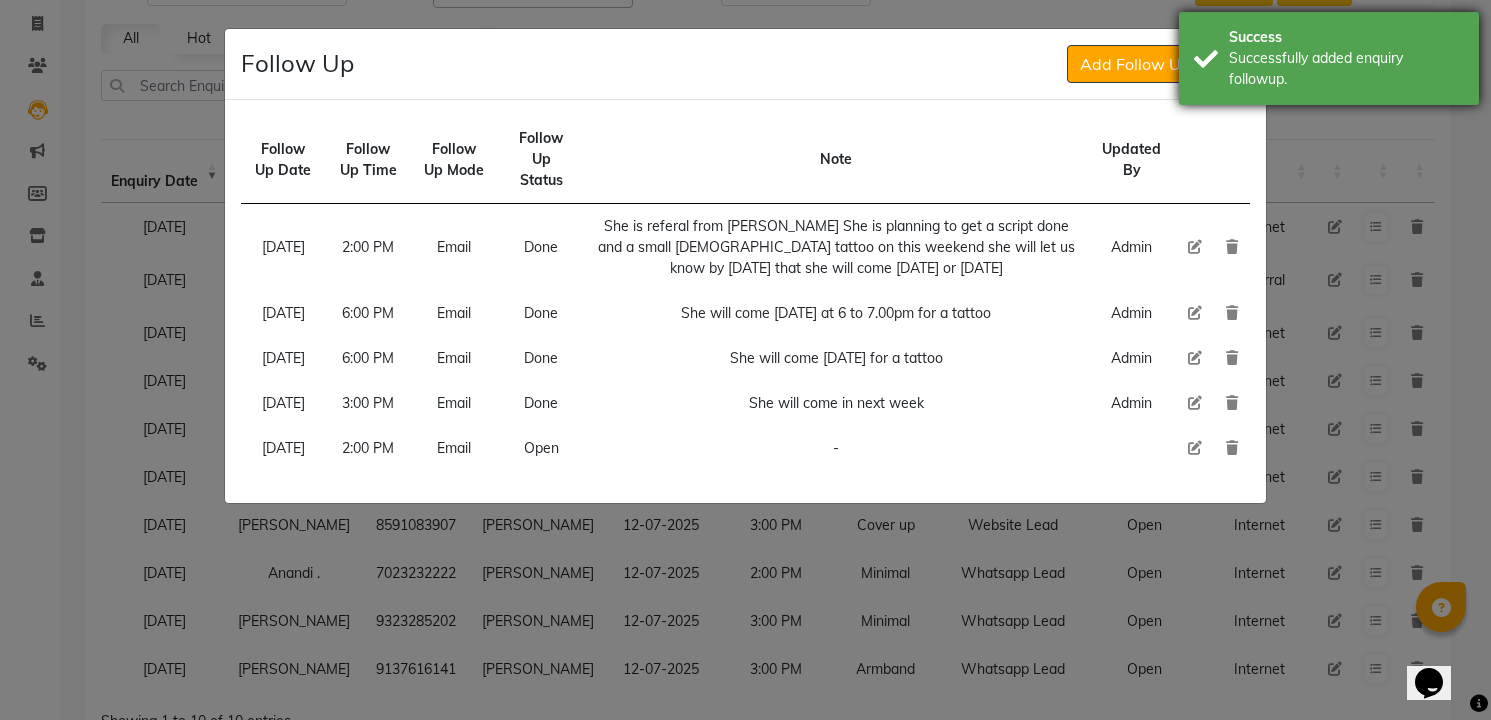 click on "Success" at bounding box center (1346, 37) 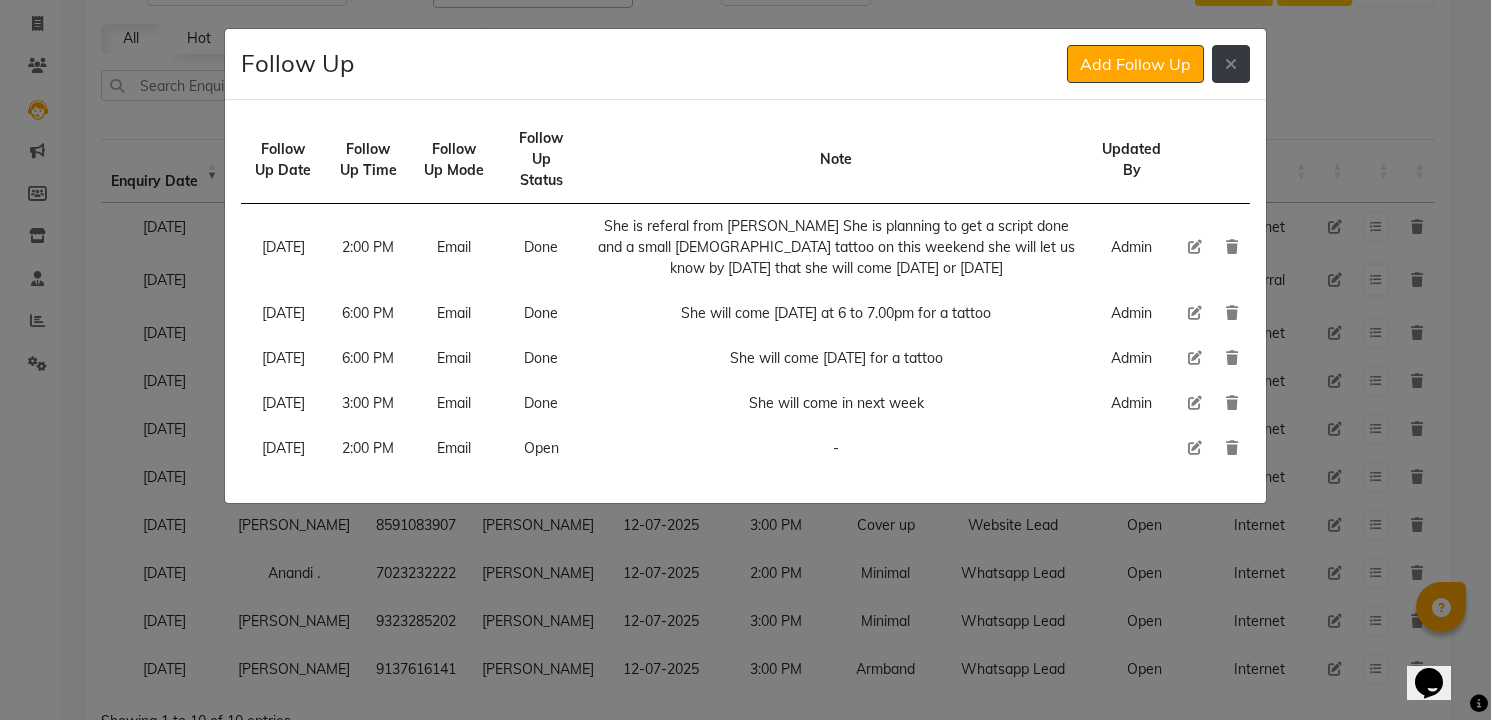click 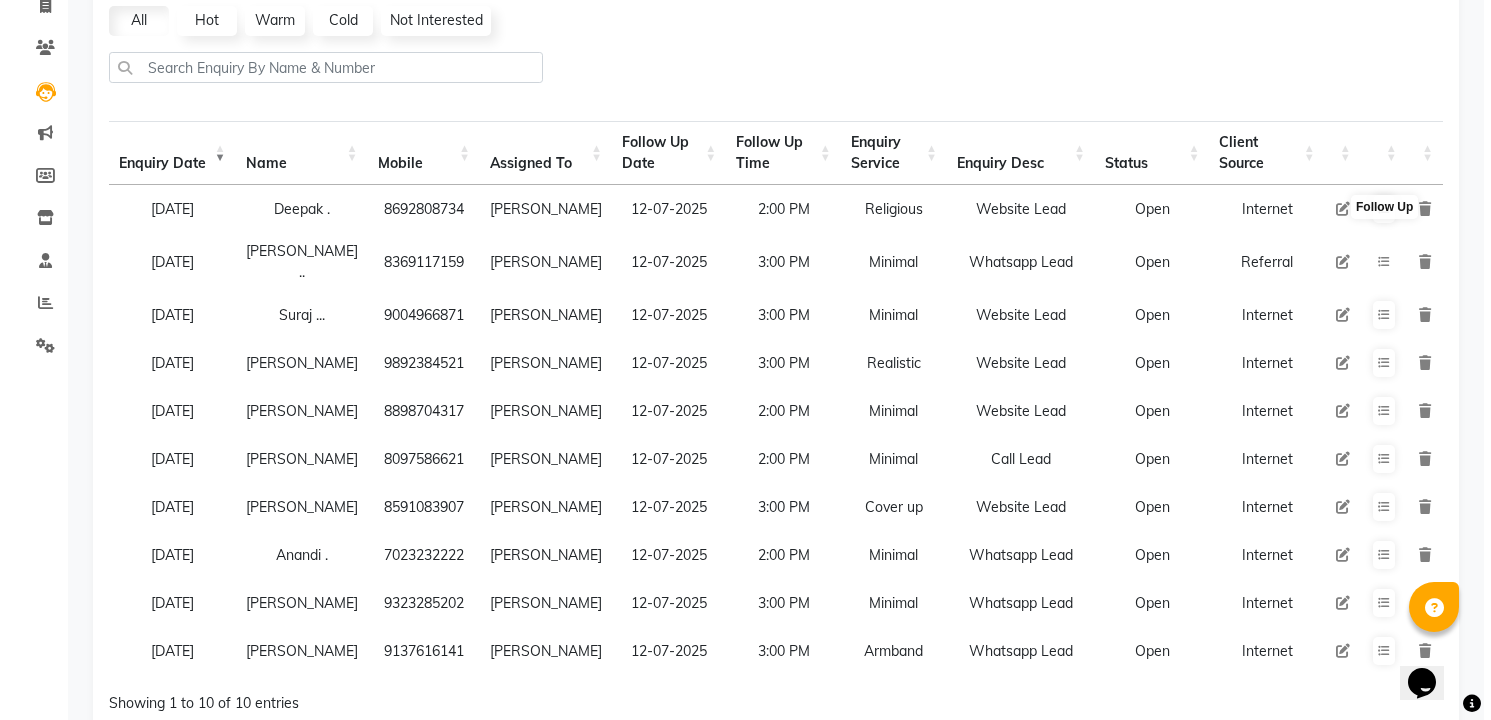 scroll, scrollTop: 142, scrollLeft: 0, axis: vertical 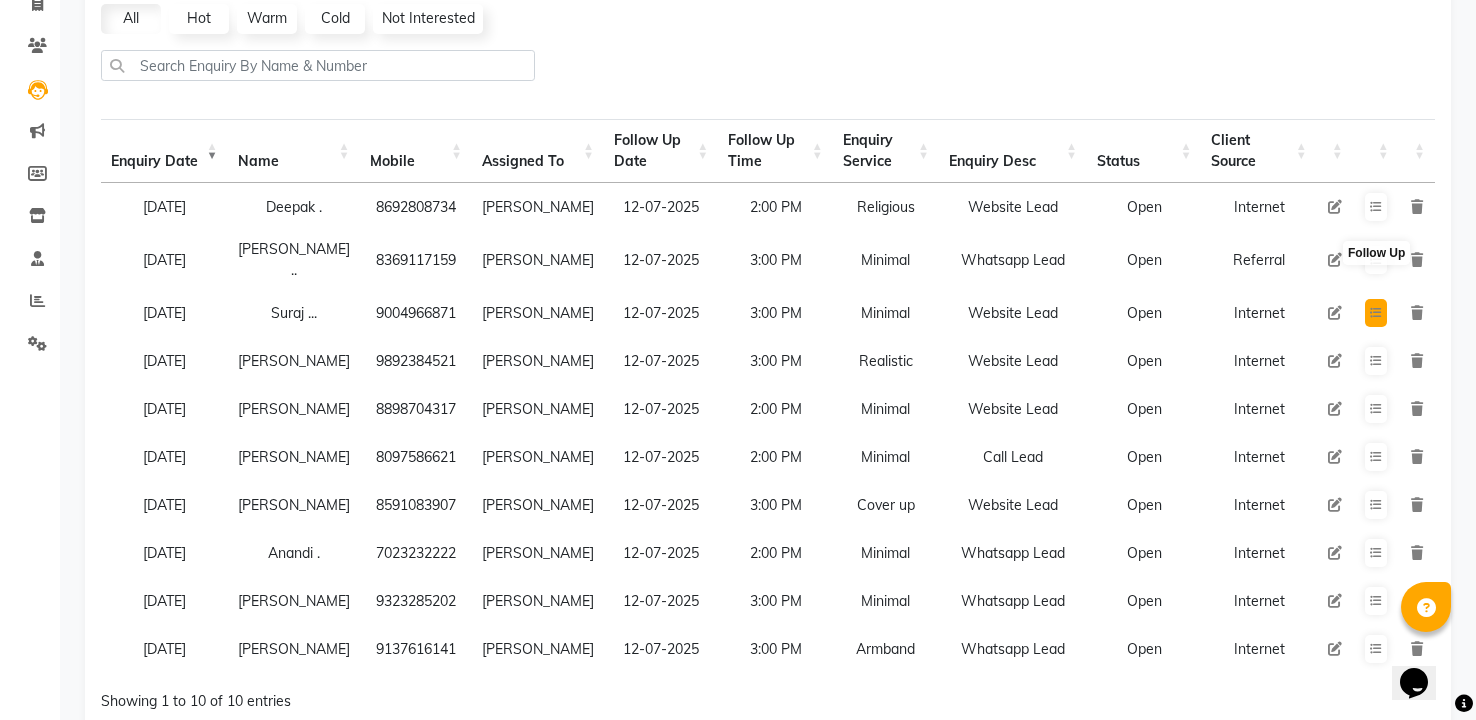 click at bounding box center (1376, 313) 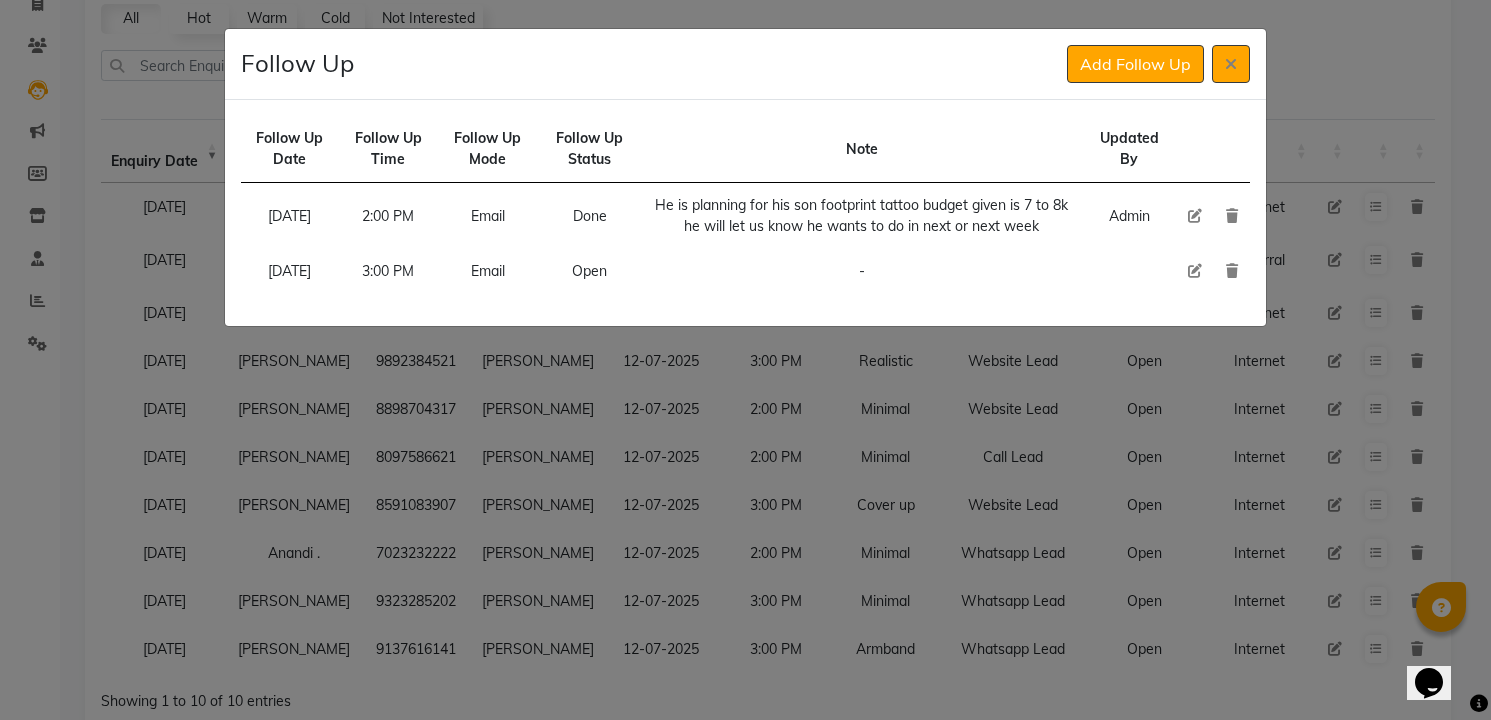 type 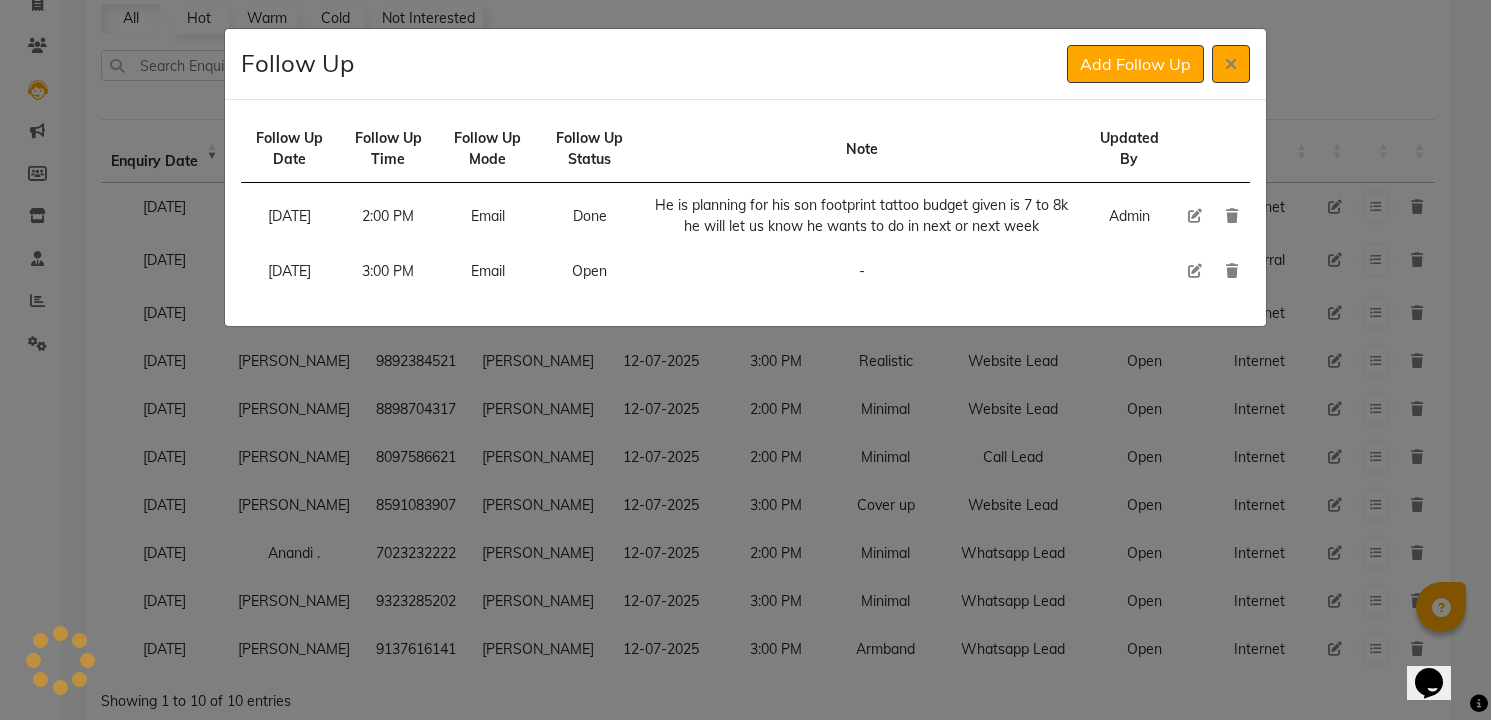 click 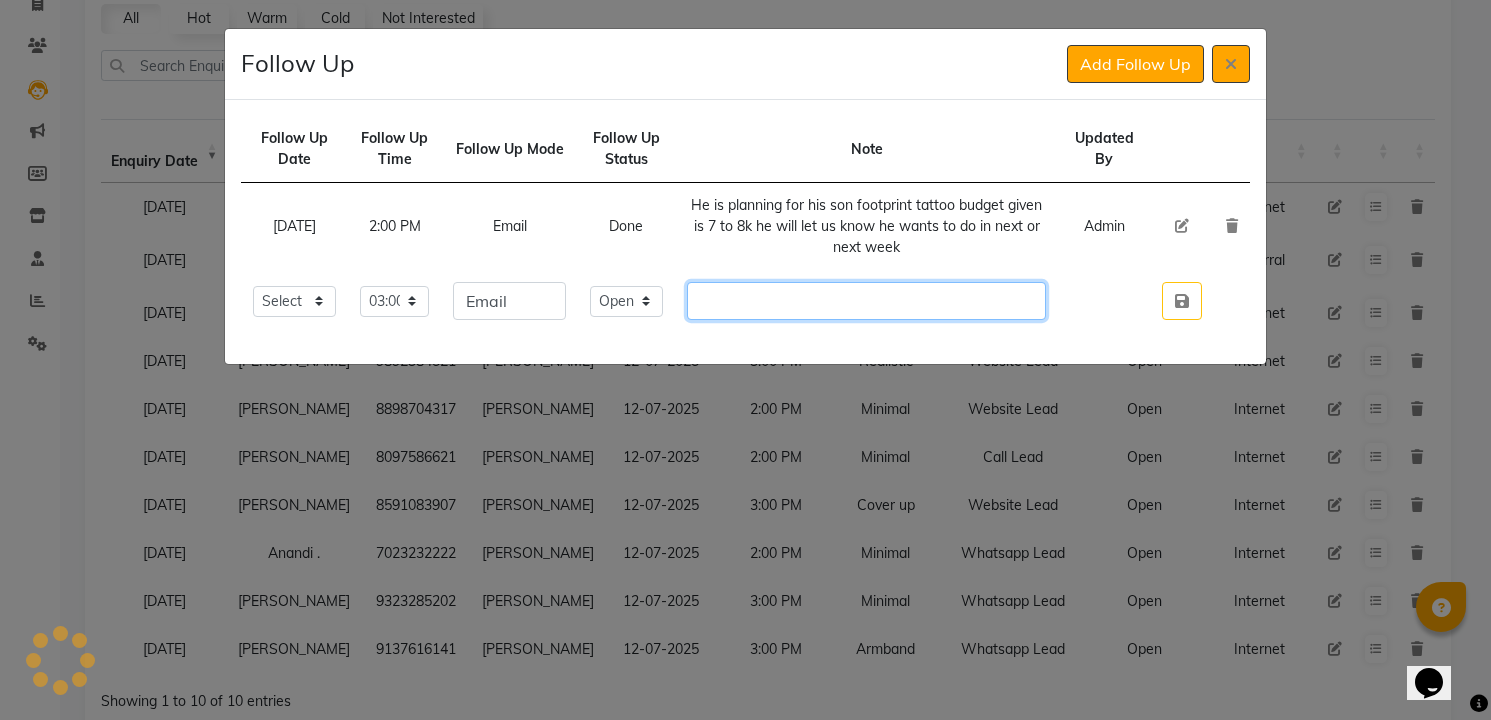 click 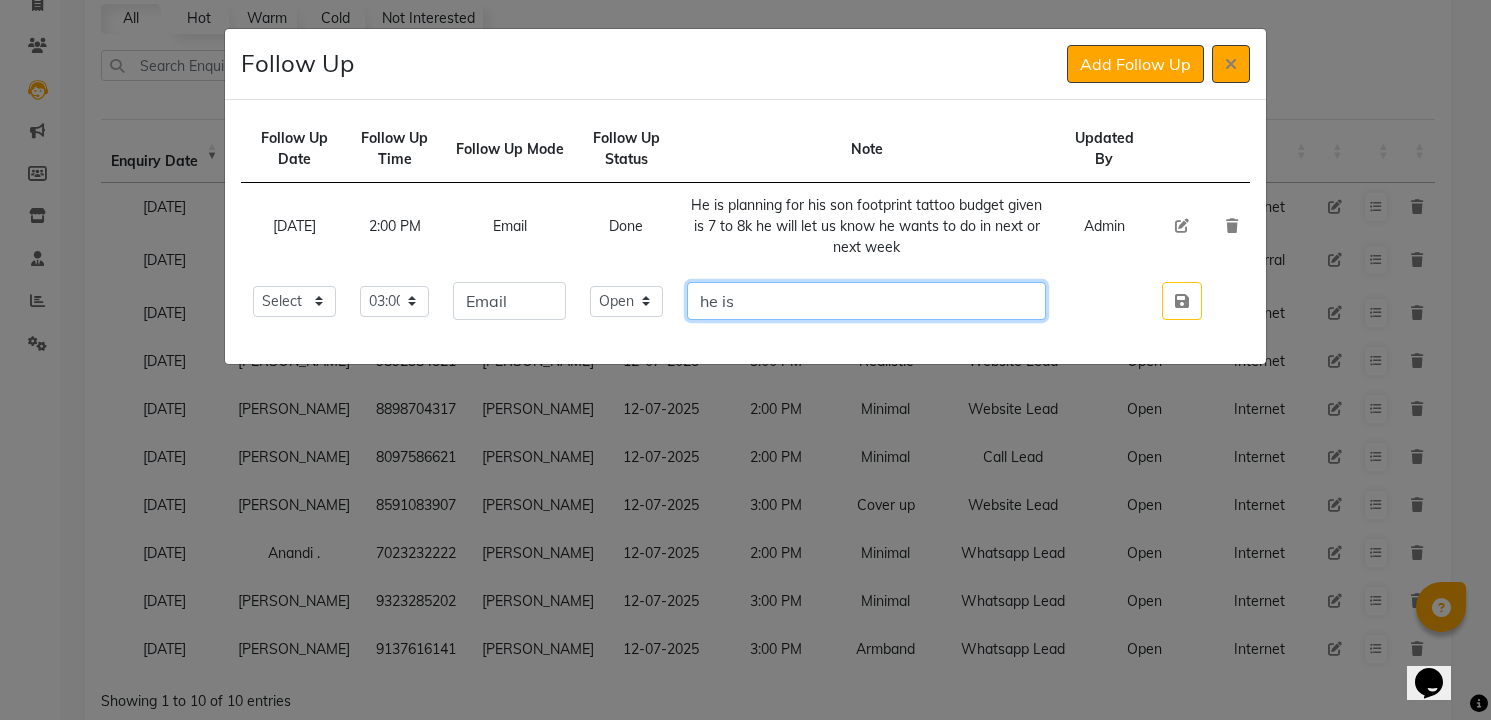type on "he is" 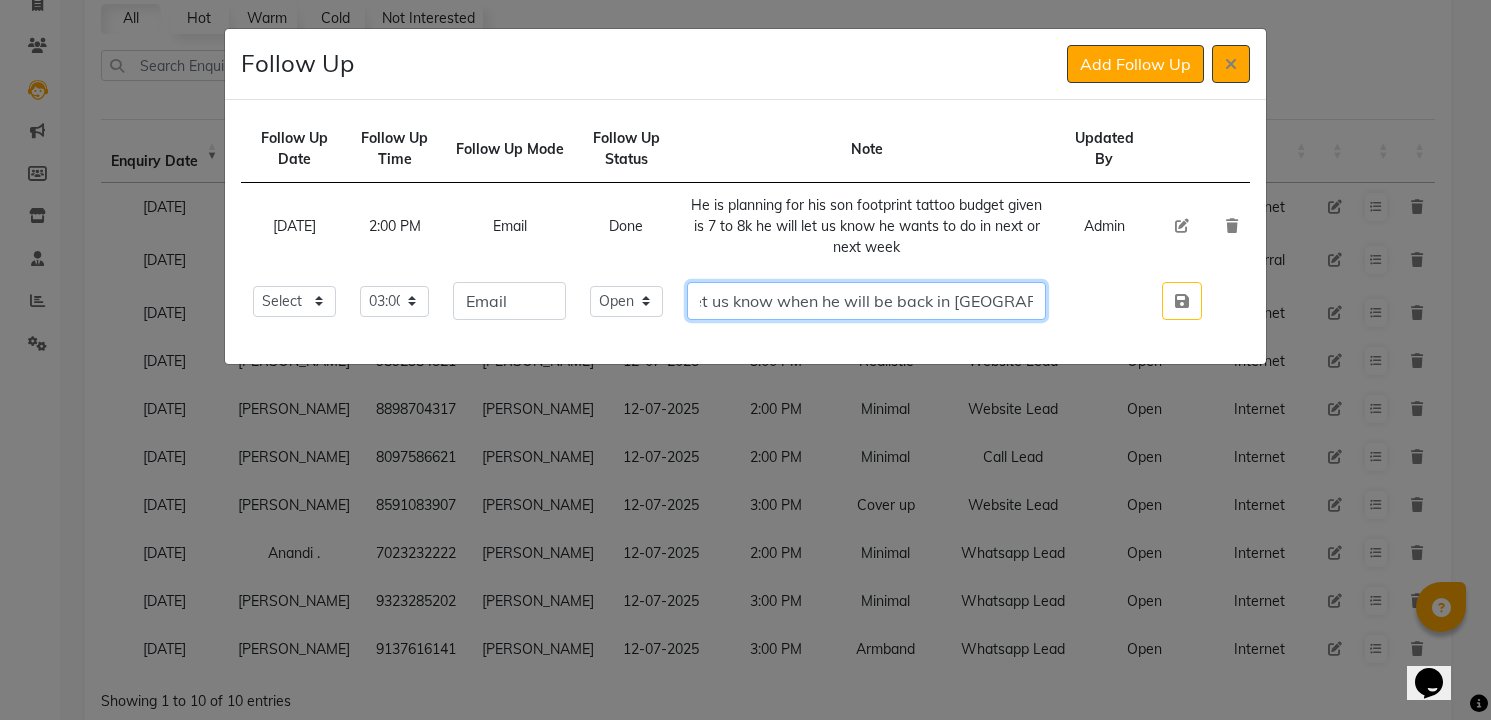 scroll, scrollTop: 0, scrollLeft: 202, axis: horizontal 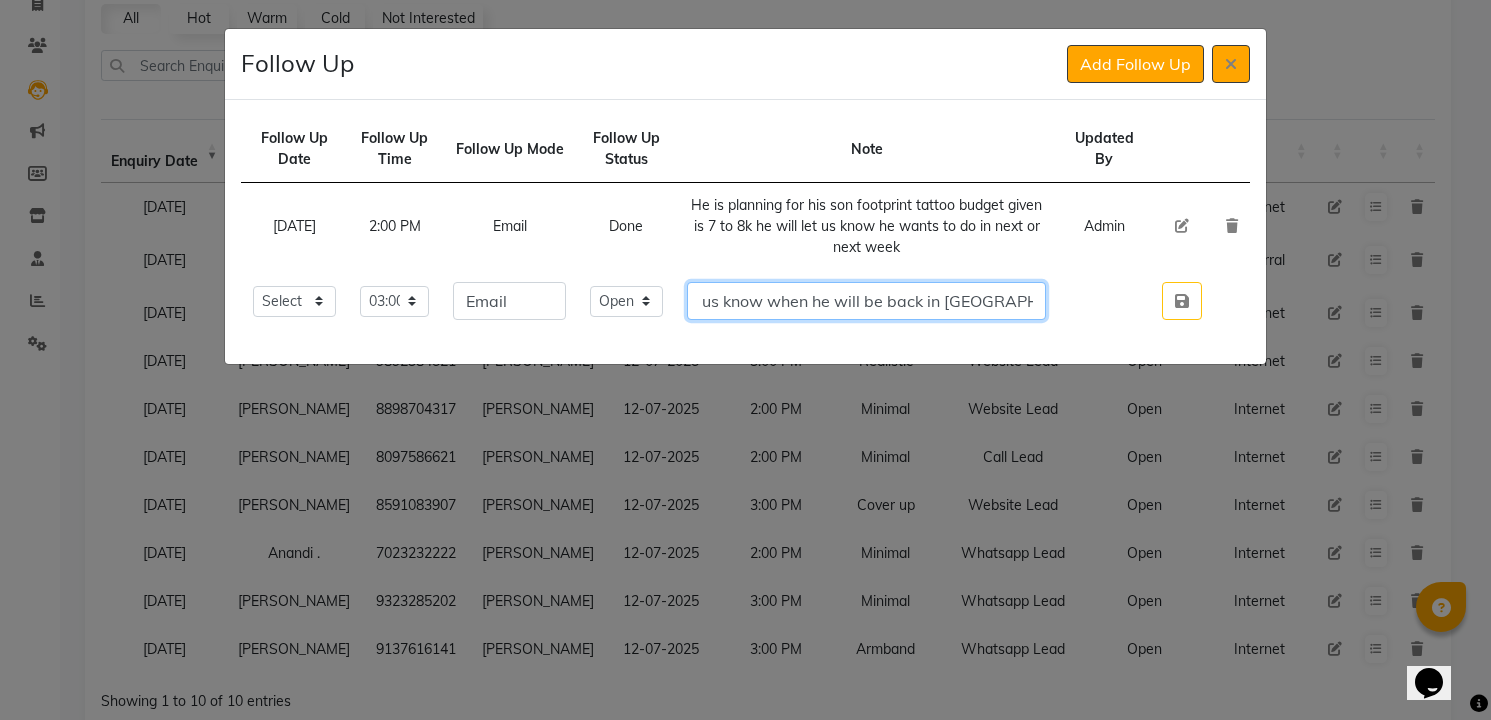 type on "He is out of town he will let us know when he will be back in [GEOGRAPHIC_DATA]" 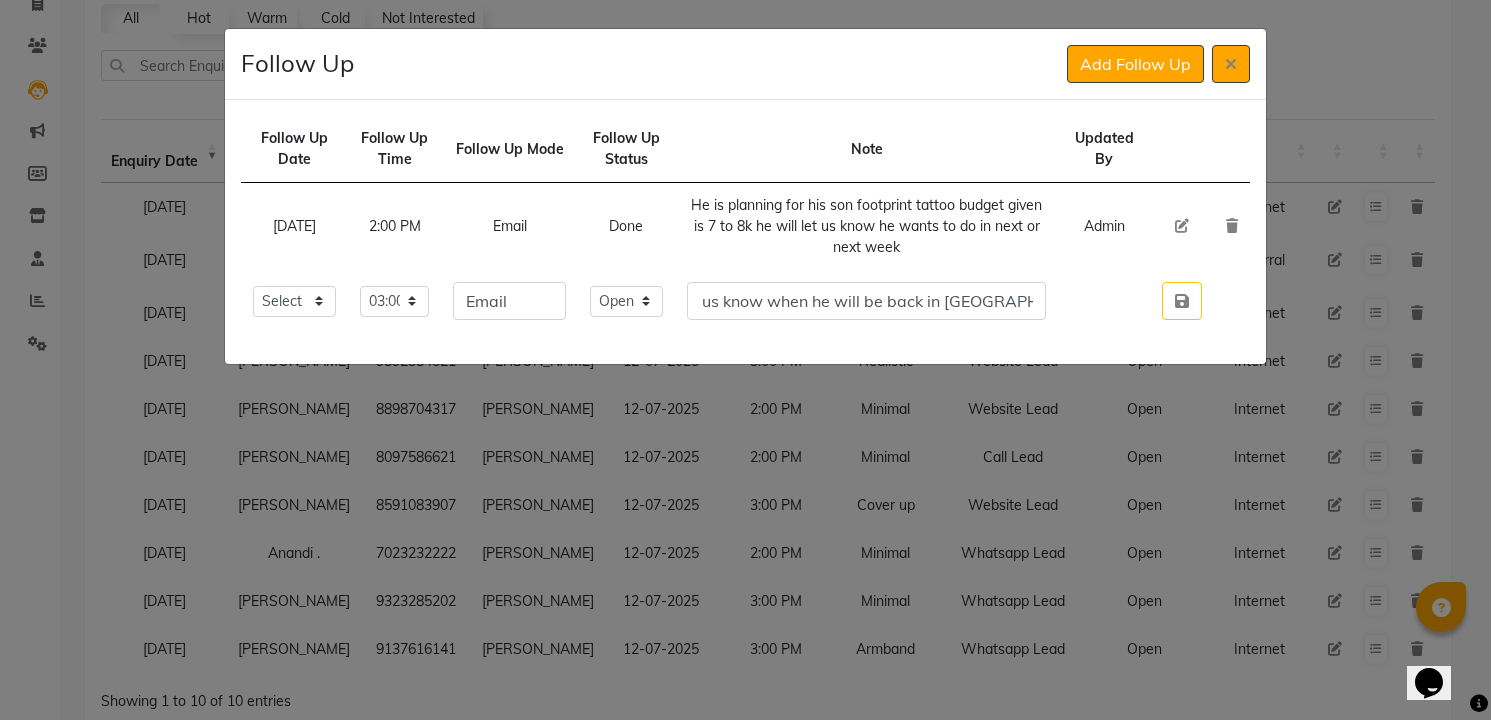 type 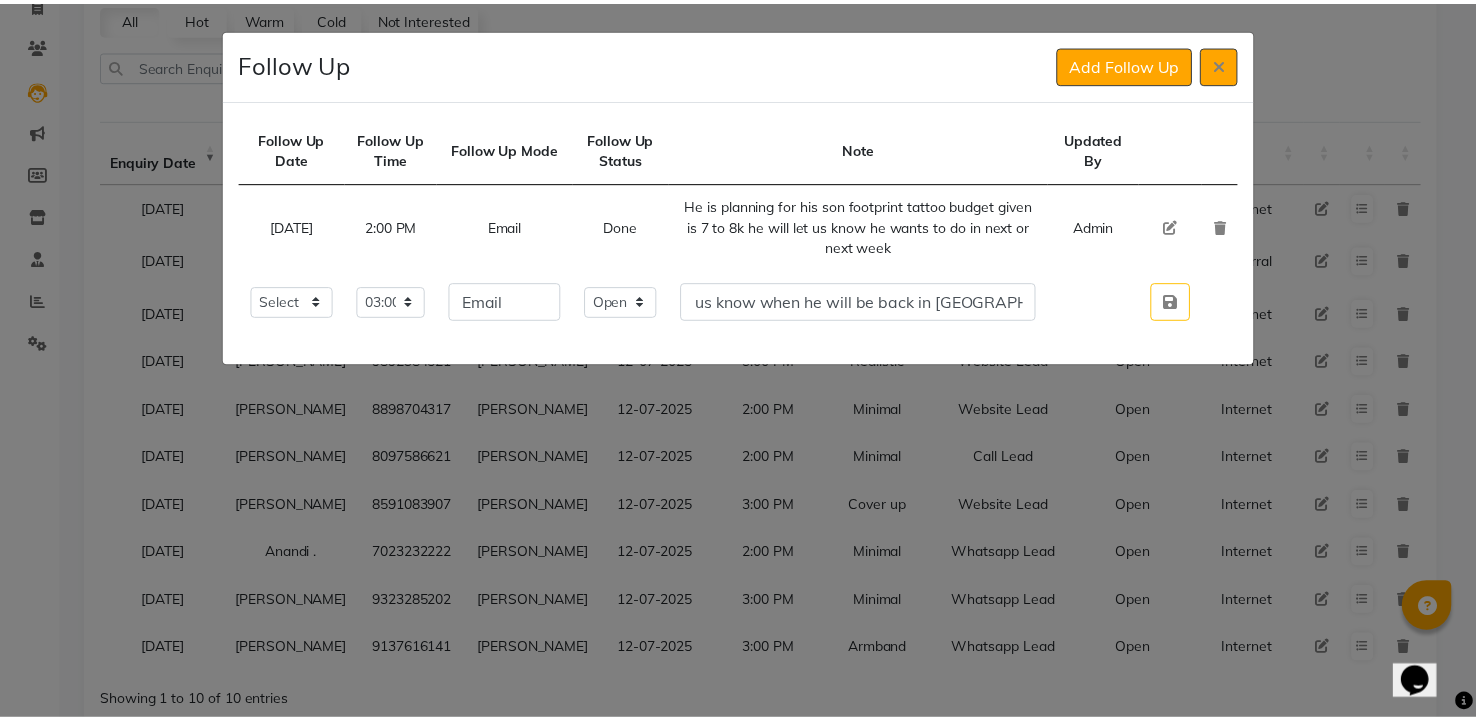 scroll, scrollTop: 0, scrollLeft: 0, axis: both 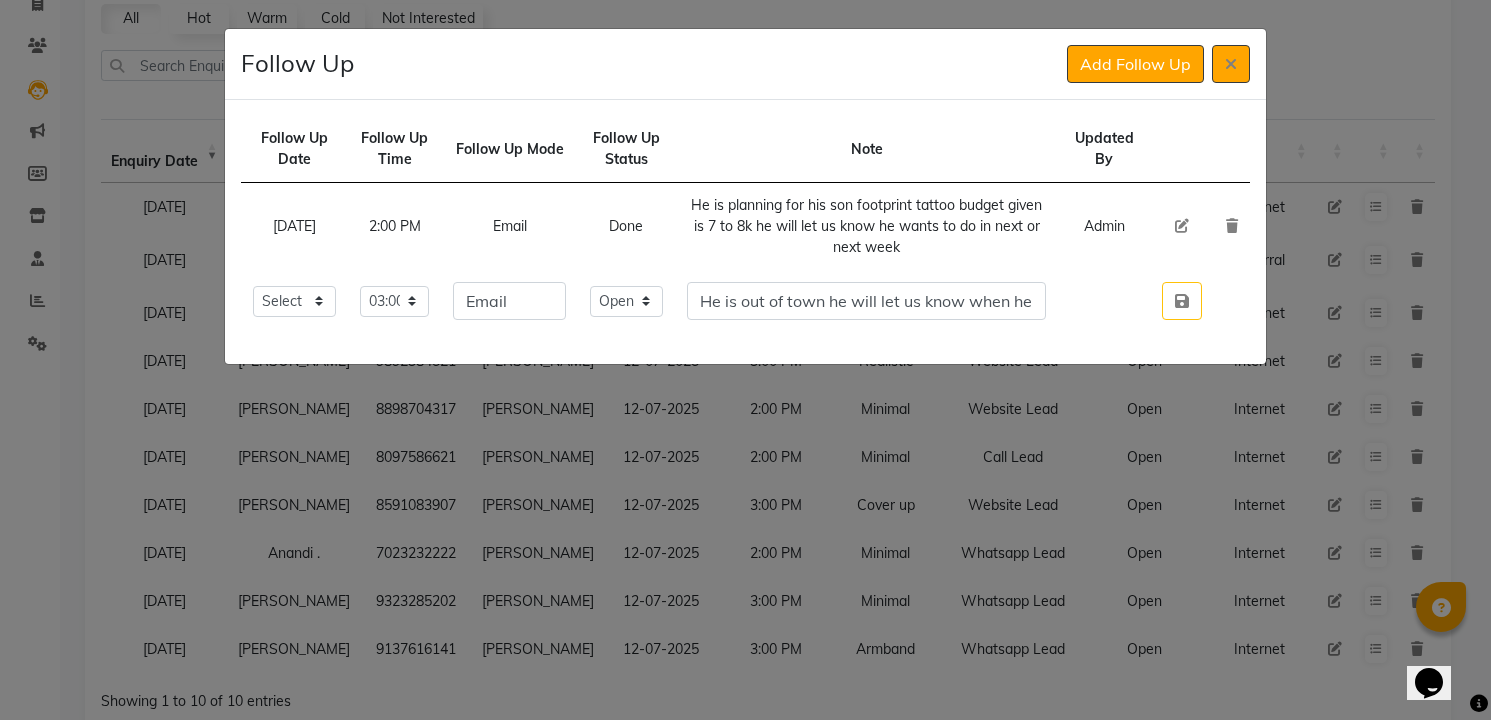 type 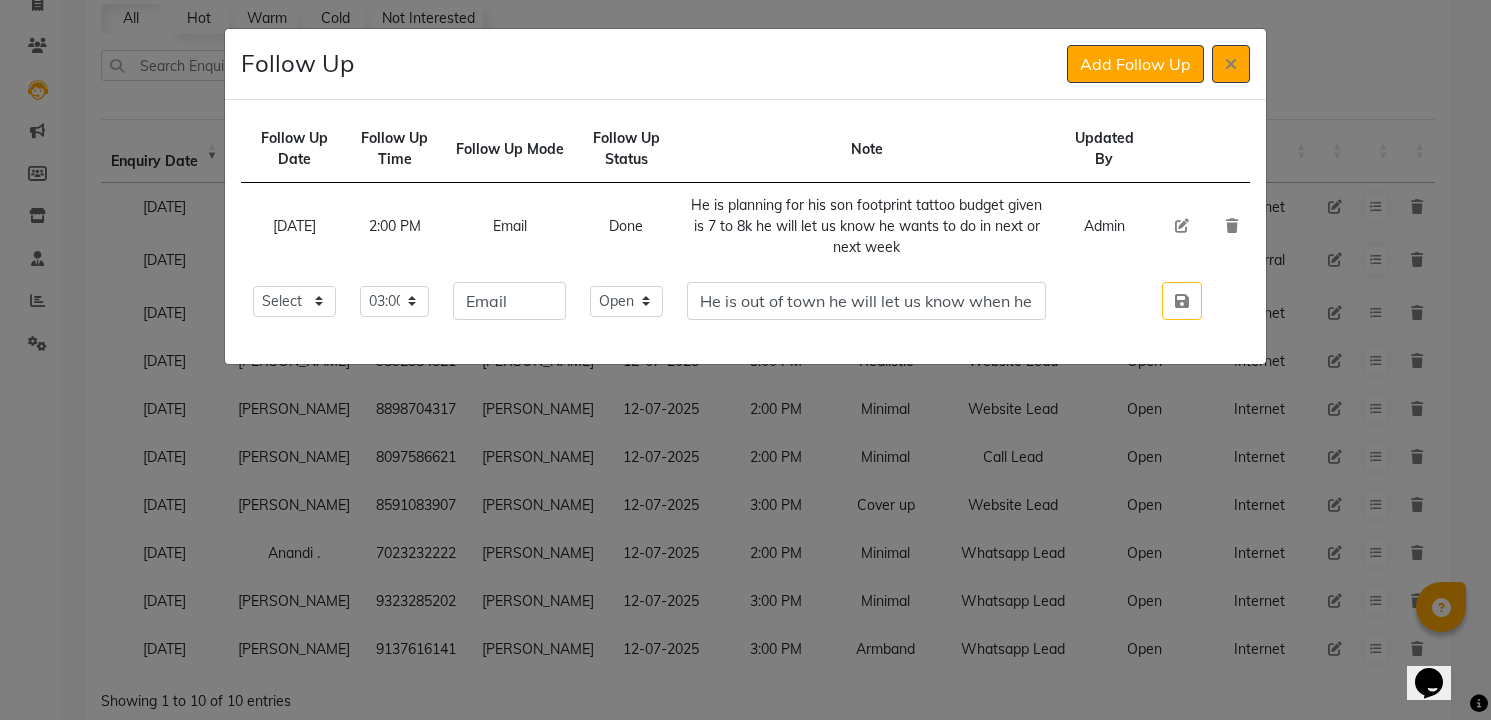 type 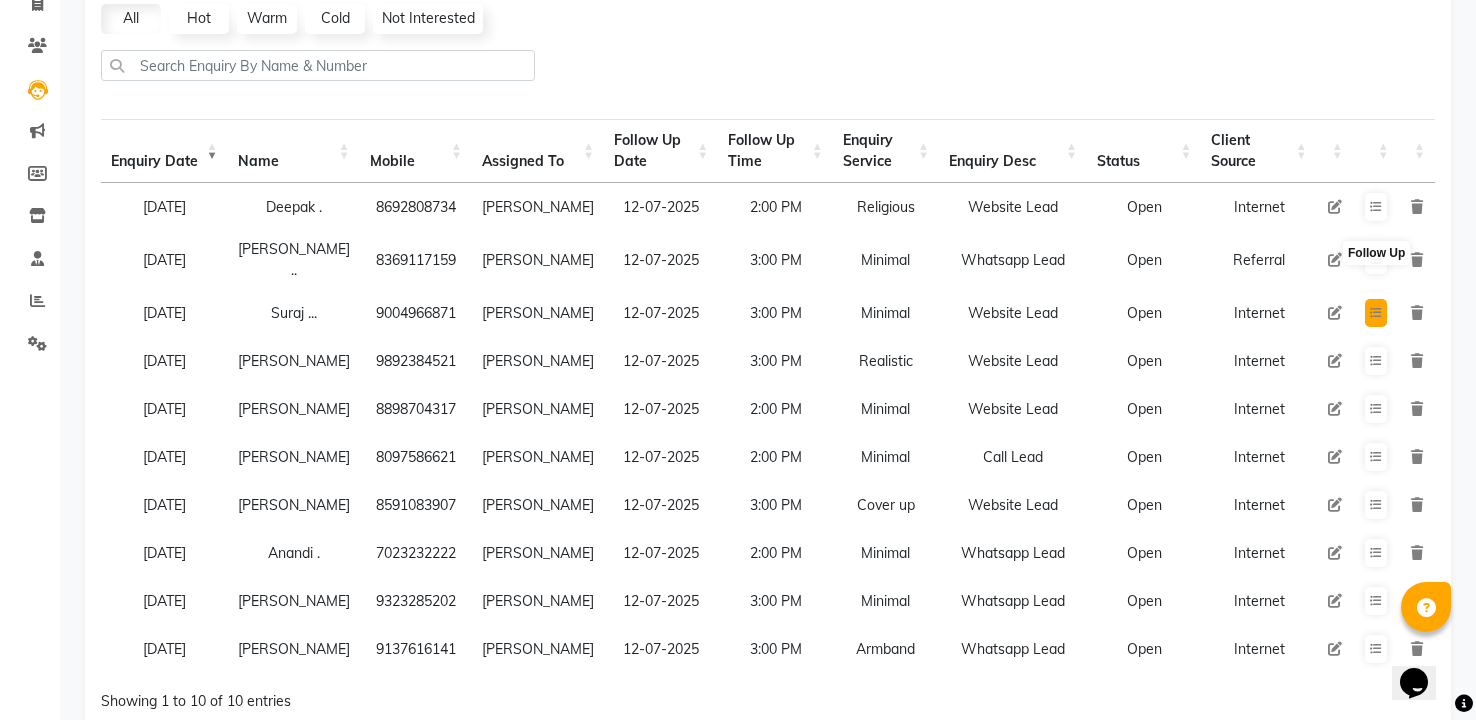 click at bounding box center (1376, 313) 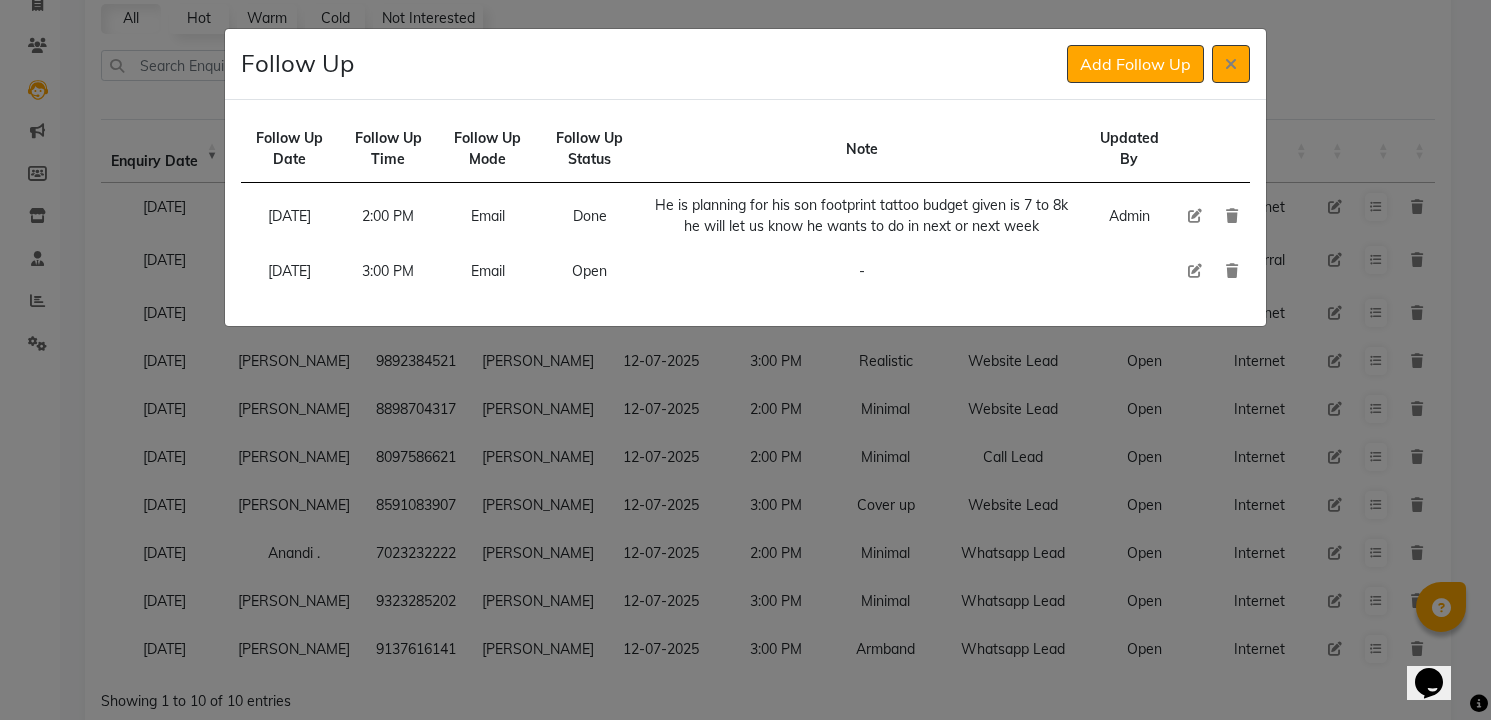click 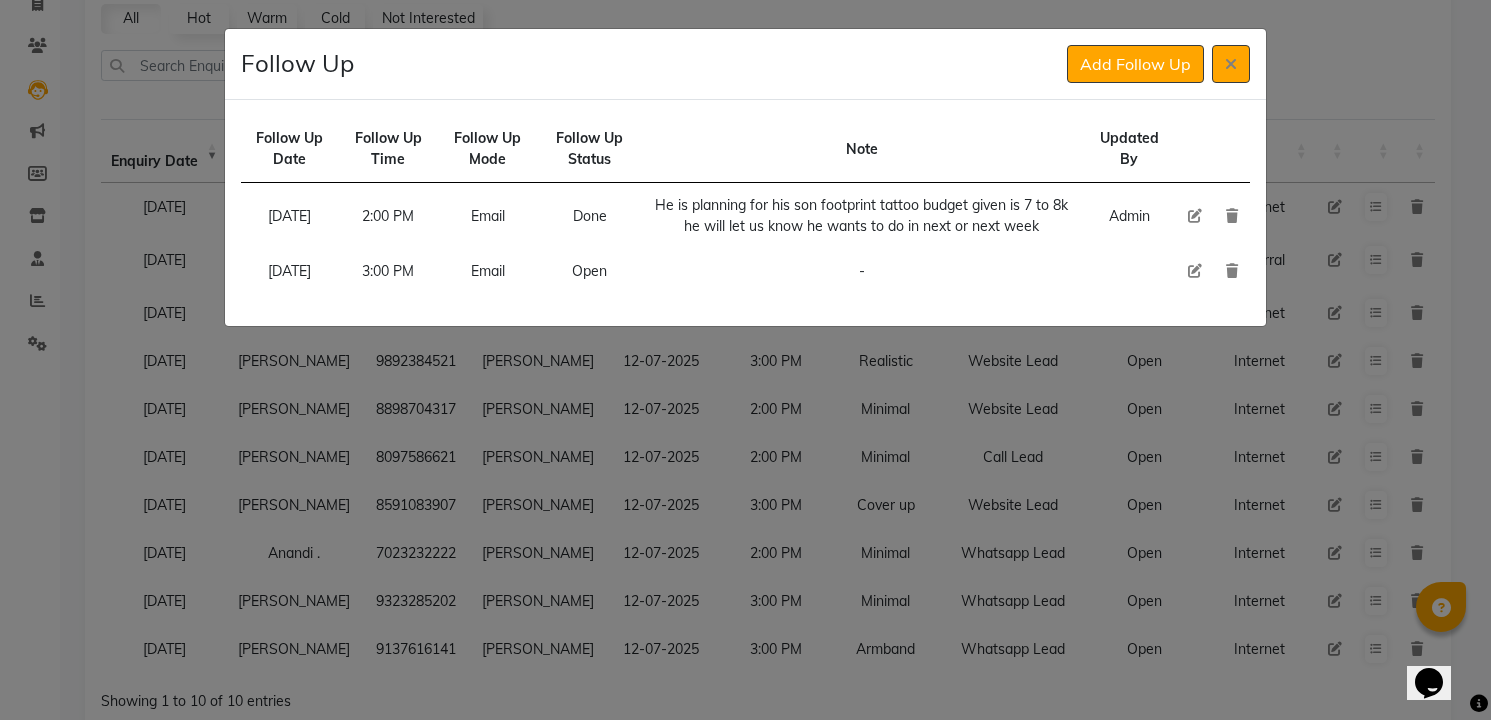 click 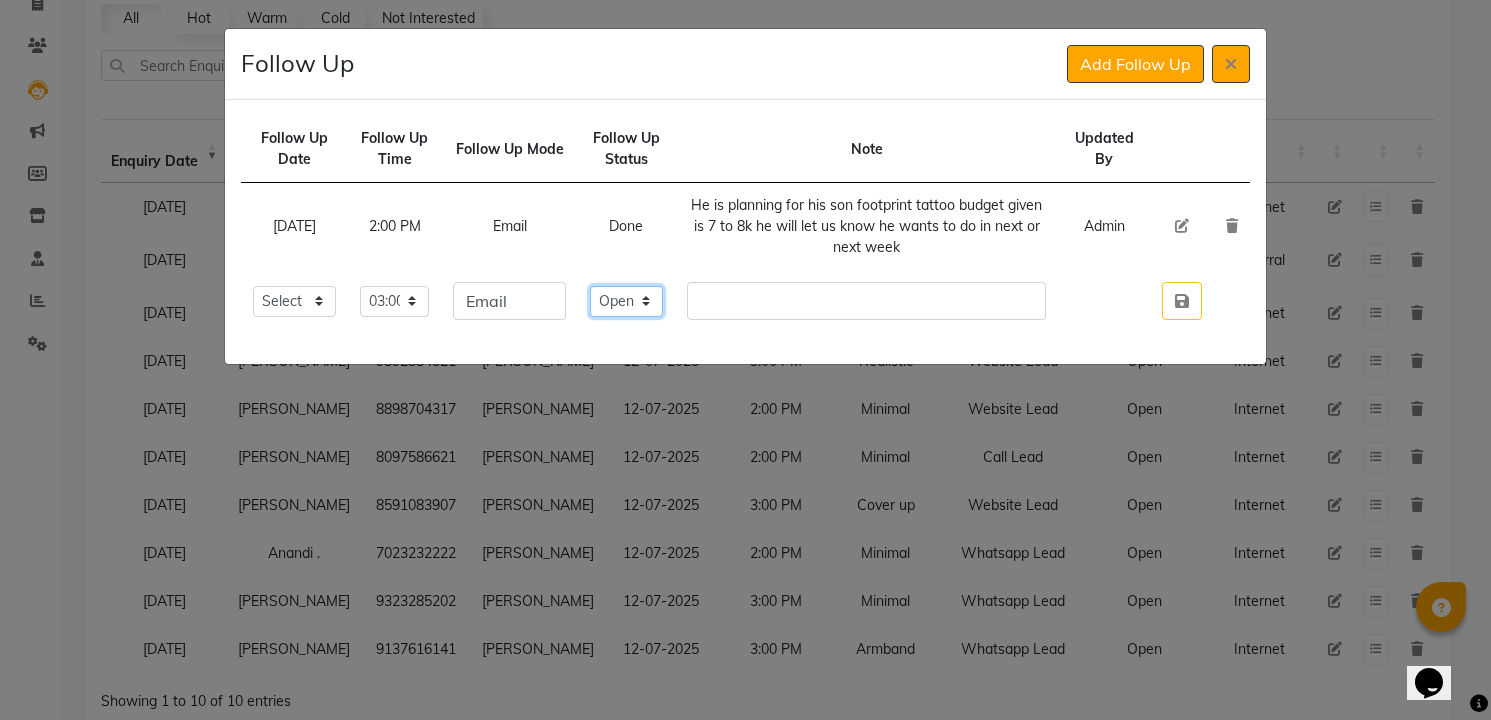 click on "Select Open Pending Done" 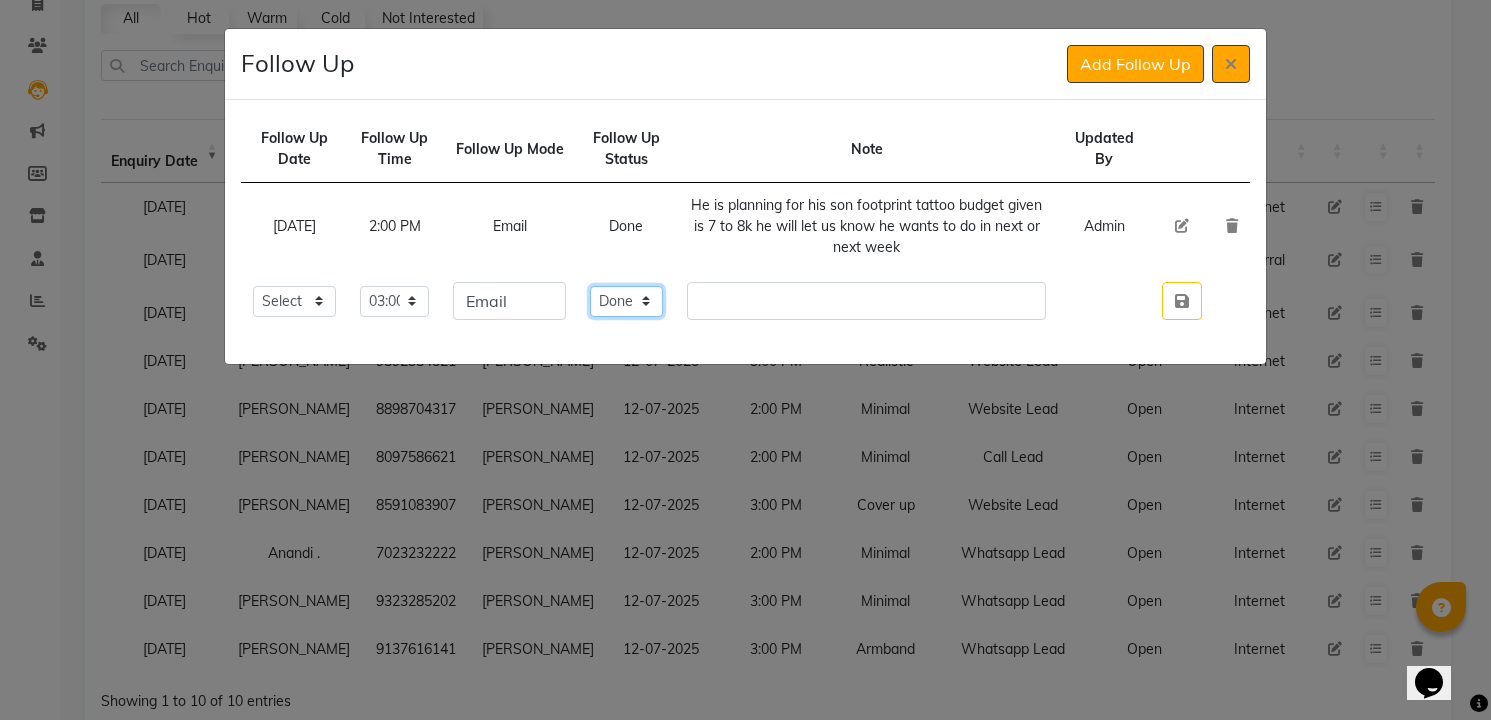 click on "Select Open Pending Done" 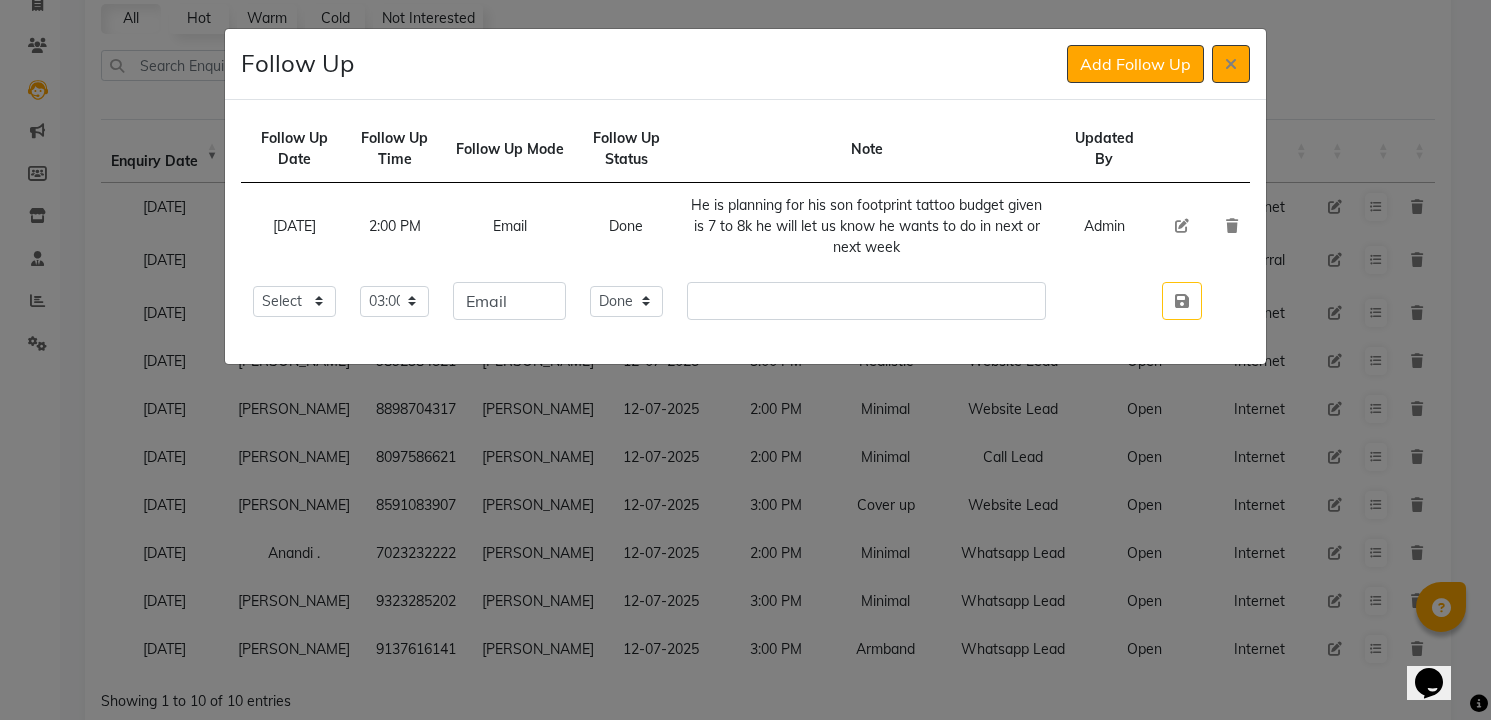 type 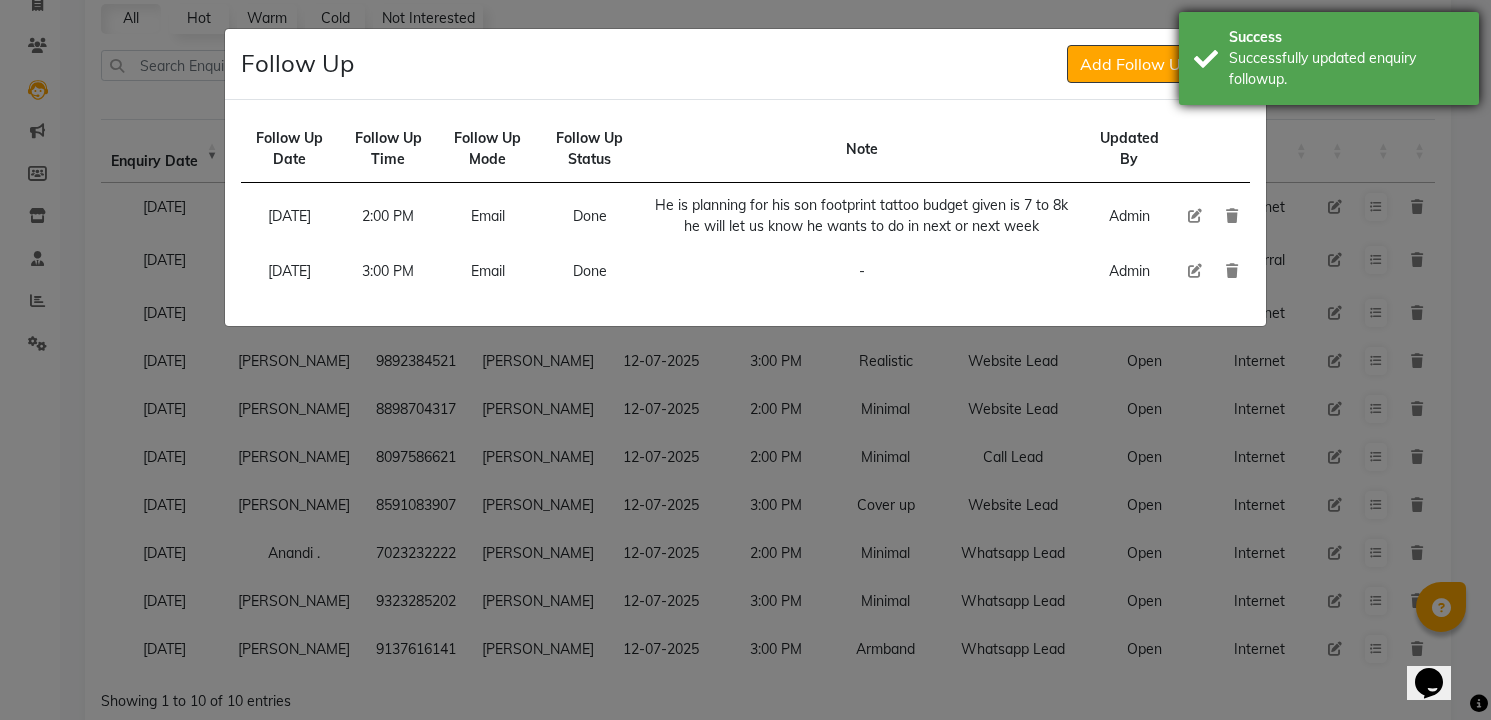 click on "Successfully updated enquiry followup." at bounding box center (1346, 69) 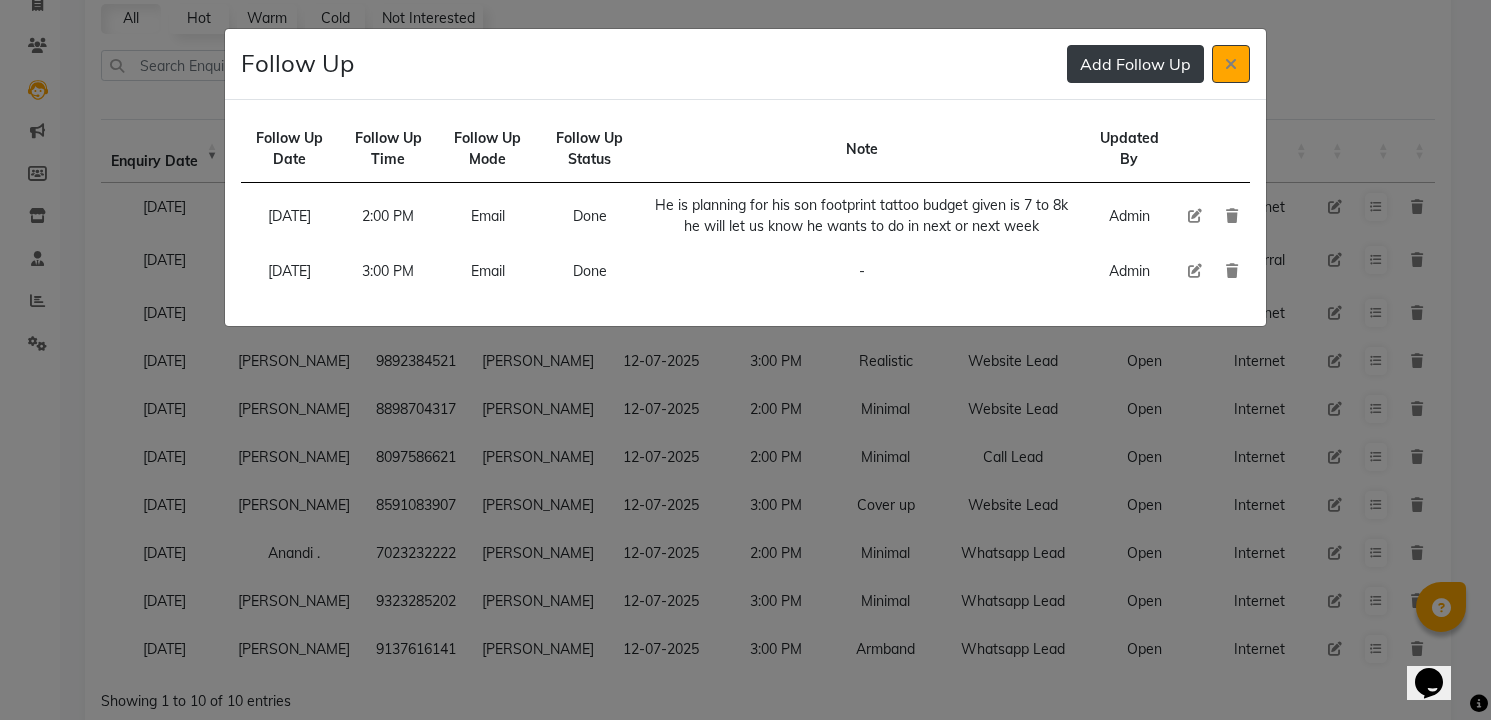 type 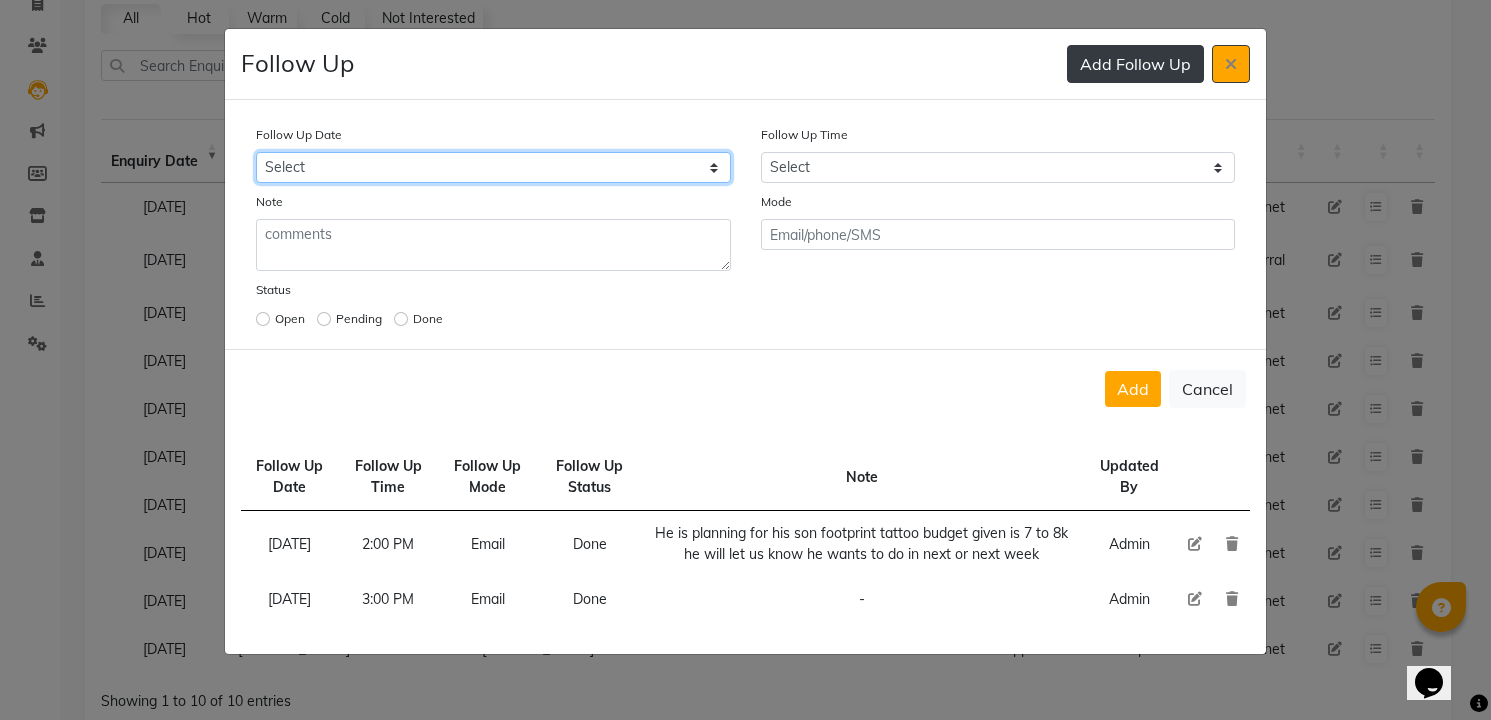 select on "[DATE]" 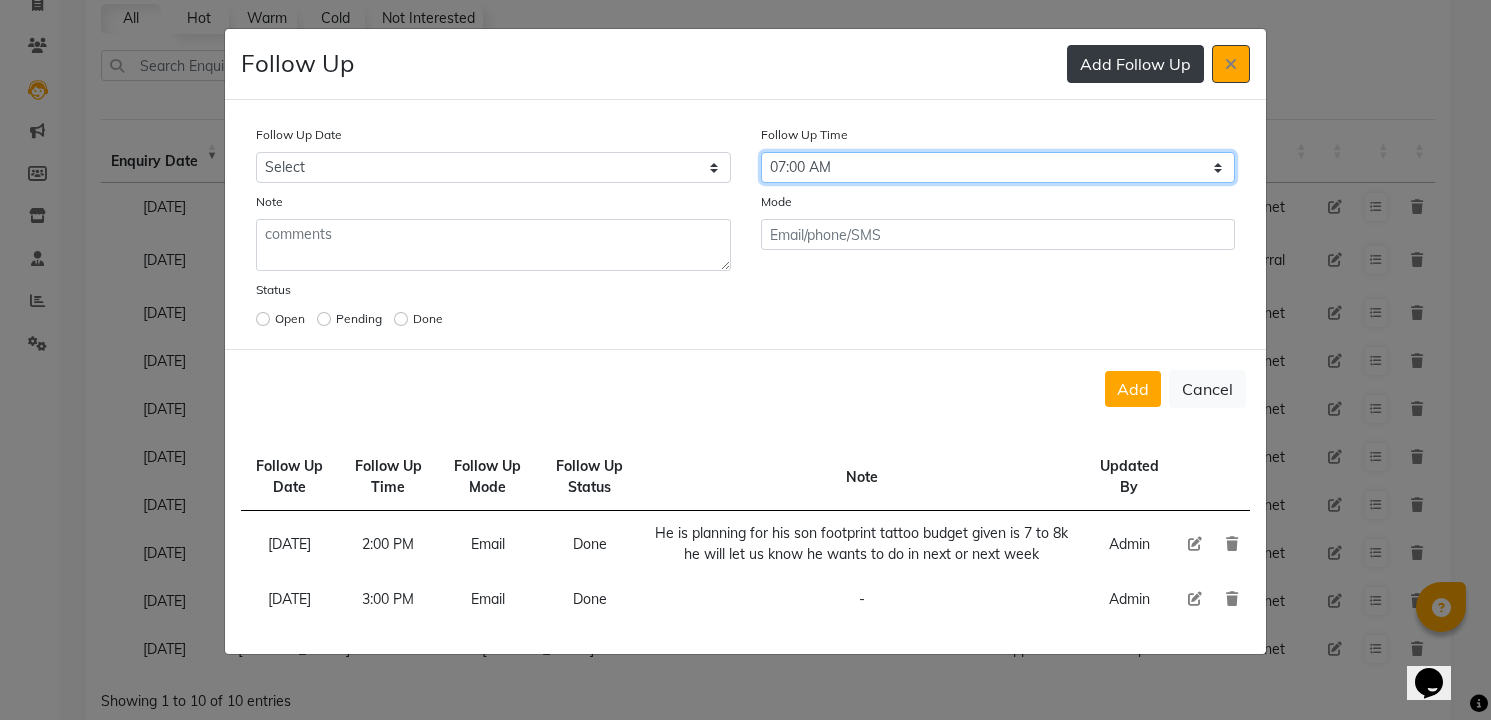 select on "900" 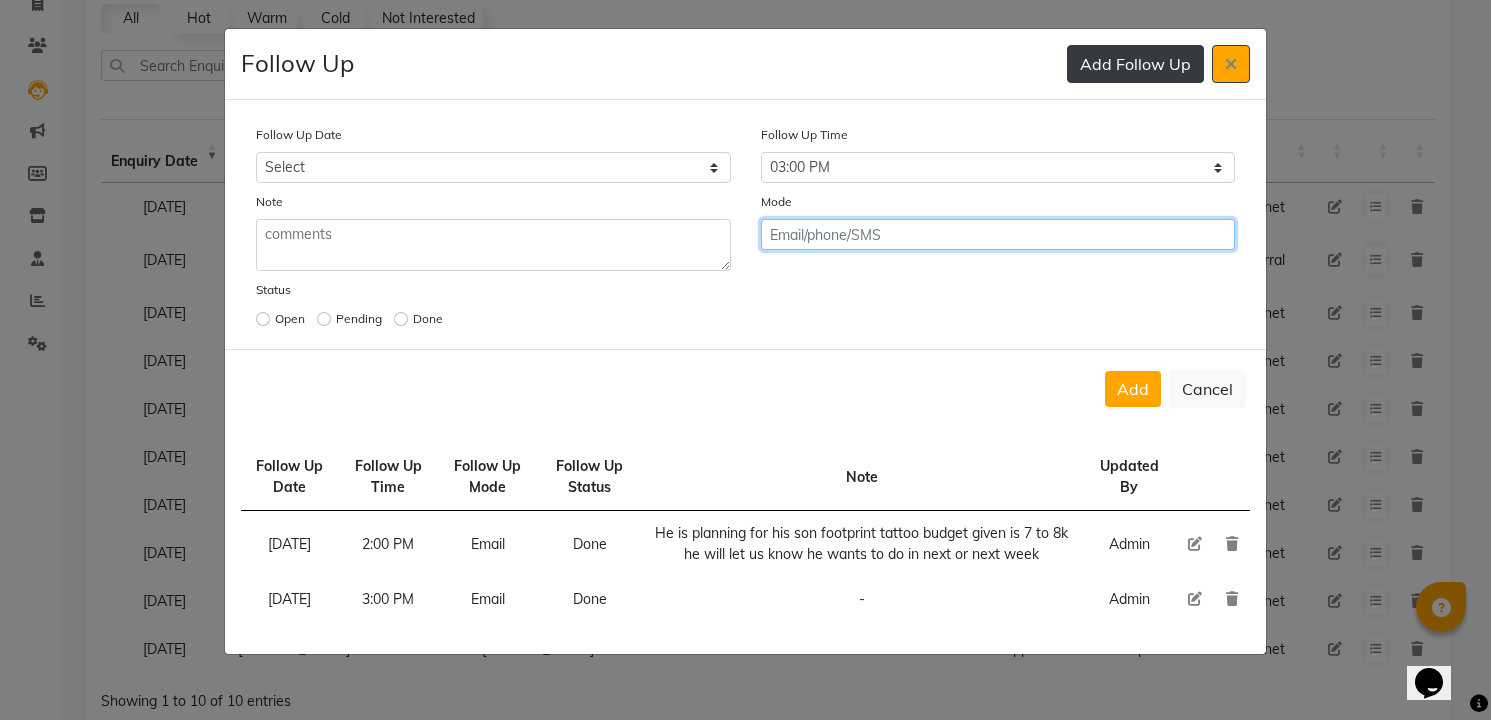 click on "Add" 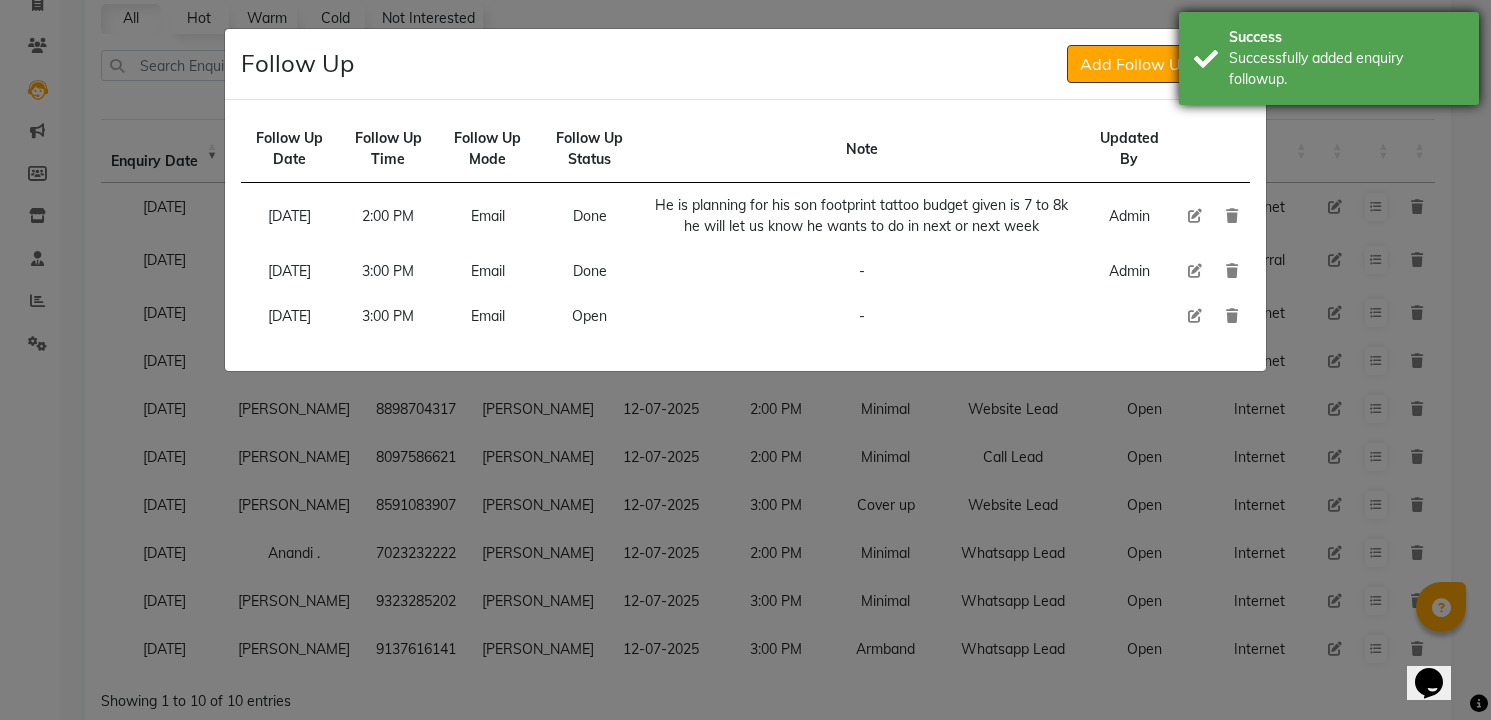click on "Success   Successfully added enquiry followup." at bounding box center (1329, 58) 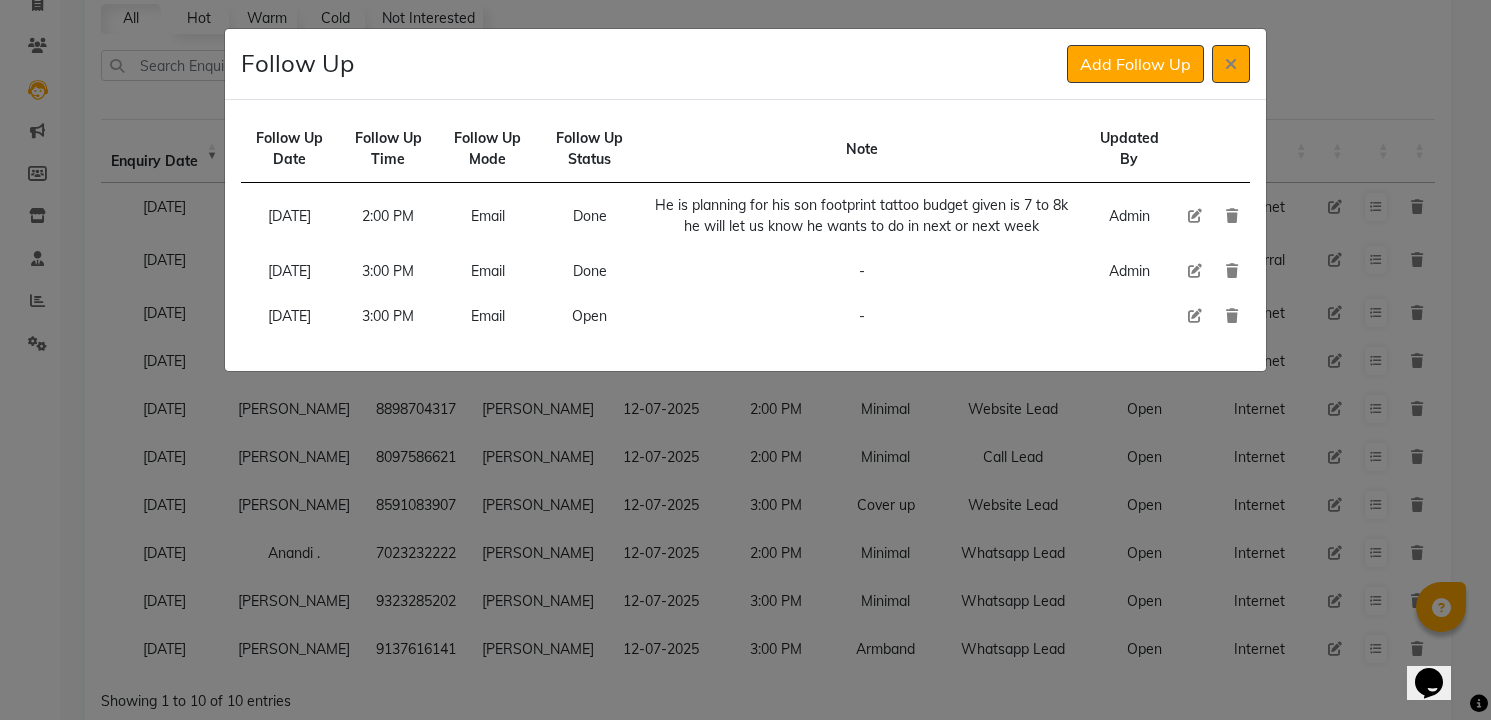 click 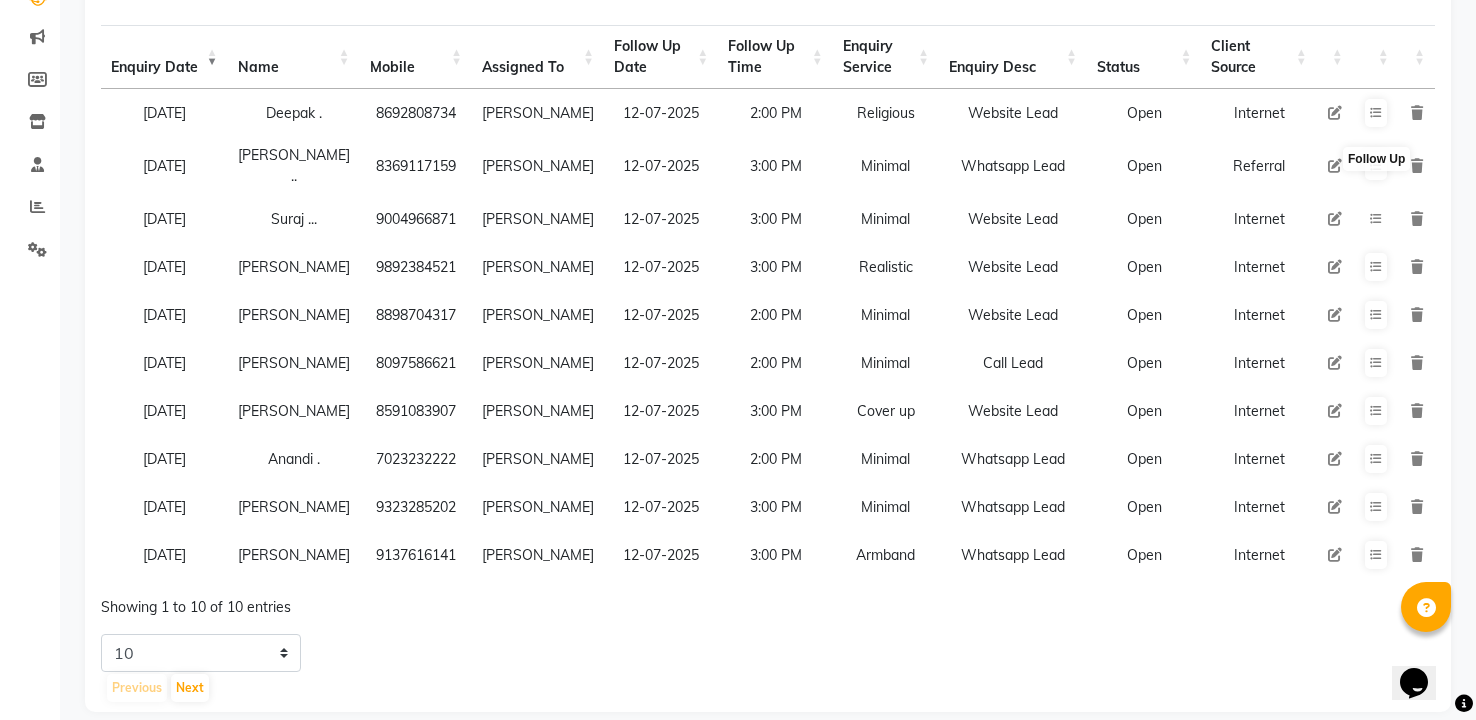 scroll, scrollTop: 237, scrollLeft: 0, axis: vertical 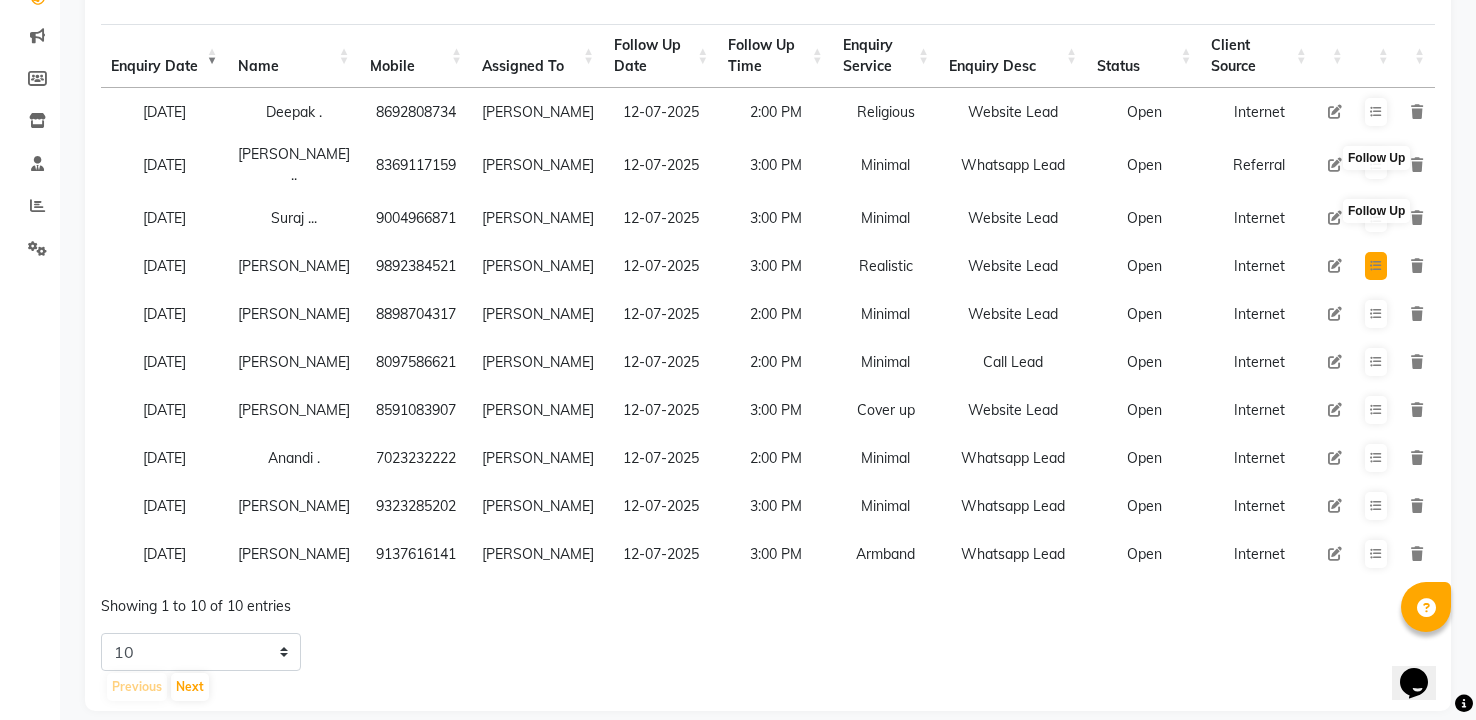click at bounding box center (1376, 266) 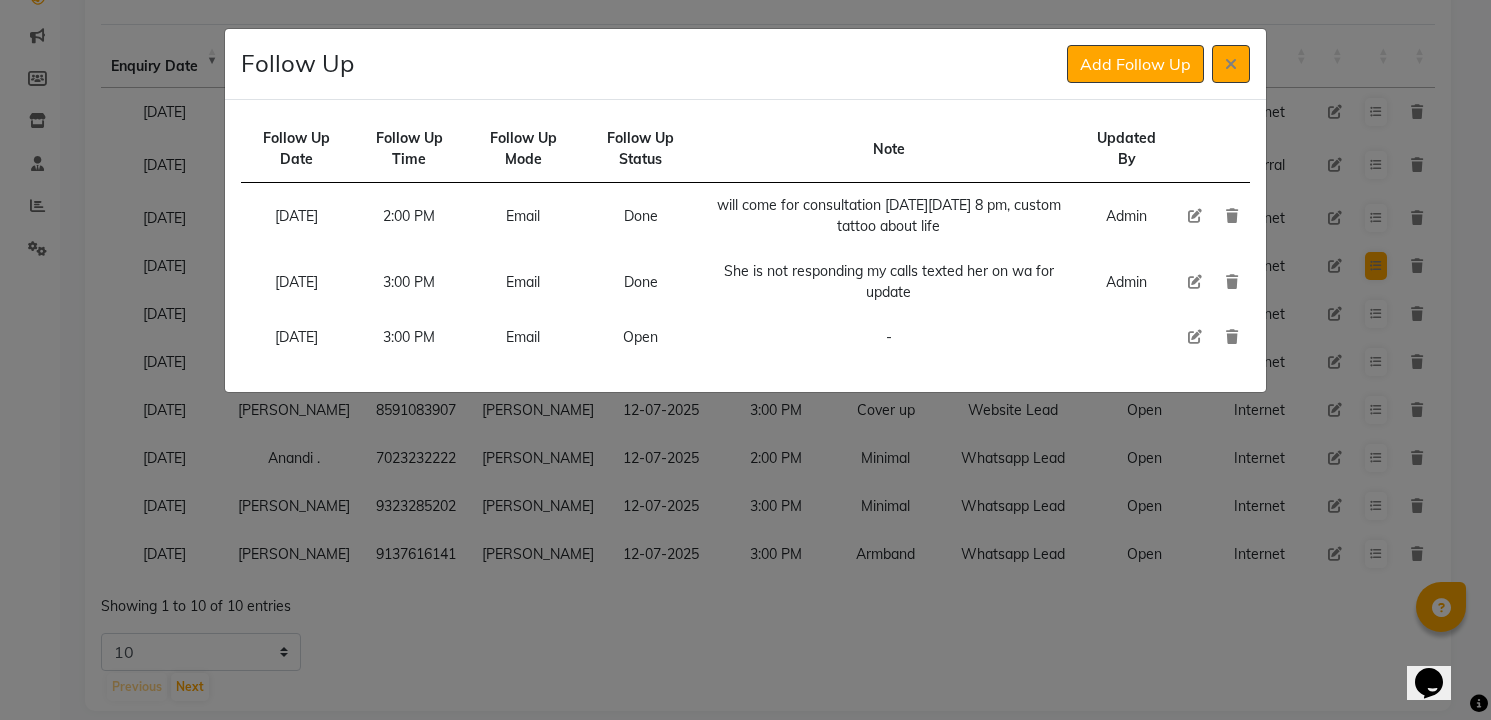 type 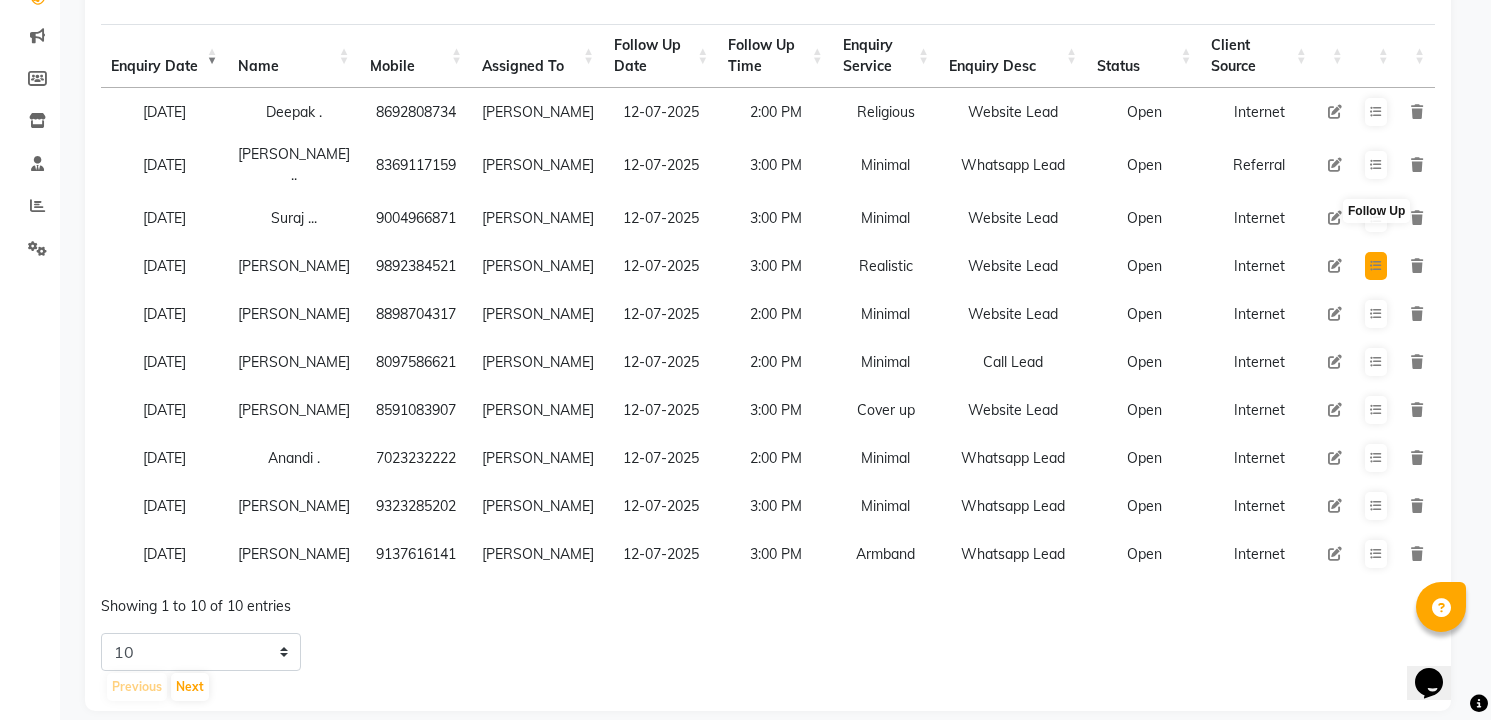 type 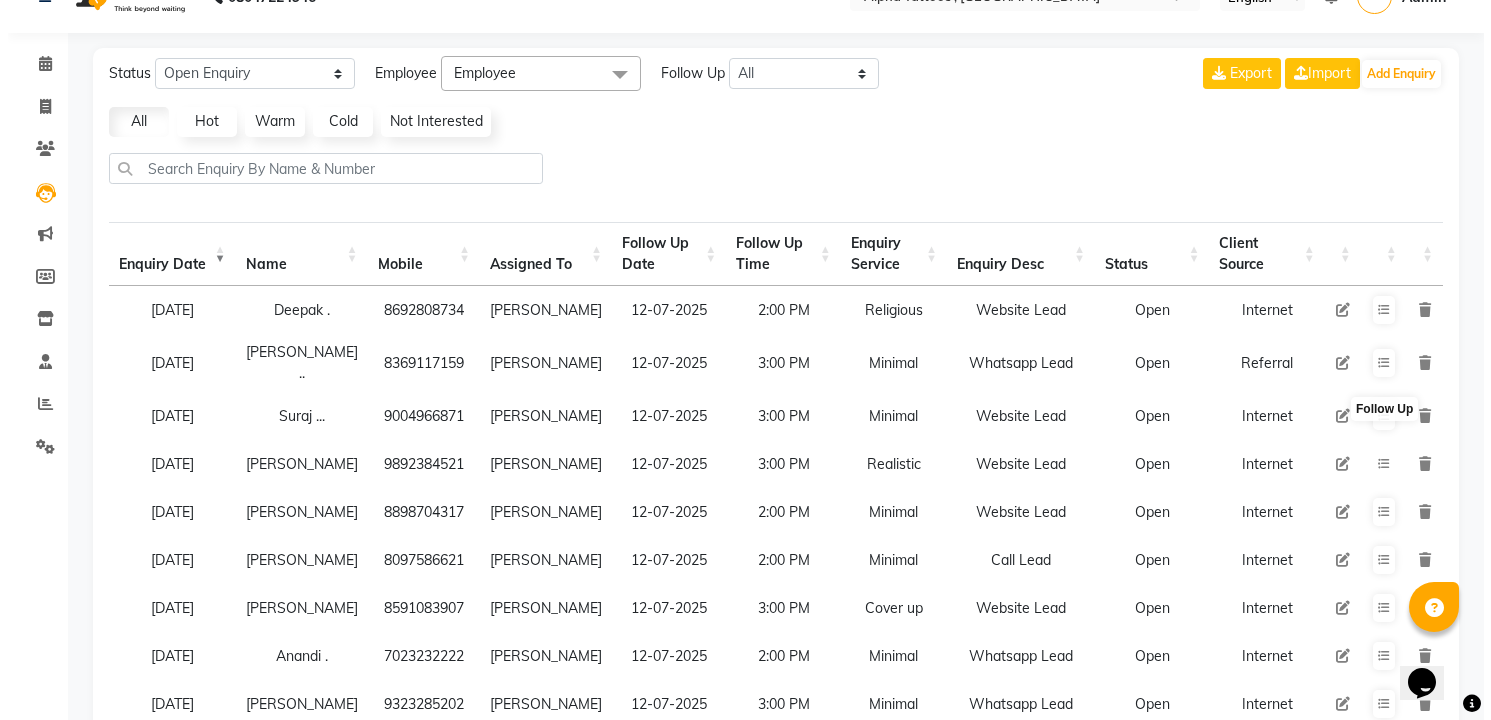 scroll, scrollTop: 0, scrollLeft: 0, axis: both 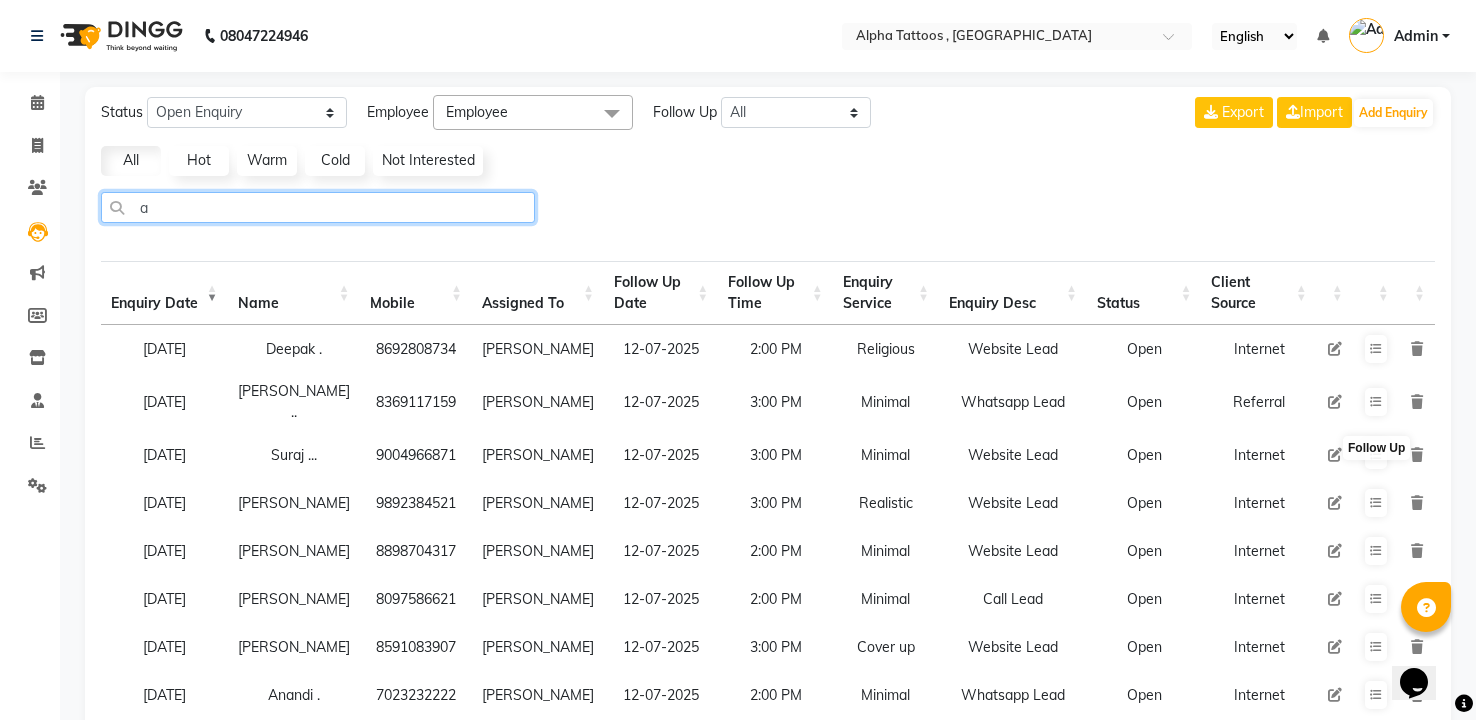 click on "a" 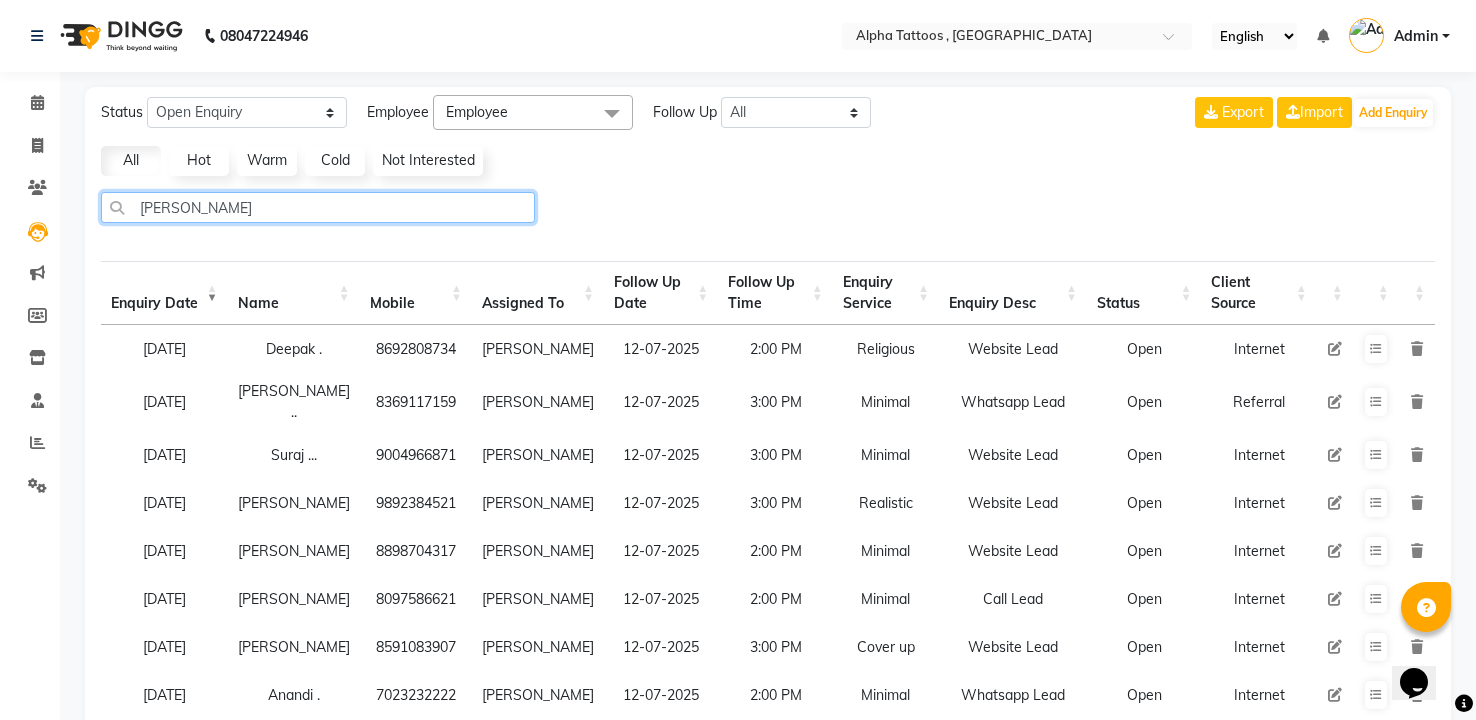 type on "[PERSON_NAME]" 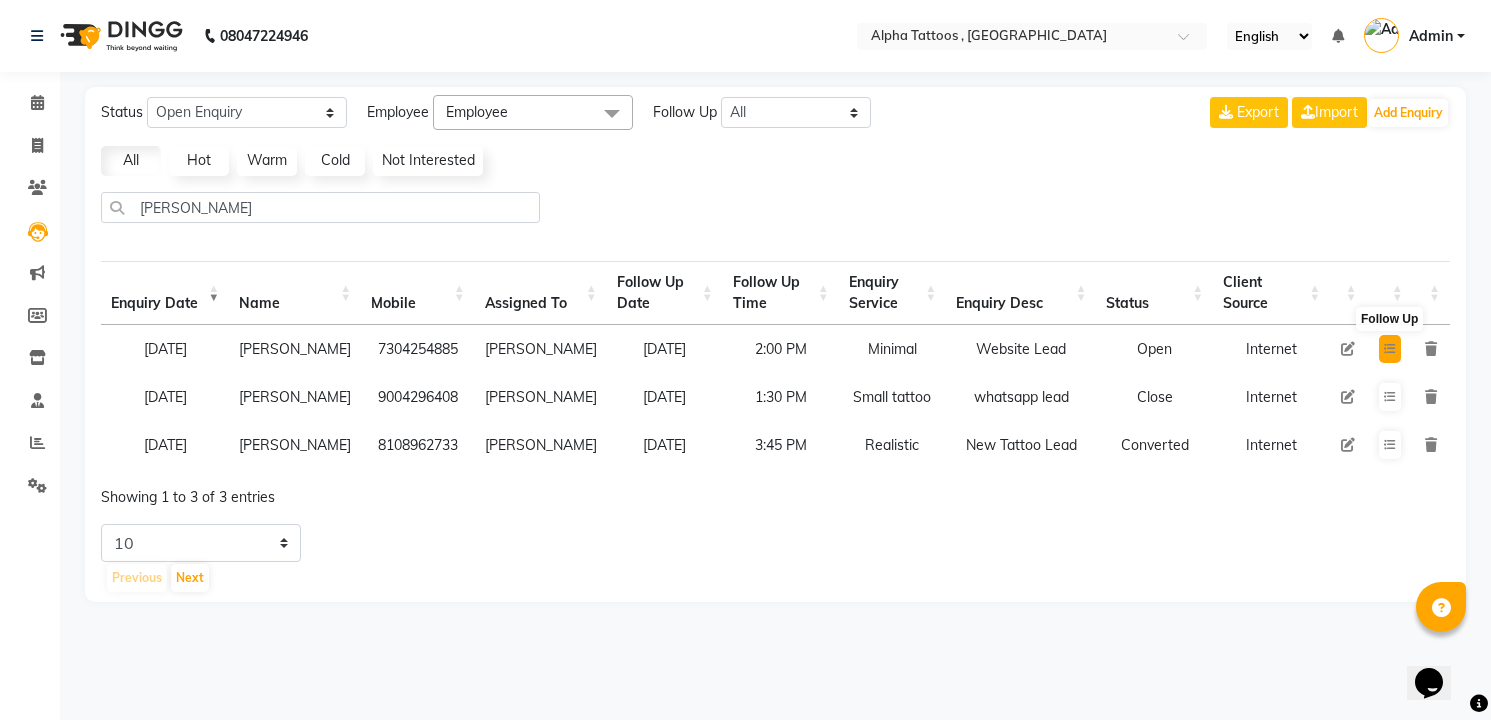 click at bounding box center (1390, 349) 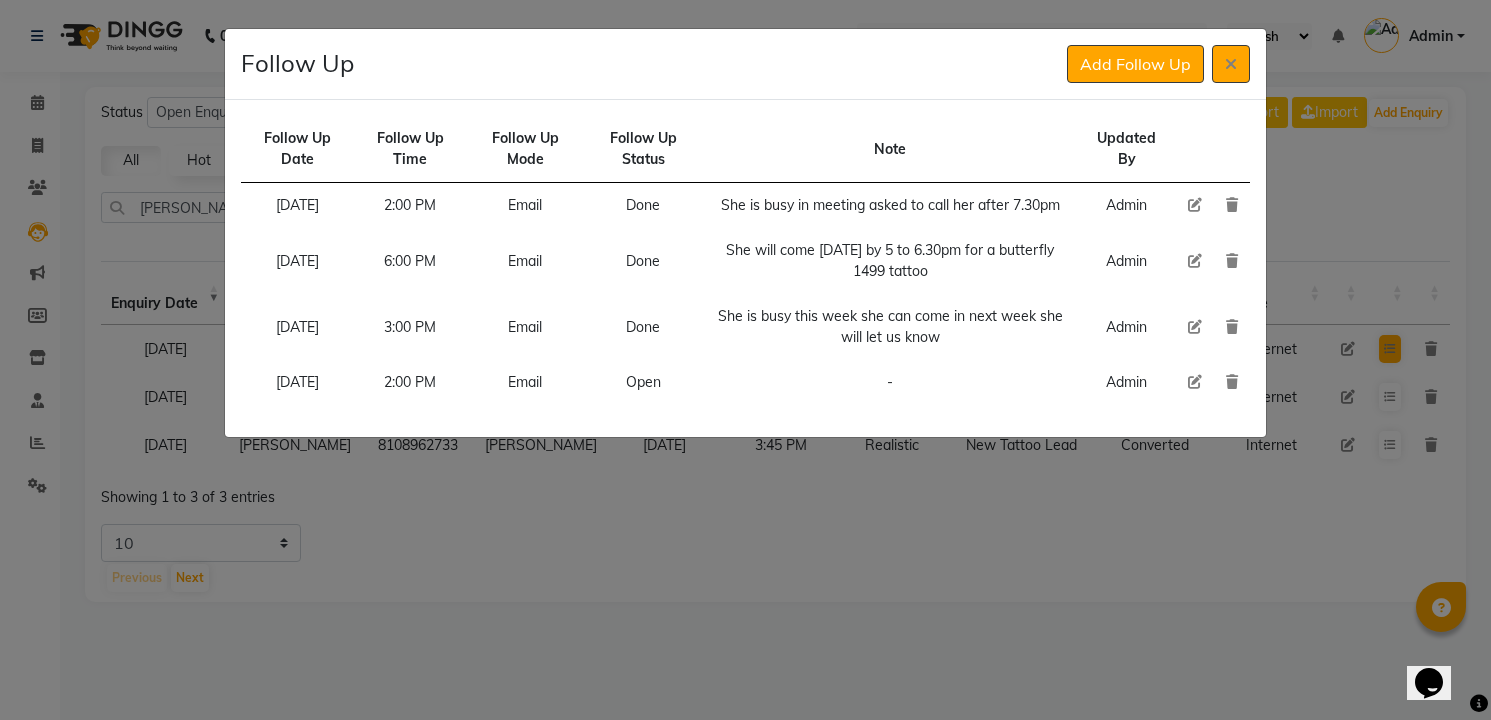 type 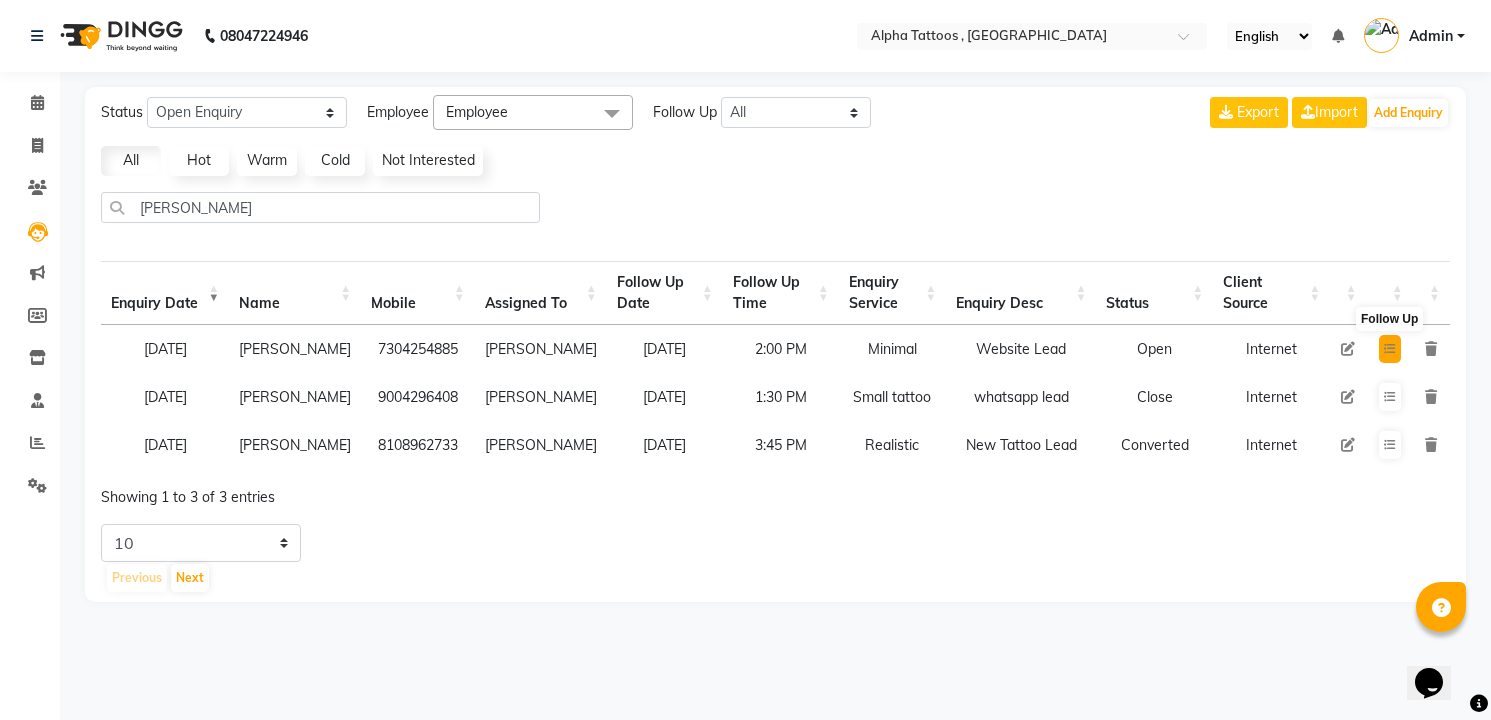 type 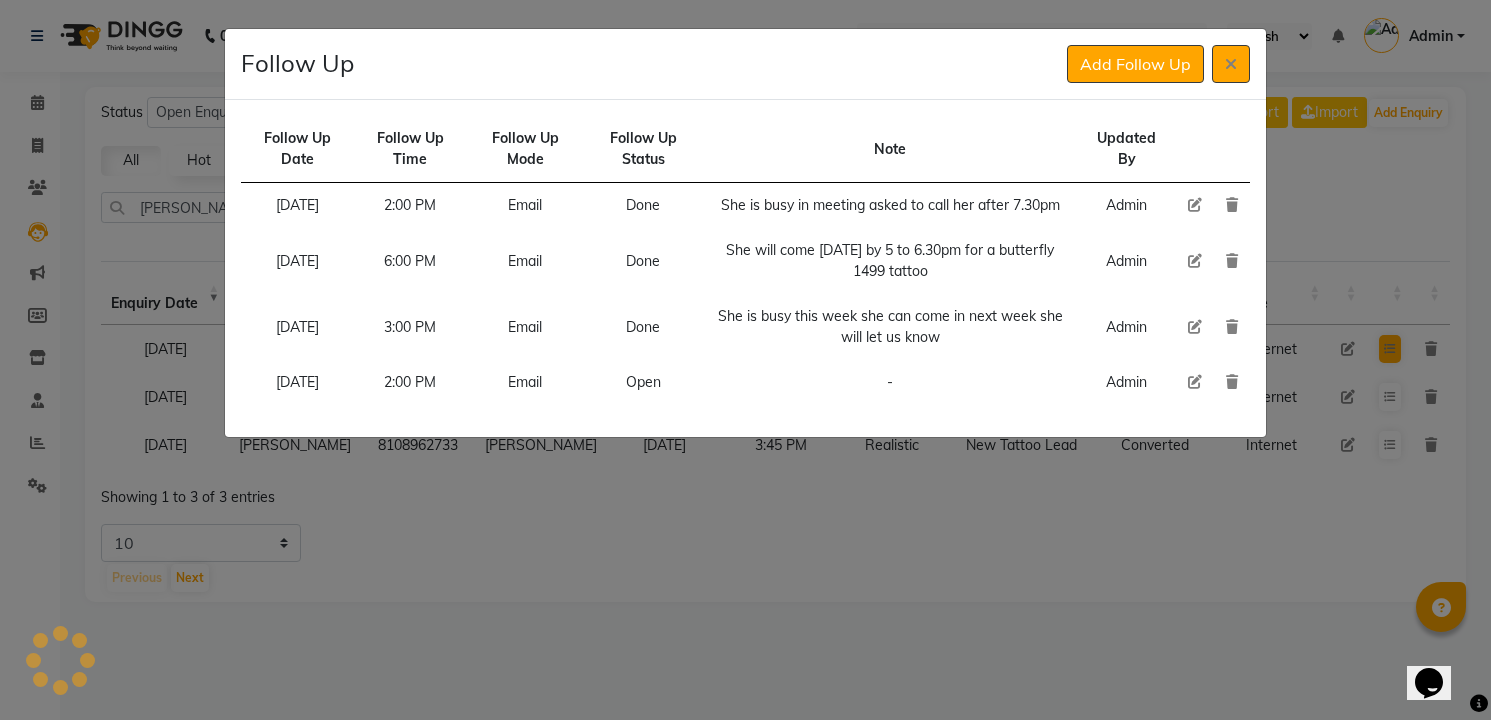 type 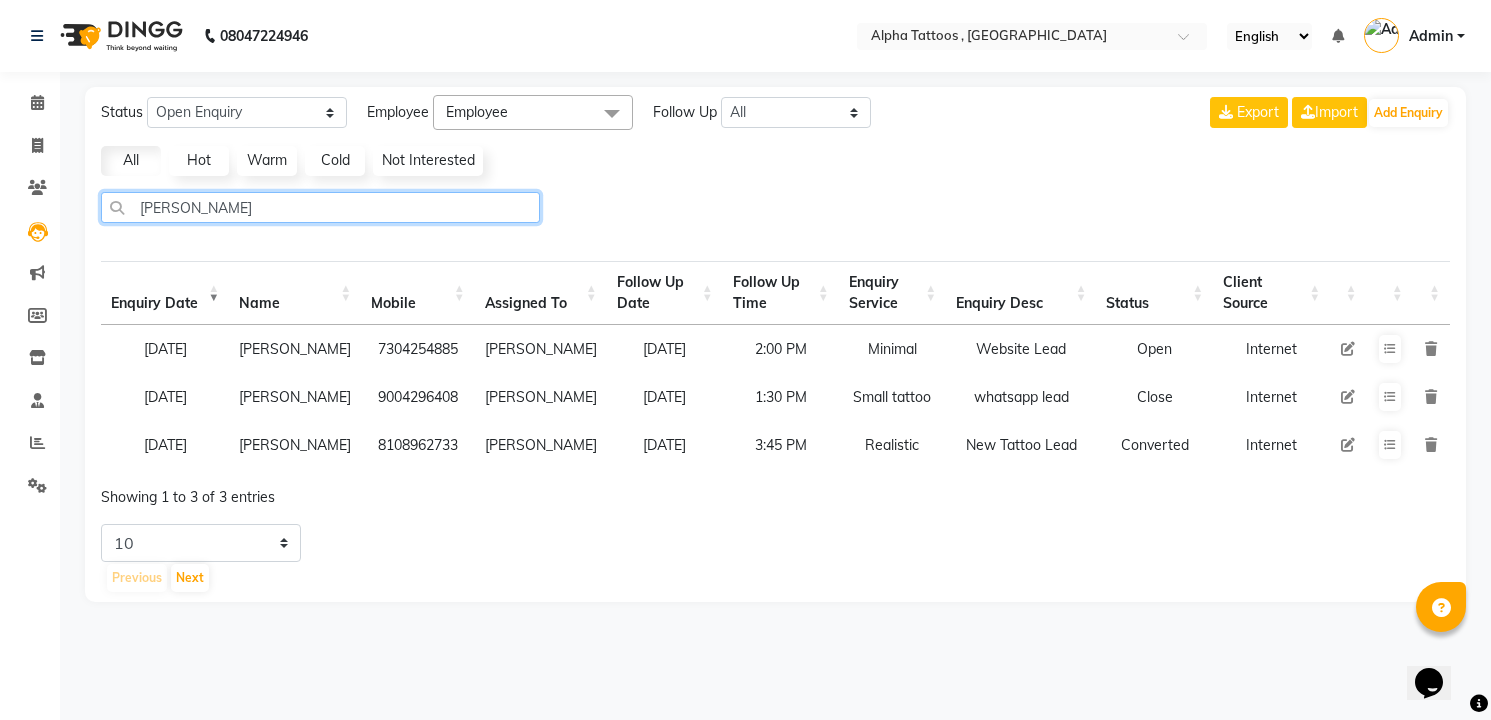 click on "[PERSON_NAME]" 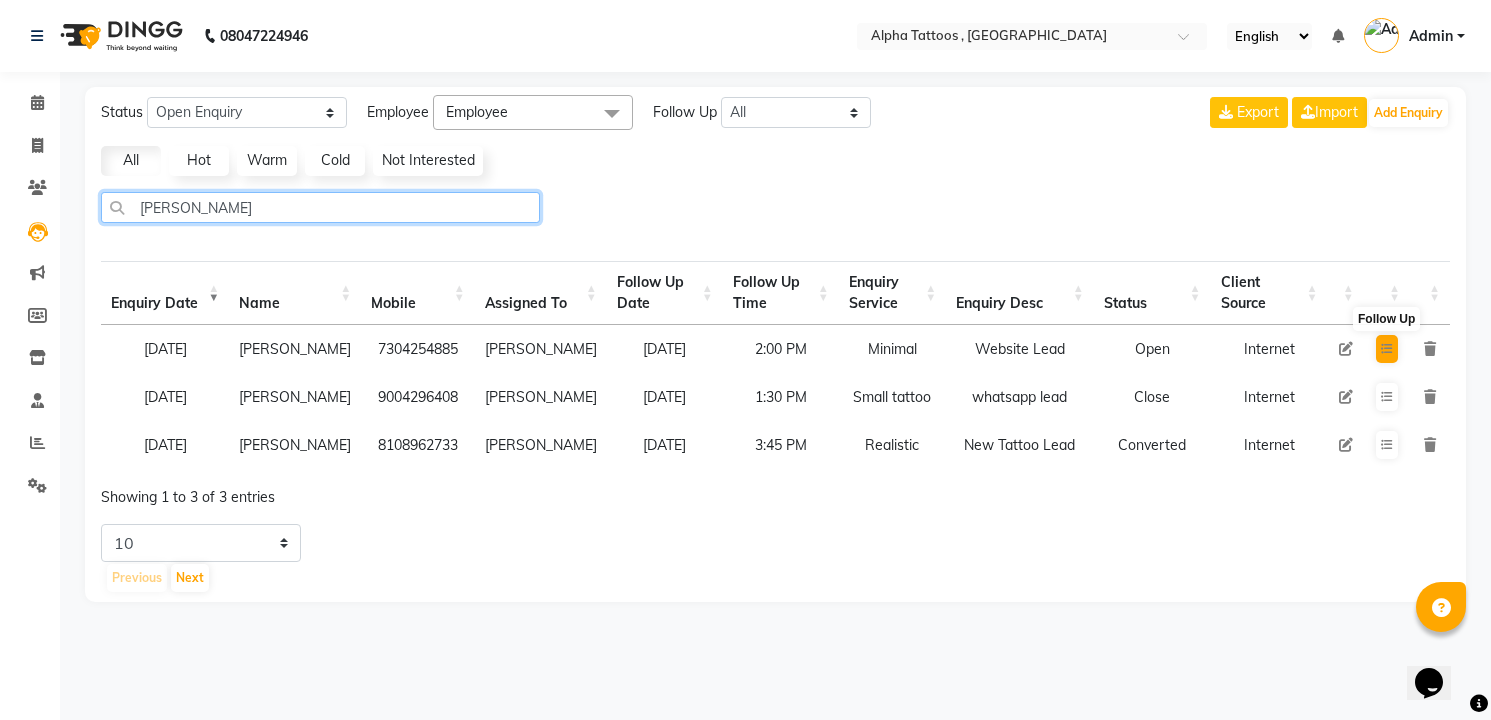 type on "[PERSON_NAME]" 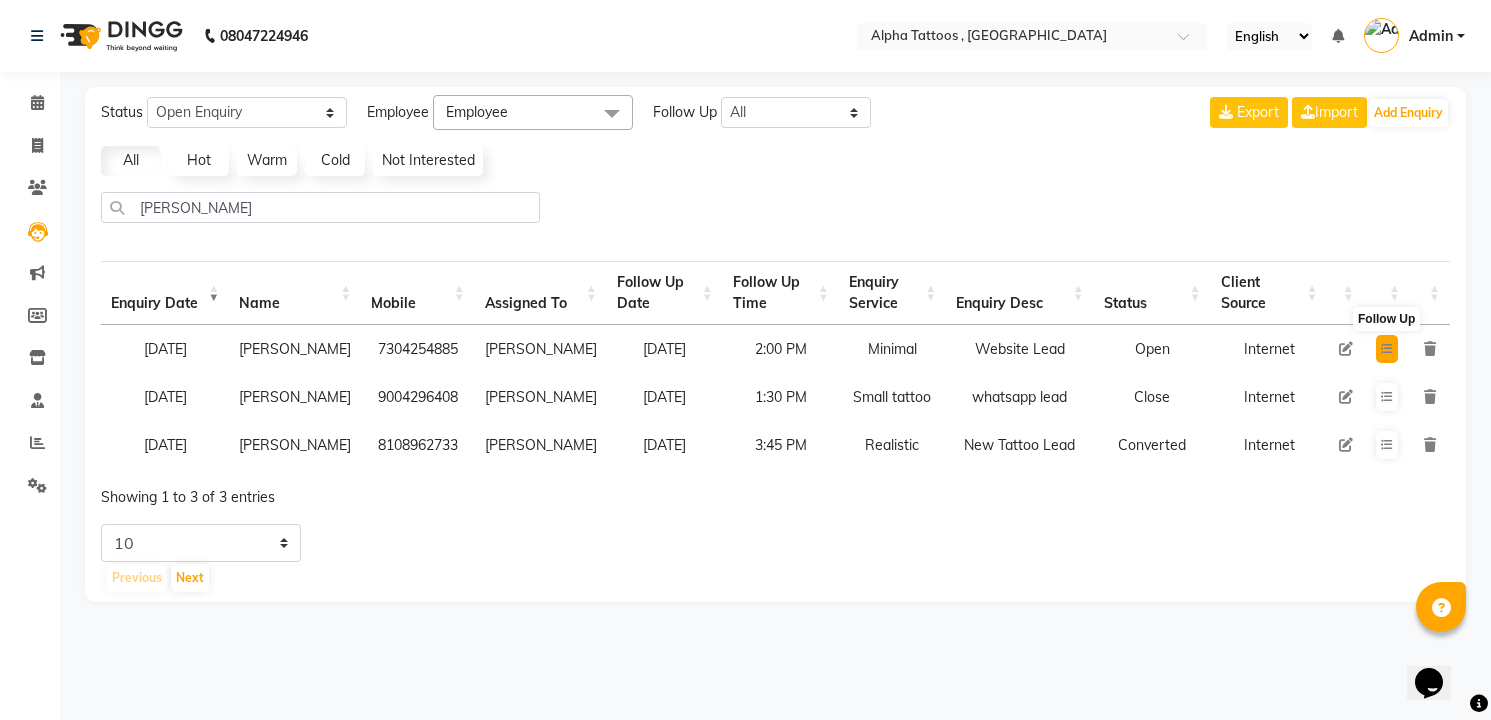click at bounding box center [1387, 349] 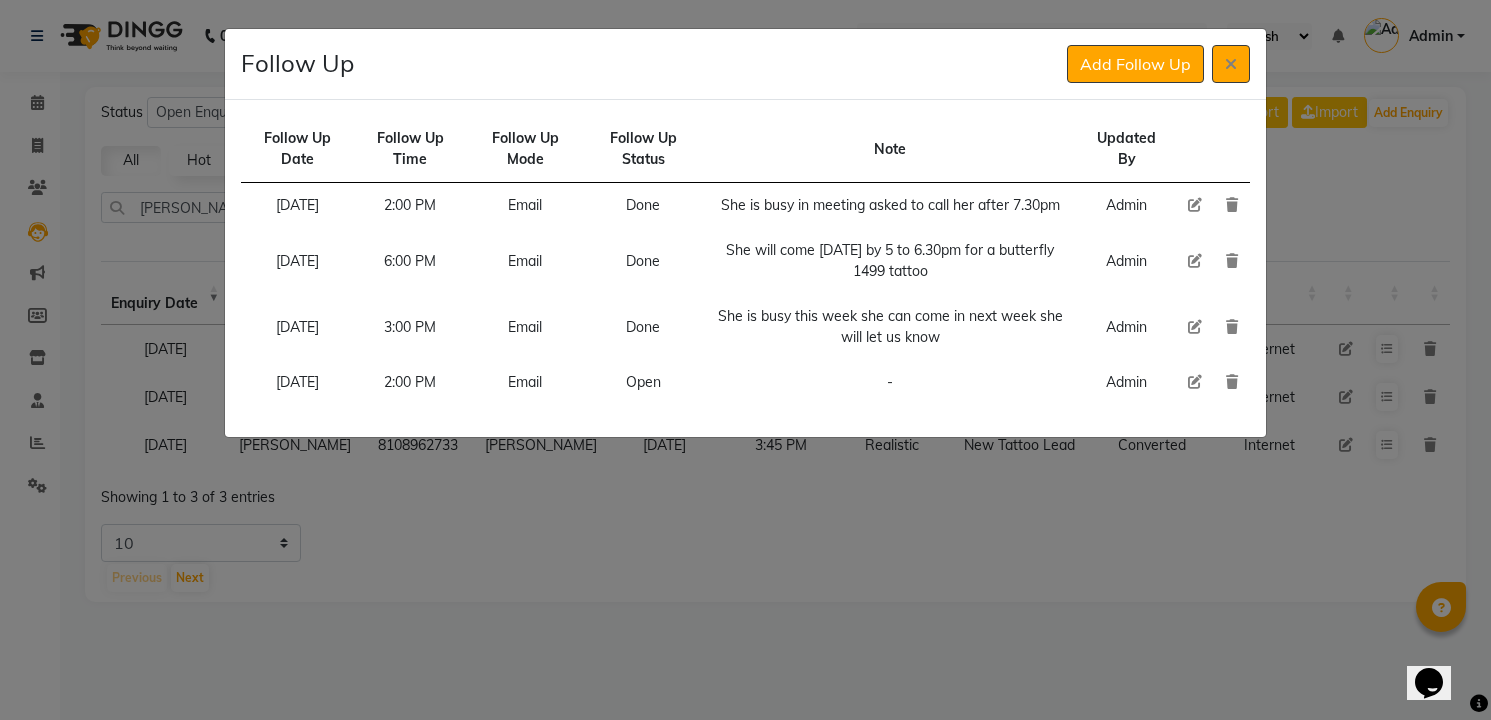 click 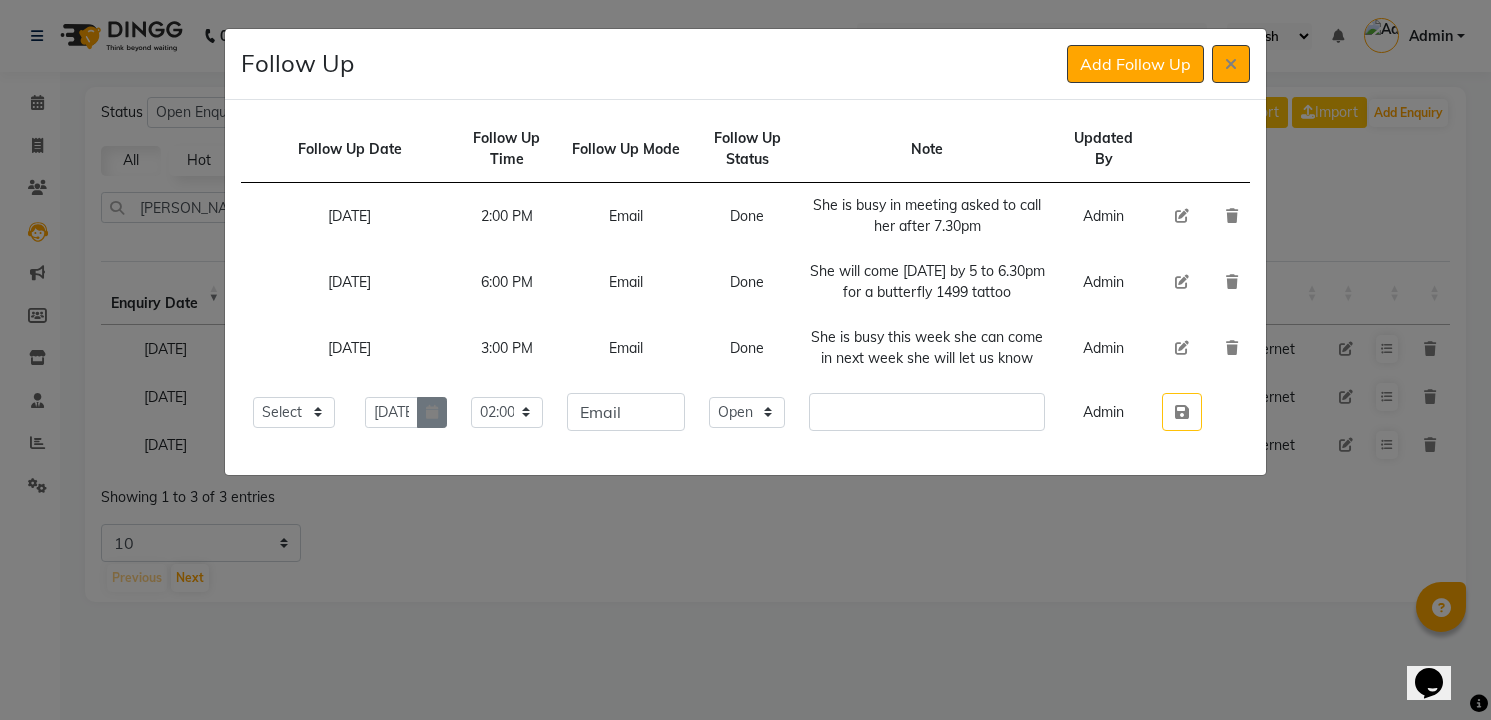 click 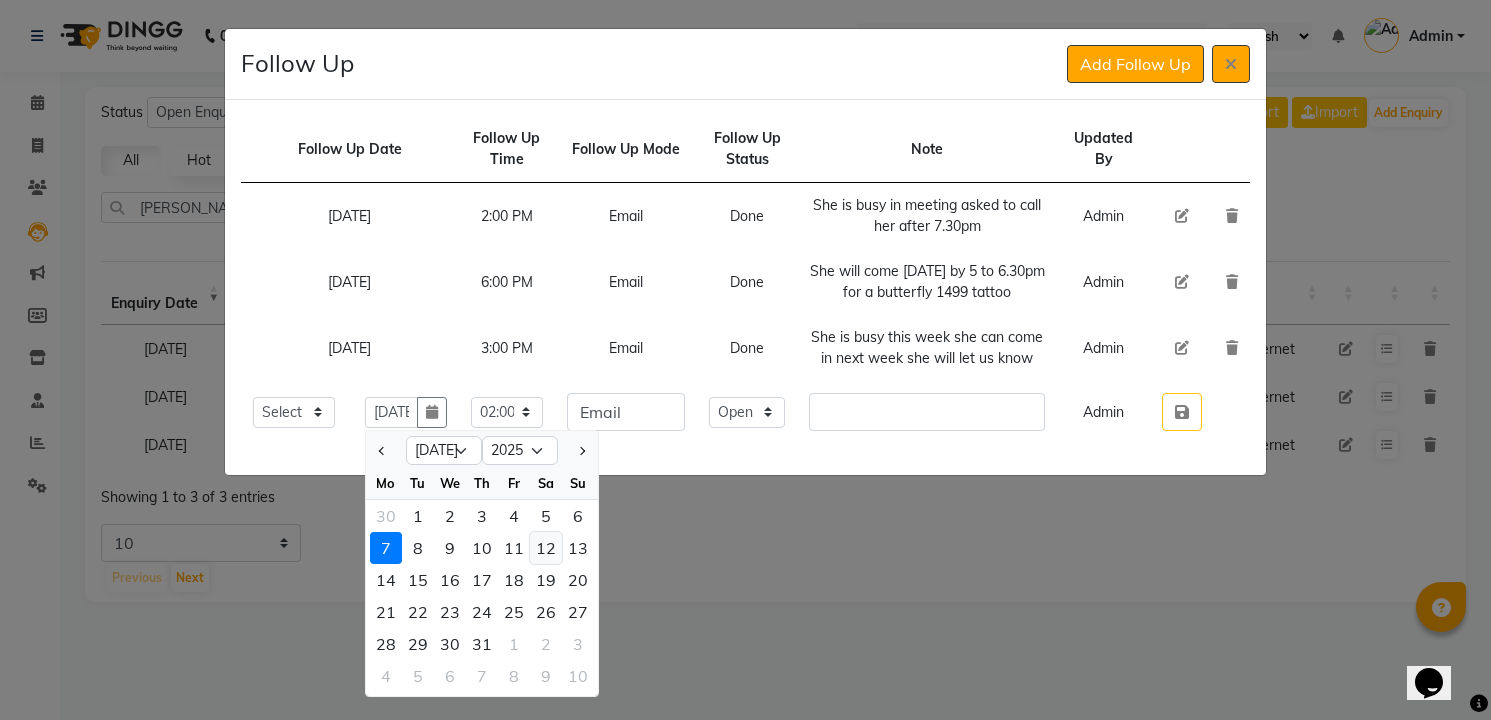 click on "12" 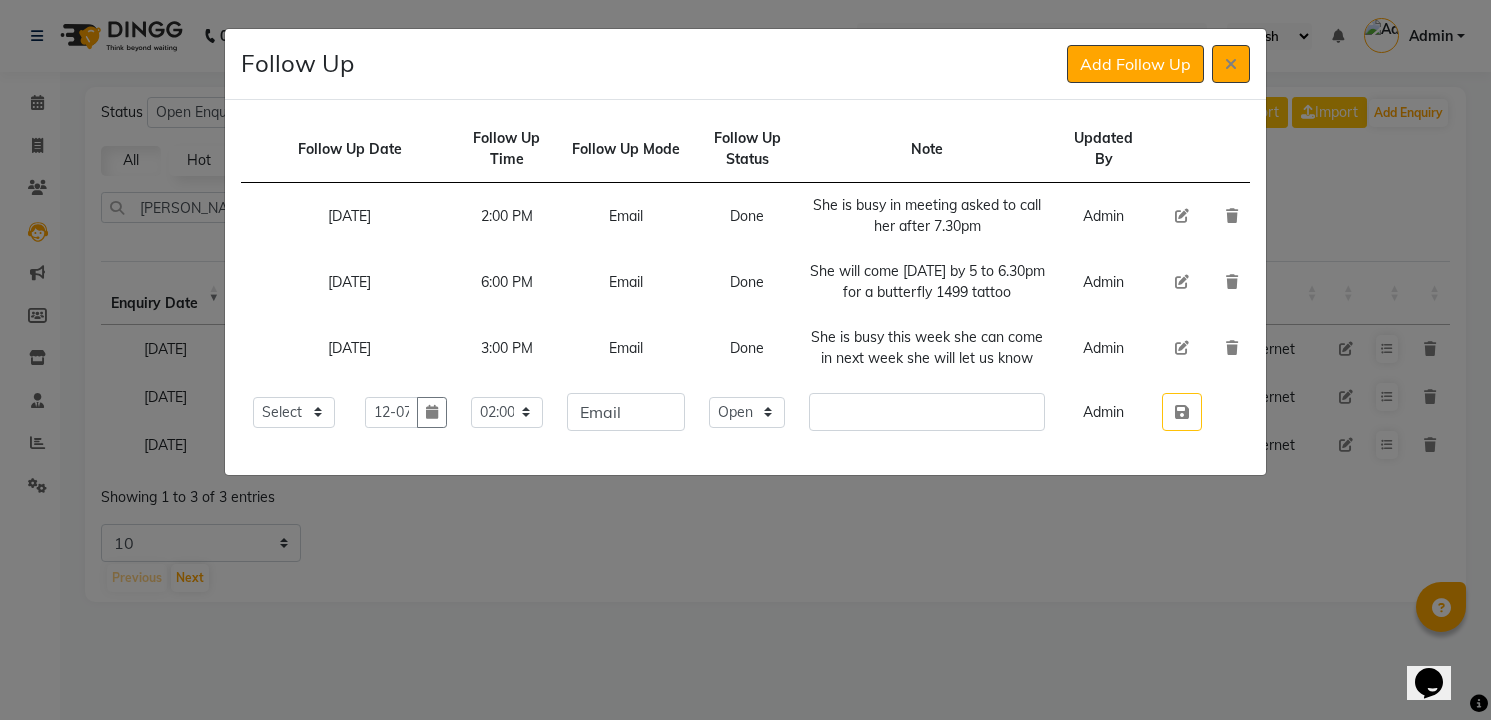 type 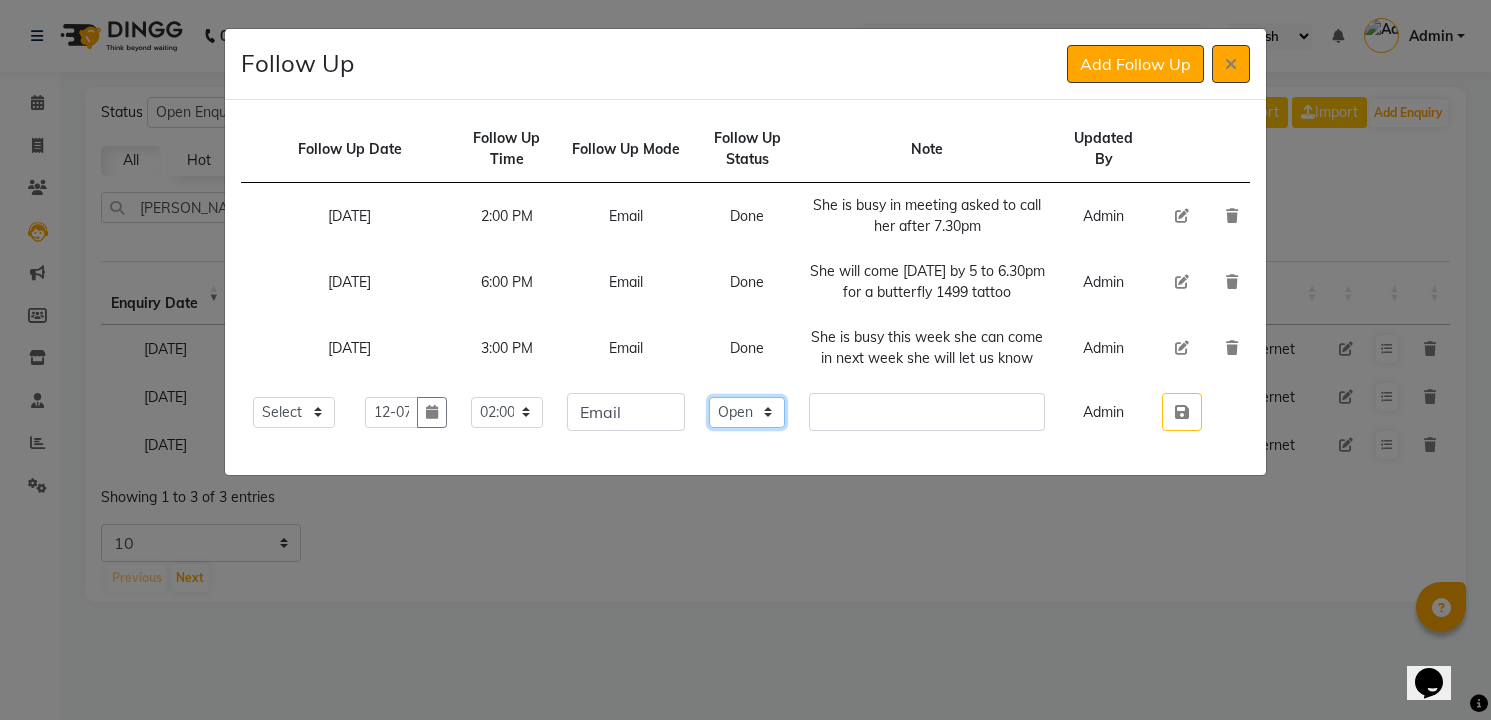 select on "Done" 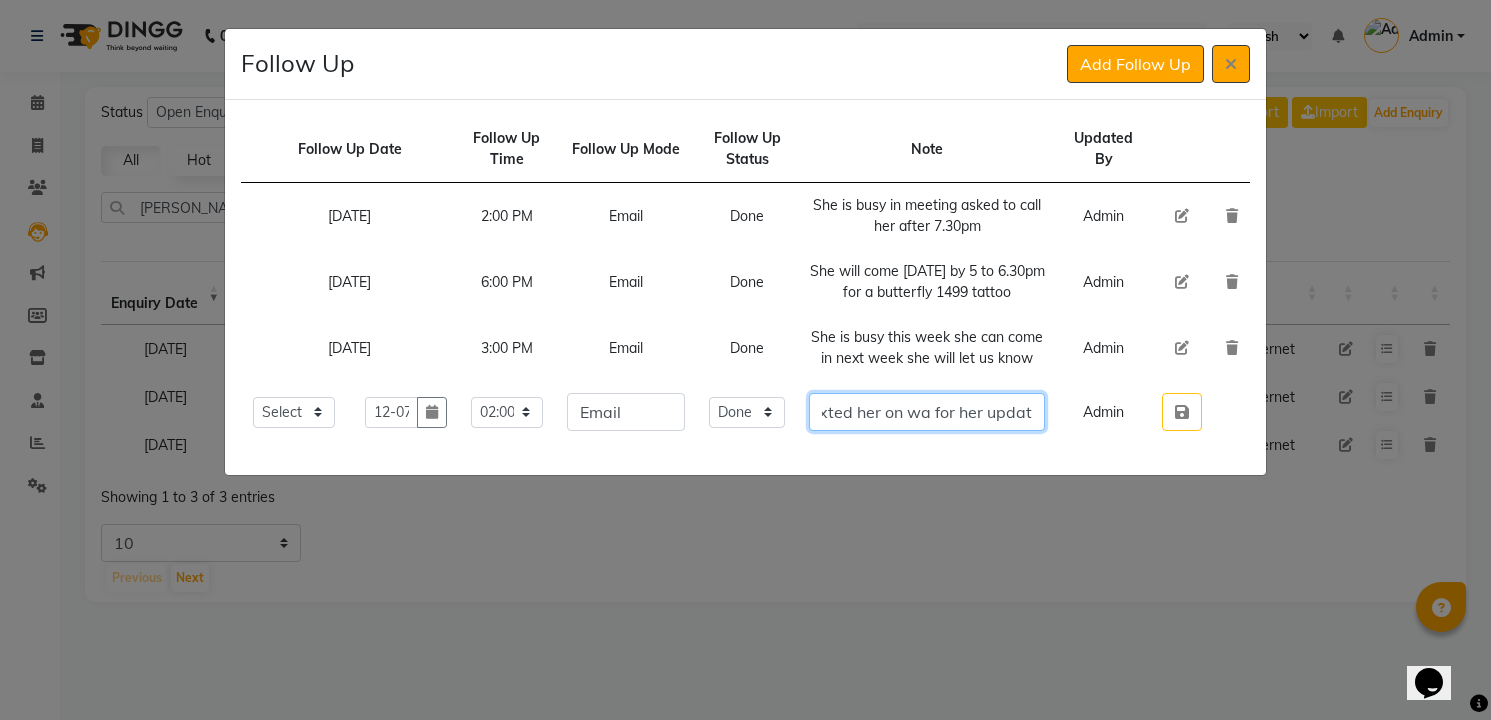 scroll, scrollTop: 0, scrollLeft: 263, axis: horizontal 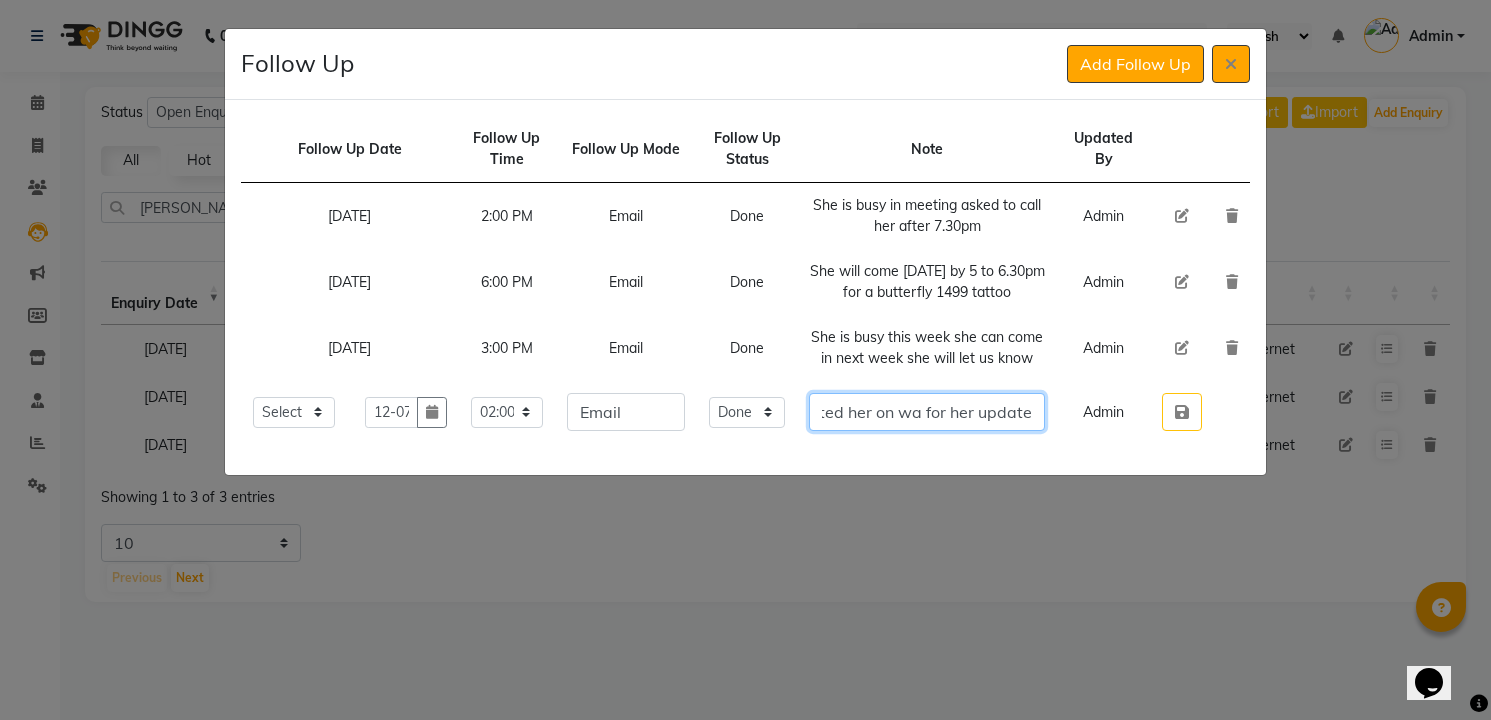 type on "She is not responding my calls texted her on wa for her update" 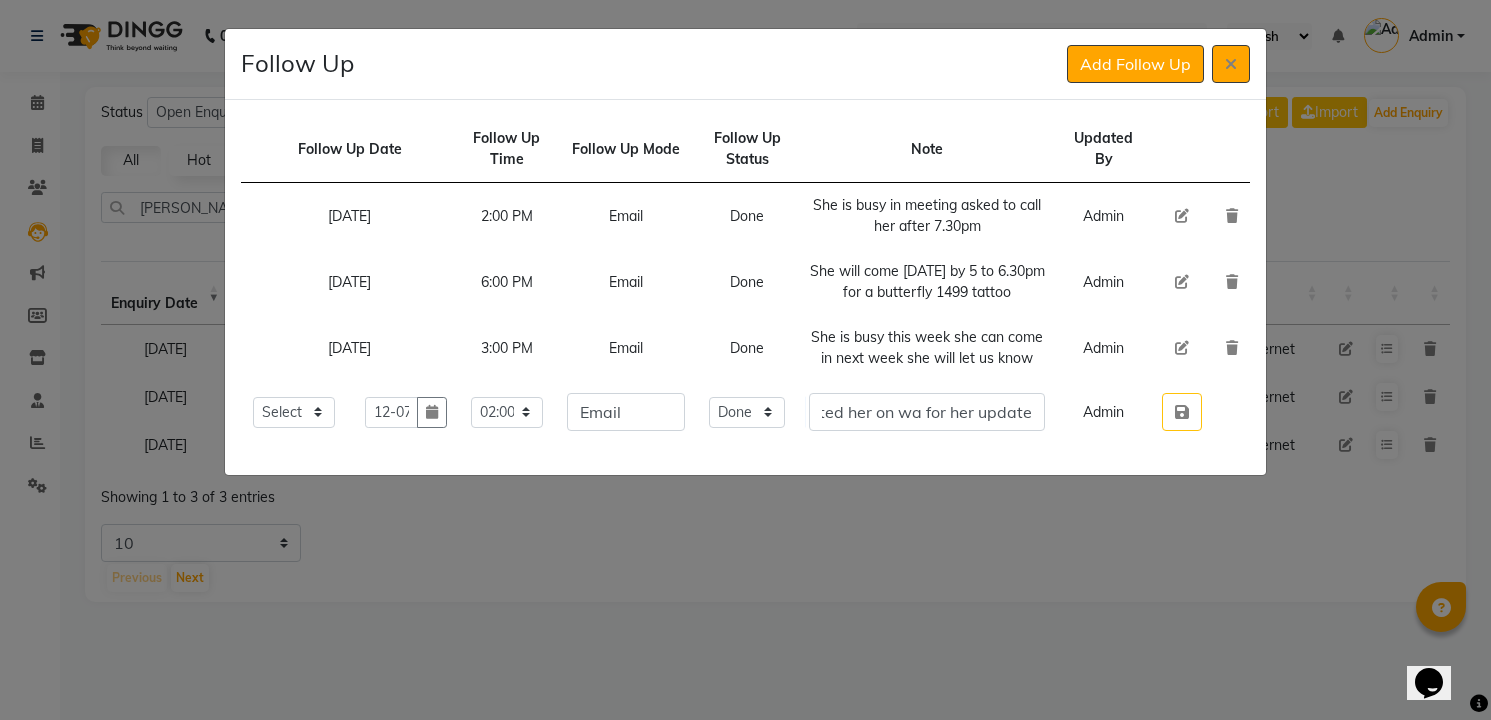 scroll, scrollTop: 0, scrollLeft: 0, axis: both 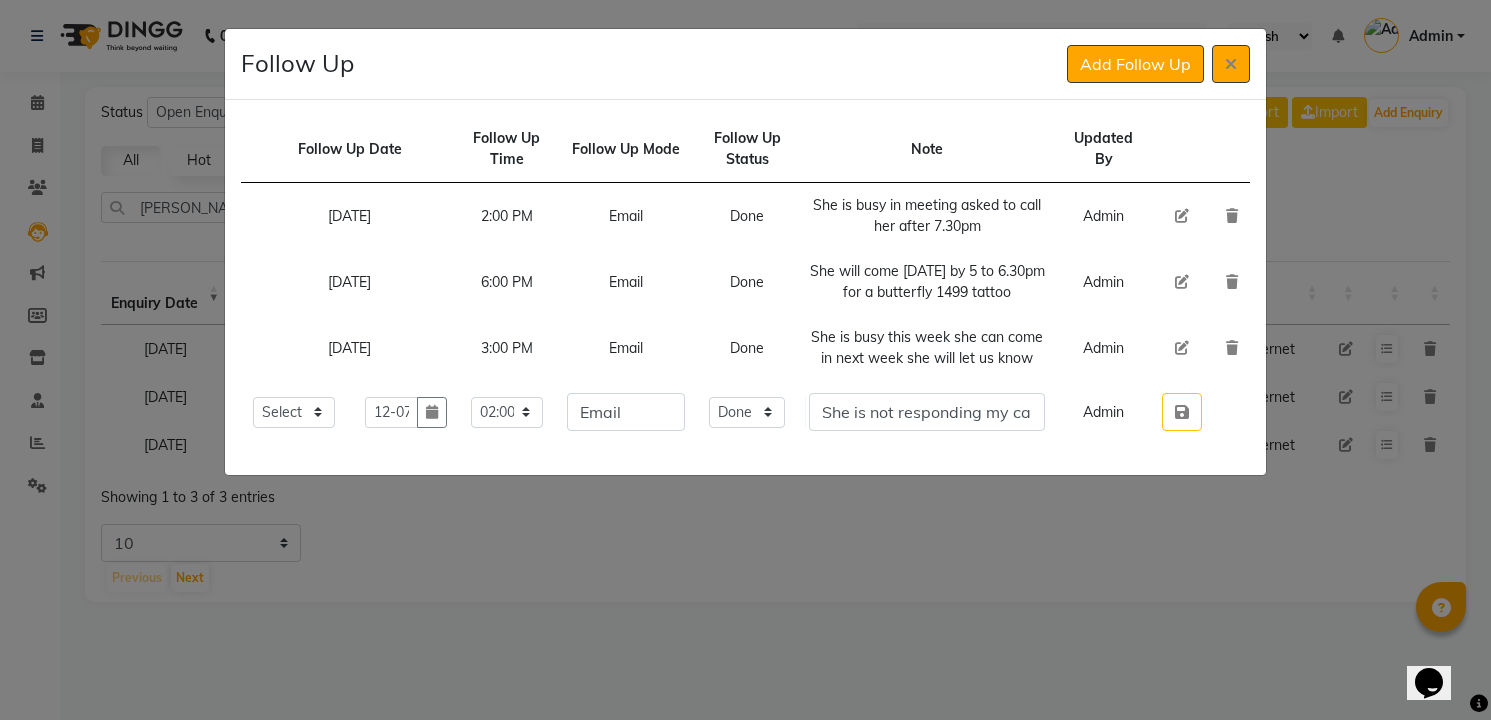 type 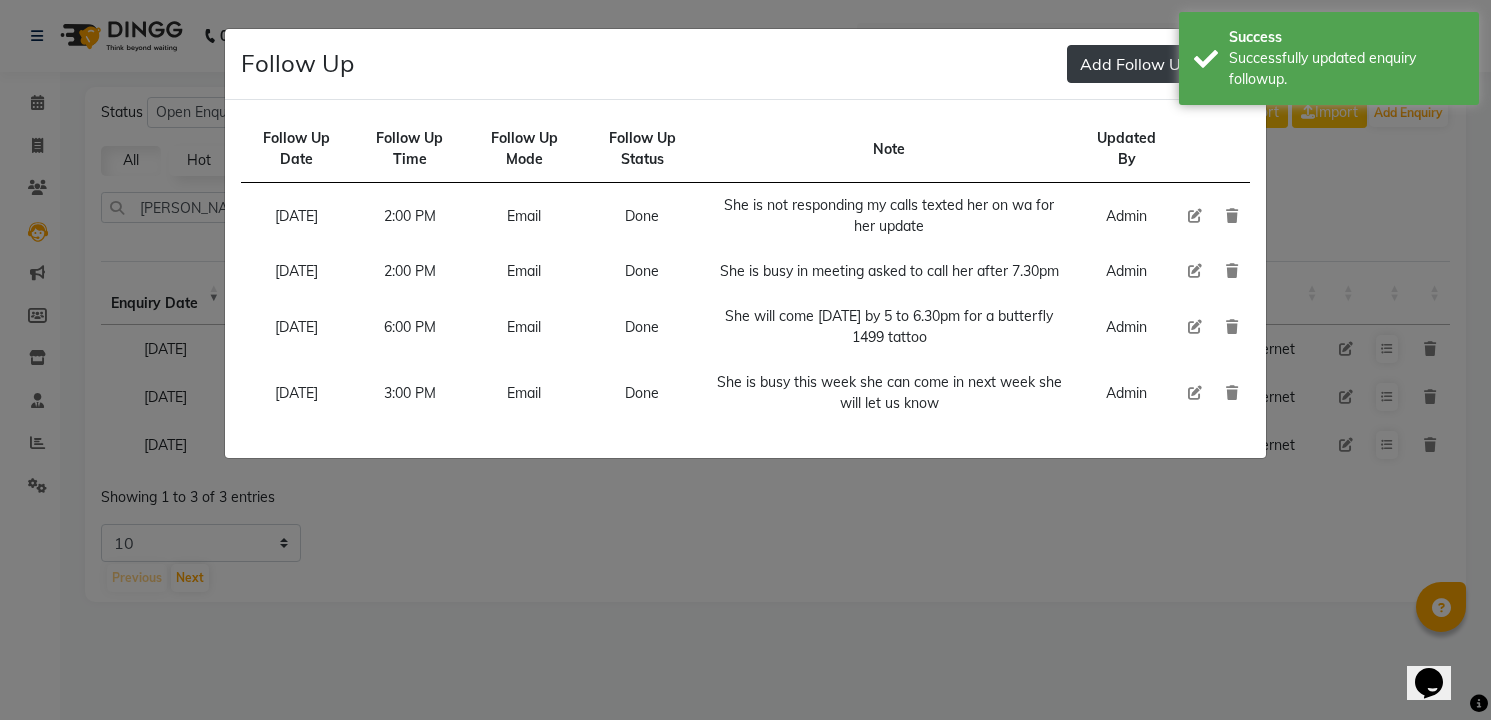 type 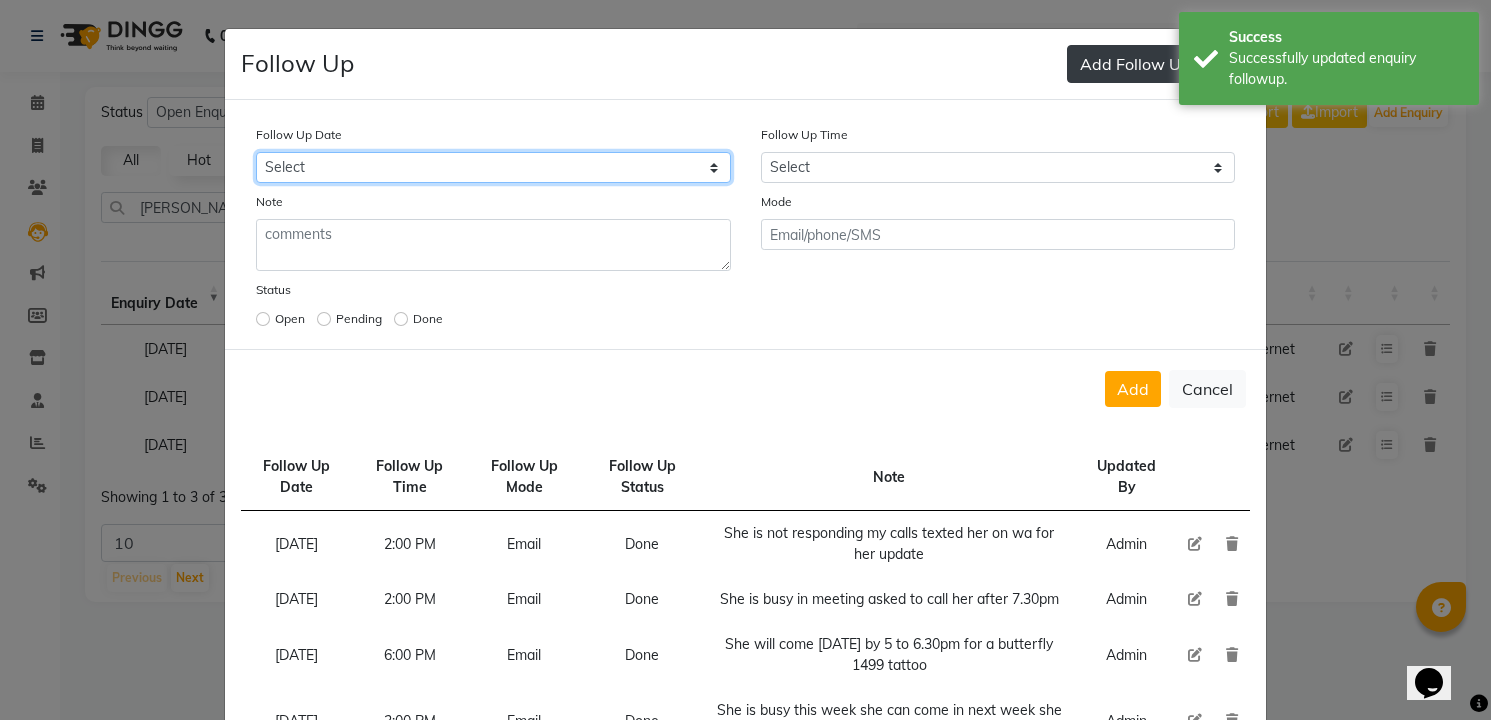 select on "[DATE]" 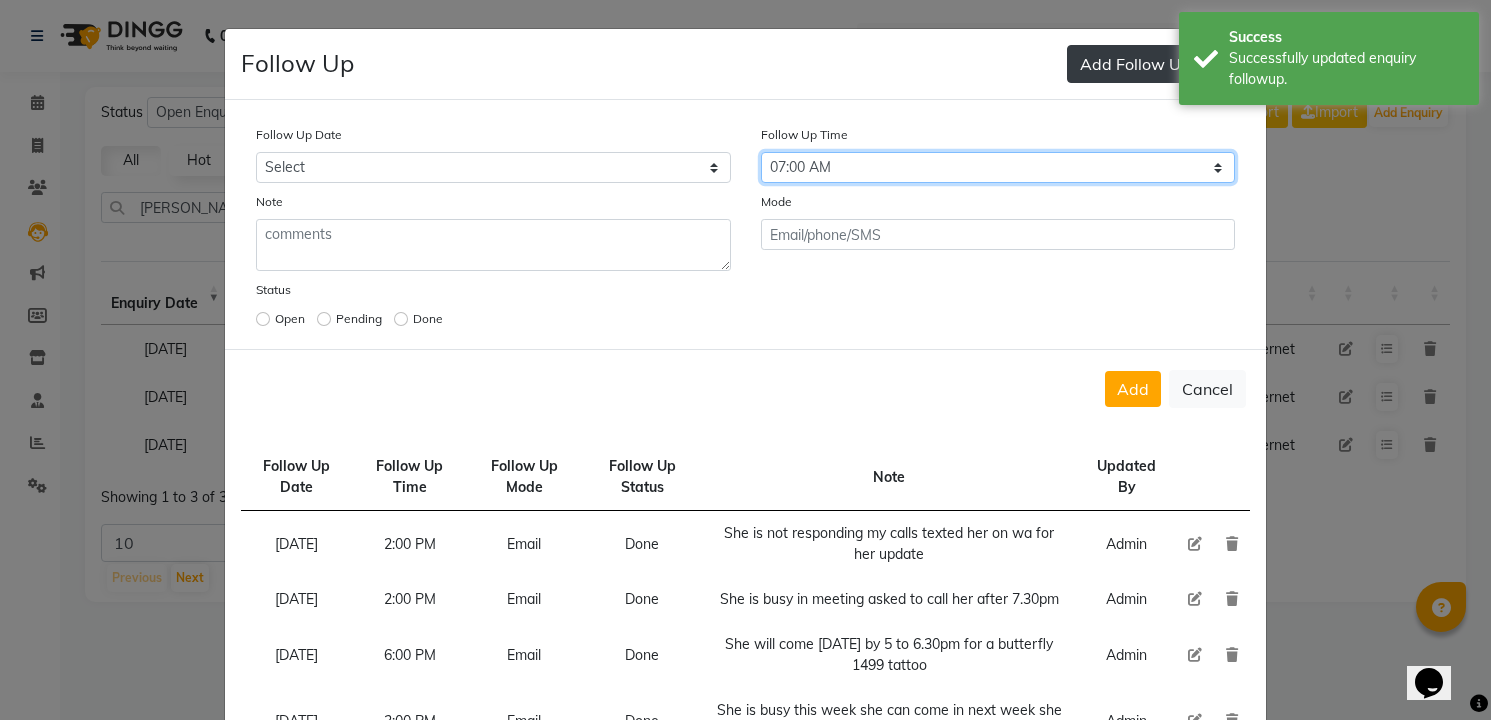 select on "900" 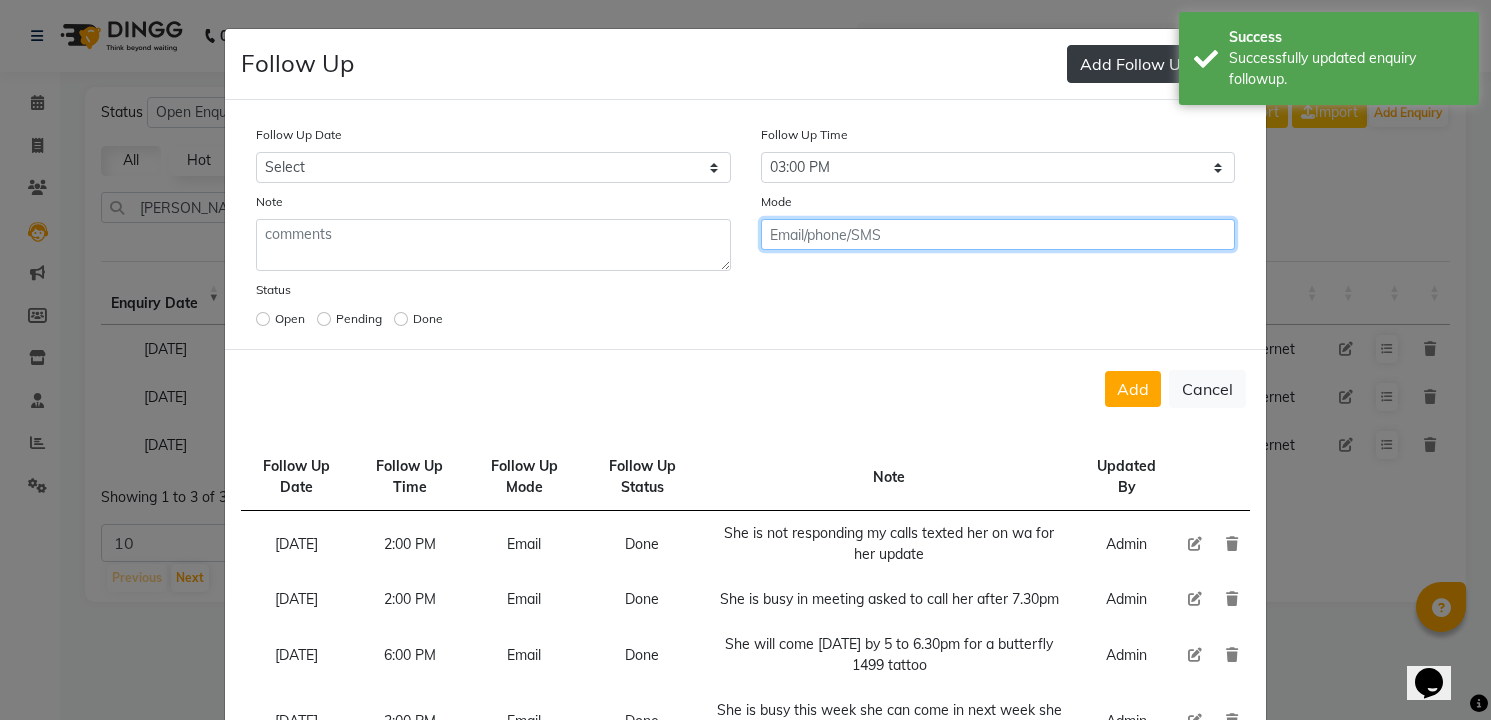 click on "Add" 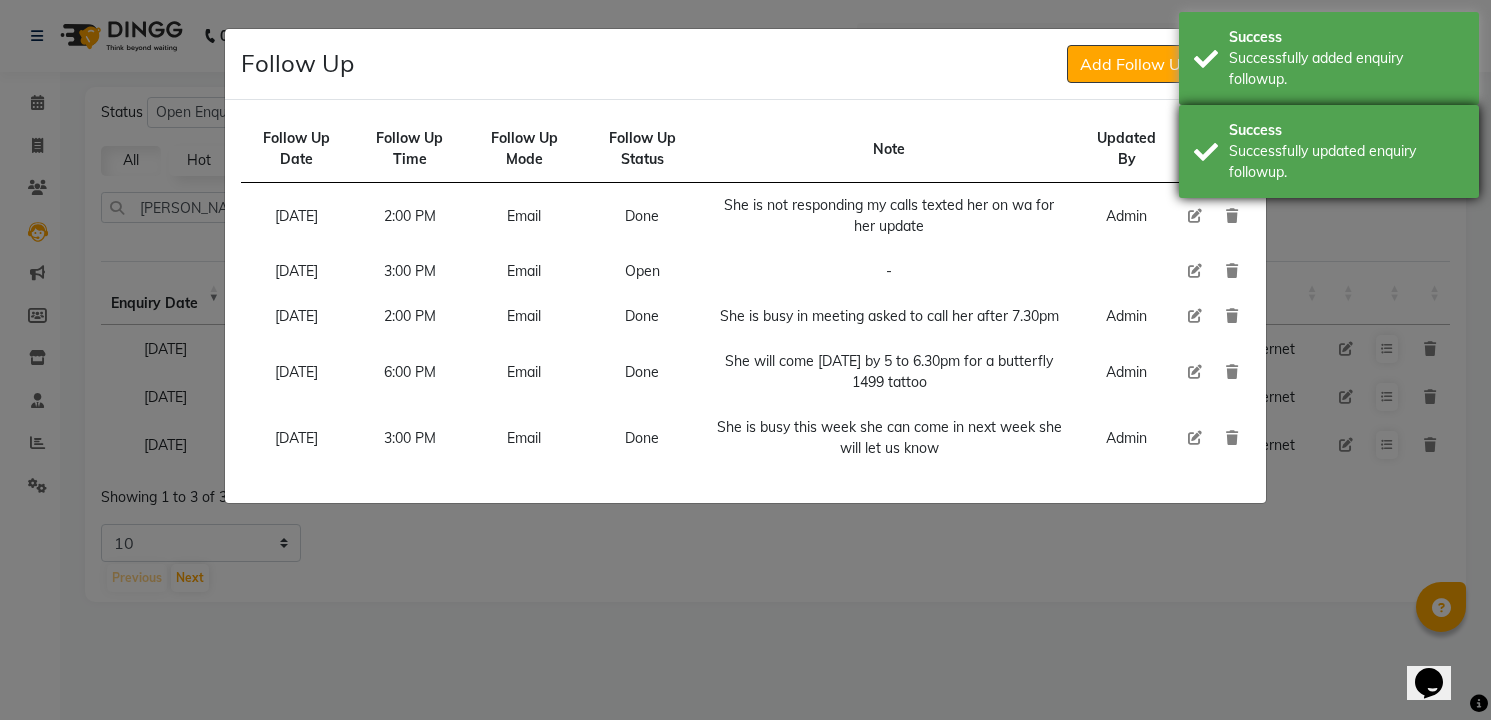 click on "Success   Successfully updated enquiry followup." at bounding box center [1329, 151] 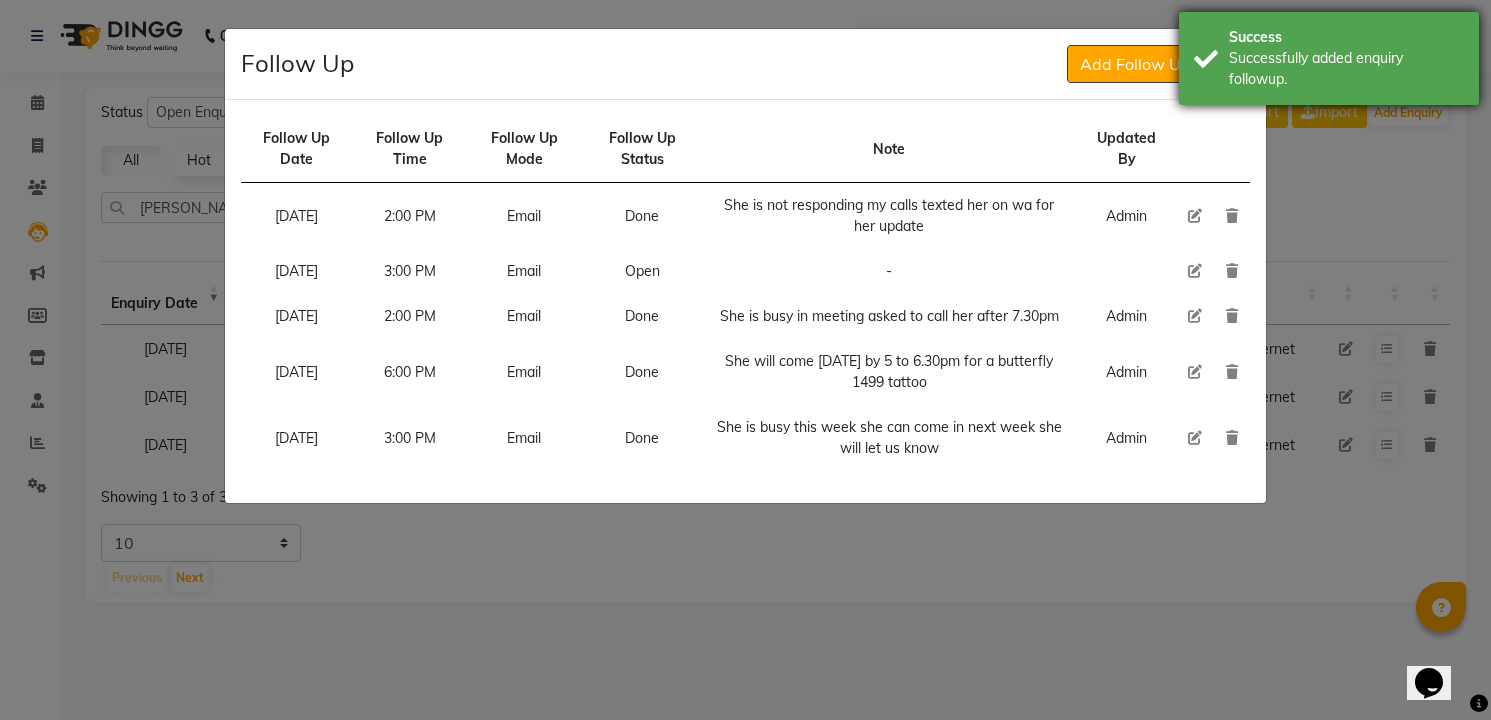 click on "Successfully added enquiry followup." at bounding box center [1346, 69] 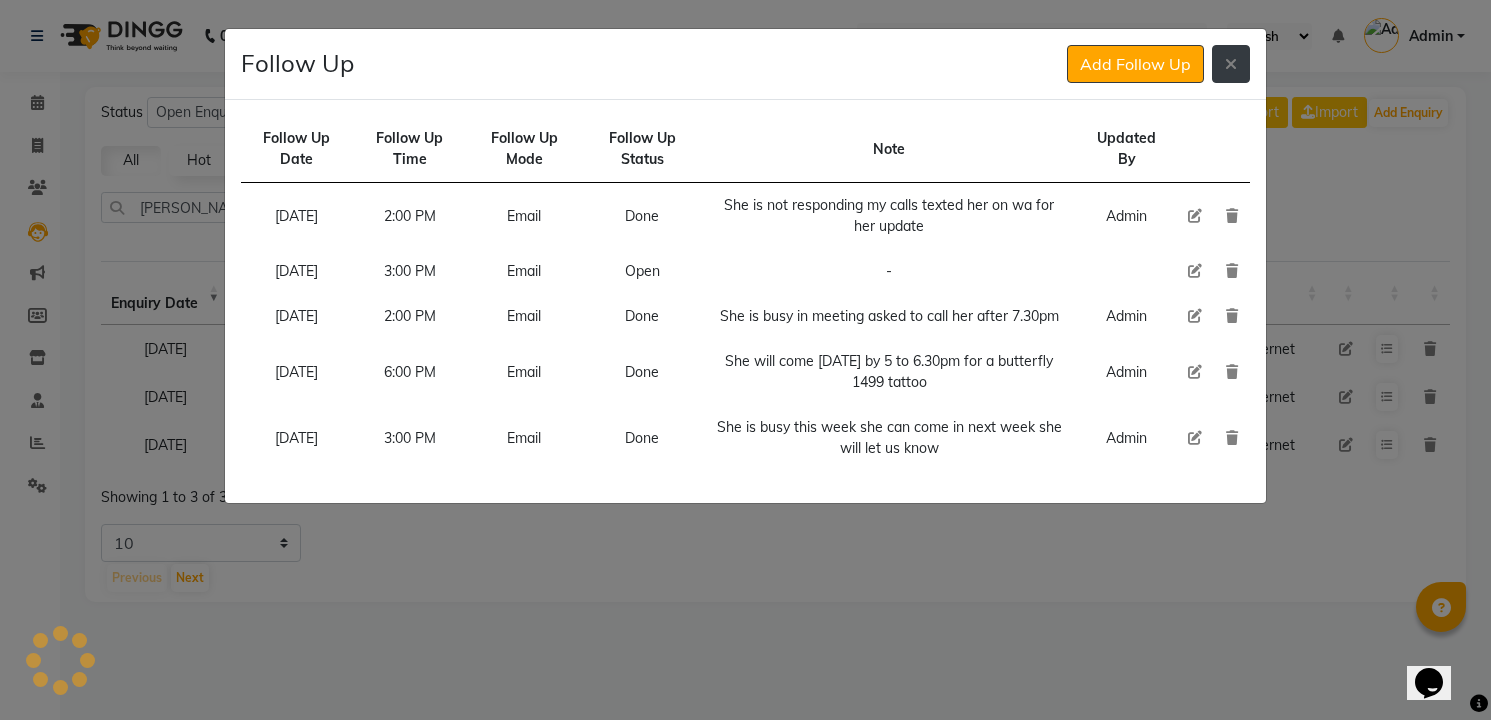 click 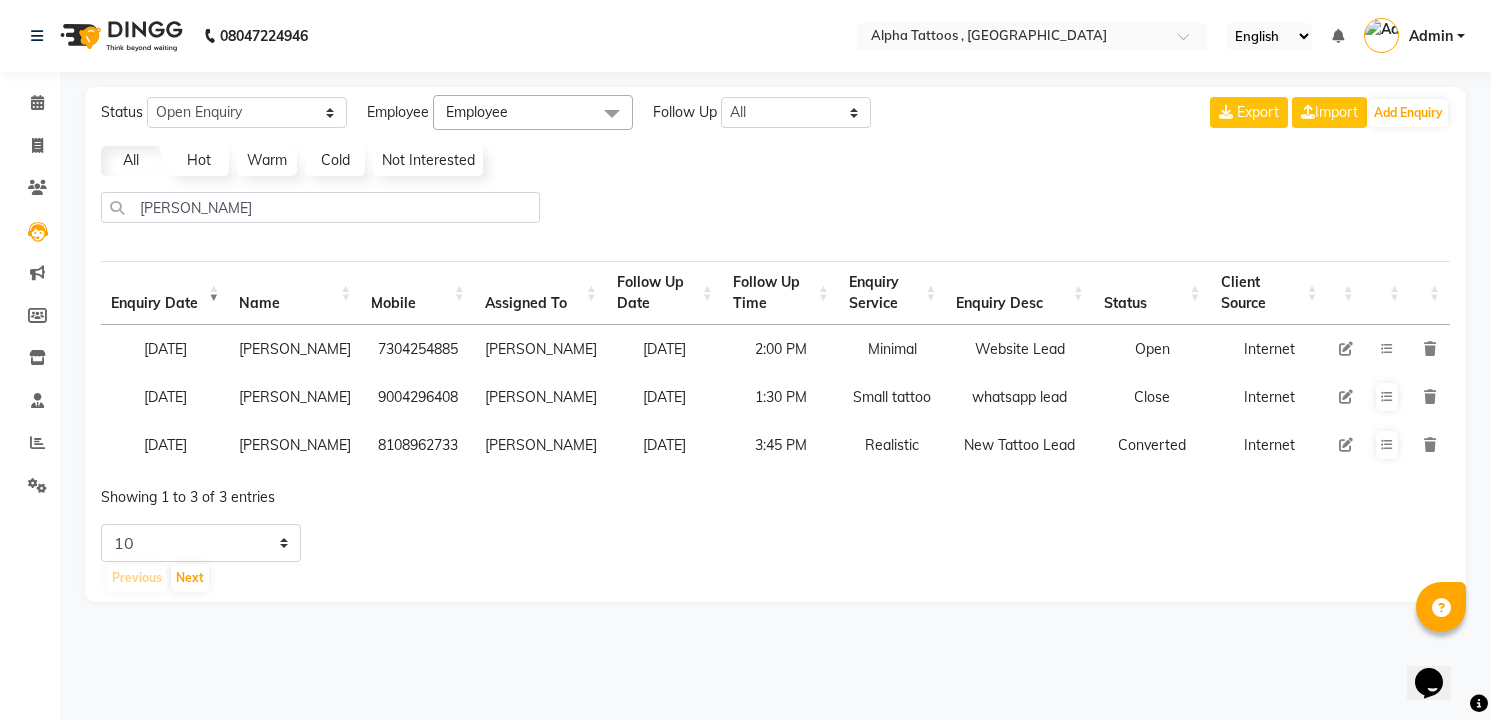 type 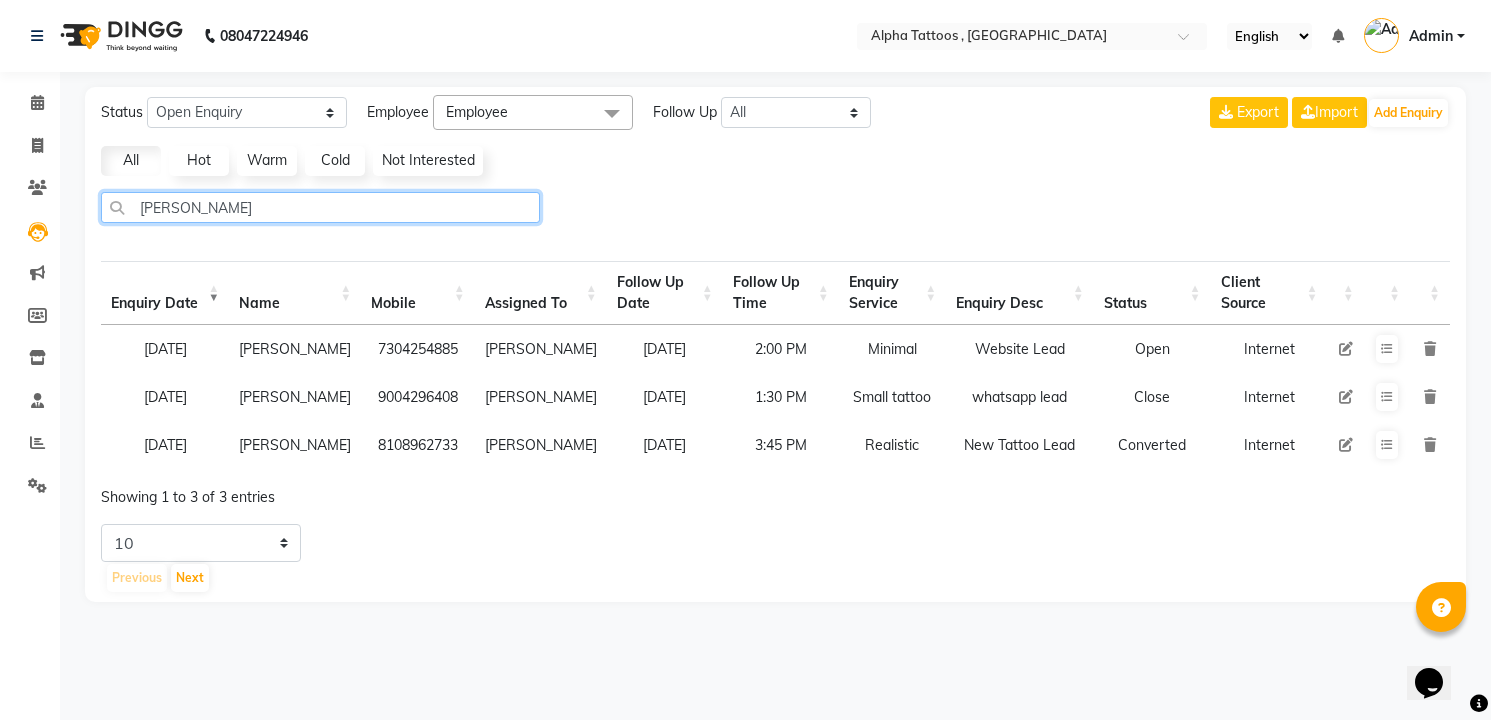 click on "[PERSON_NAME]" 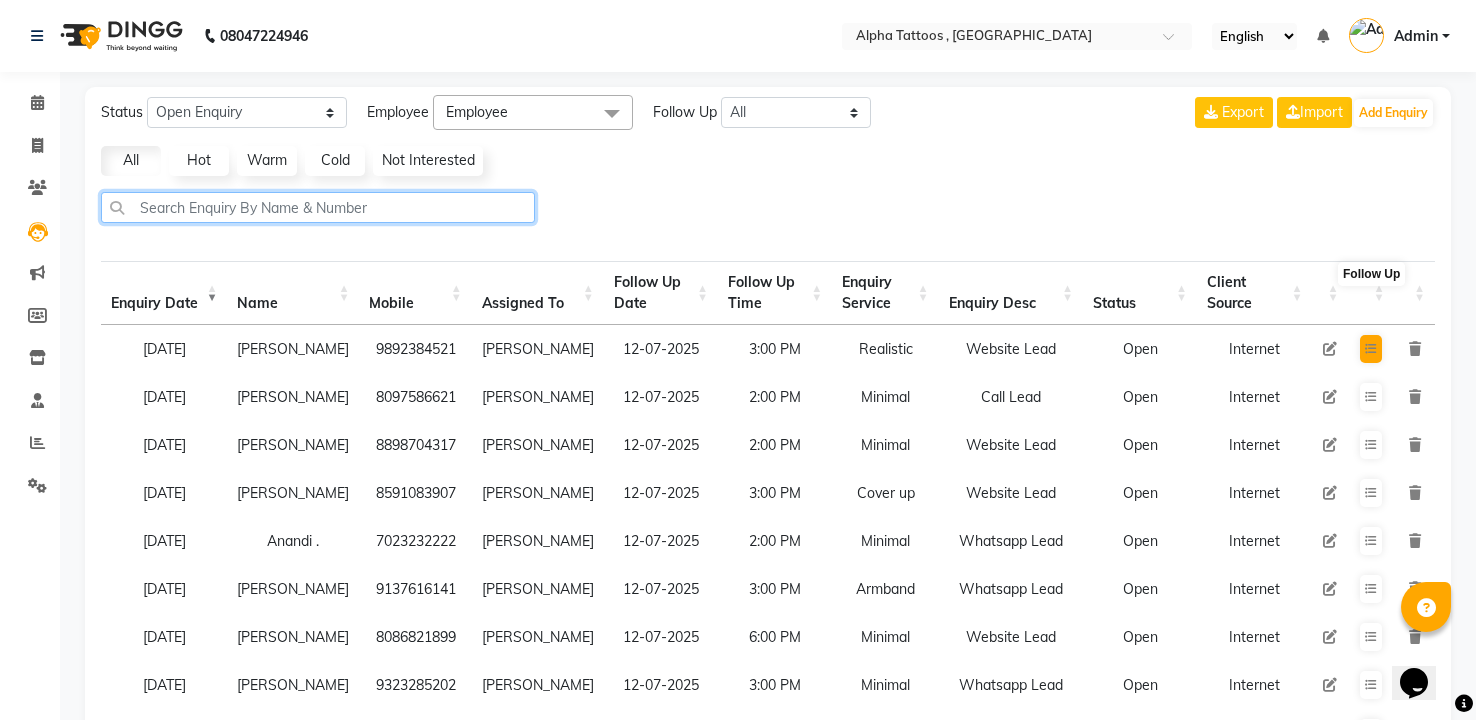 type 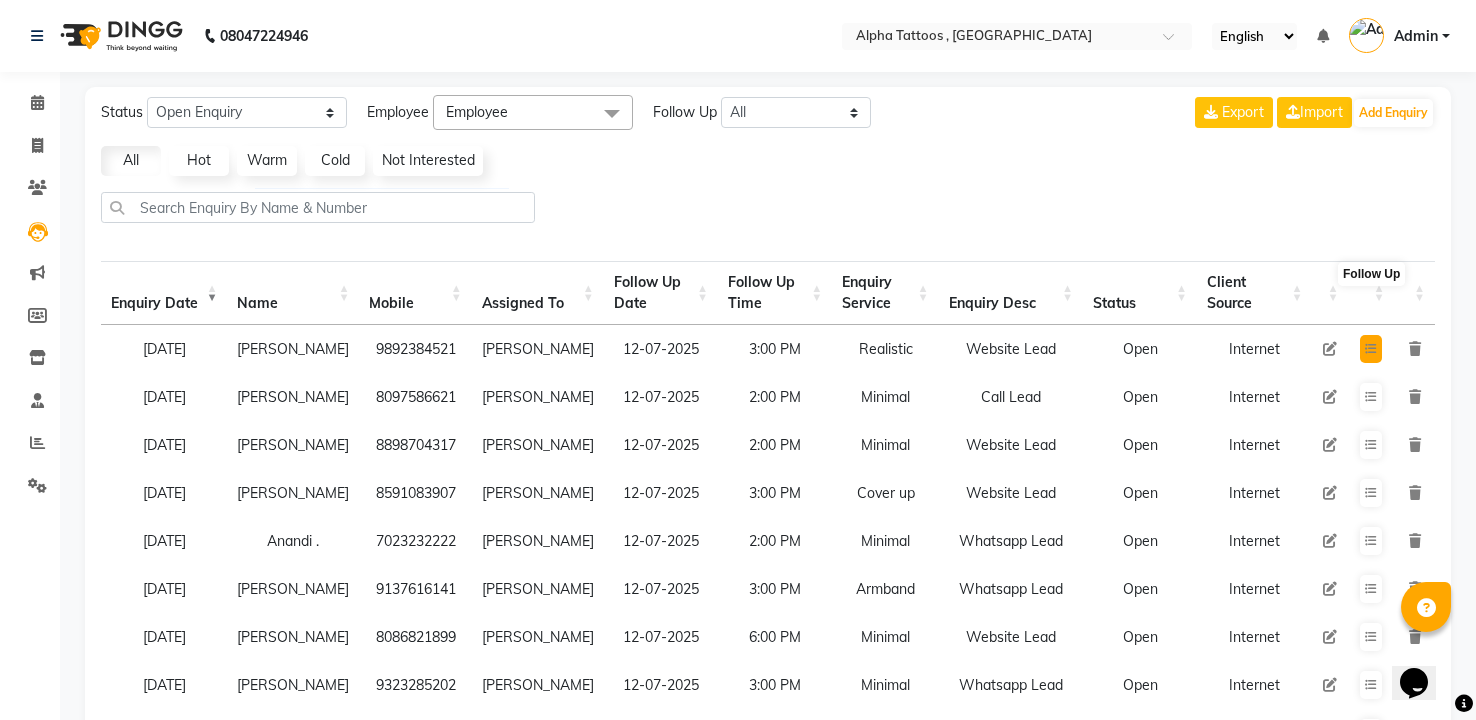 click at bounding box center [1371, 349] 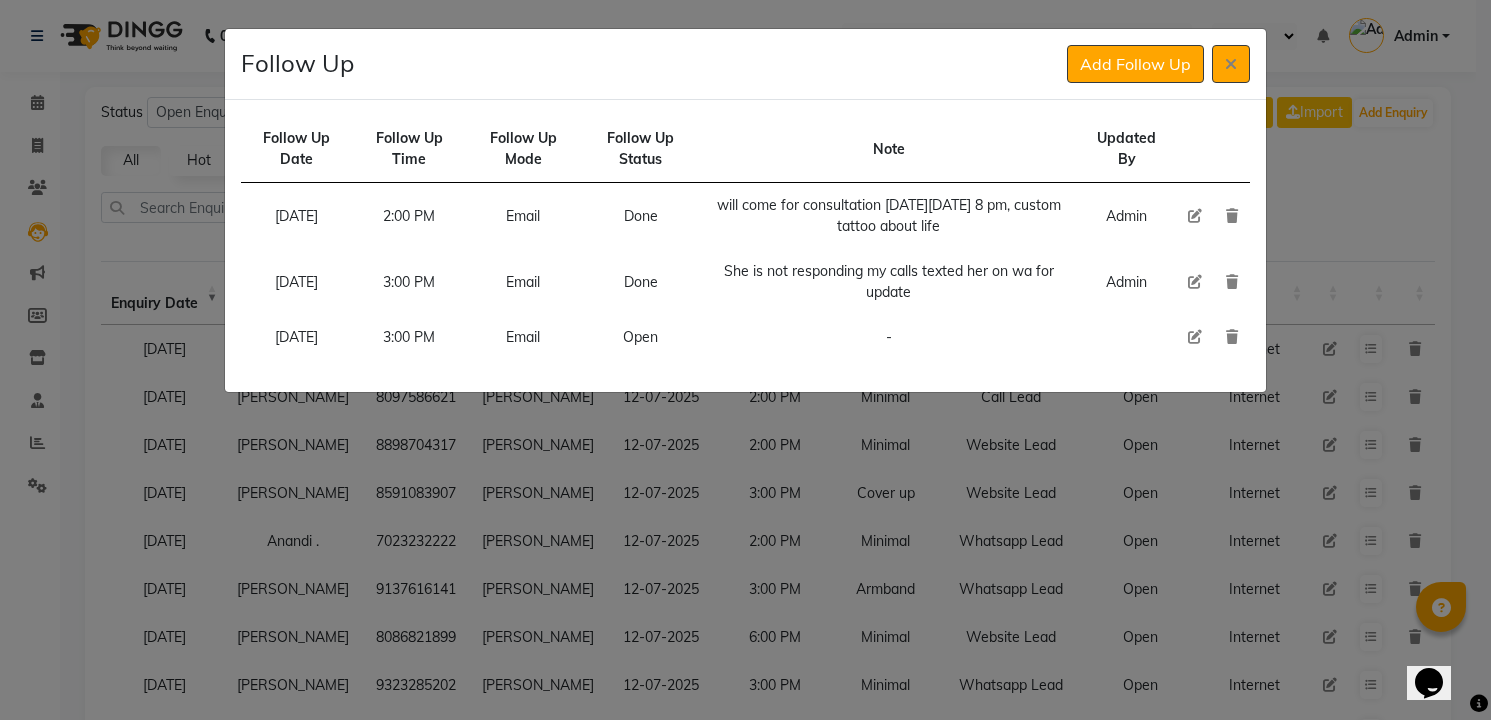 click 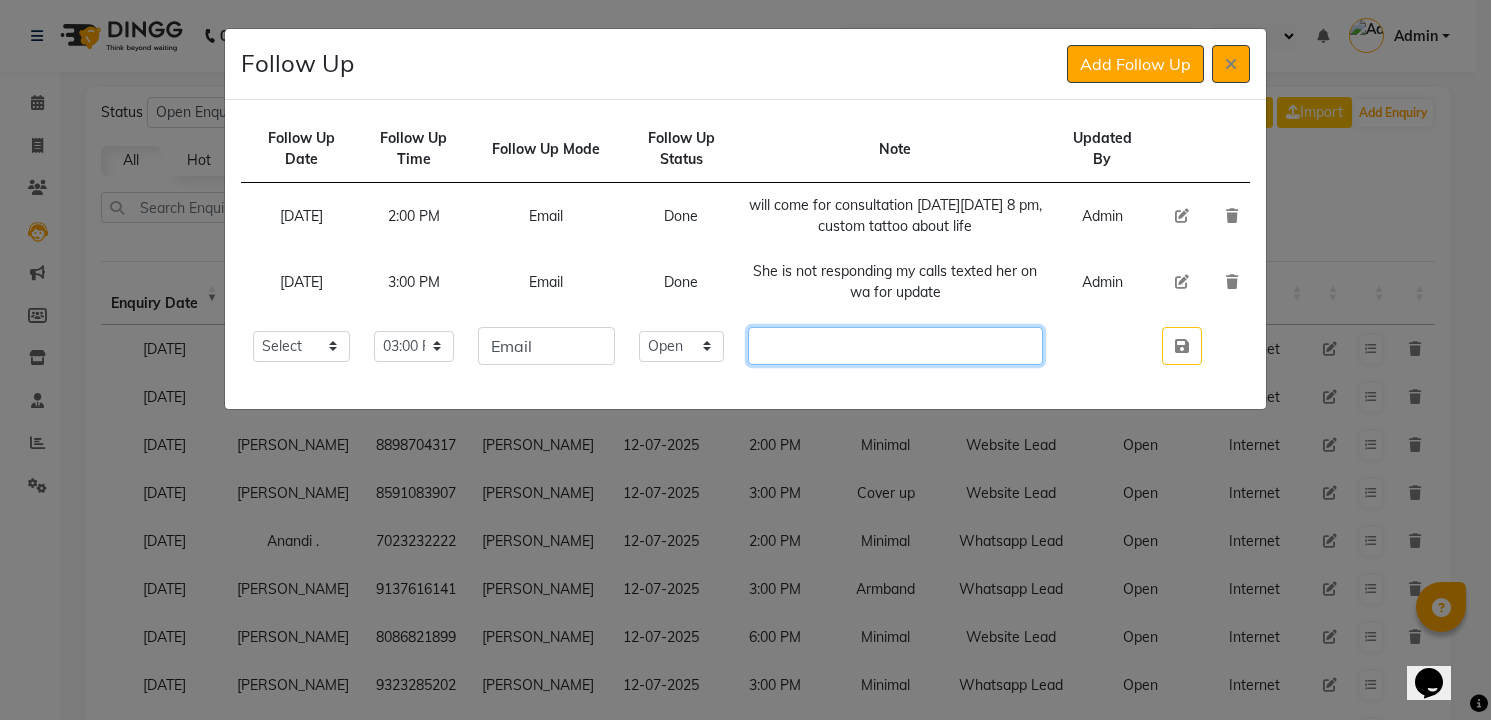 click 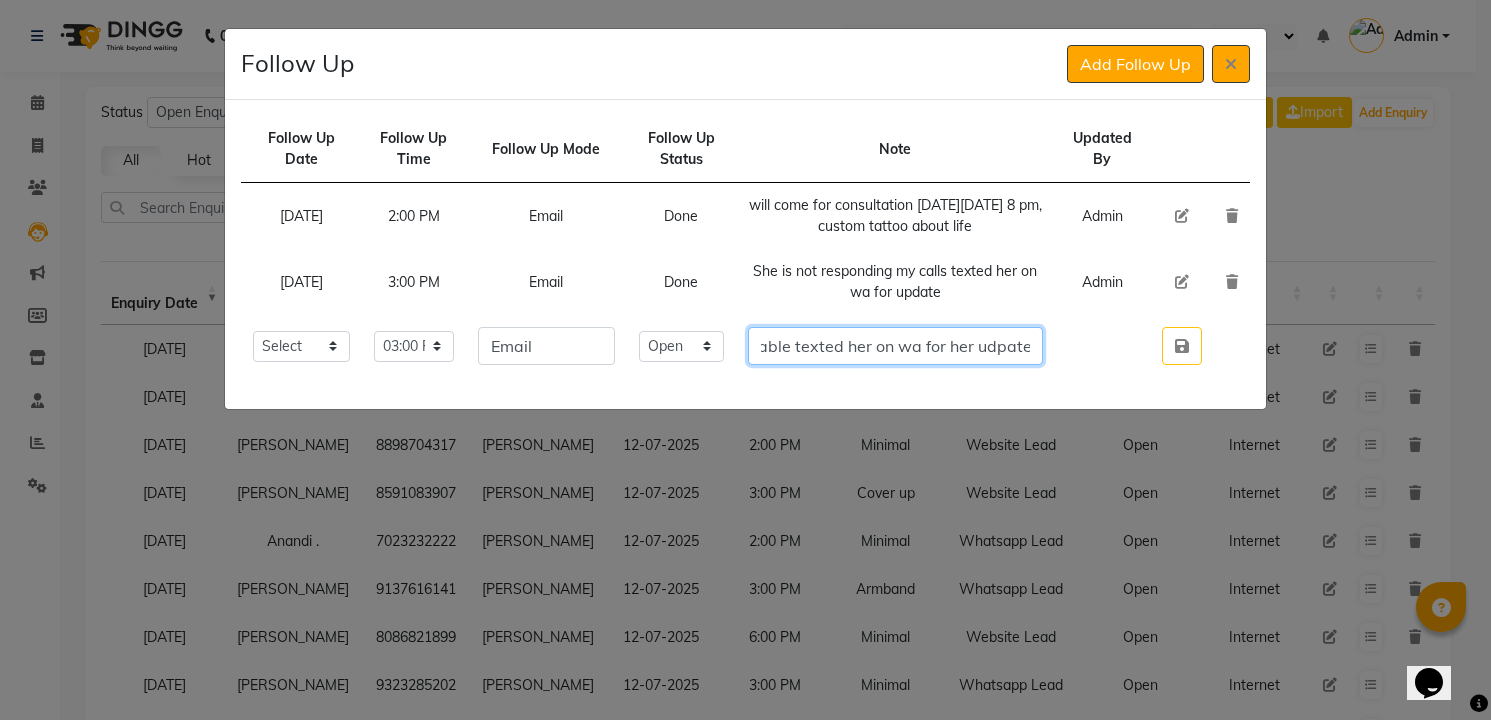 scroll, scrollTop: 0, scrollLeft: 165, axis: horizontal 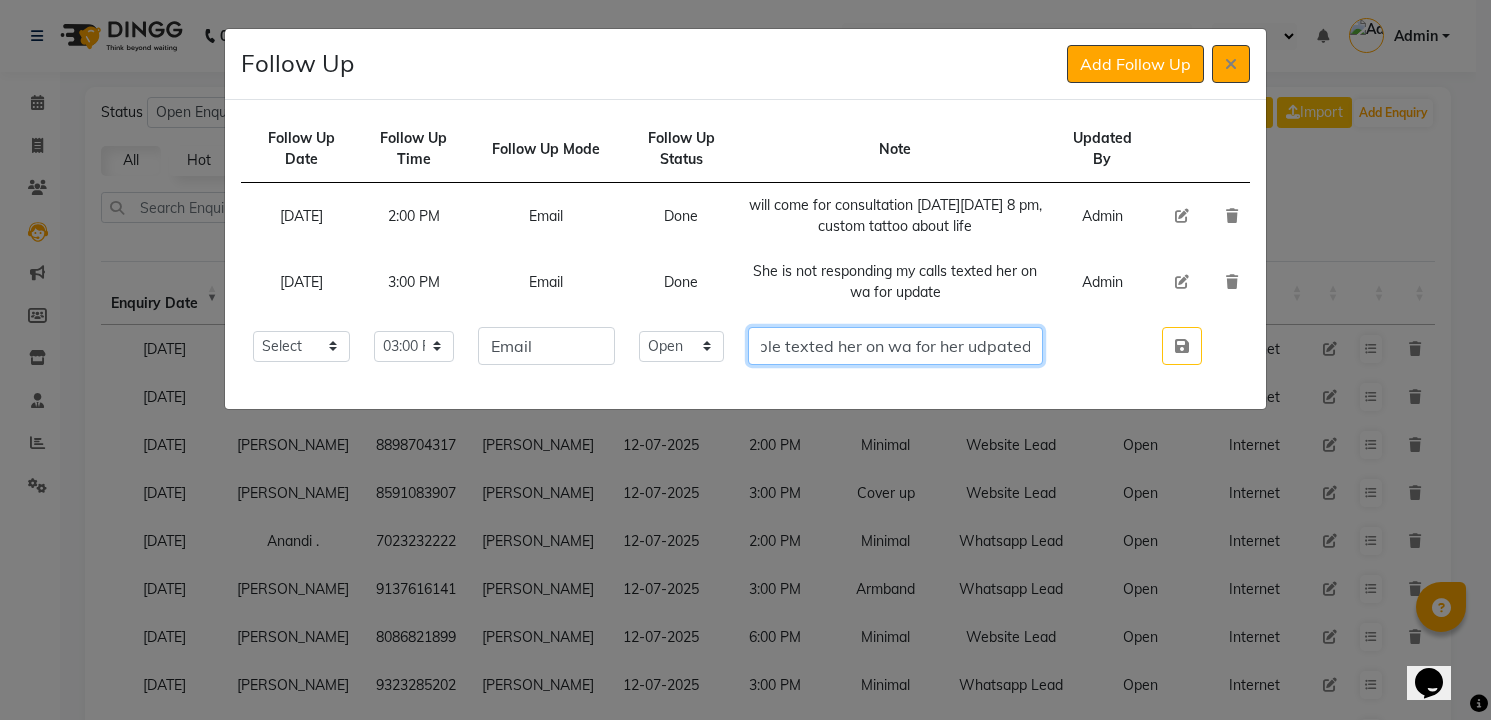 type on "Her phone is unavailable texted her on wa for her udpated" 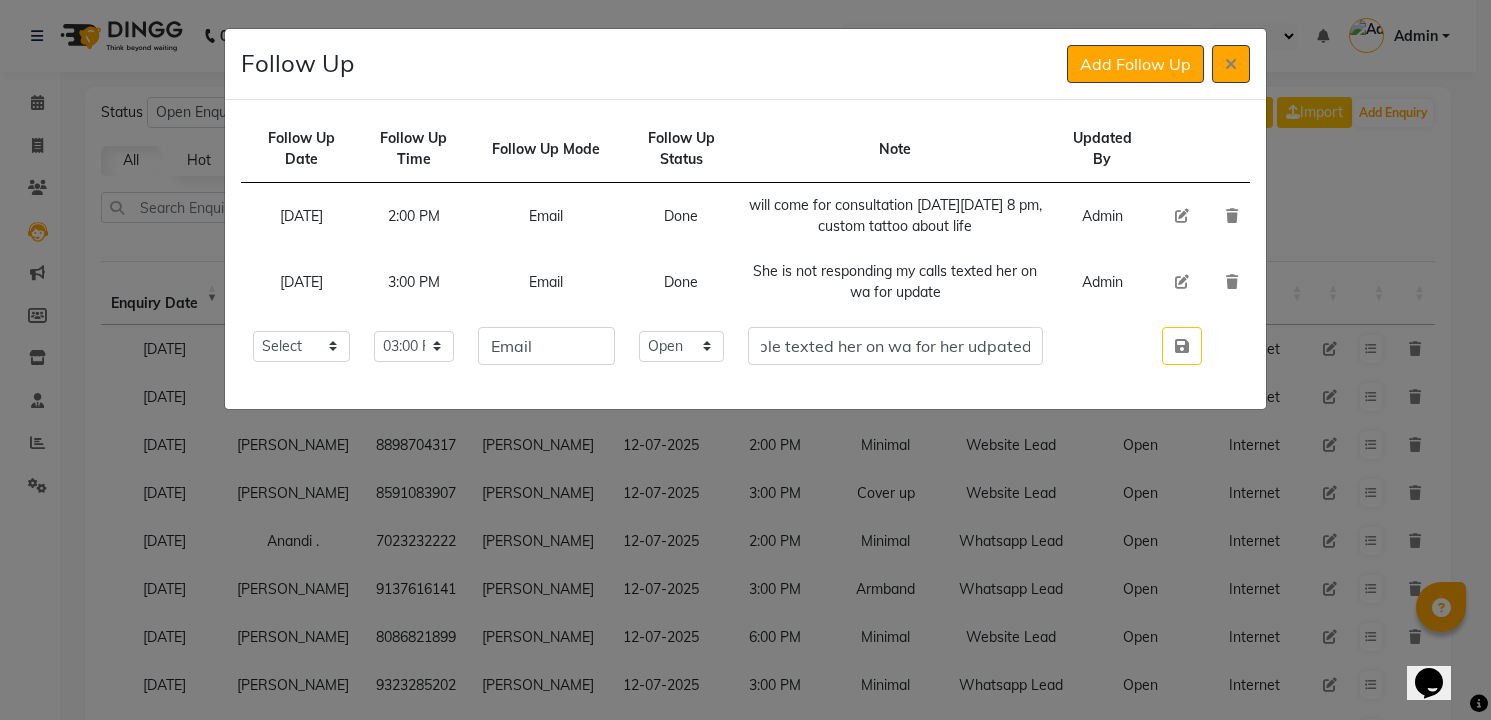type 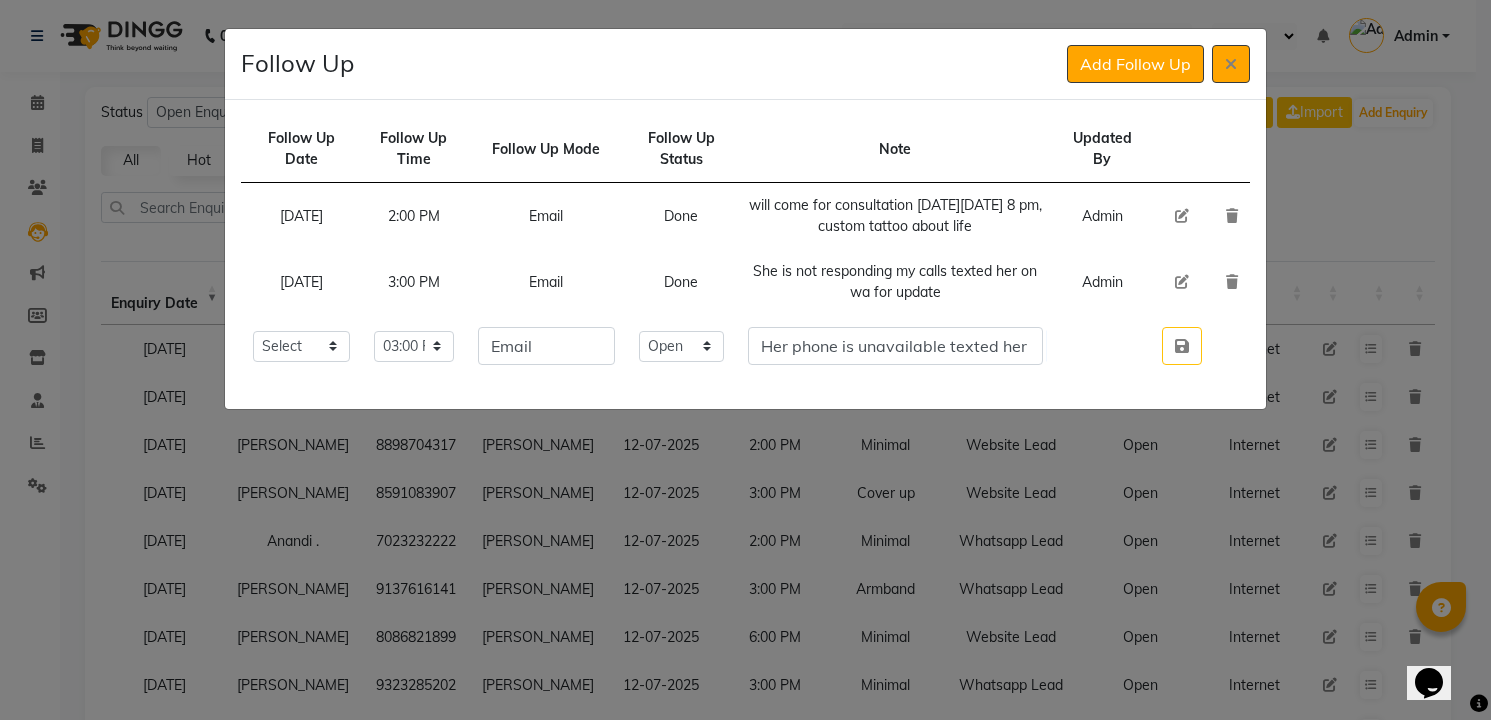 type 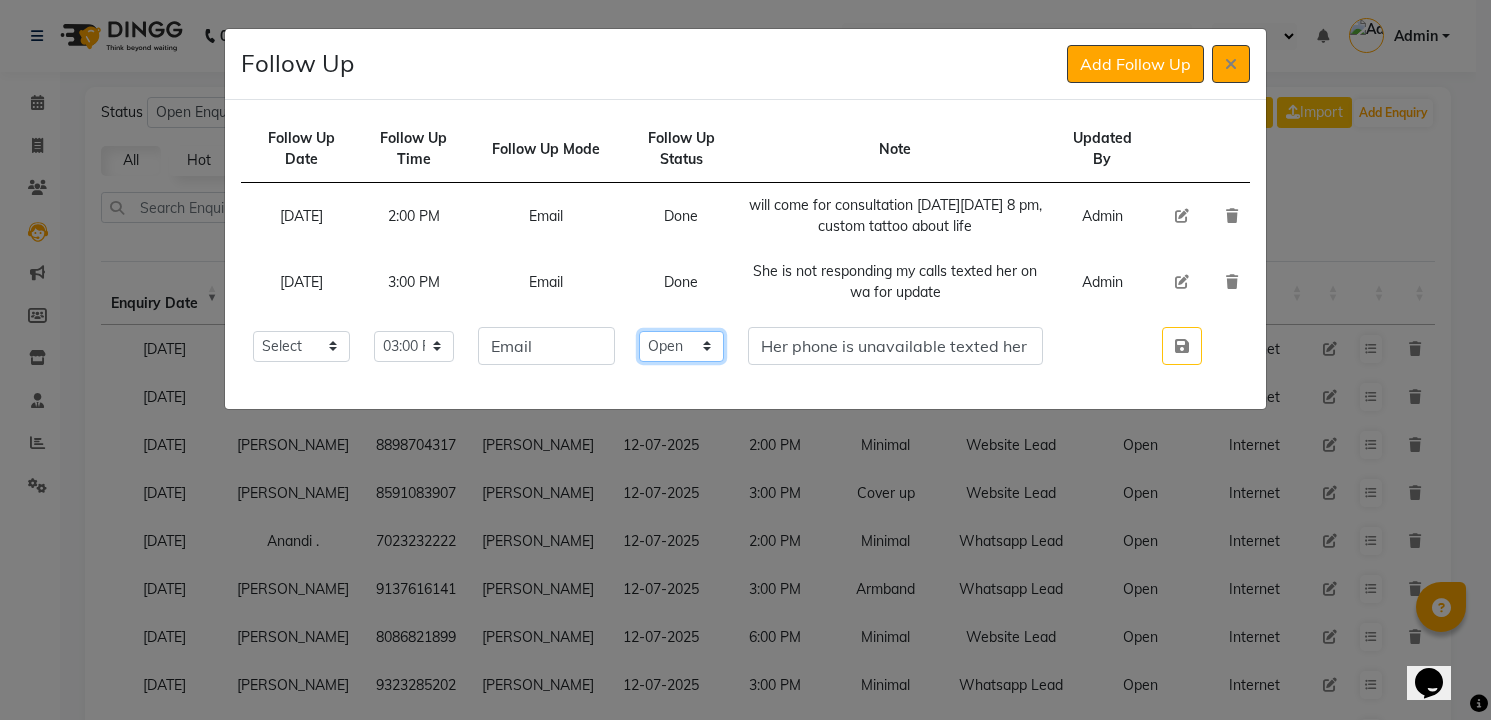 click on "Select Open Pending Done" 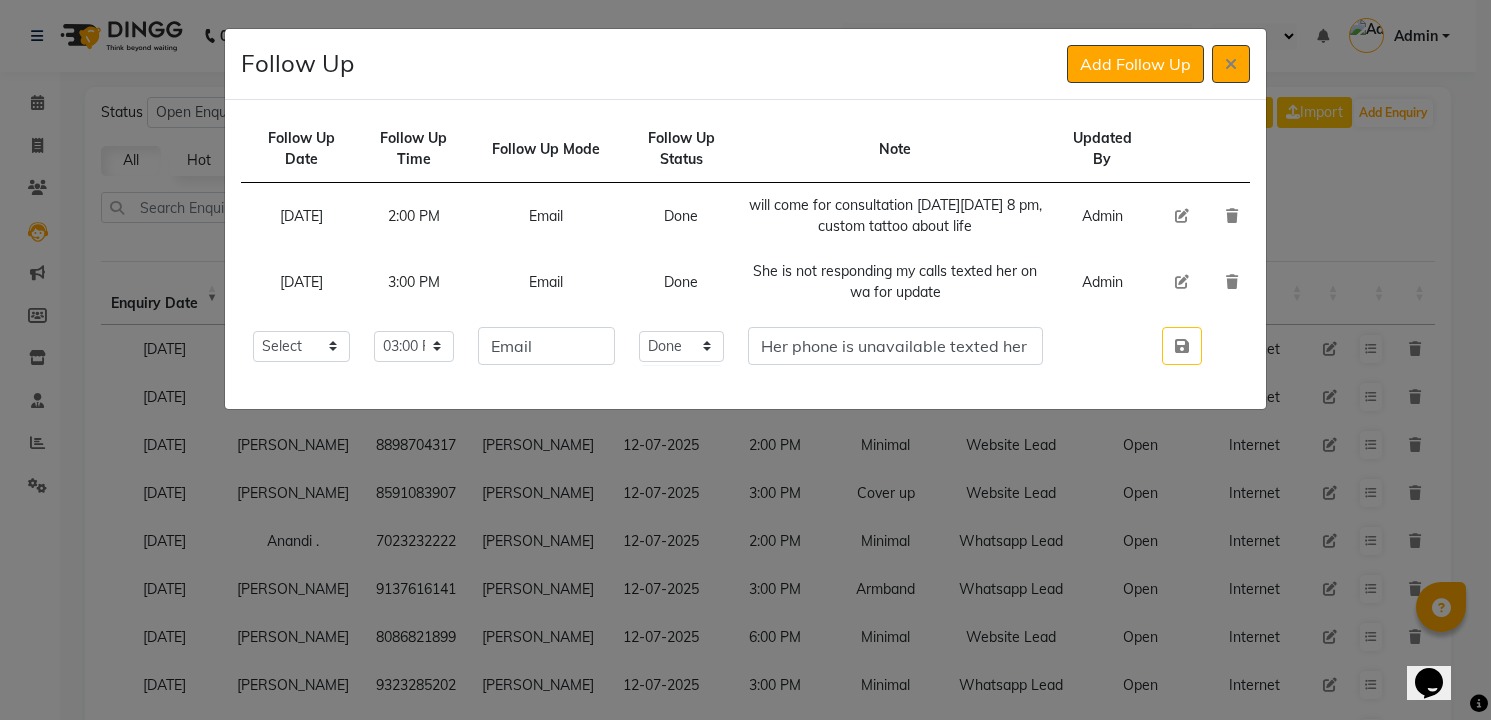 click on "Add Follow Up" 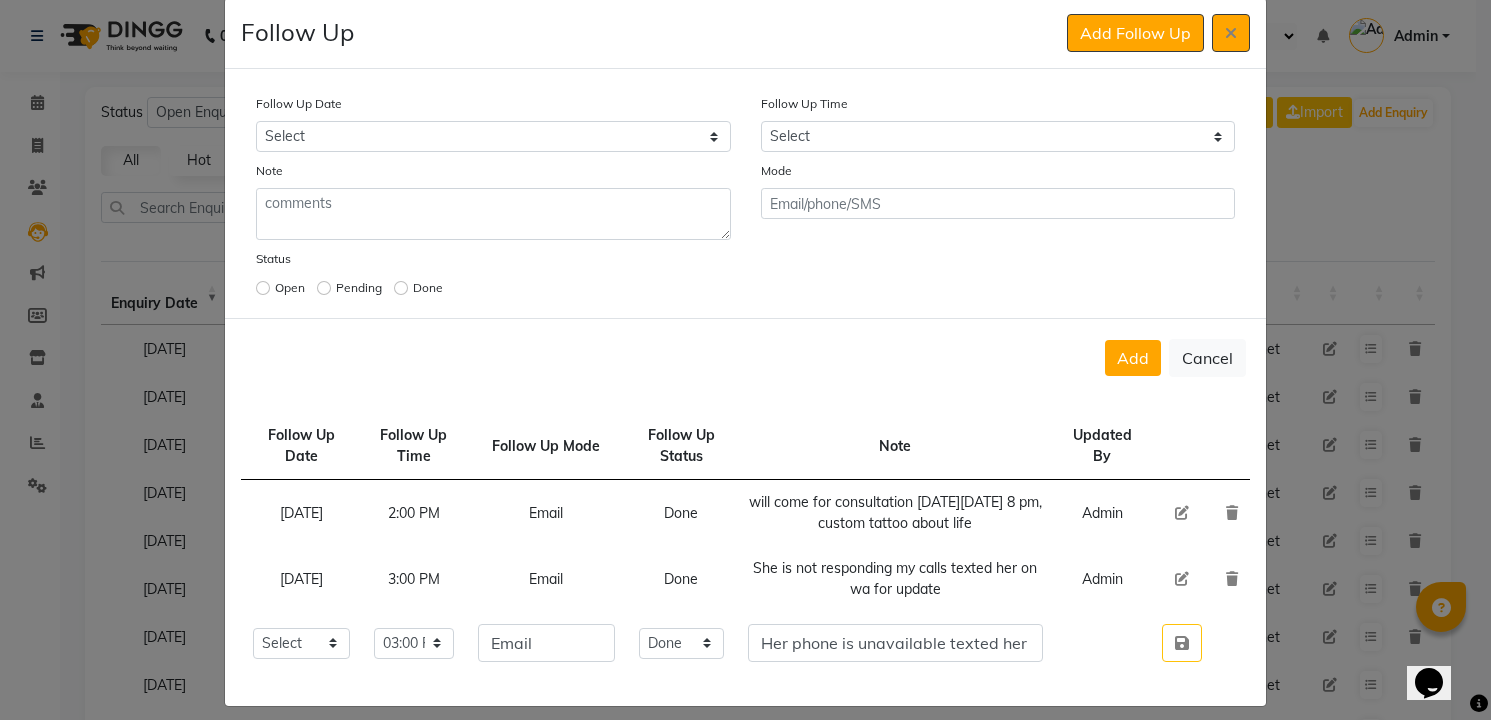 scroll, scrollTop: 46, scrollLeft: 0, axis: vertical 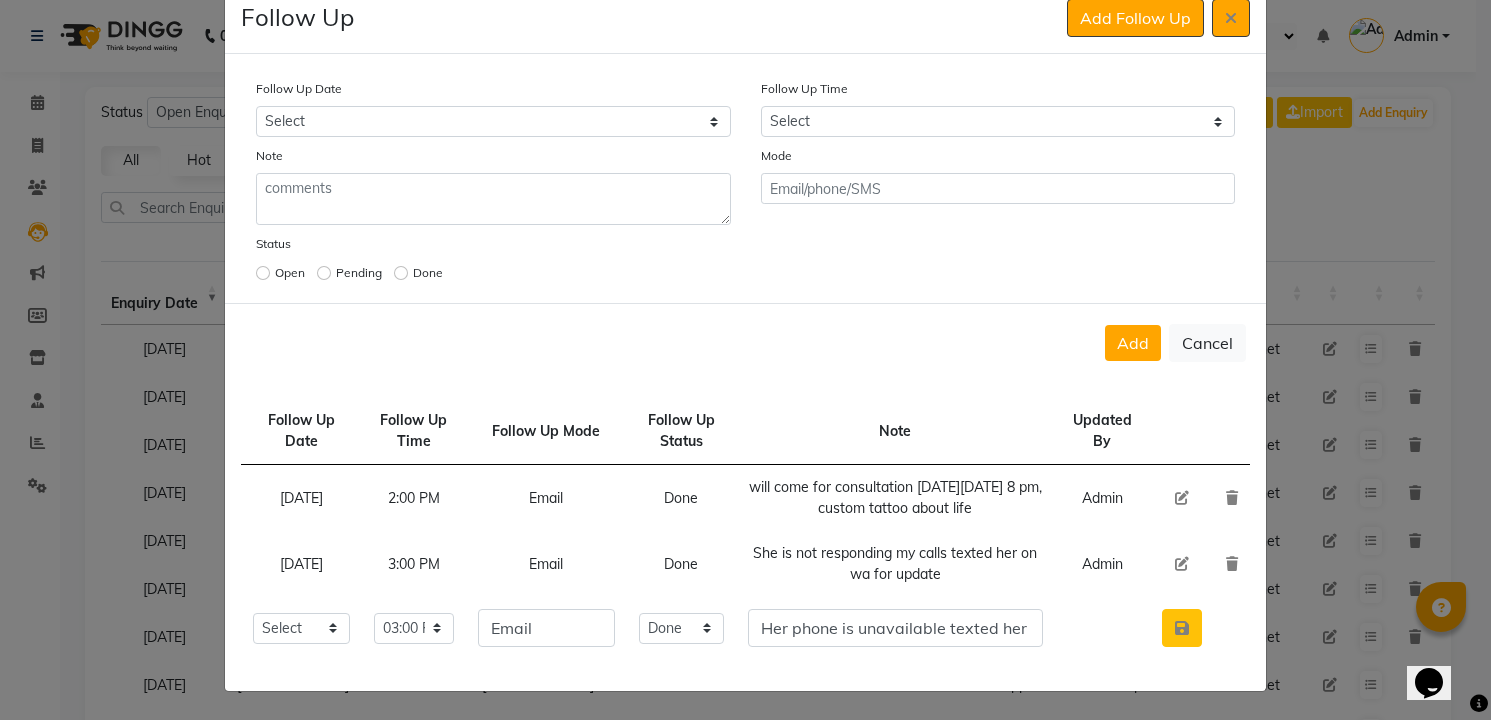 click 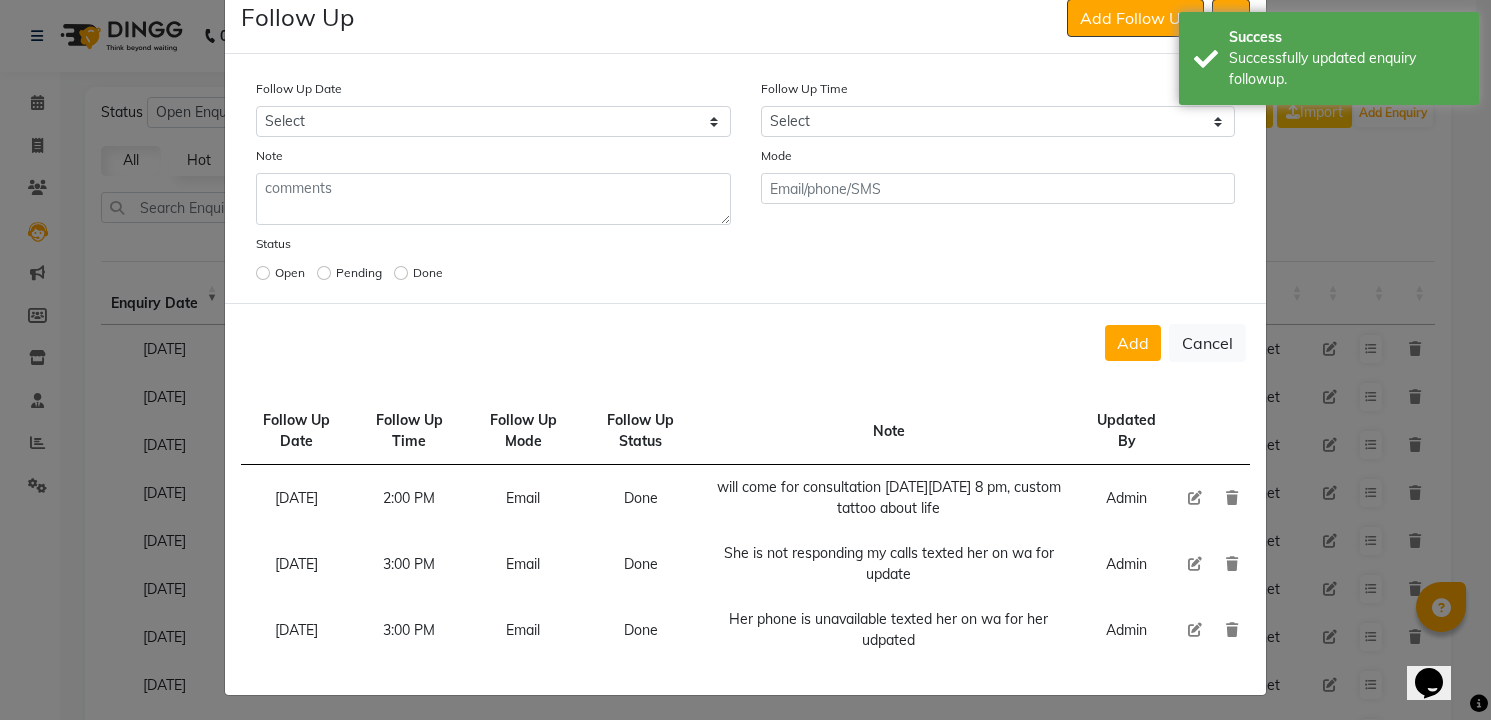 scroll, scrollTop: 0, scrollLeft: 0, axis: both 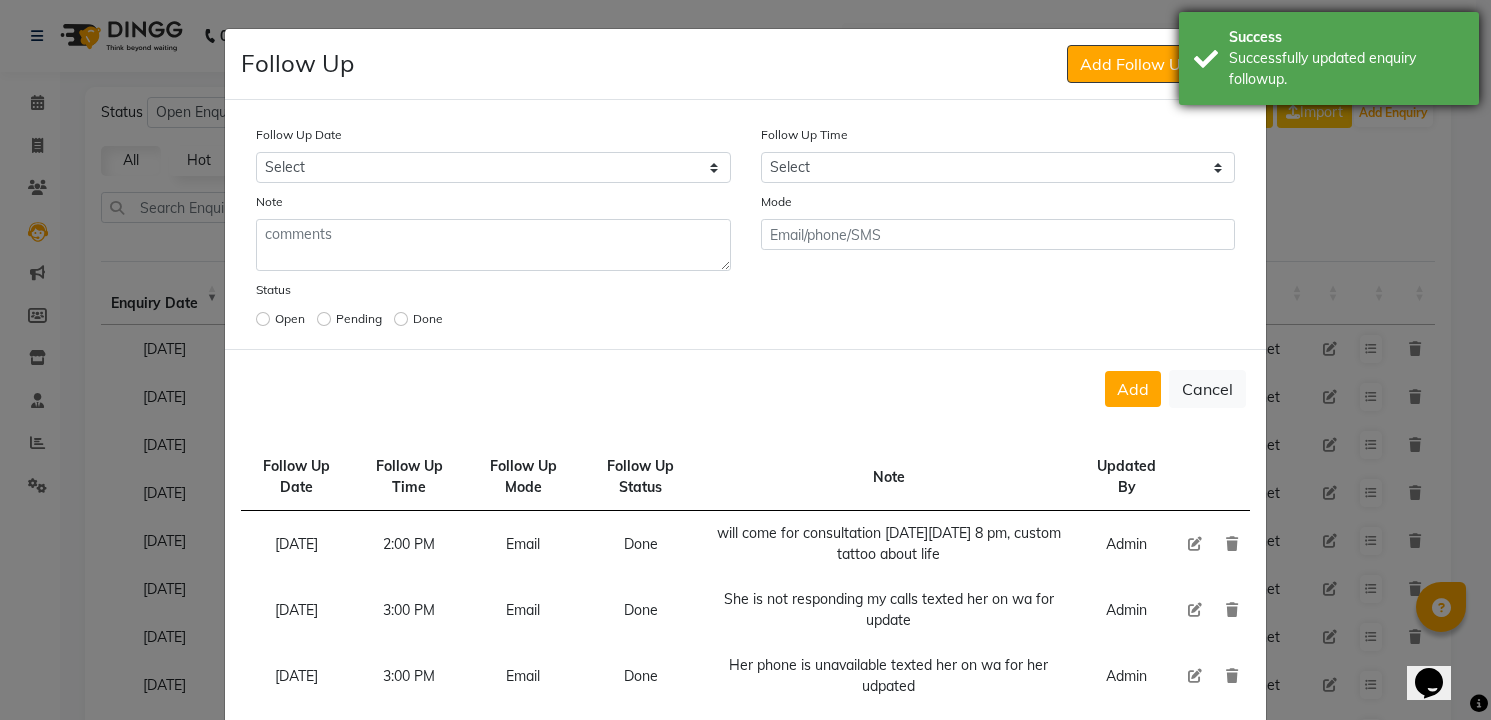 click on "Success   Successfully updated enquiry followup." at bounding box center (1329, 58) 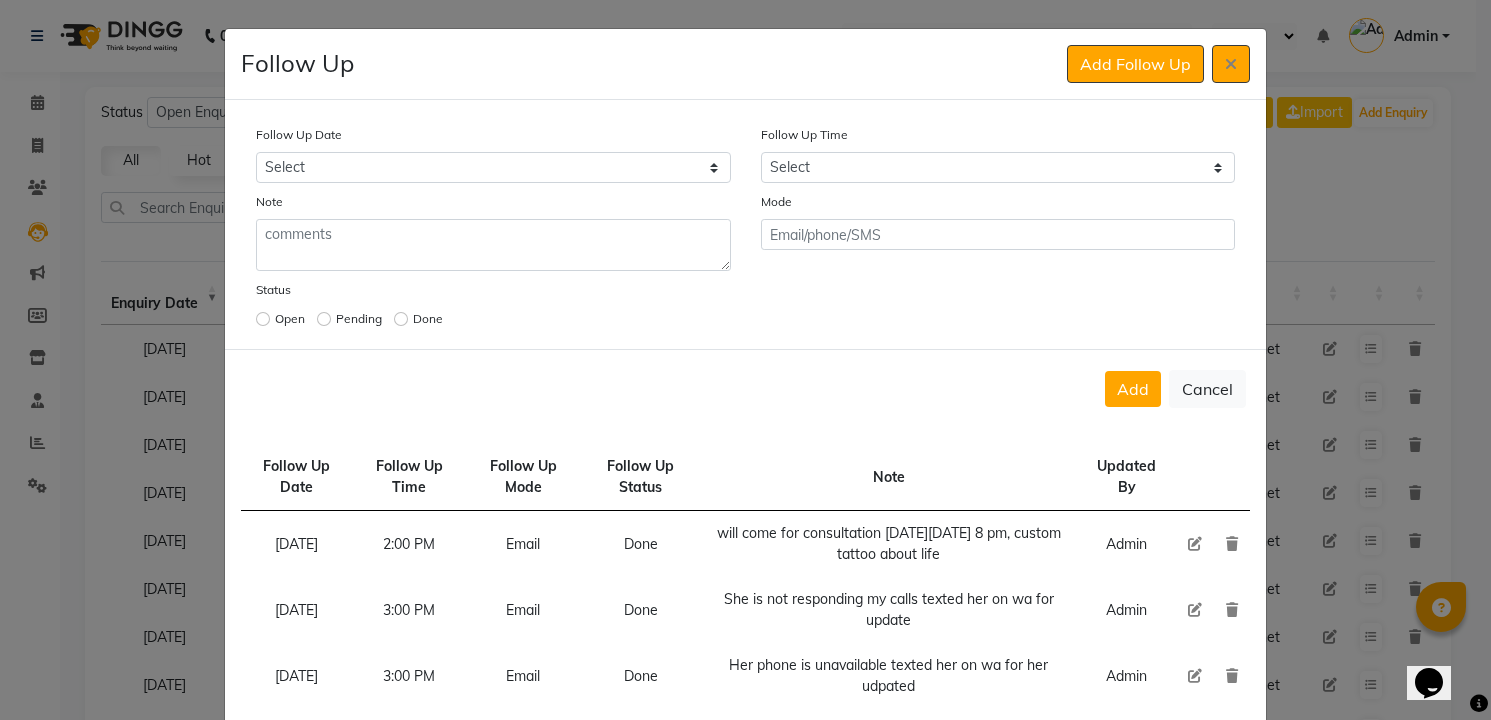 scroll, scrollTop: 50, scrollLeft: 0, axis: vertical 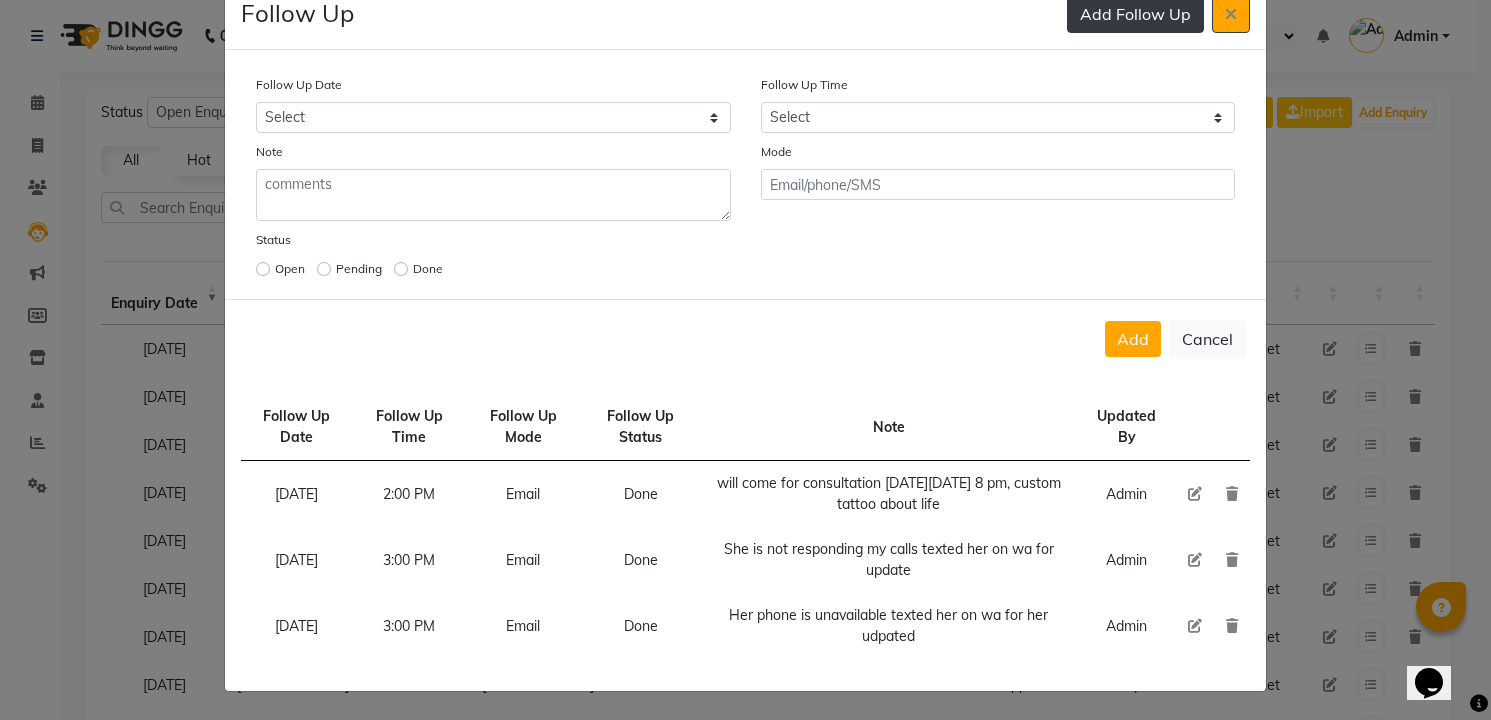 click on "Add Follow Up" 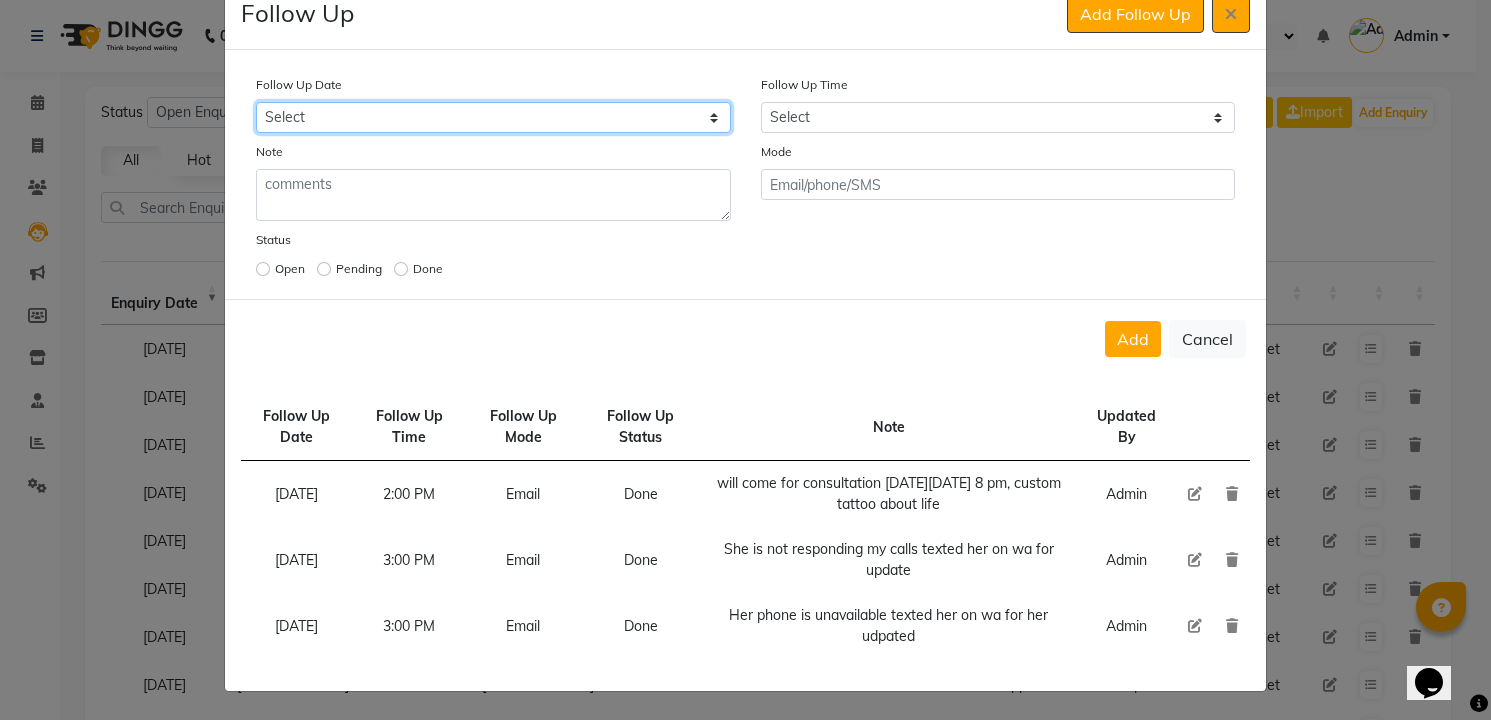 click on "Select [DATE] [DATE] [DATE] ([DATE]) [DATE] ([DATE]) [DATE] ([DATE]) [DATE] ([DATE]) [DATE] ([DATE]) [DATE] ([DATE]) [DATE] ([DATE]) [DATE] ([DATE]) [DATE] ([DATE]) [DATE] ([DATE])  Custom Date" at bounding box center (493, 117) 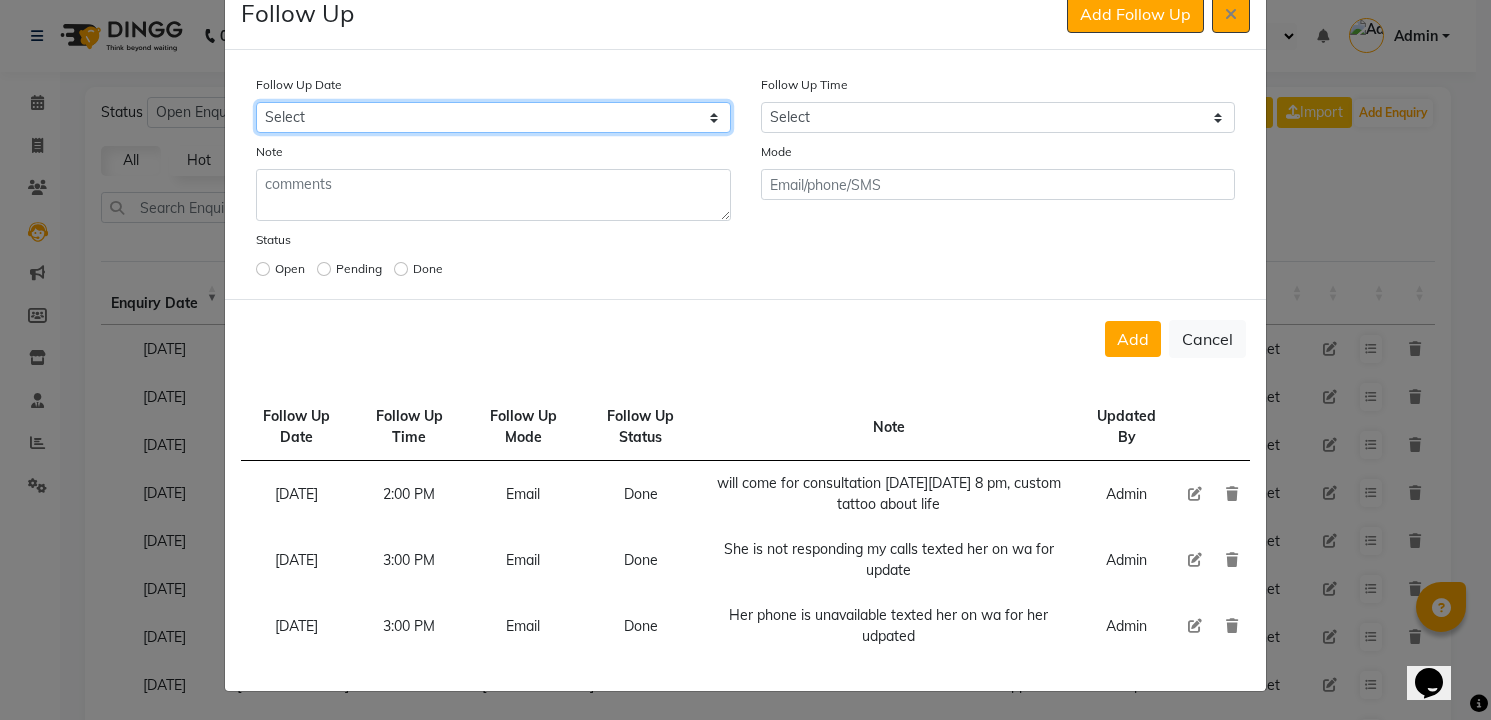 select on "[DATE]" 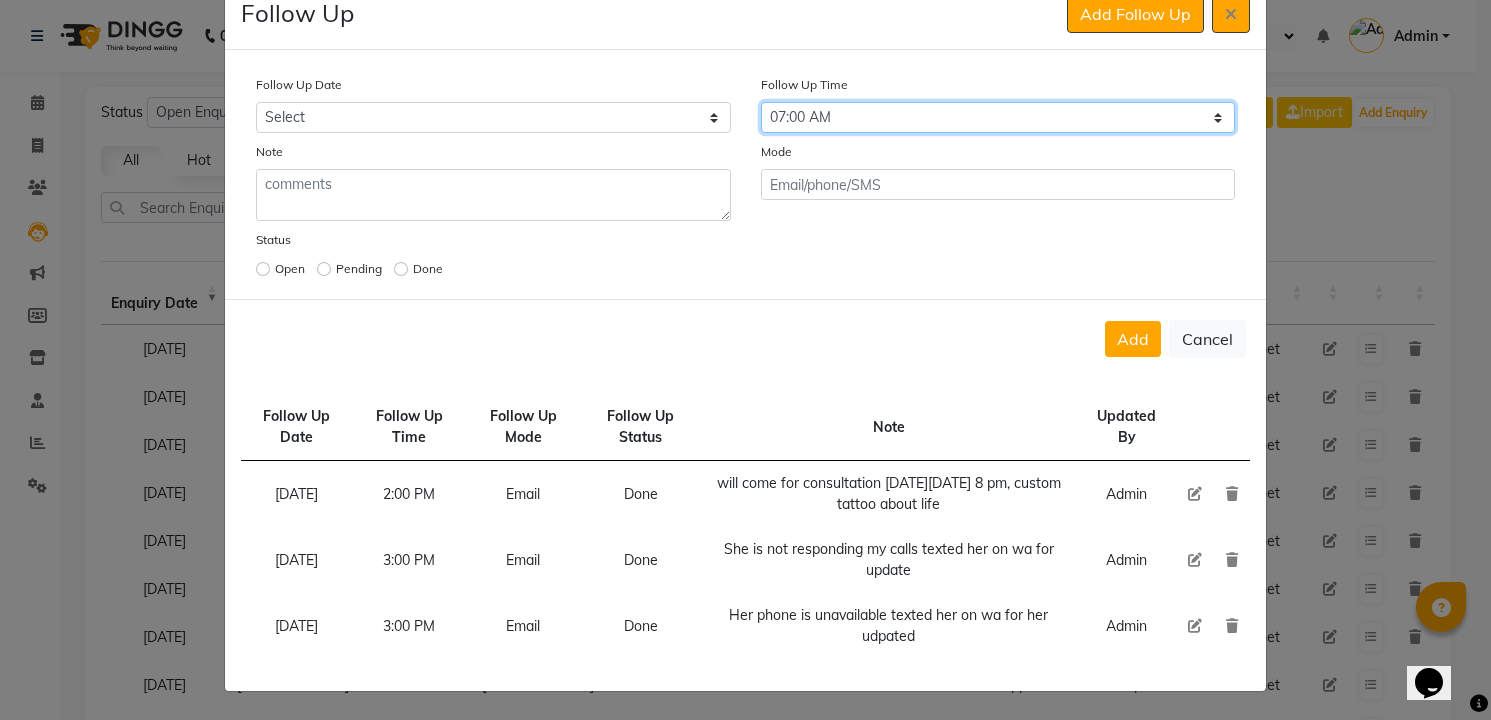 select on "900" 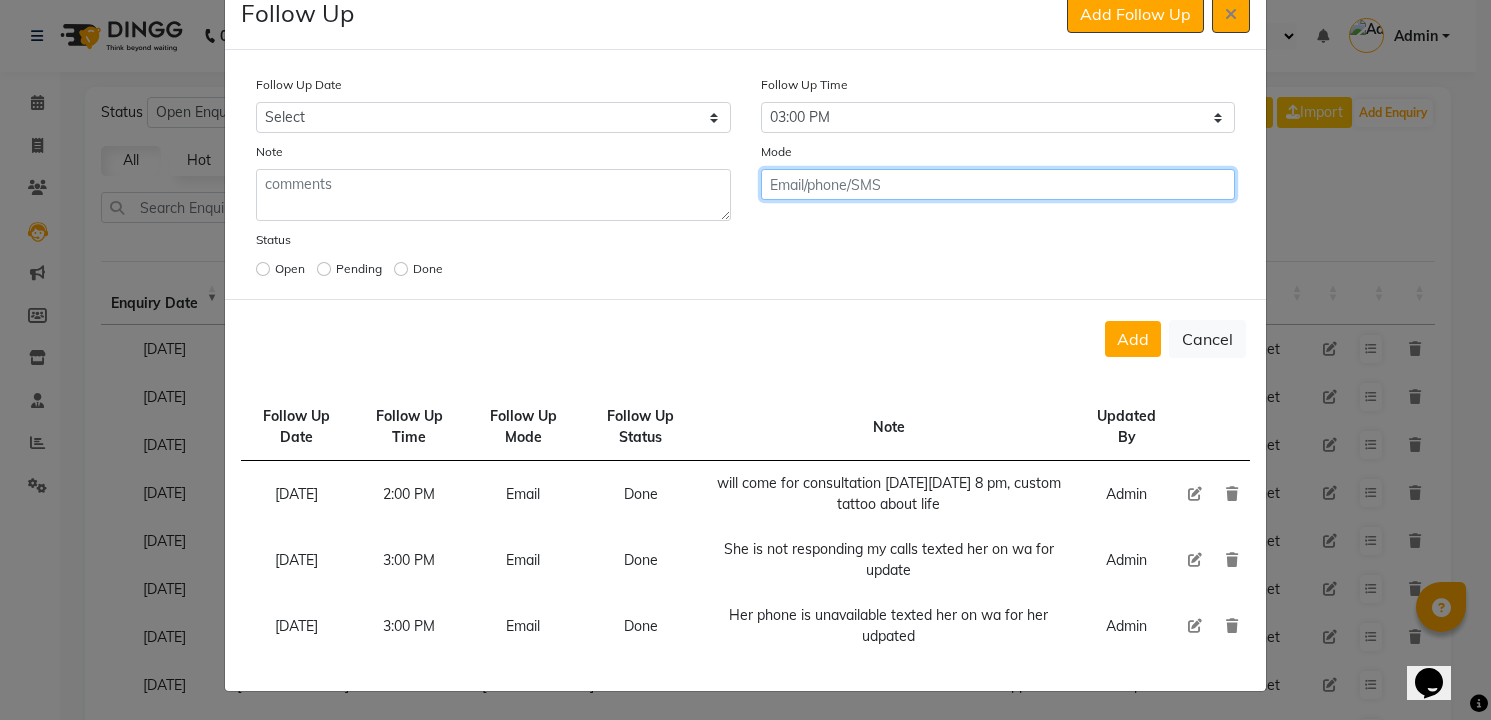 click on "Add" 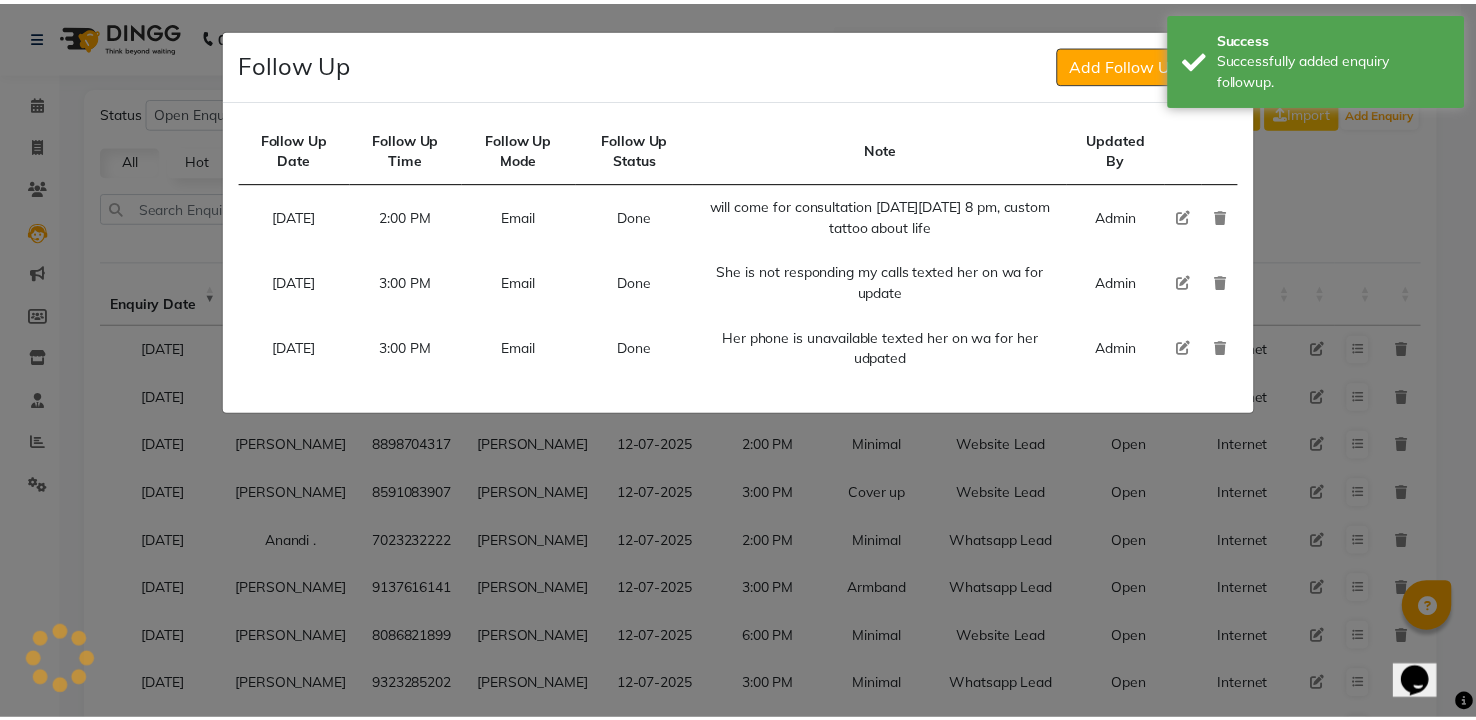 scroll, scrollTop: 0, scrollLeft: 0, axis: both 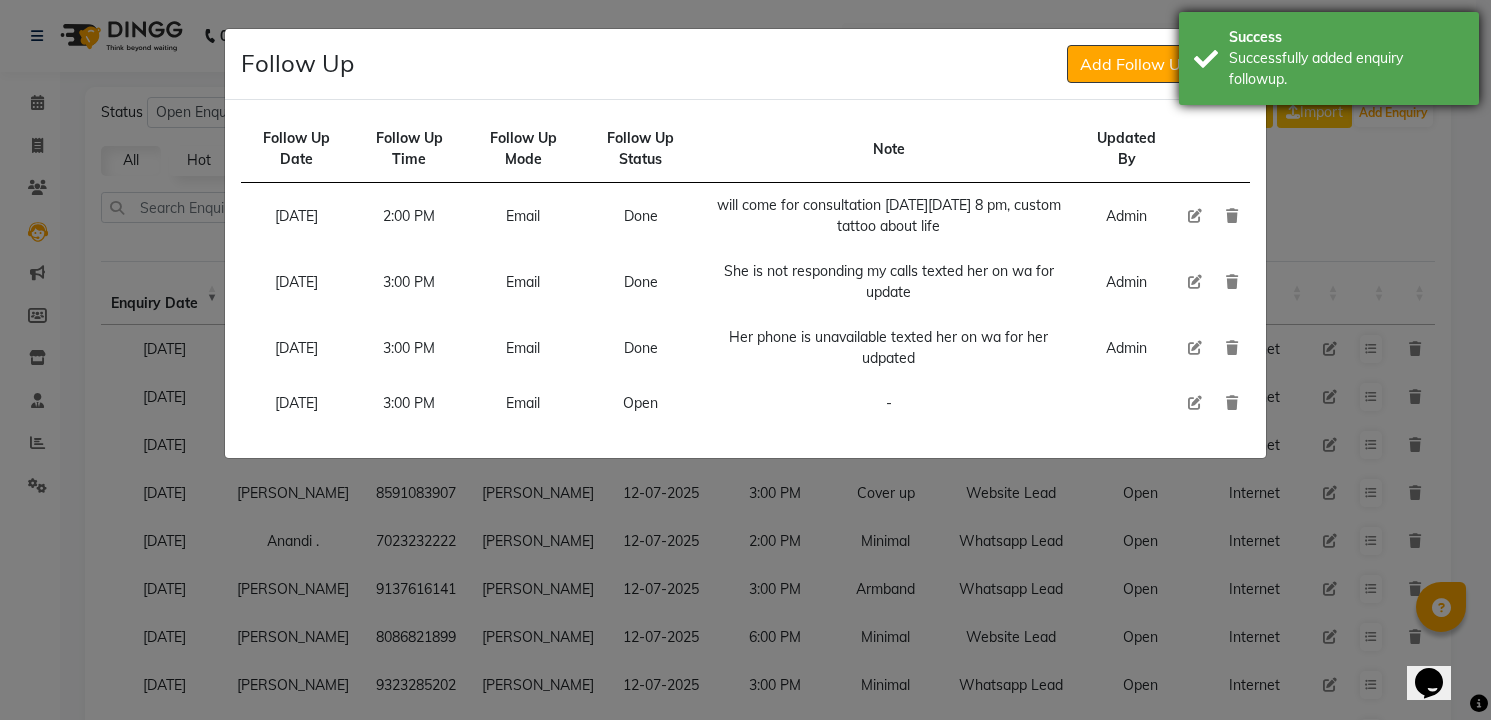 click on "Successfully added enquiry followup." at bounding box center (1346, 69) 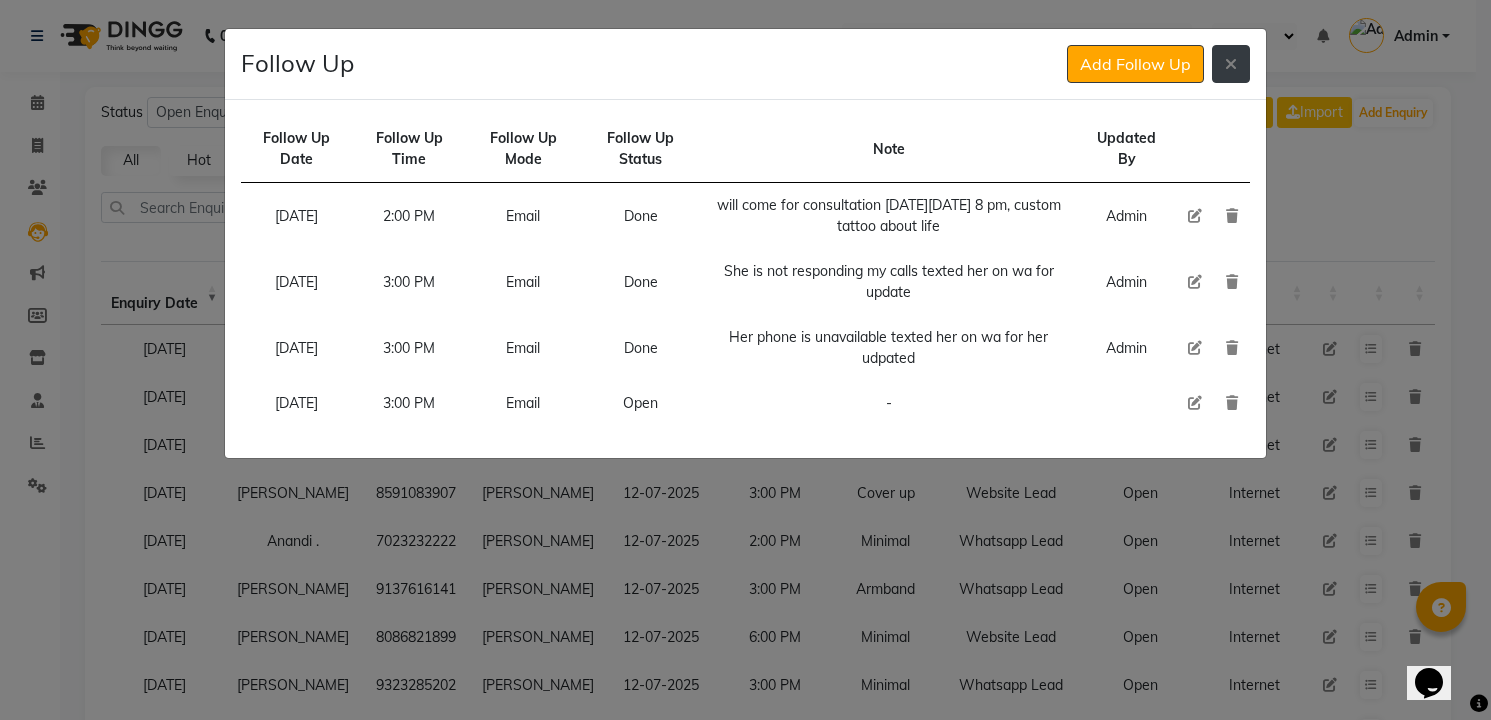 click 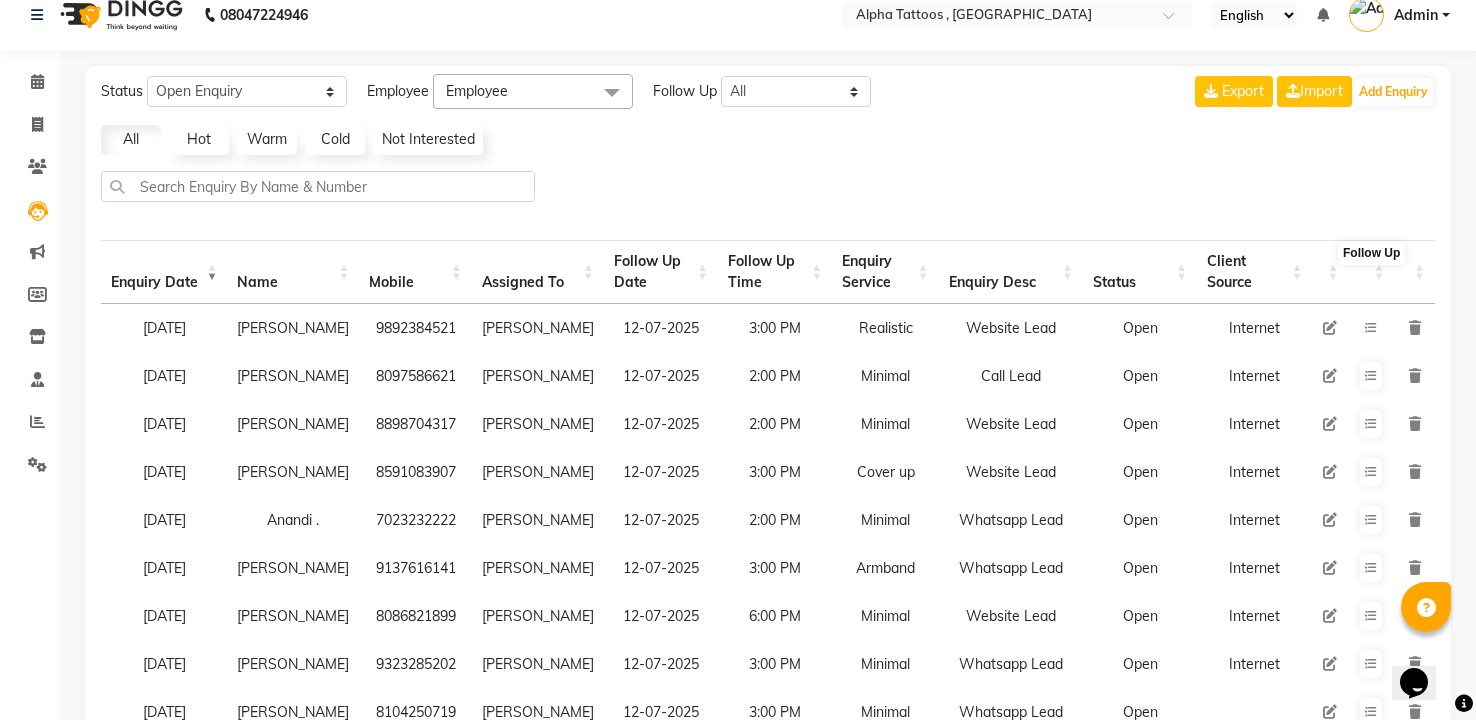 scroll, scrollTop: 58, scrollLeft: 0, axis: vertical 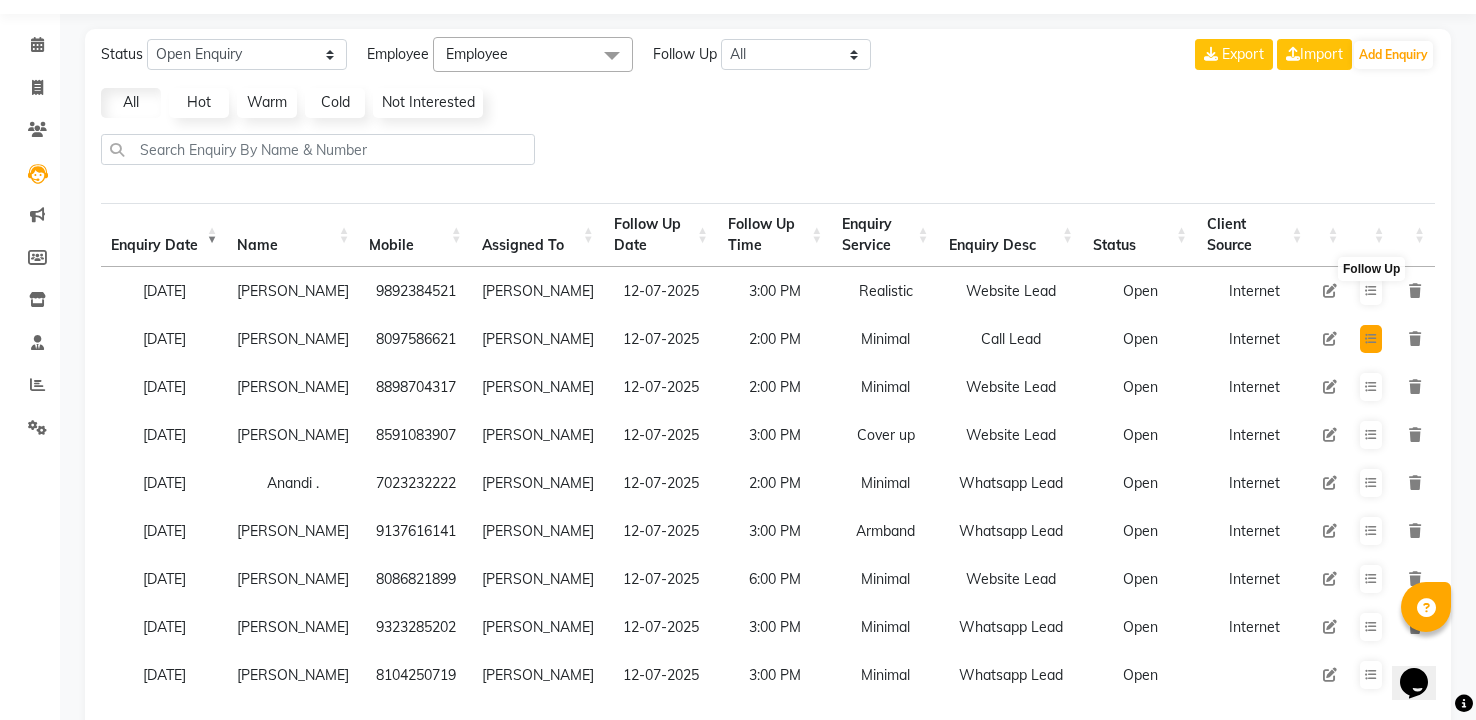 click at bounding box center [1371, 339] 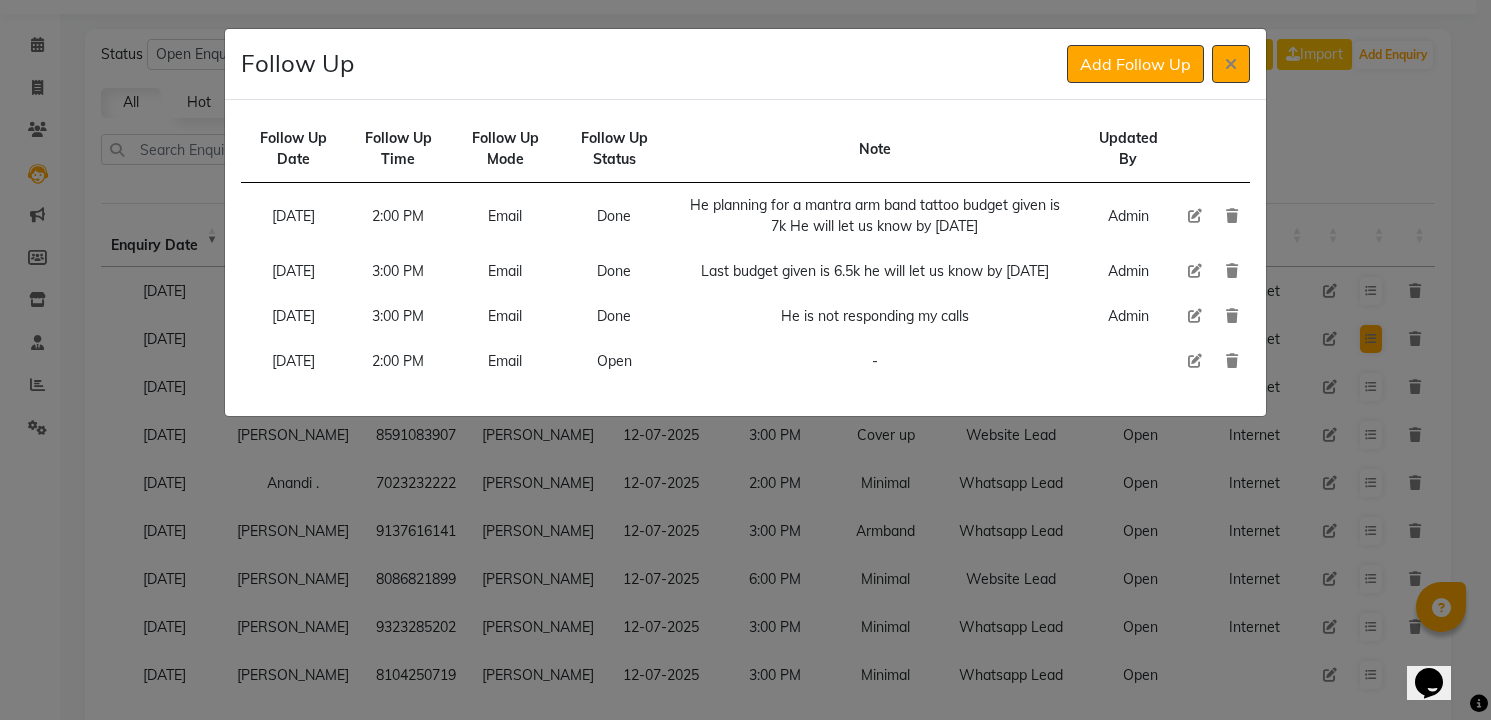 type 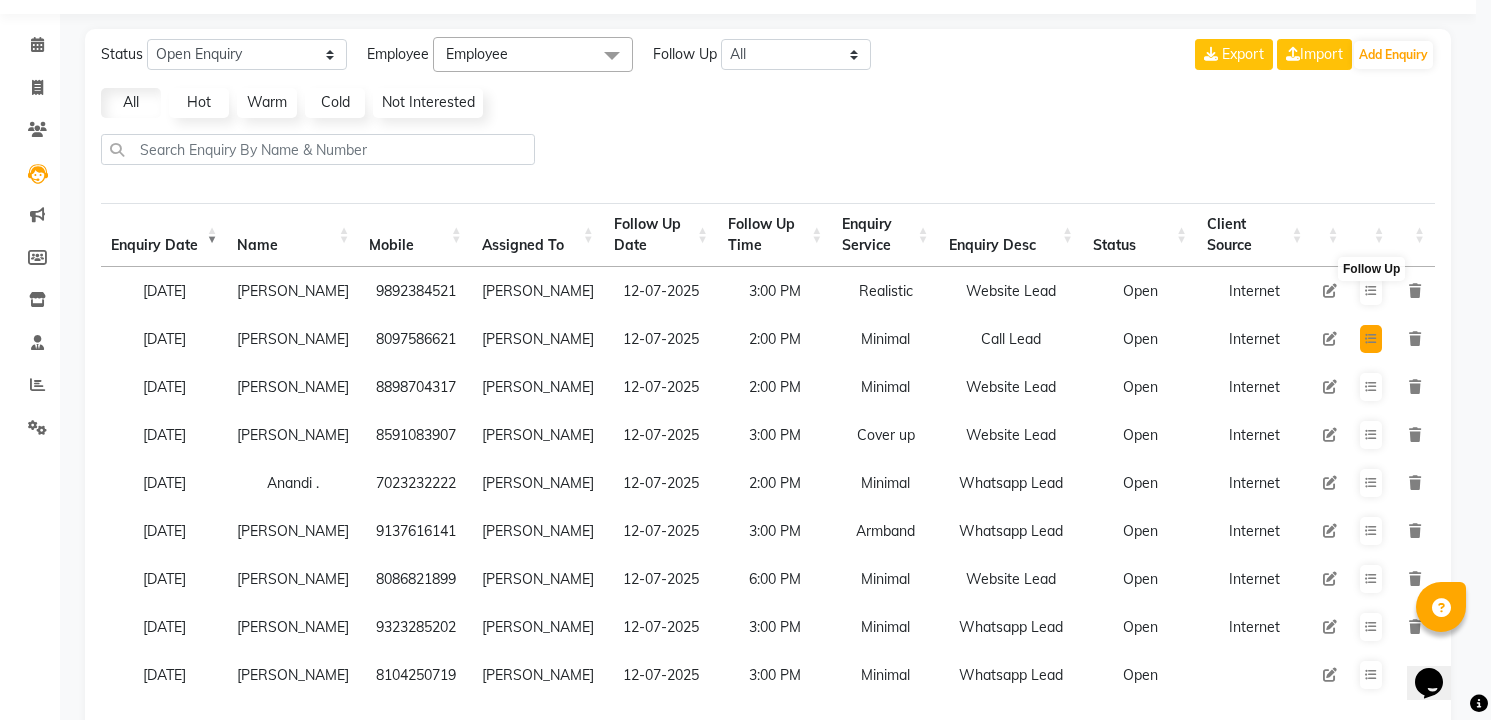 type 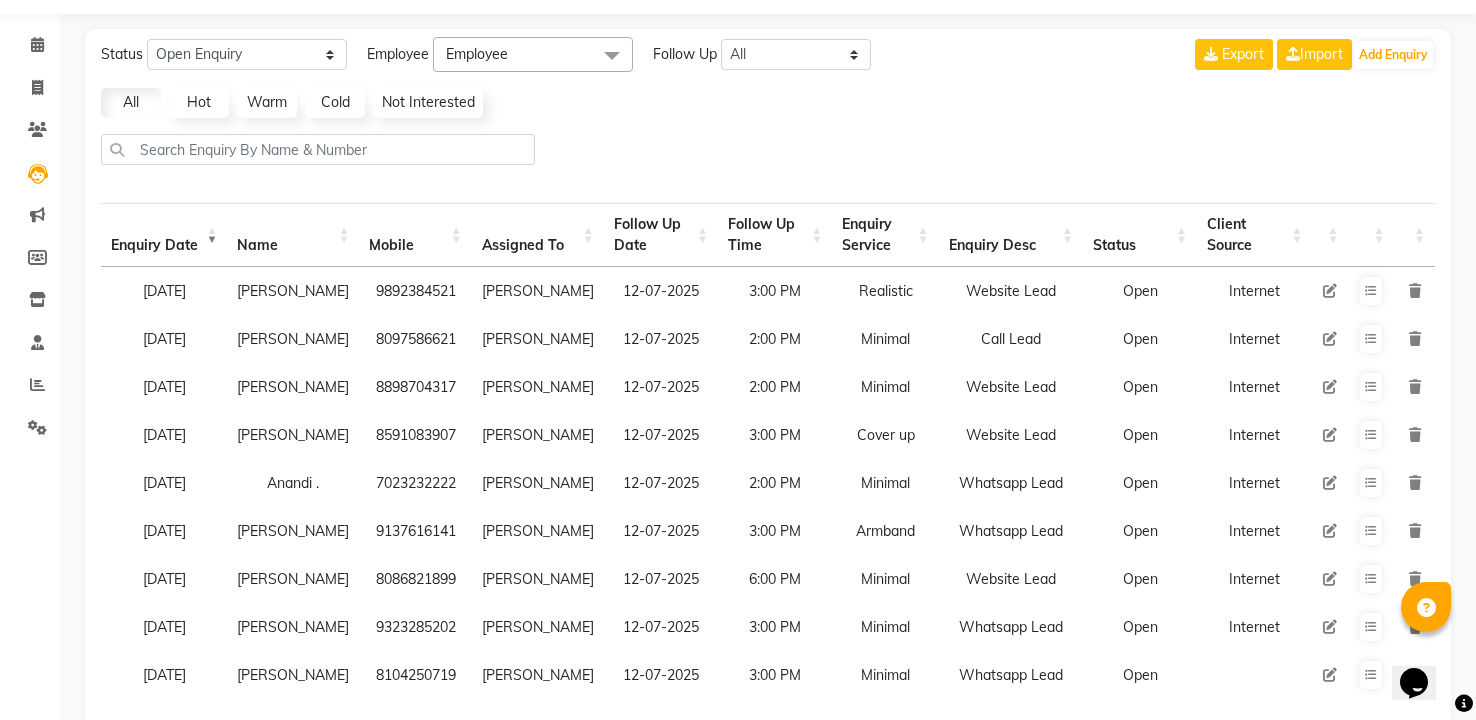 click at bounding box center (1330, 339) 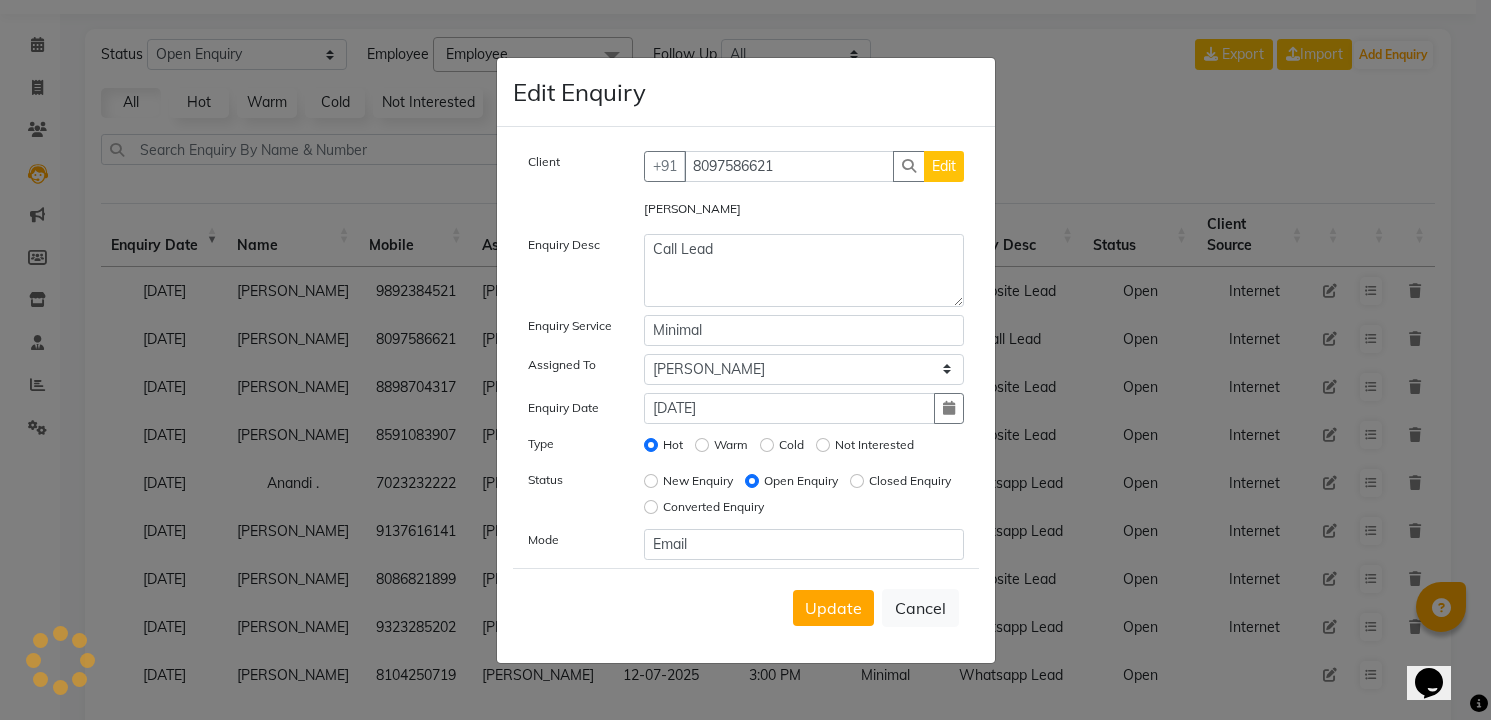 click on "Closed Enquiry" 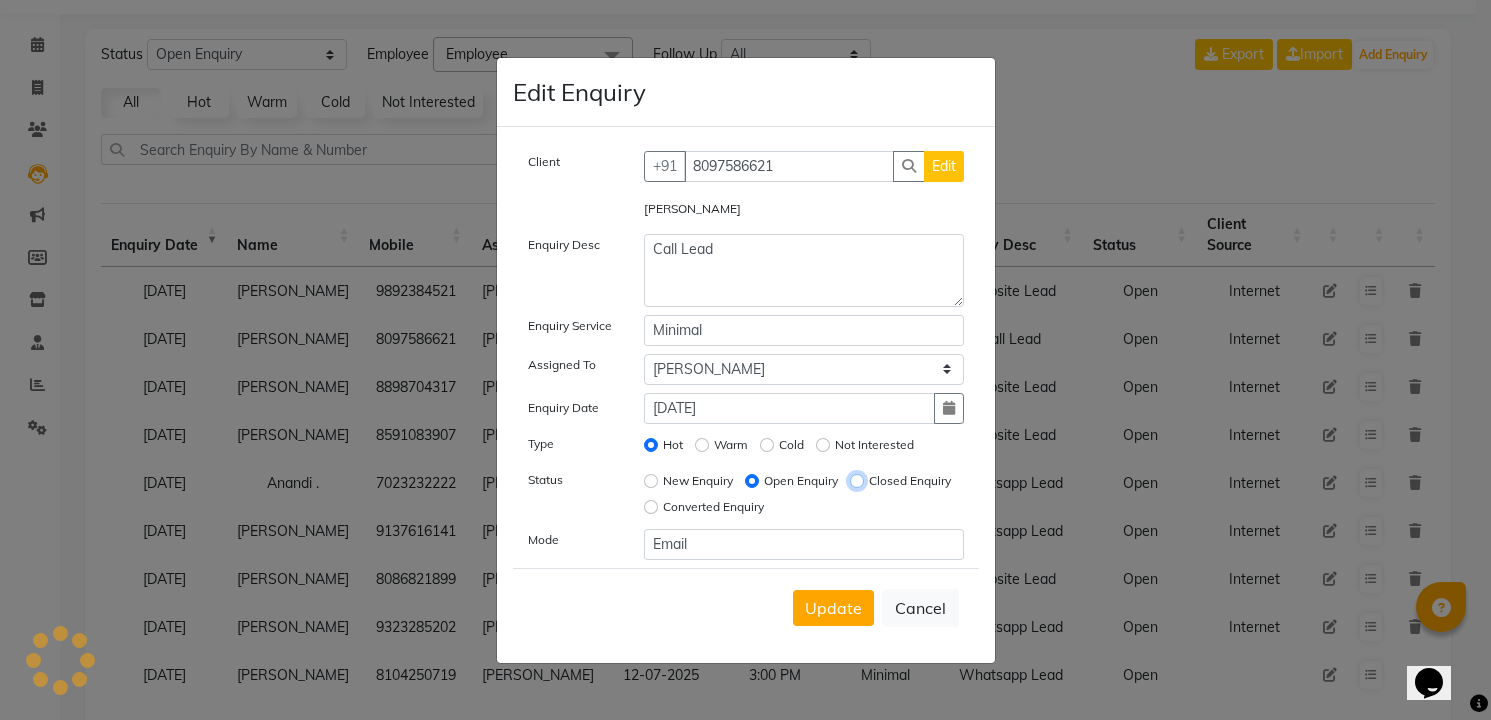 click on "Closed Enquiry" at bounding box center [857, 481] 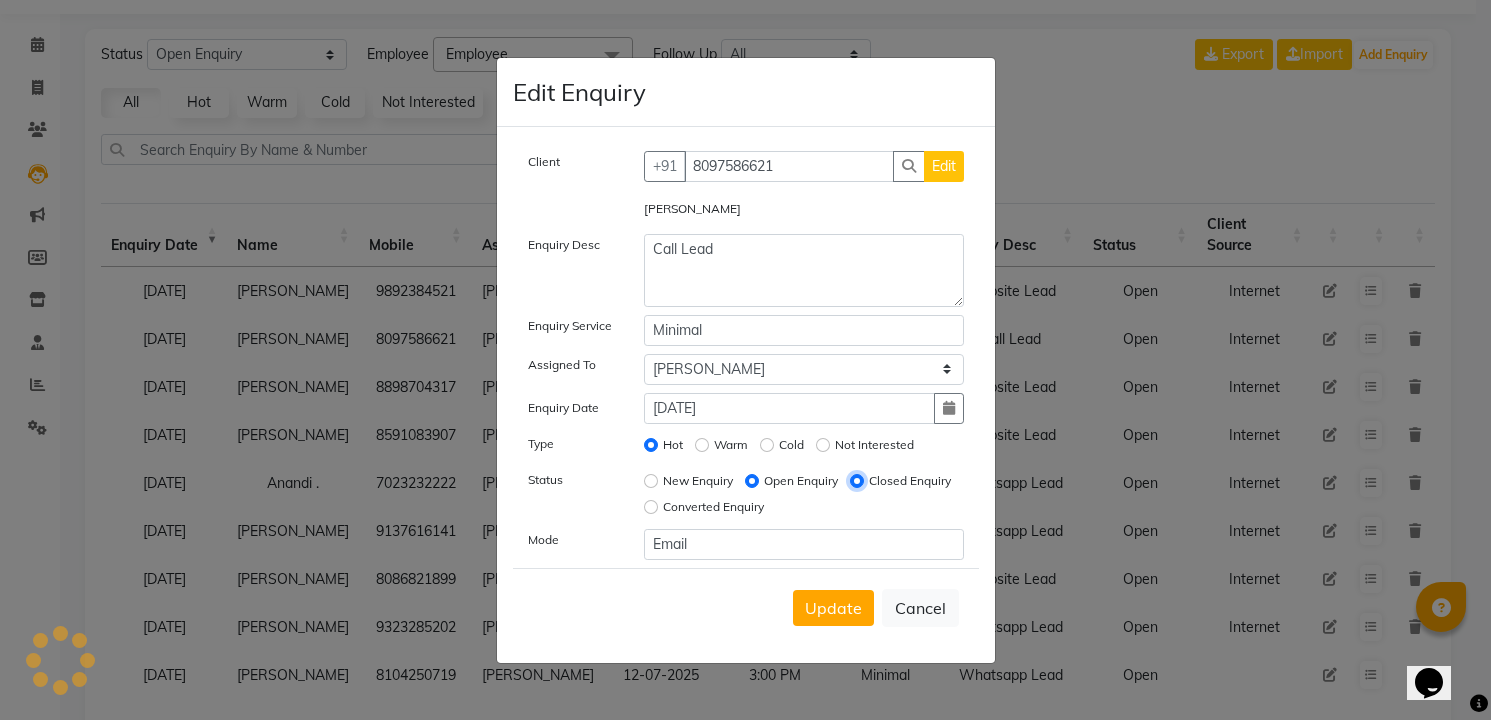 radio on "false" 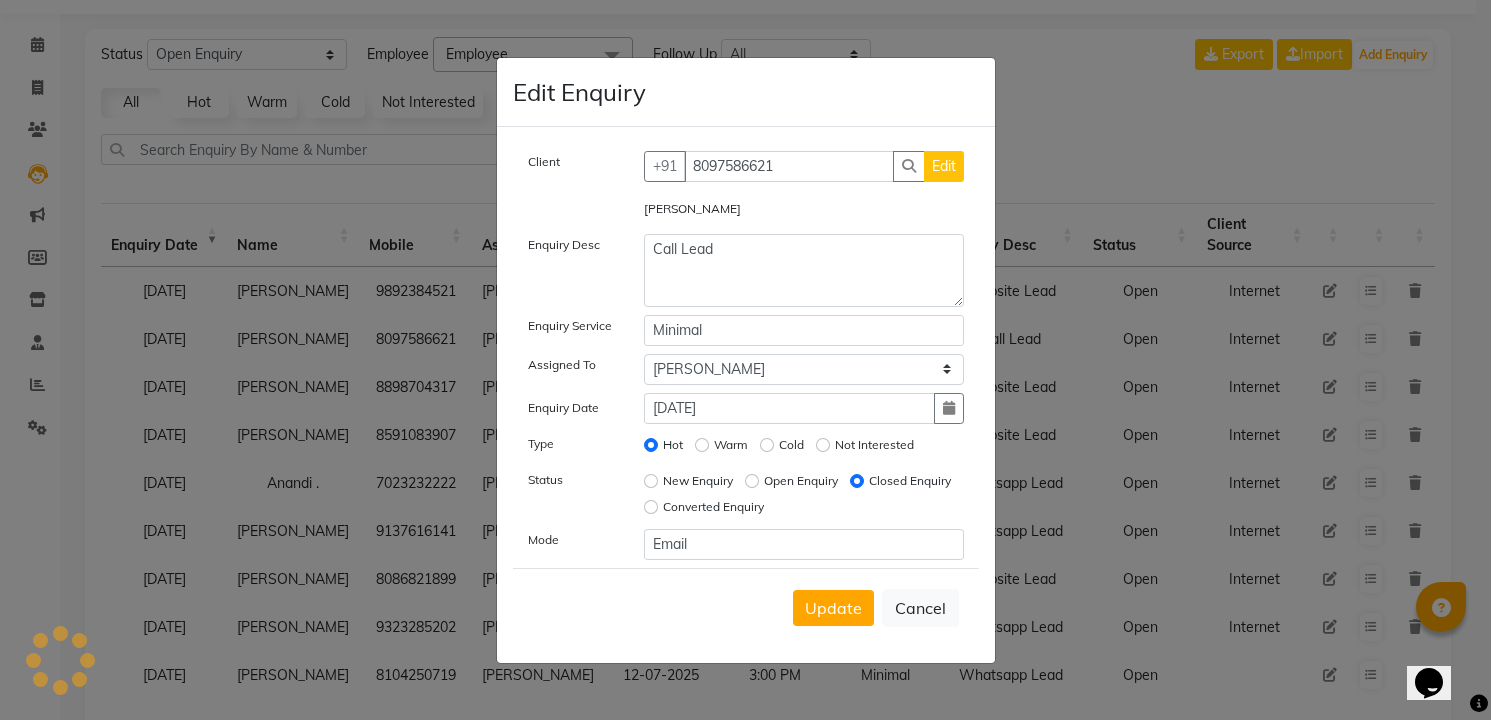 click on "Not Interested" 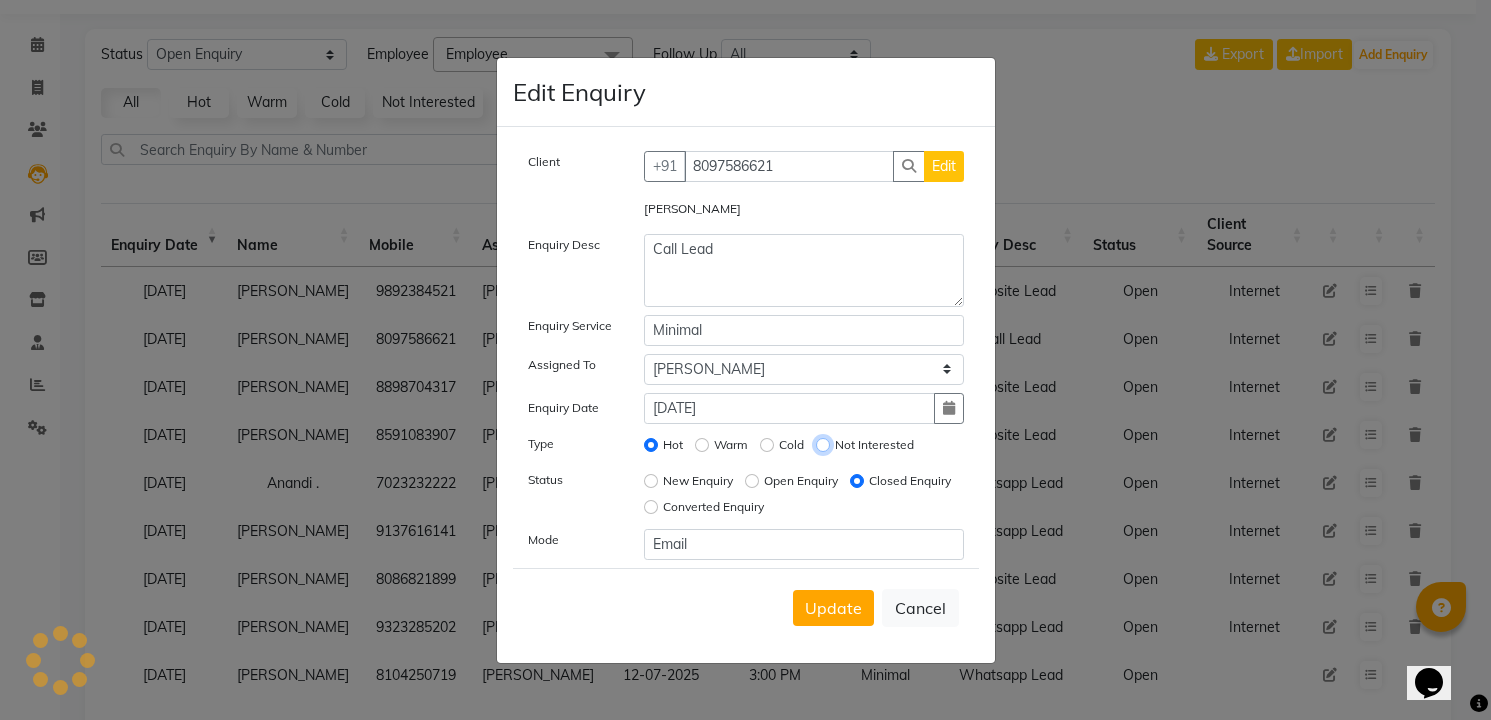 click on "Not Interested" at bounding box center [823, 445] 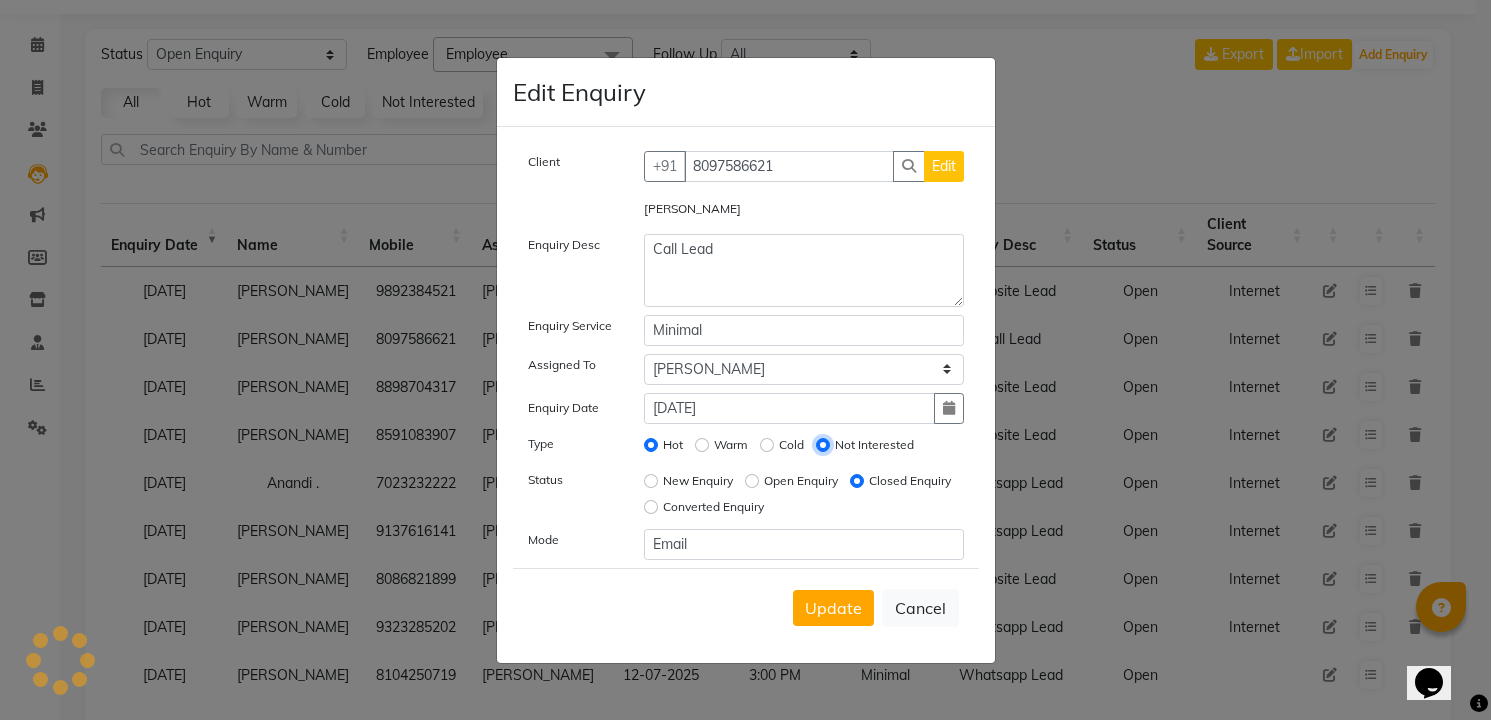 radio on "false" 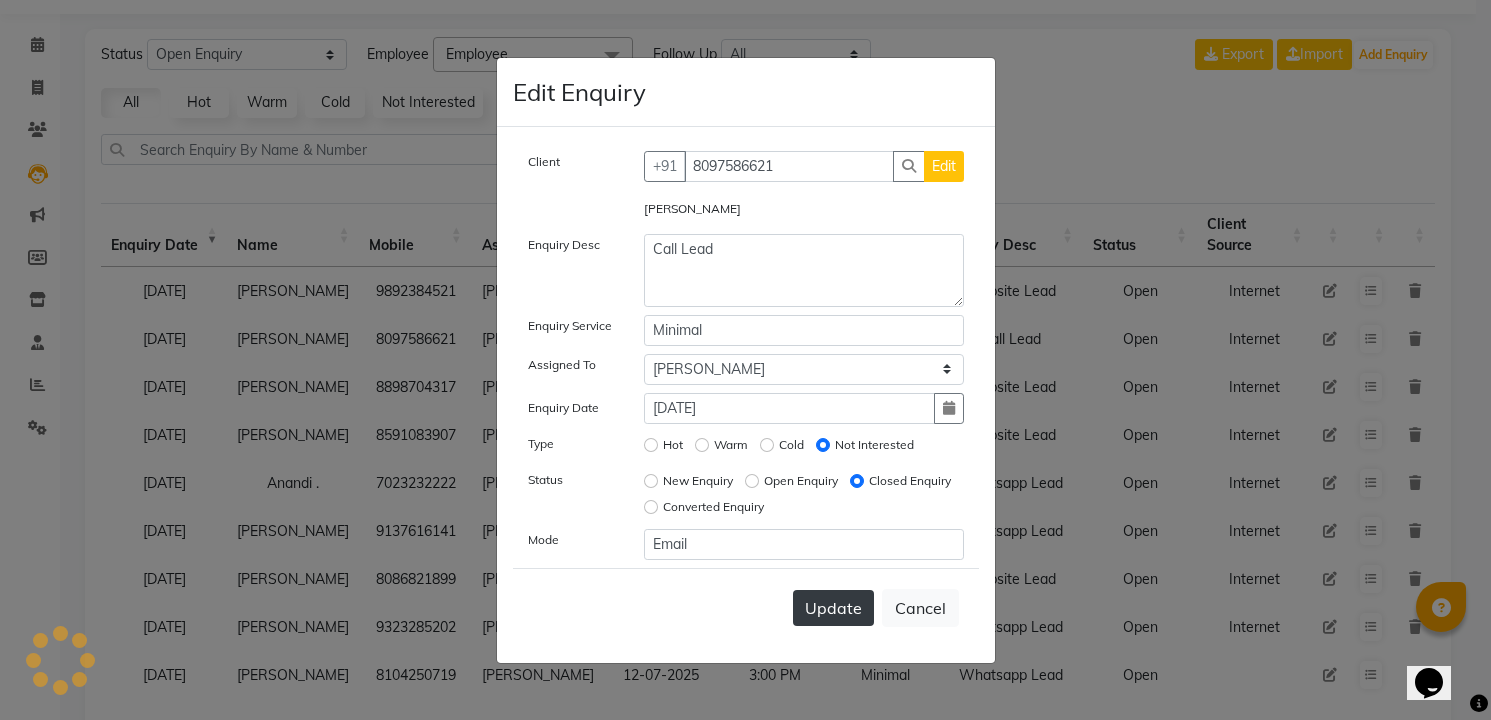 click on "Update" at bounding box center (833, 608) 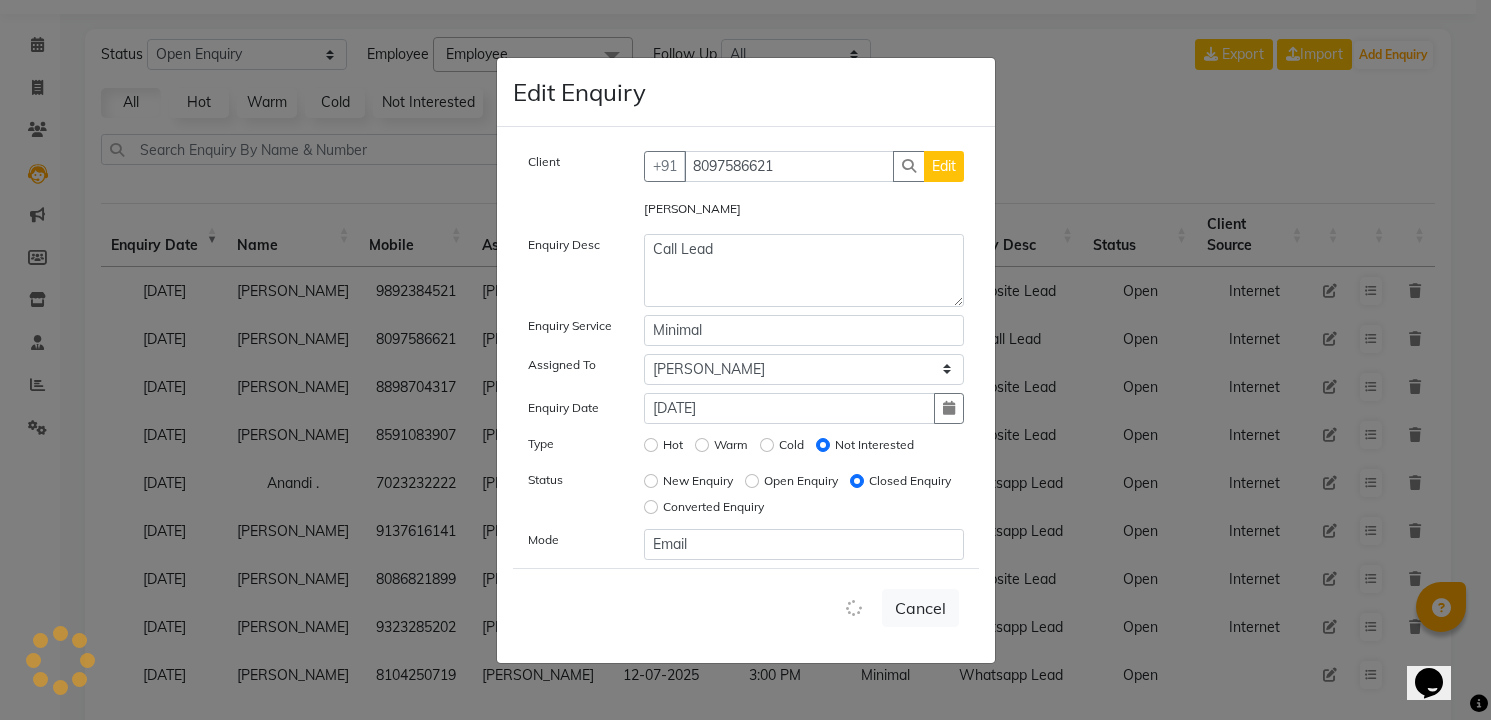 type 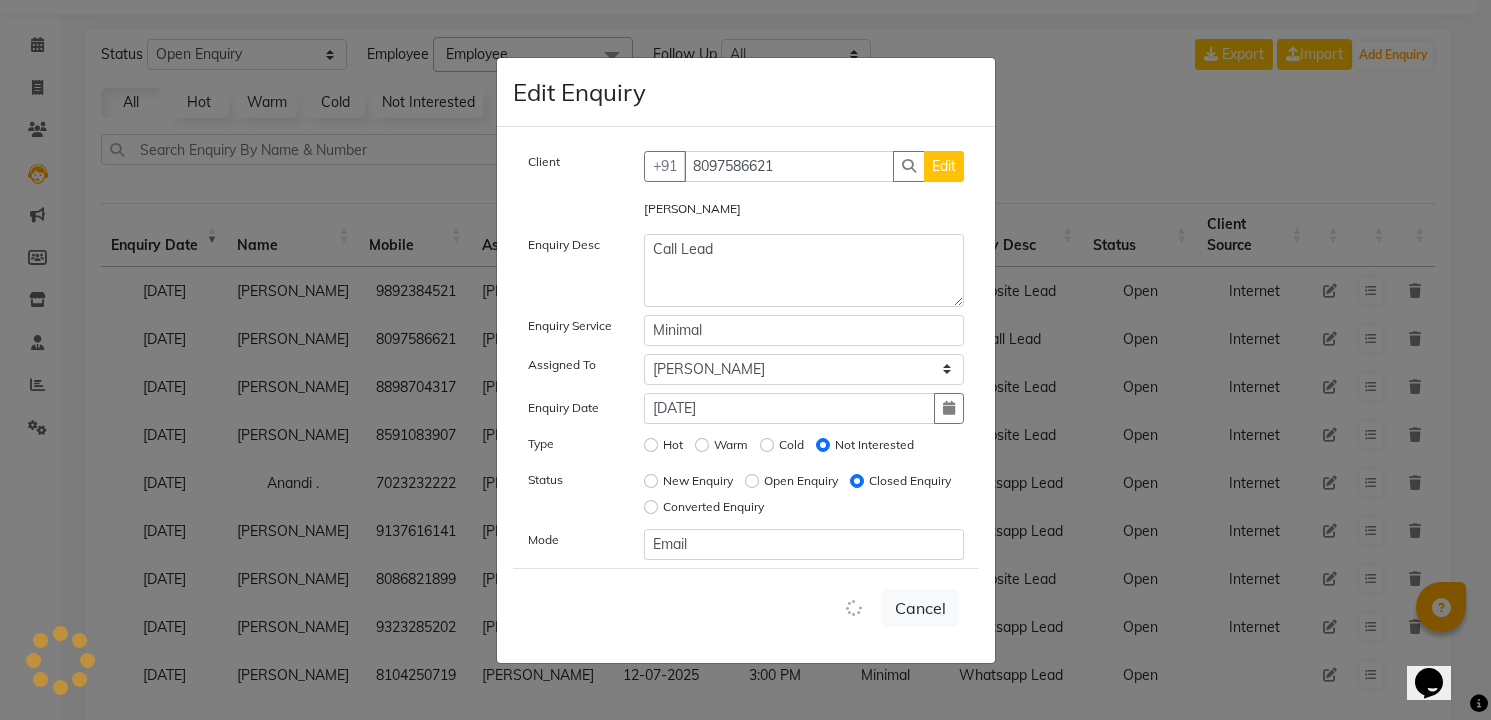 type 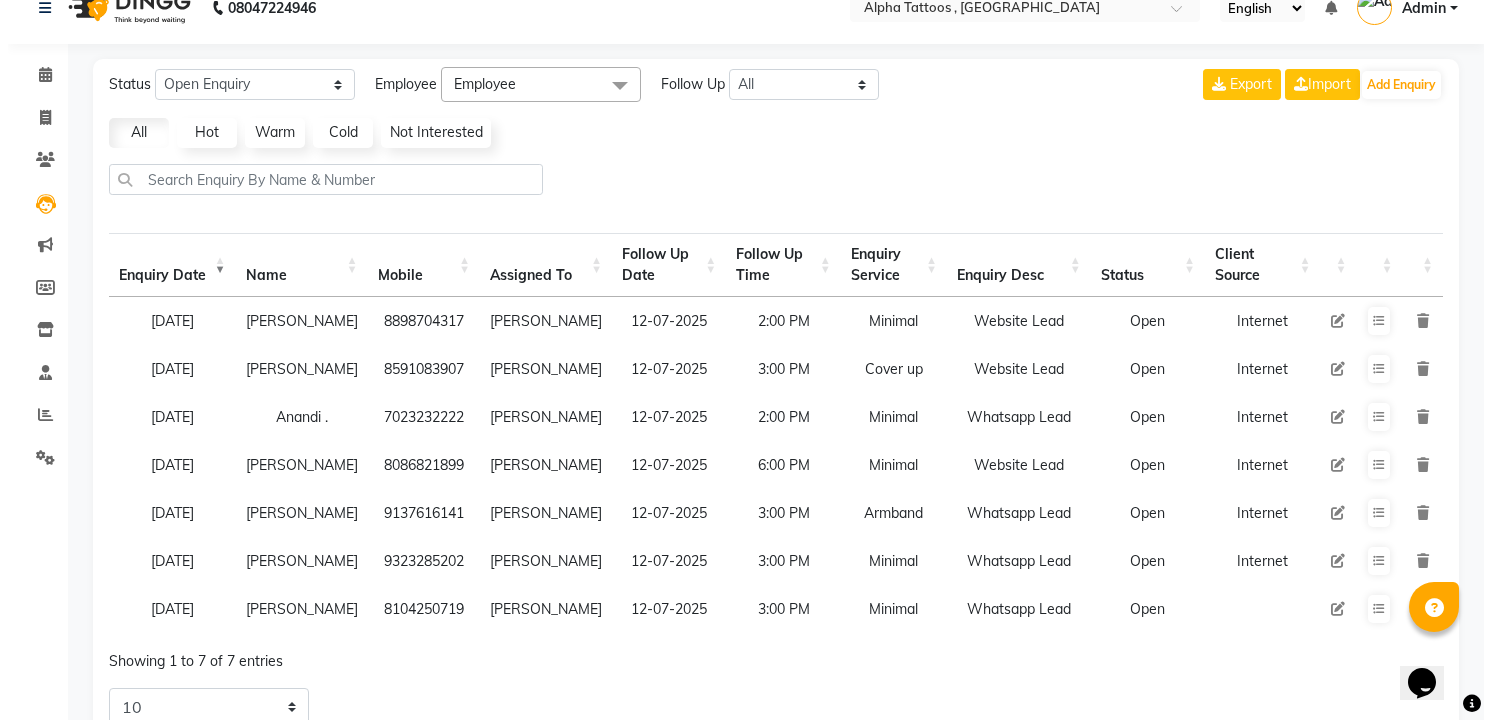scroll, scrollTop: 0, scrollLeft: 0, axis: both 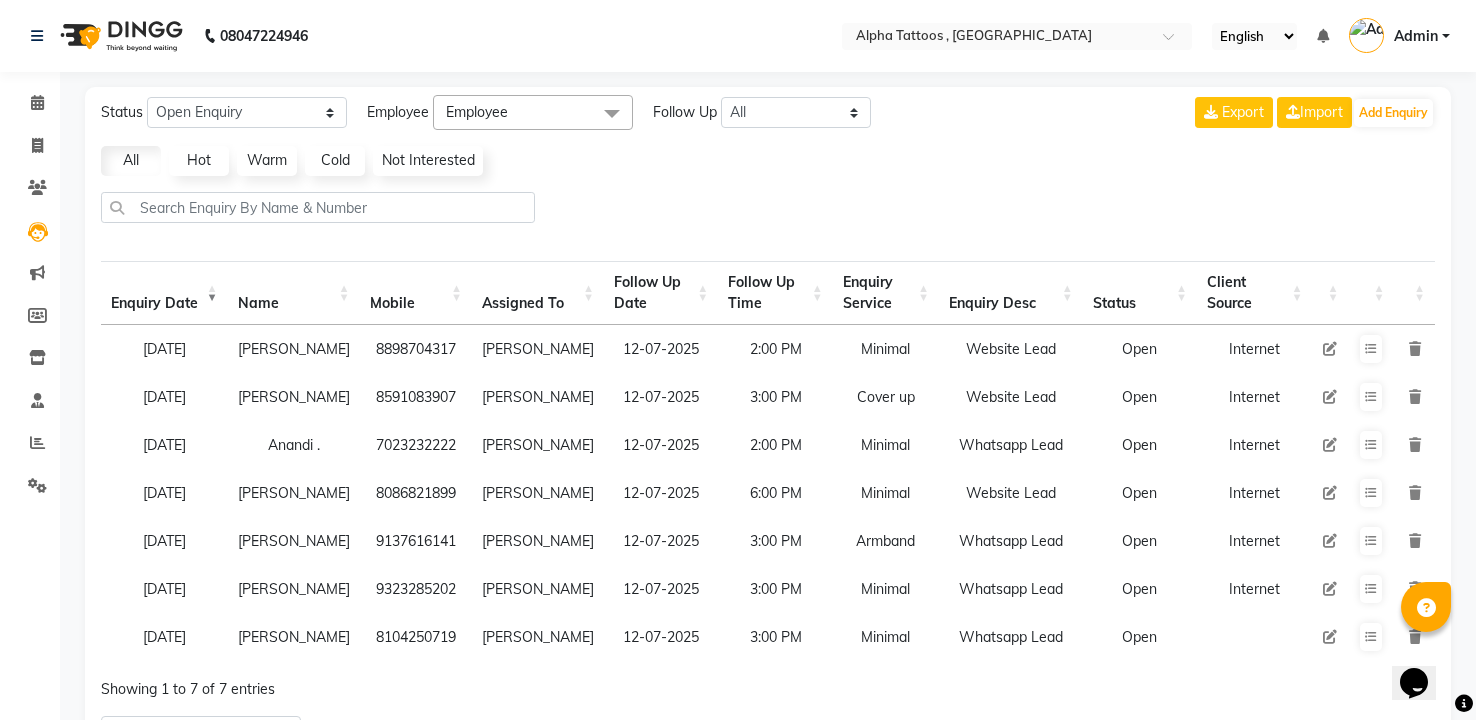 click 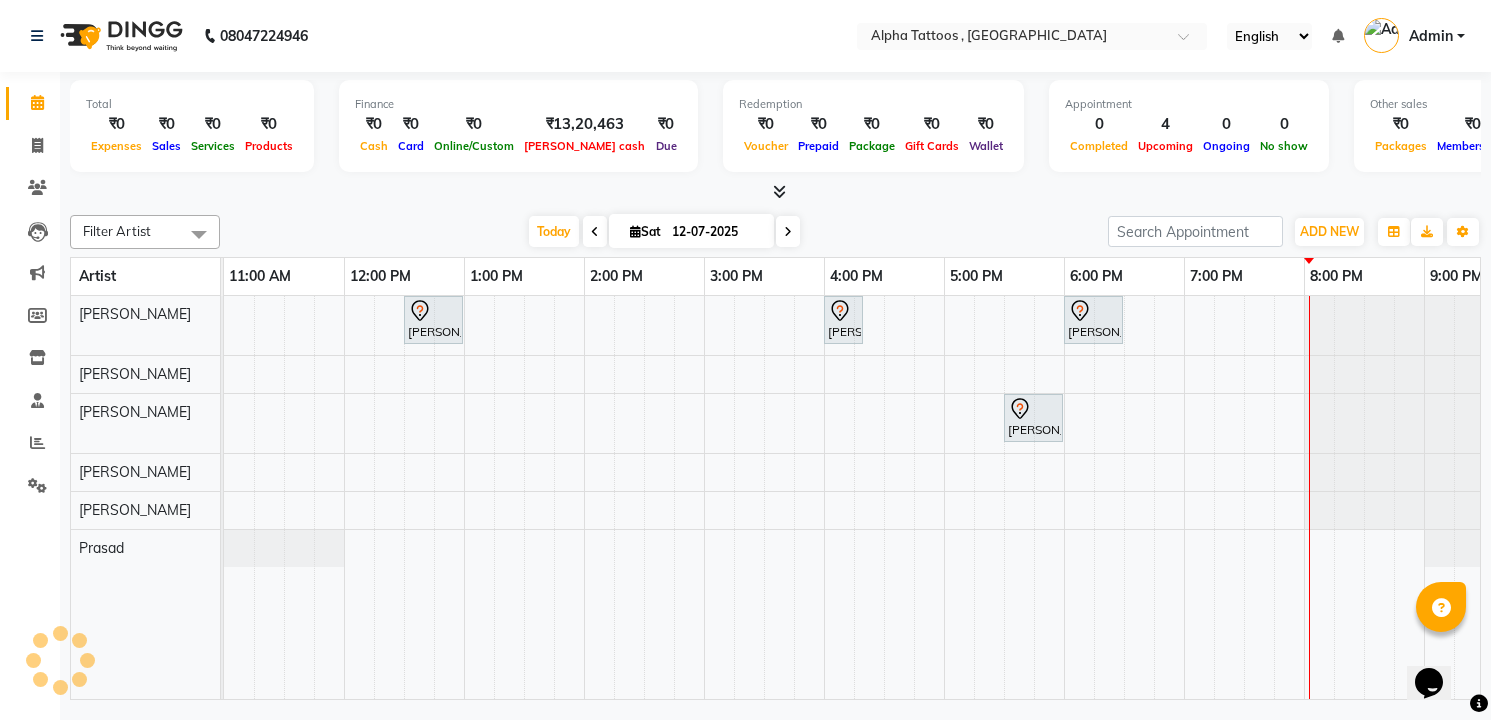 scroll, scrollTop: 0, scrollLeft: 64, axis: horizontal 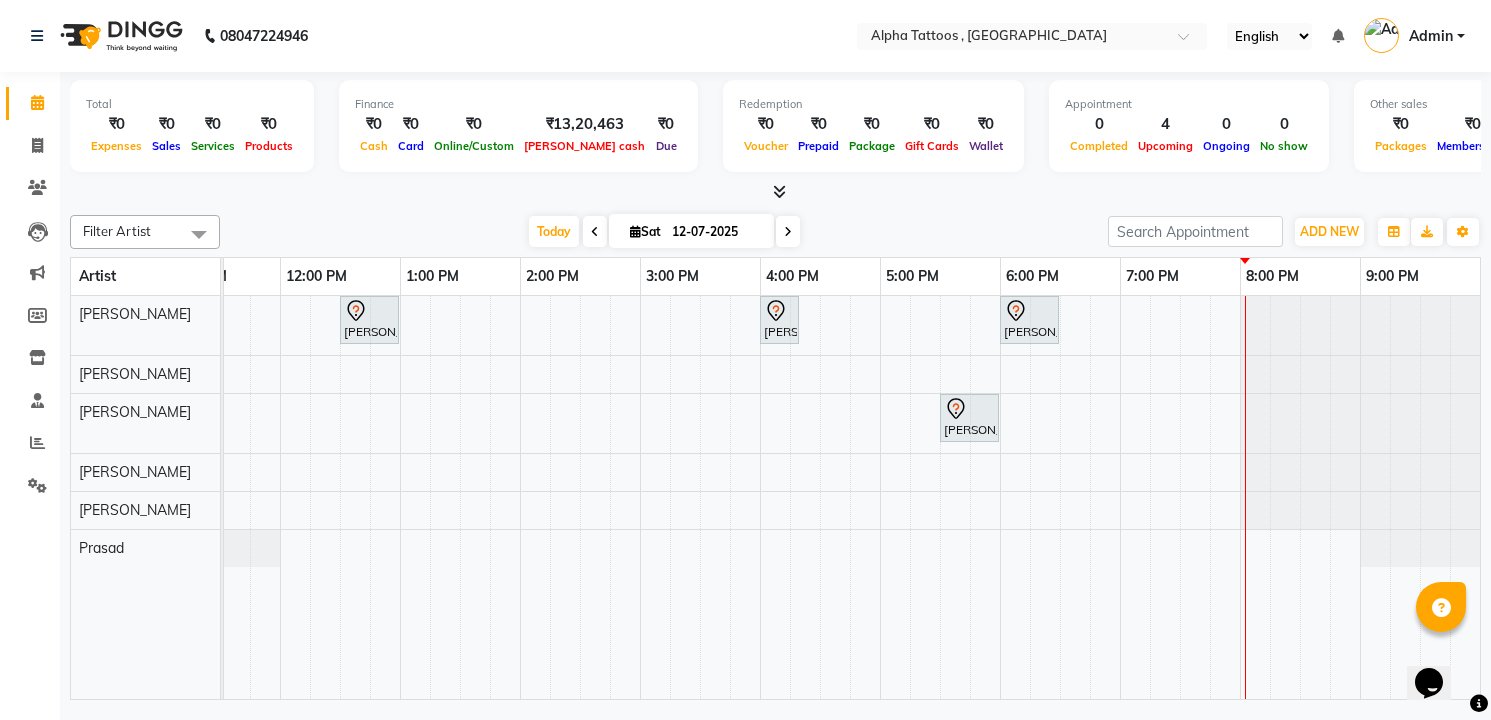 click at bounding box center (788, 231) 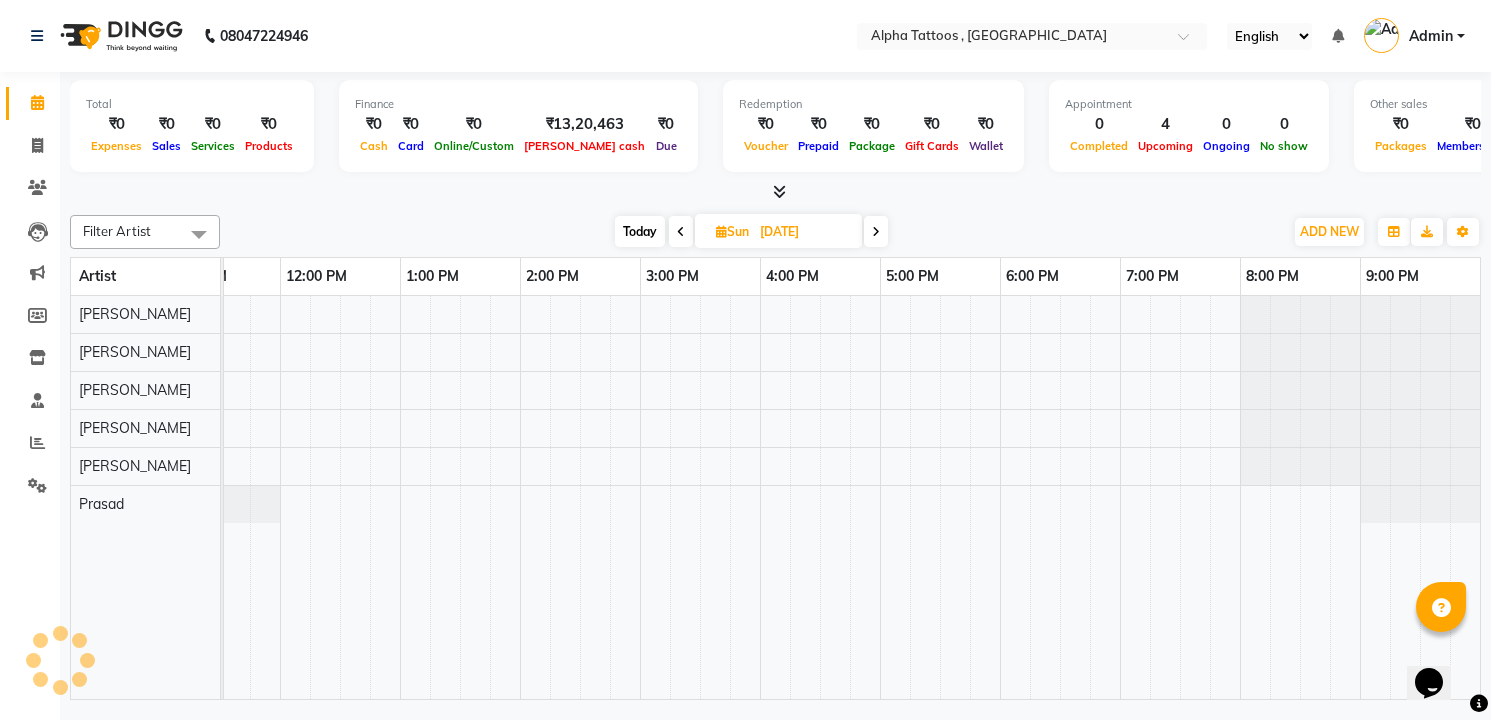 scroll, scrollTop: 0, scrollLeft: 64, axis: horizontal 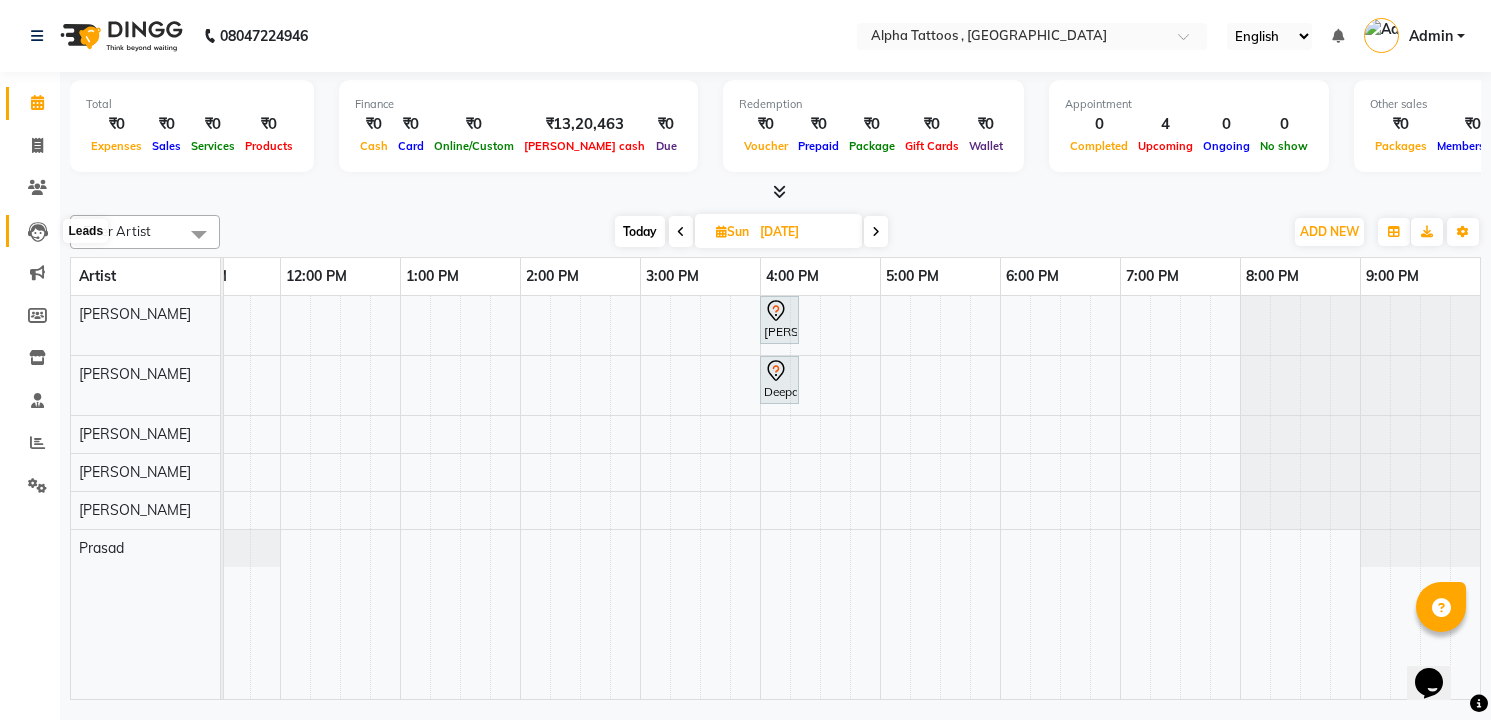 click 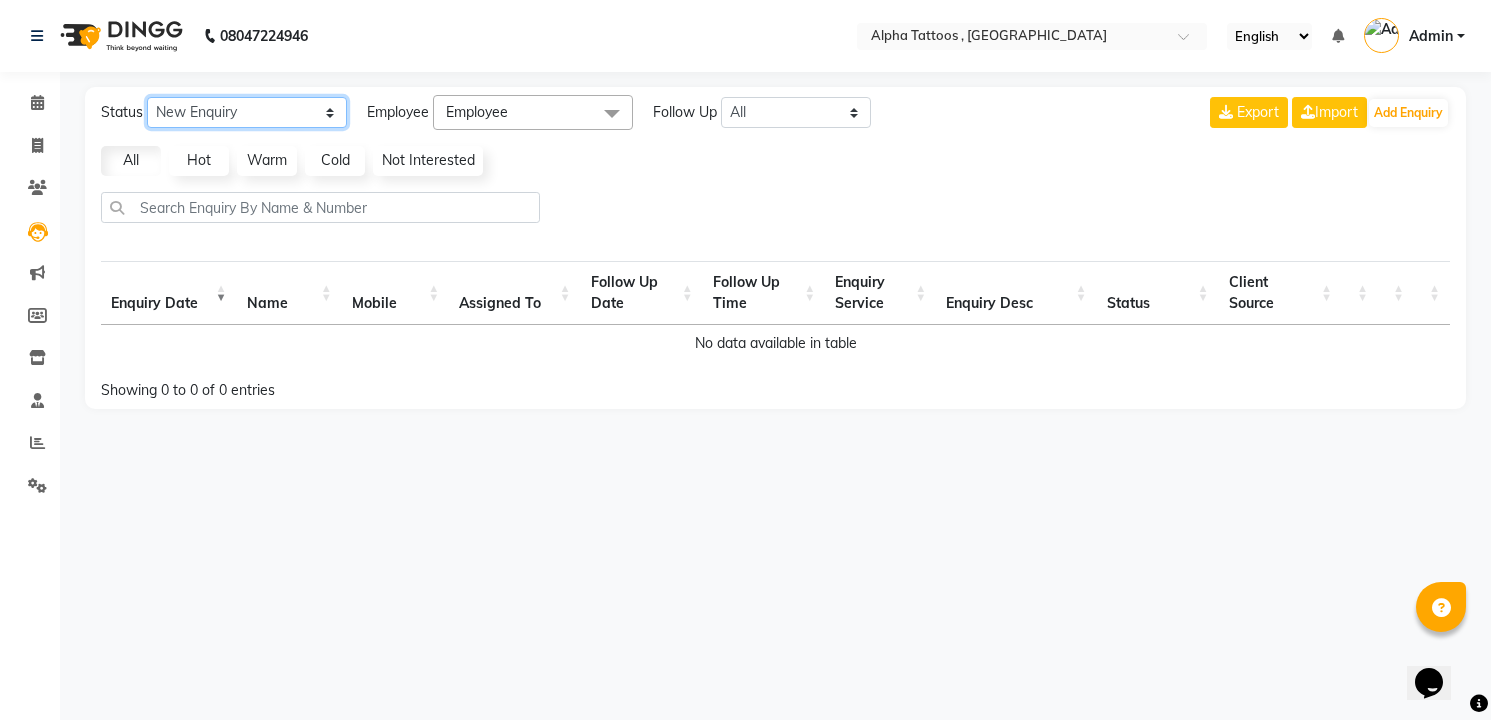 click on "New Enquiry Open Enquiry Converted Enquiry  All" 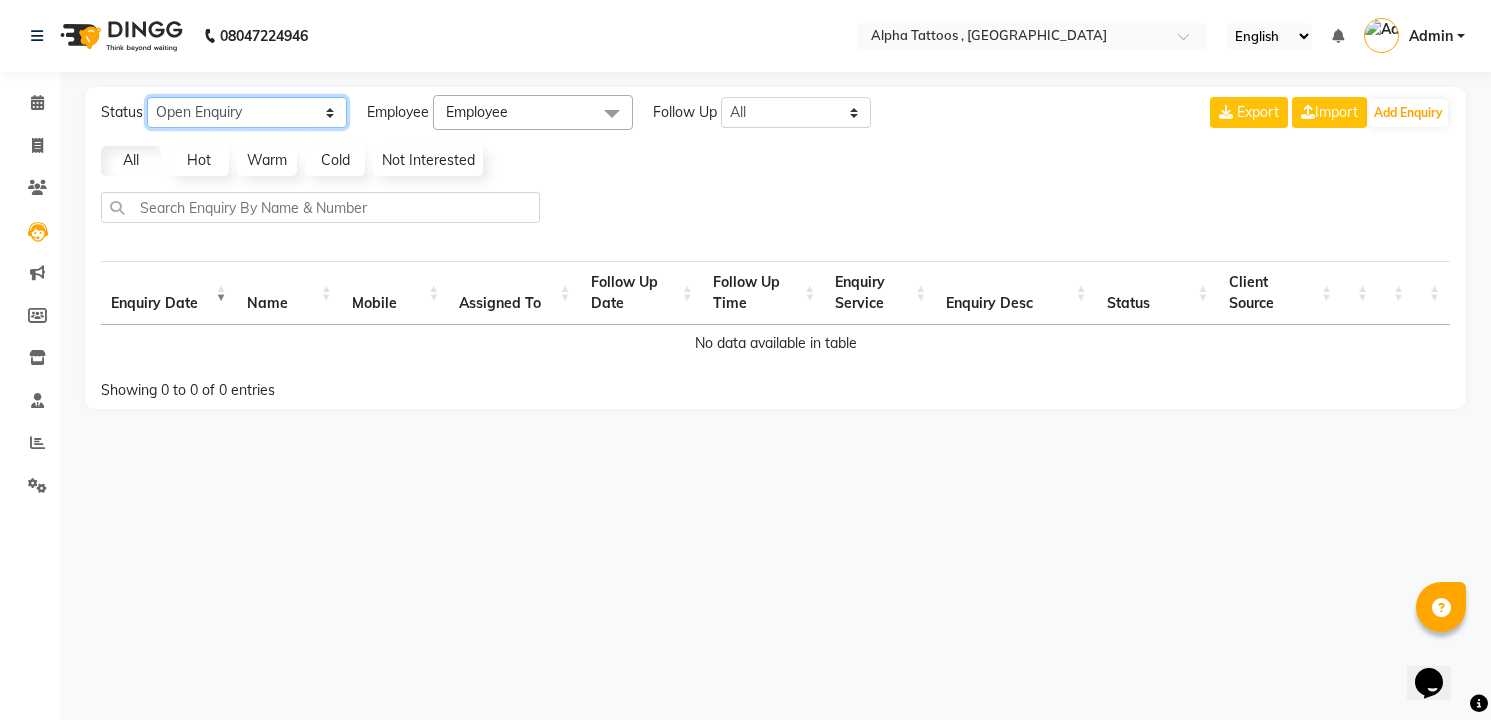 click on "New Enquiry Open Enquiry Converted Enquiry  All" 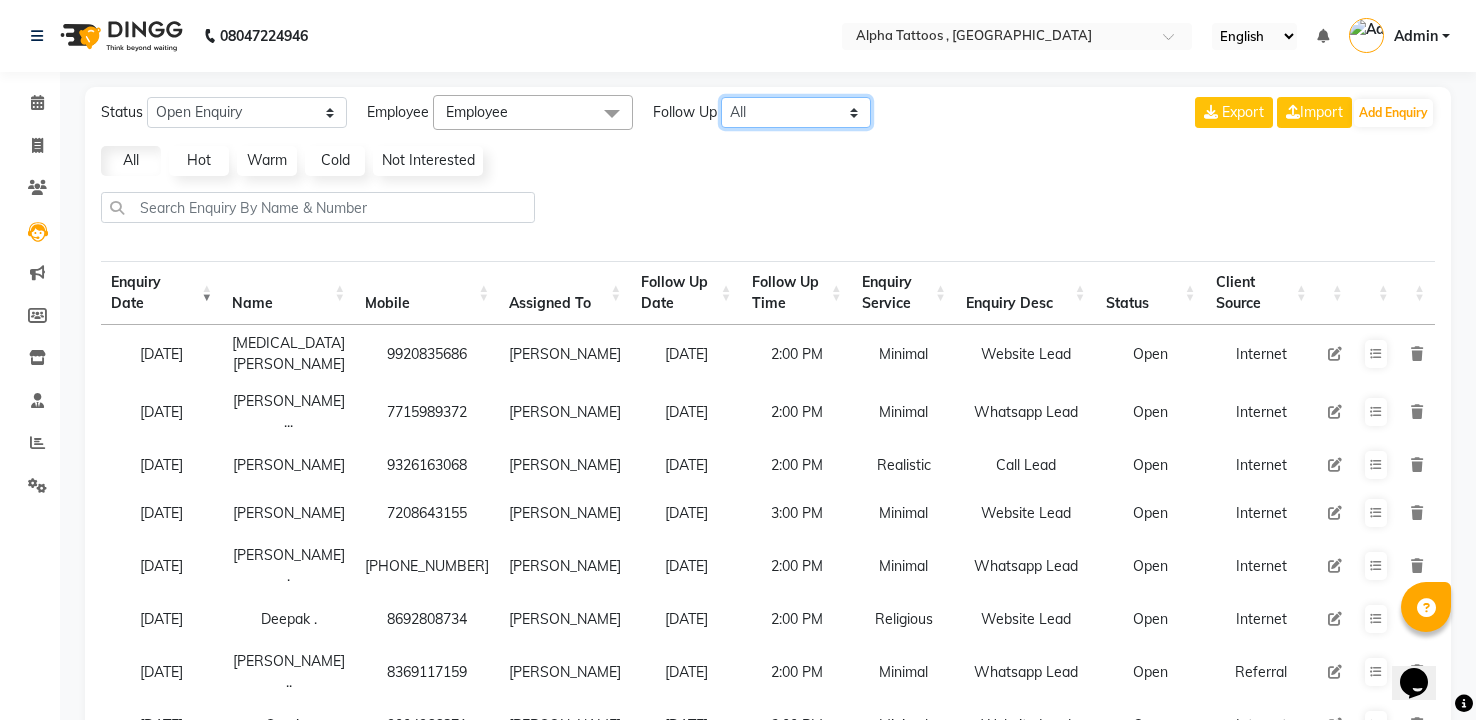 drag, startPoint x: 782, startPoint y: 119, endPoint x: 786, endPoint y: 155, distance: 36.221542 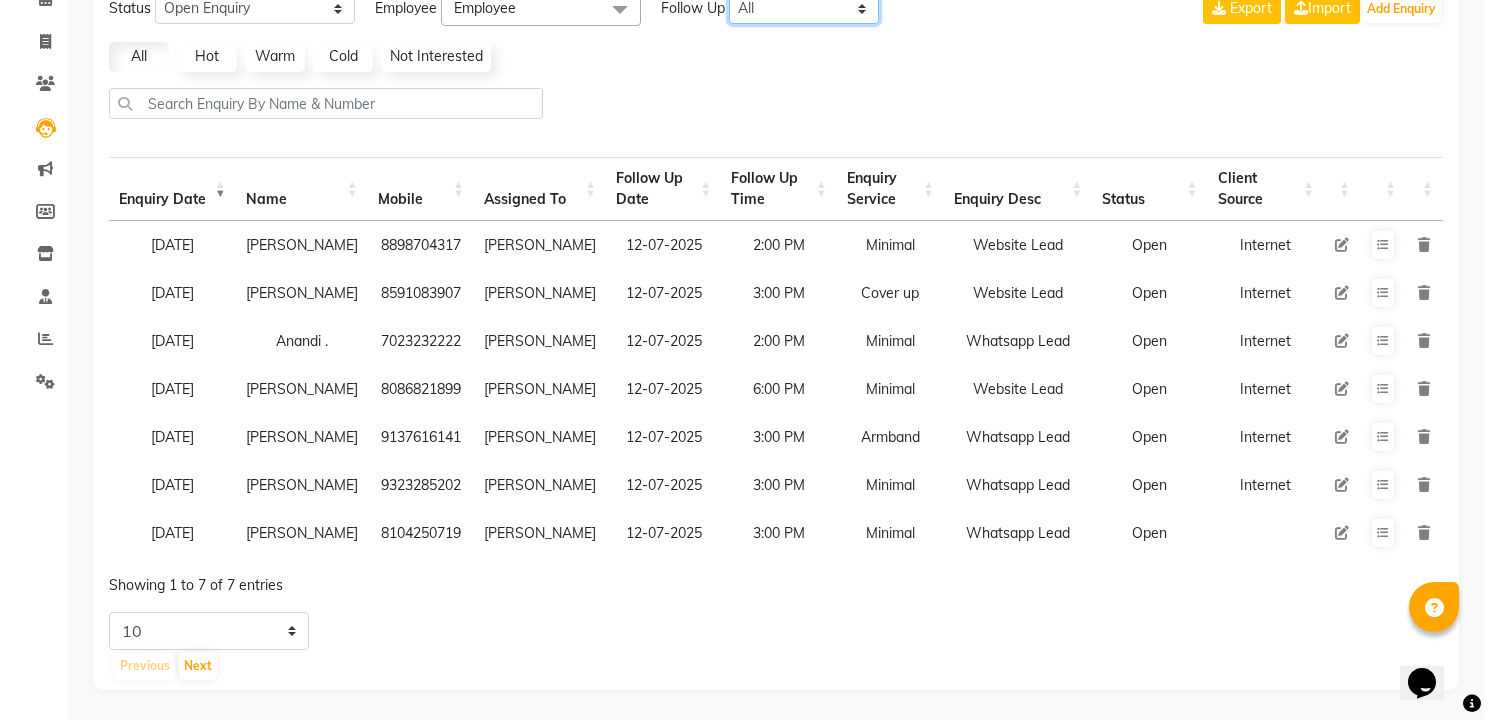 scroll, scrollTop: 156, scrollLeft: 0, axis: vertical 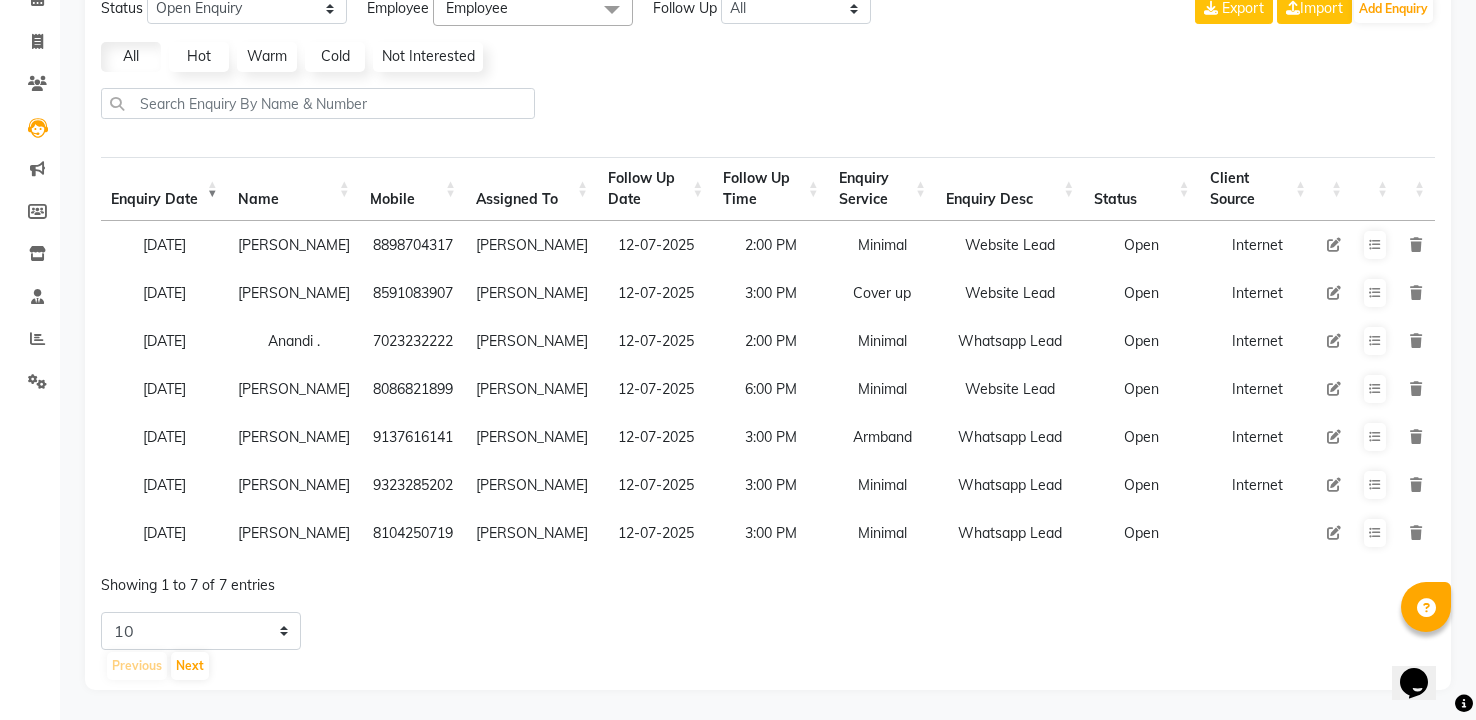click at bounding box center (1334, 533) 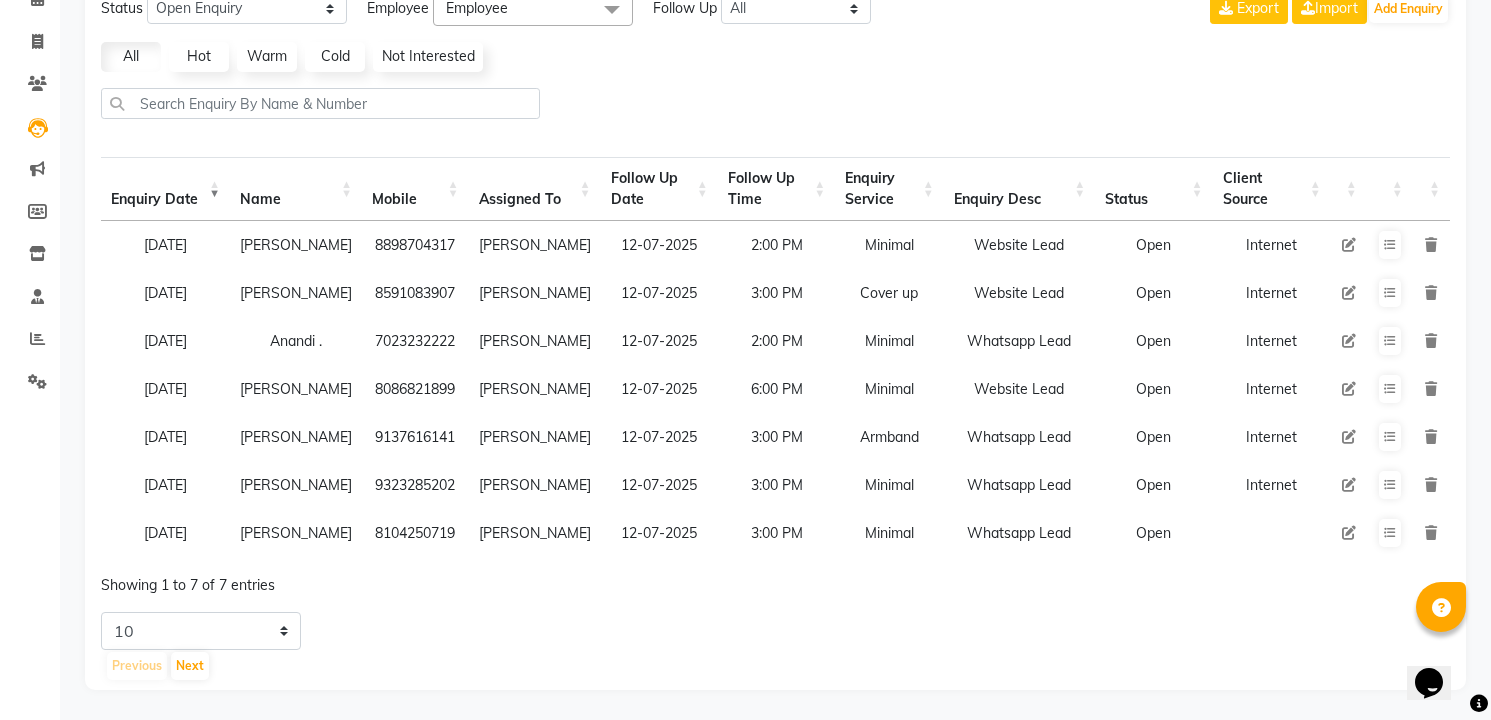 select on "32724" 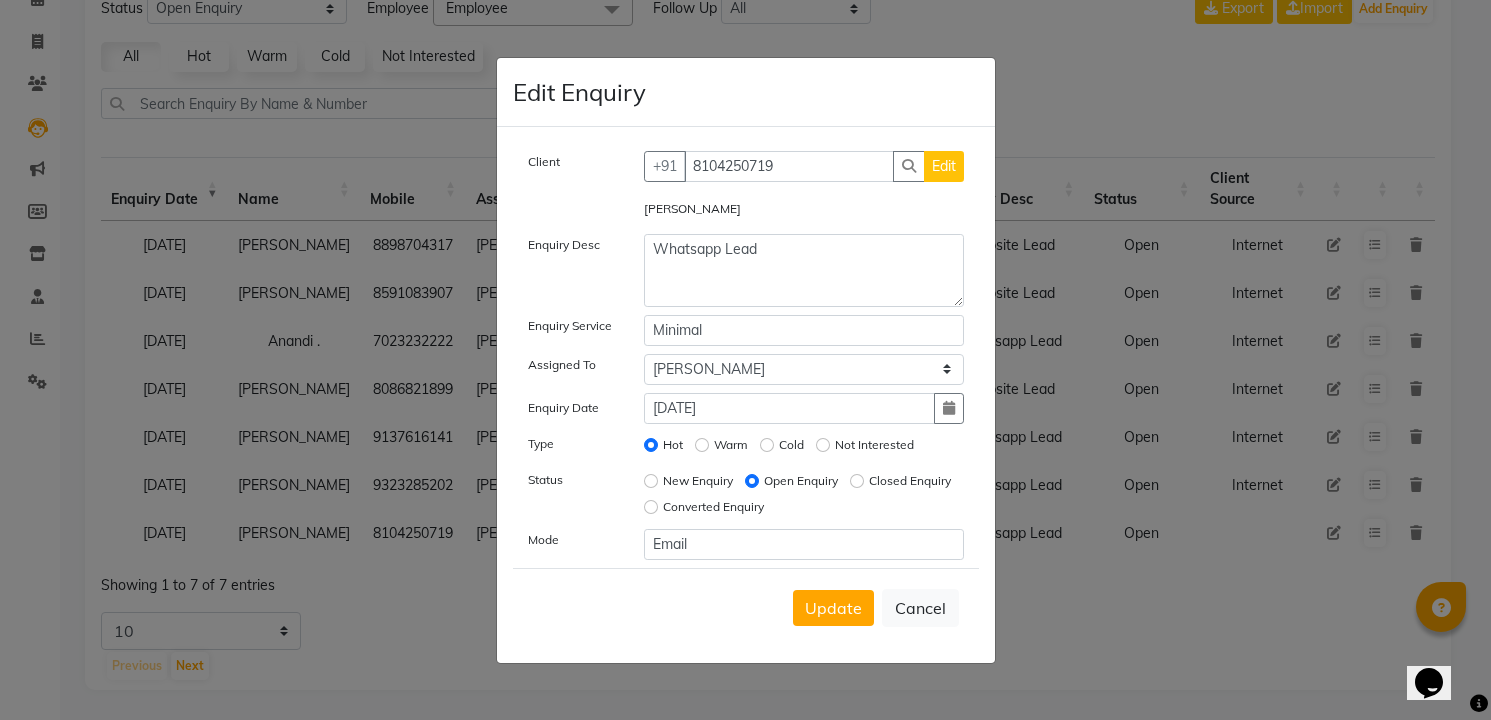 click on "Converted Enquiry" 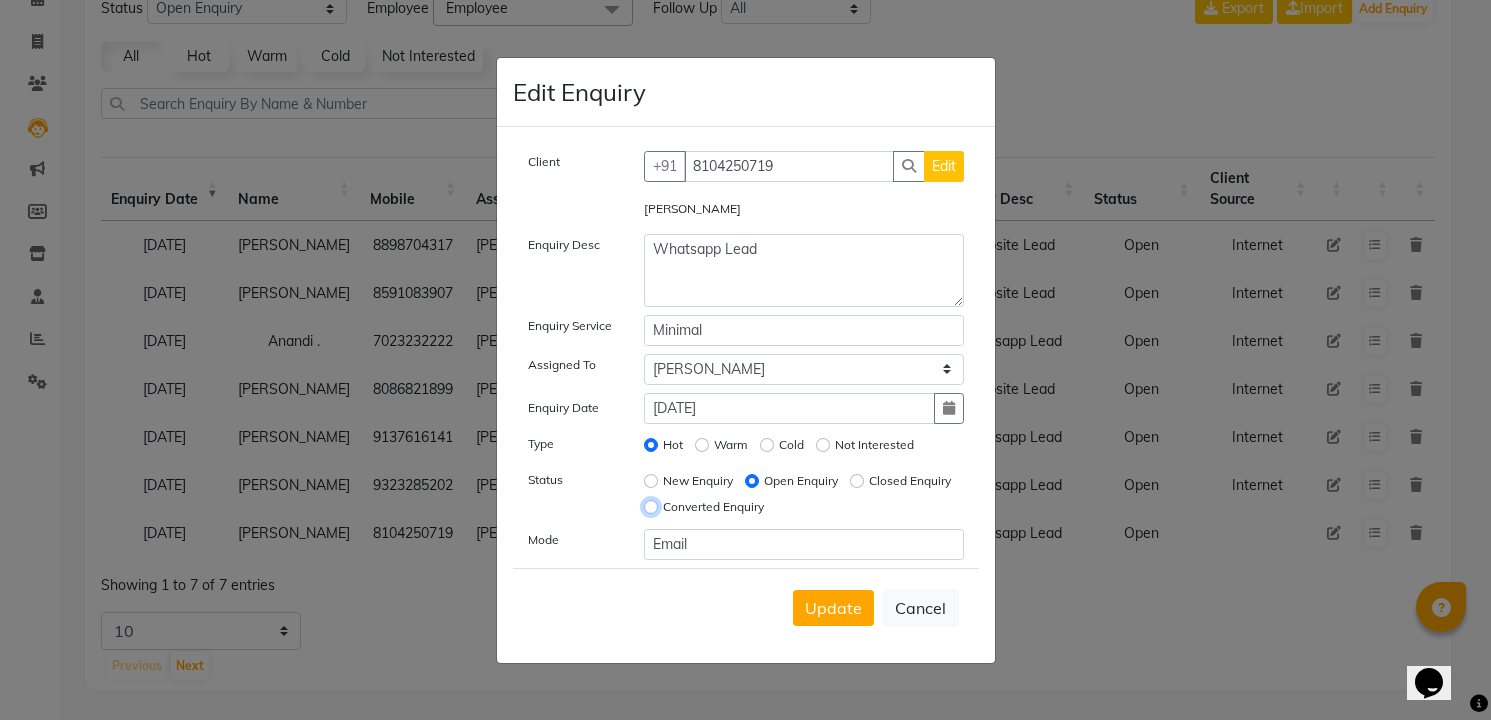 click on "Converted Enquiry" at bounding box center (651, 507) 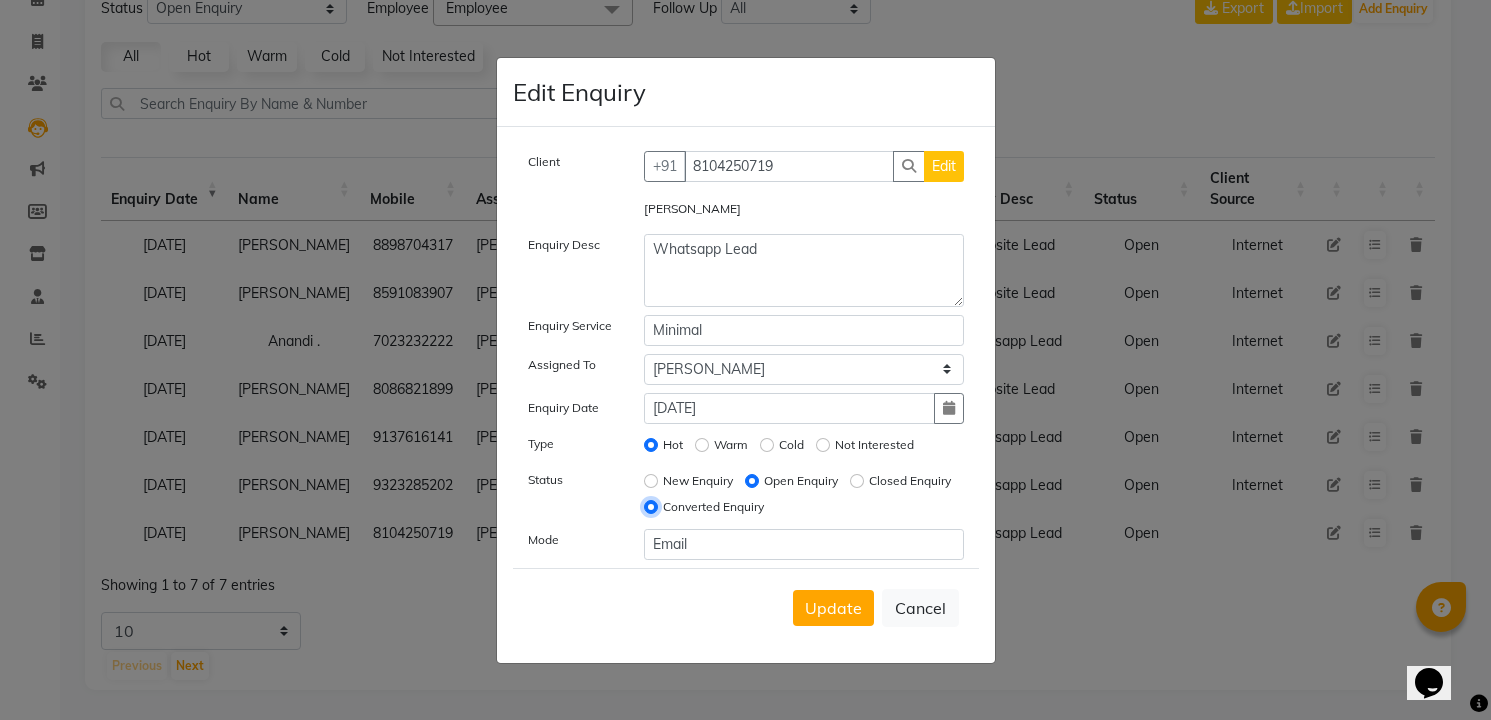 radio on "false" 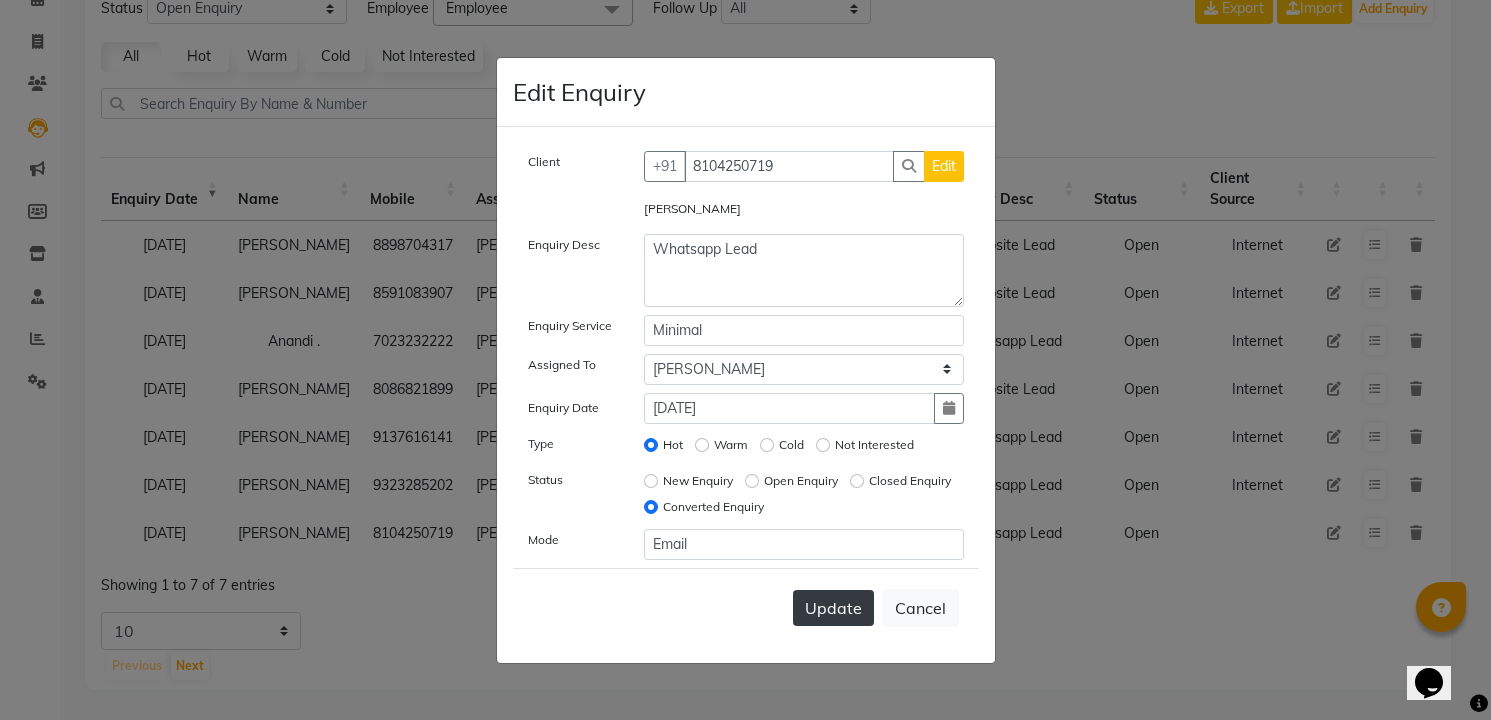 click on "Update" at bounding box center (833, 608) 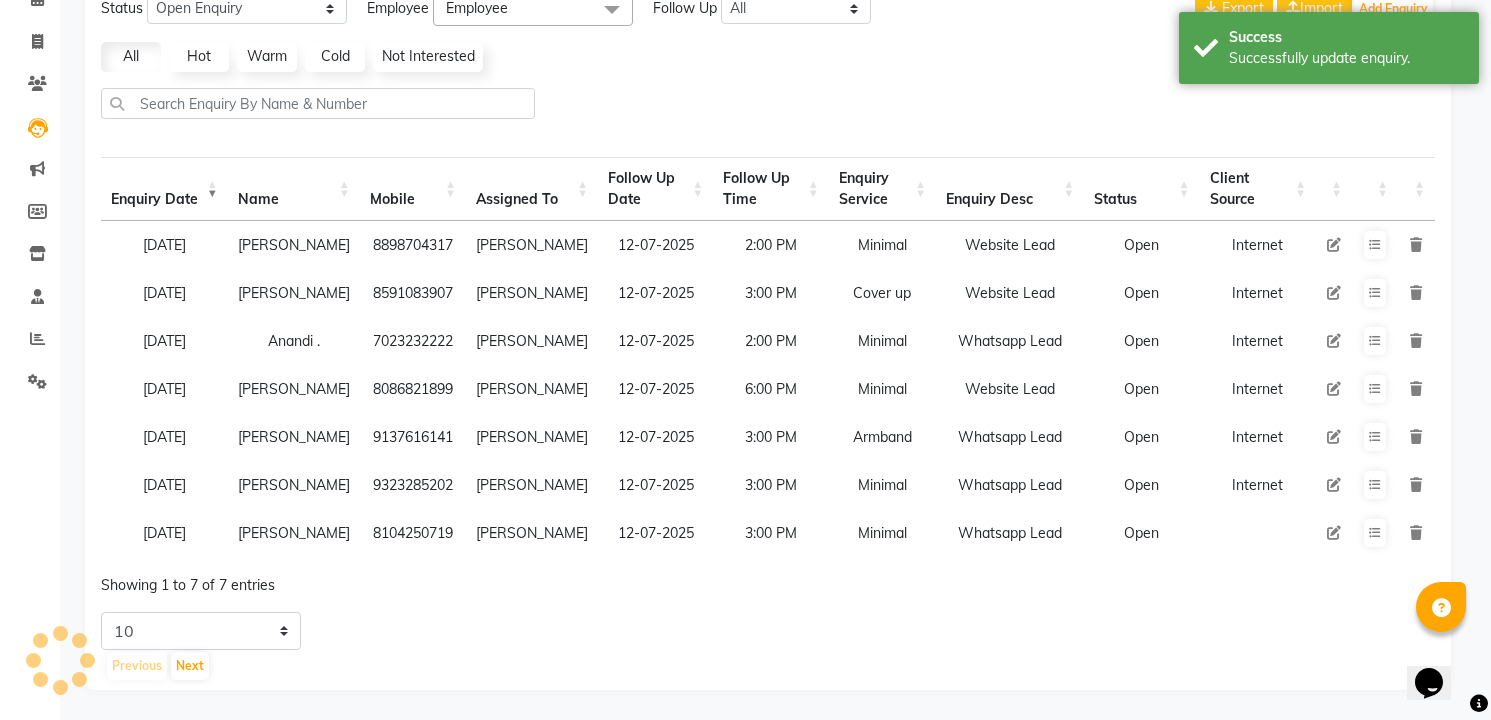scroll, scrollTop: 101, scrollLeft: 0, axis: vertical 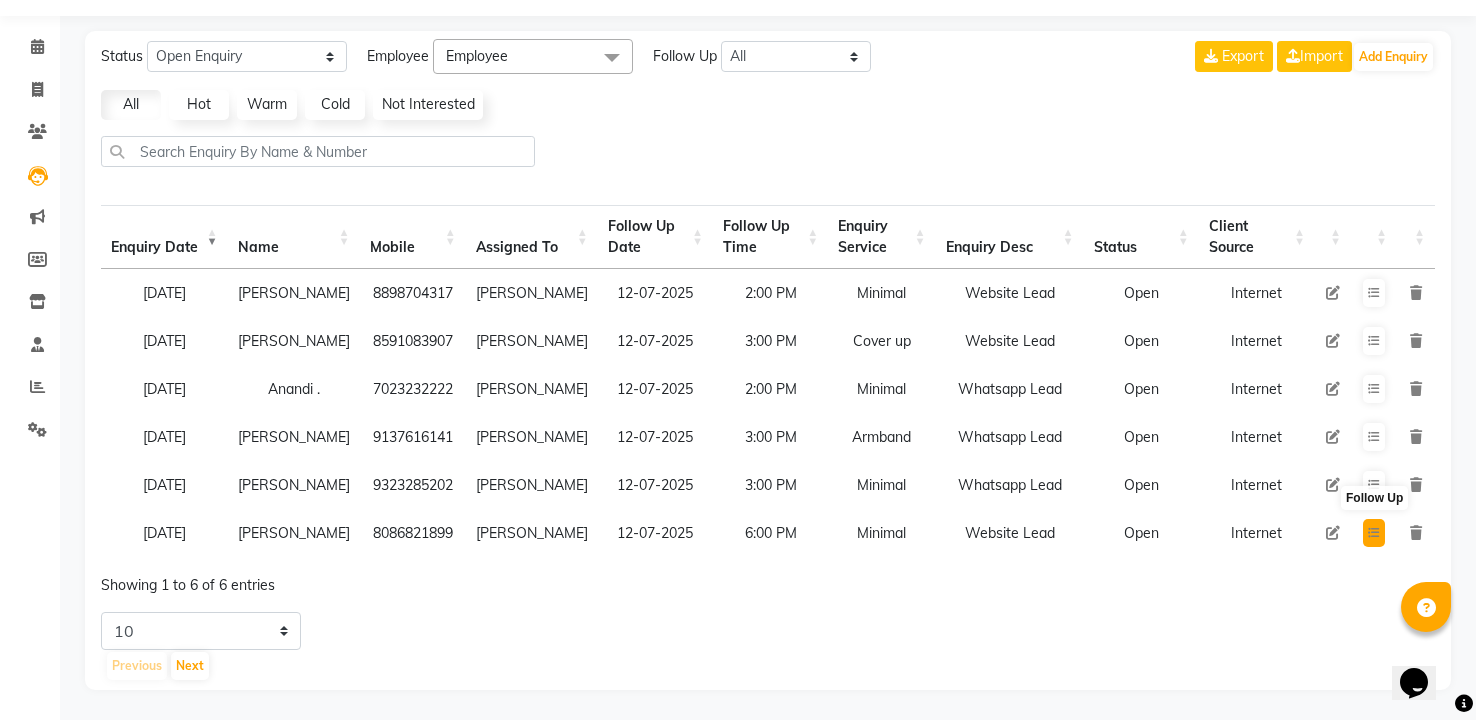 click at bounding box center [1374, 533] 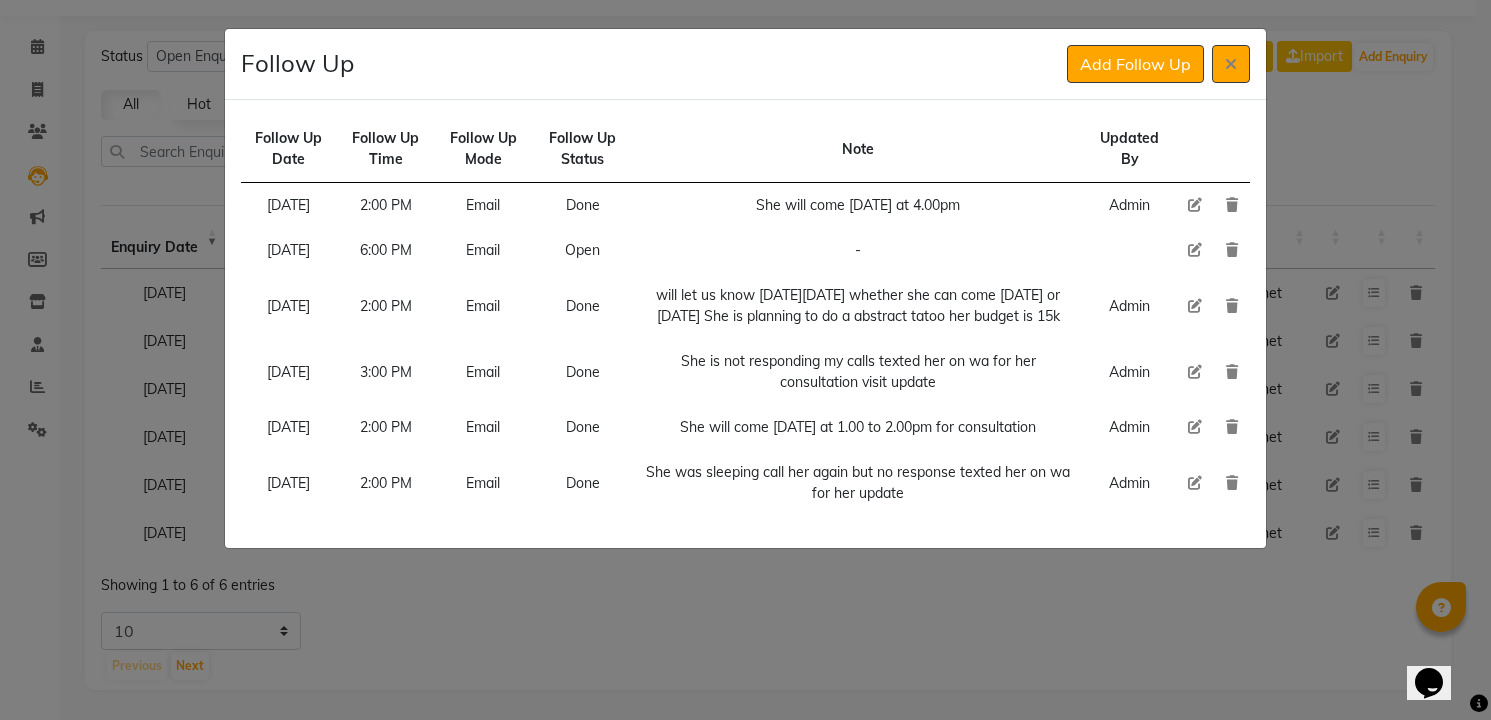 click 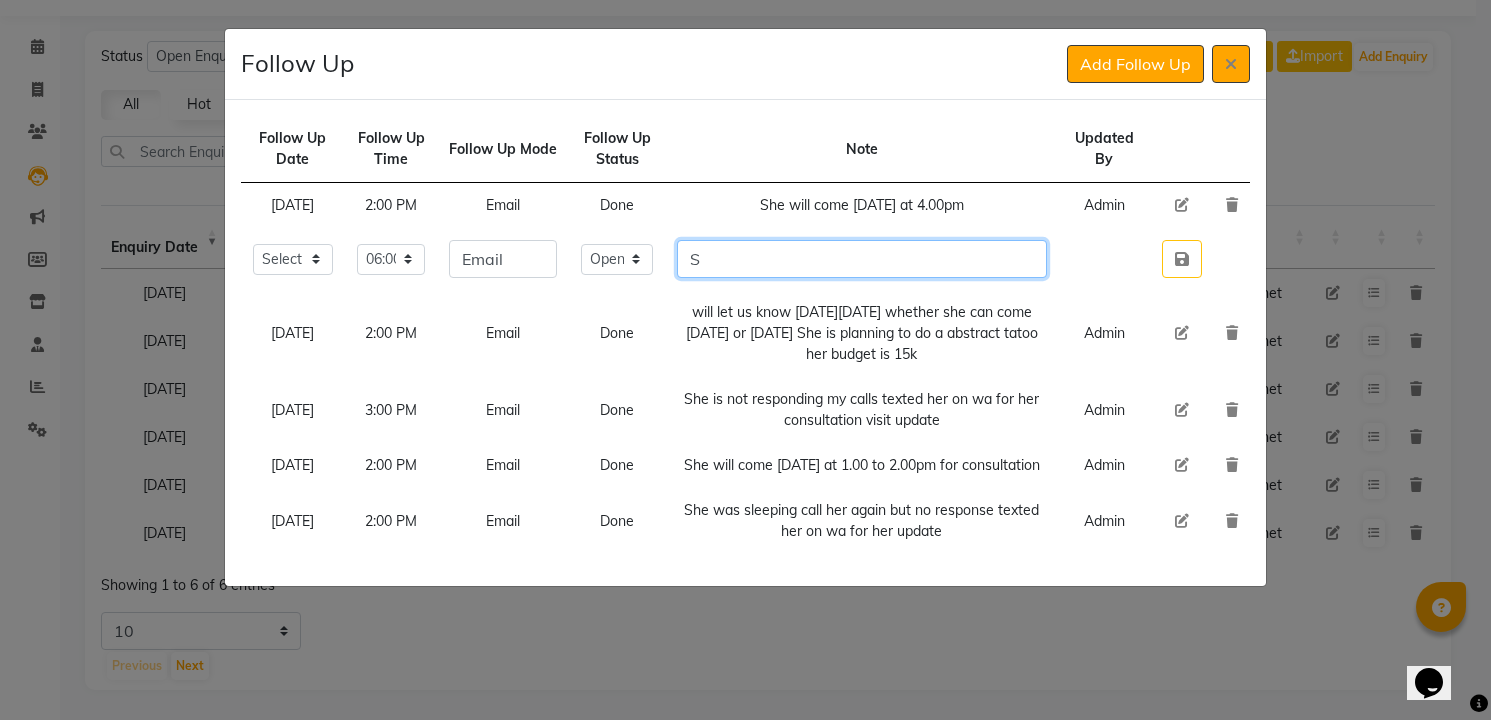 click on "S" 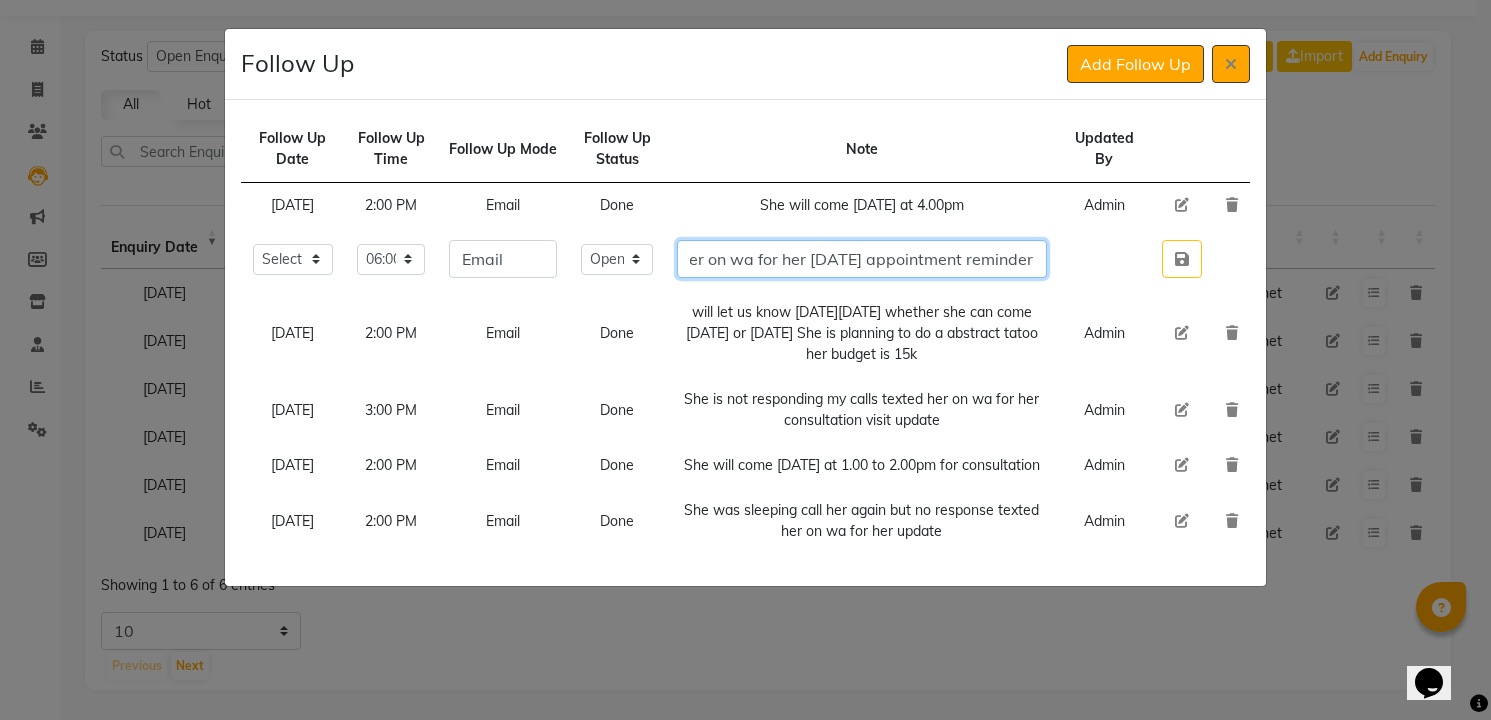 scroll, scrollTop: 0, scrollLeft: 327, axis: horizontal 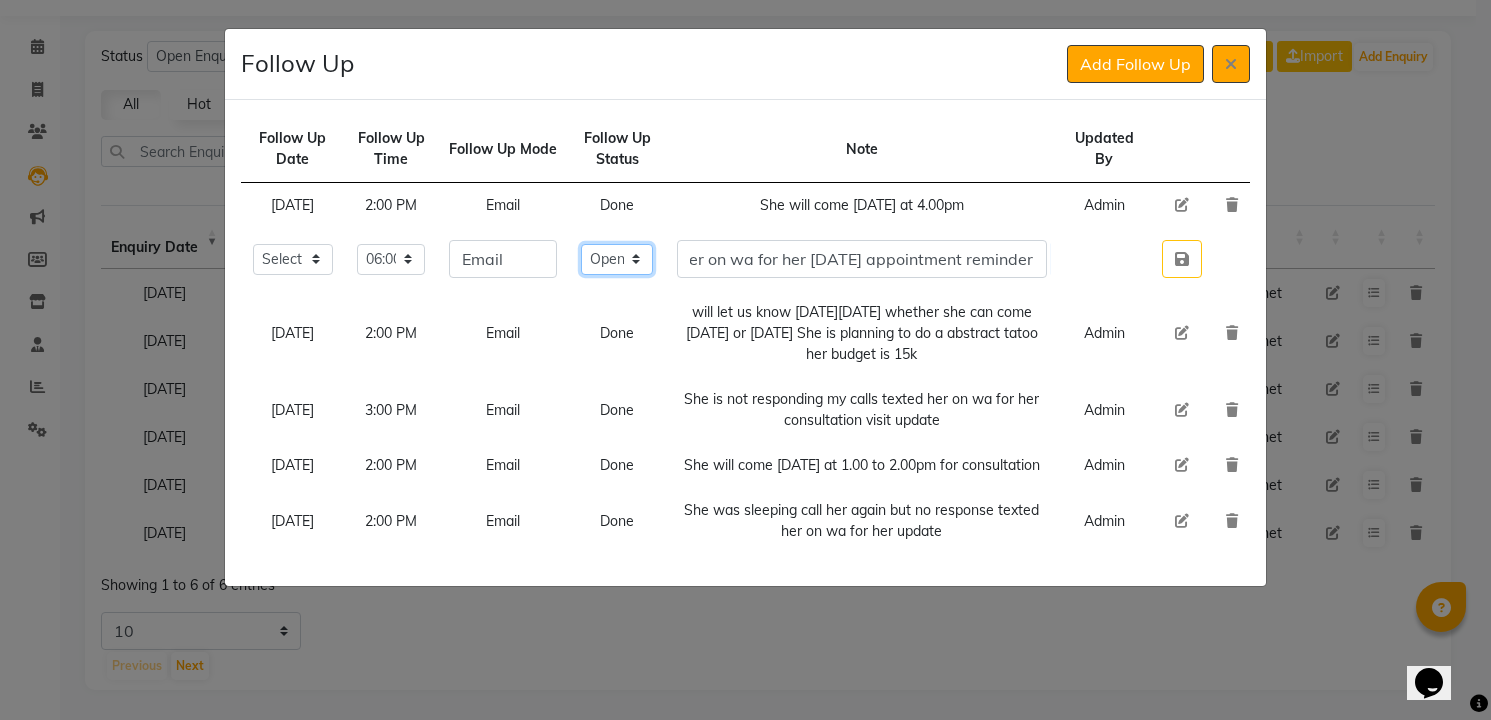 click on "Select Open Pending Done" 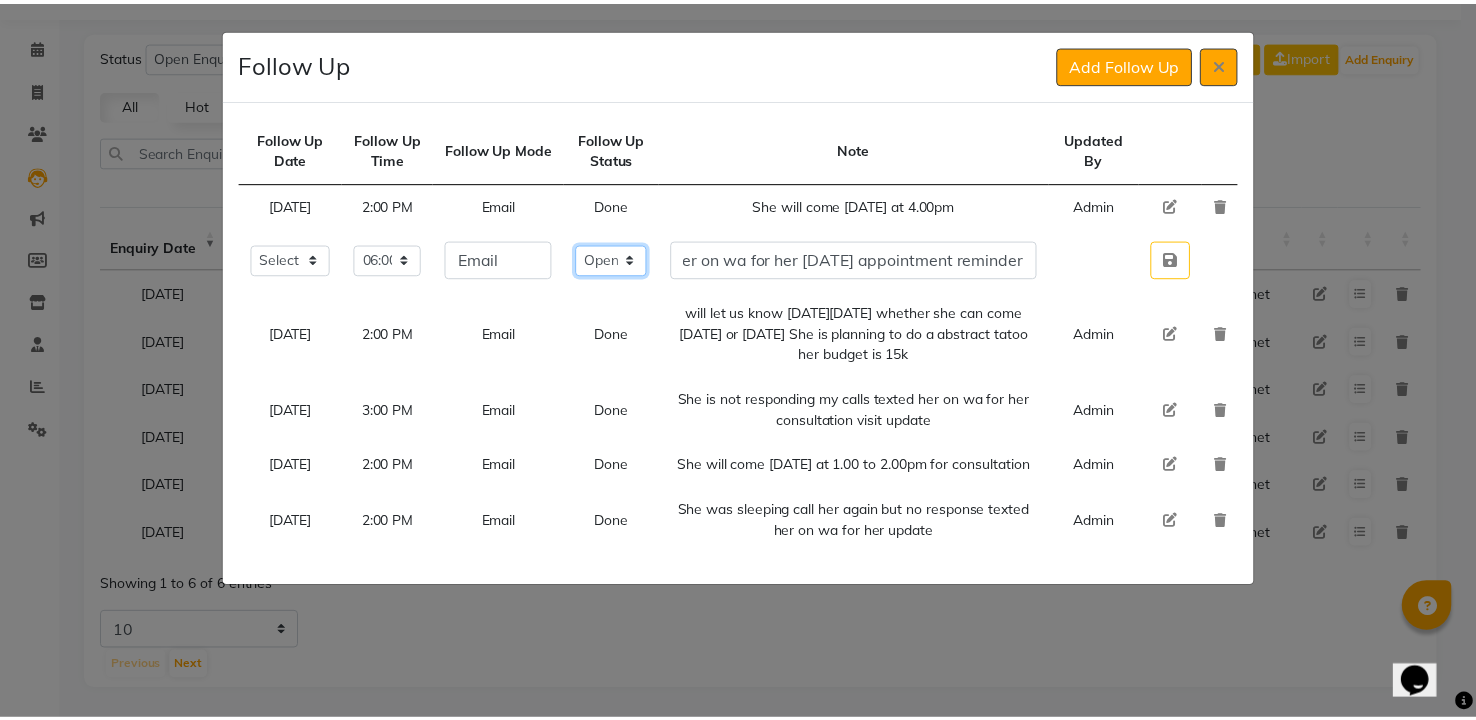 scroll, scrollTop: 0, scrollLeft: 0, axis: both 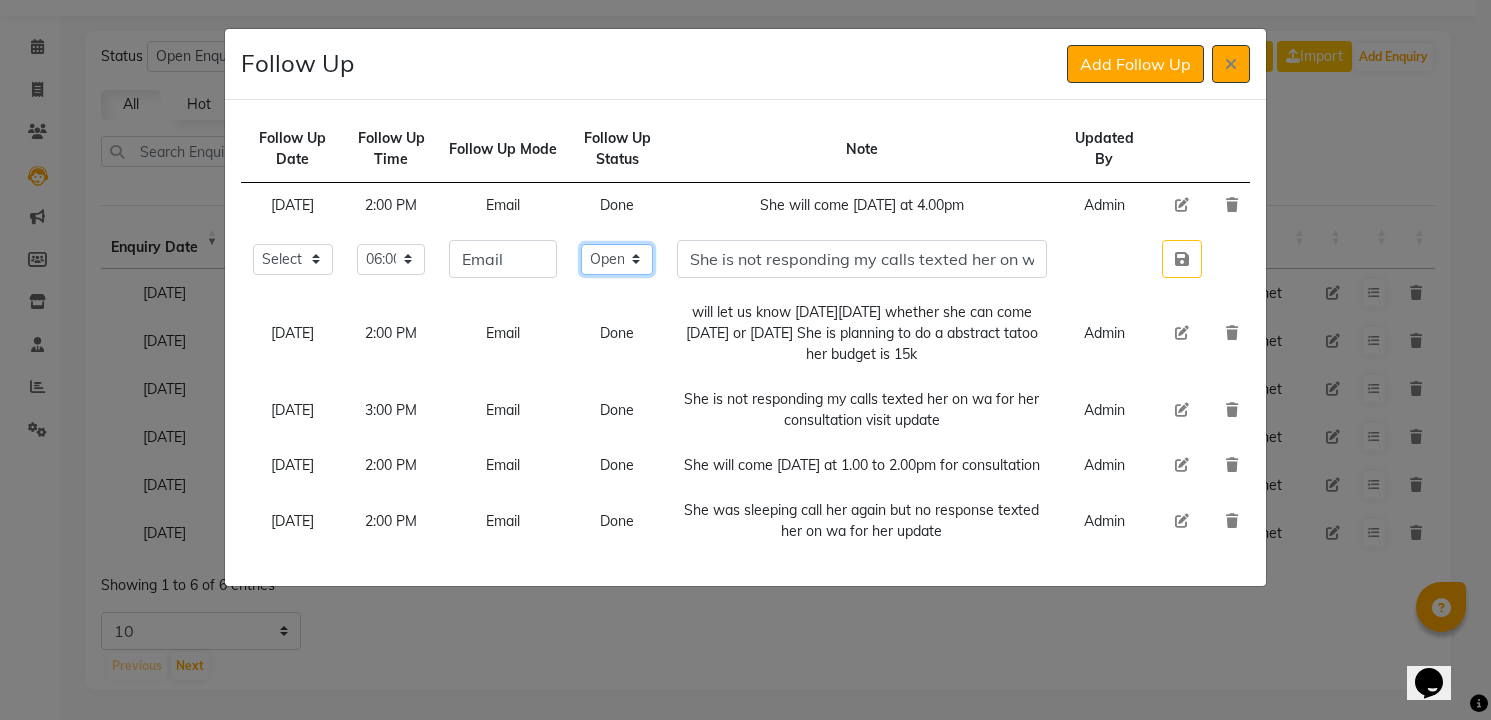 select on "Done" 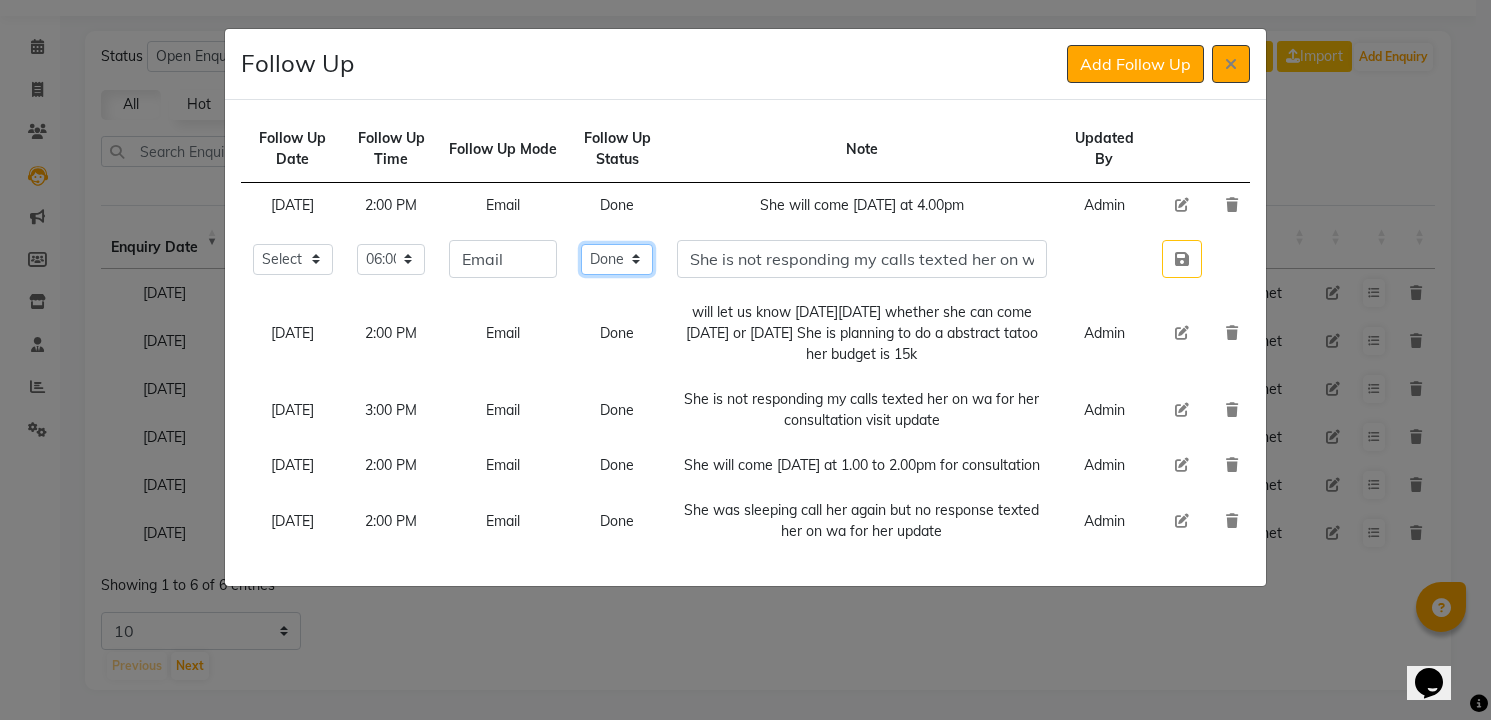 click on "Select Open Pending Done" 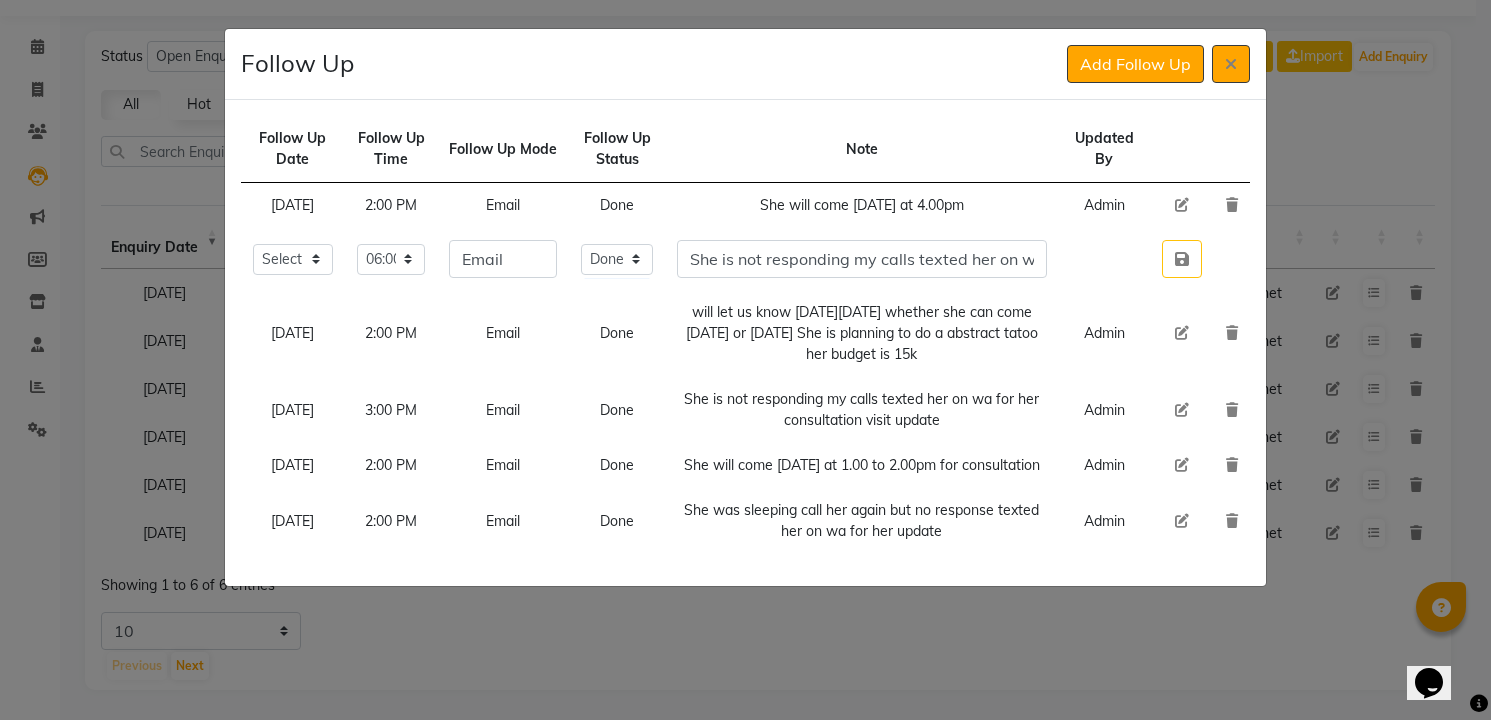 type 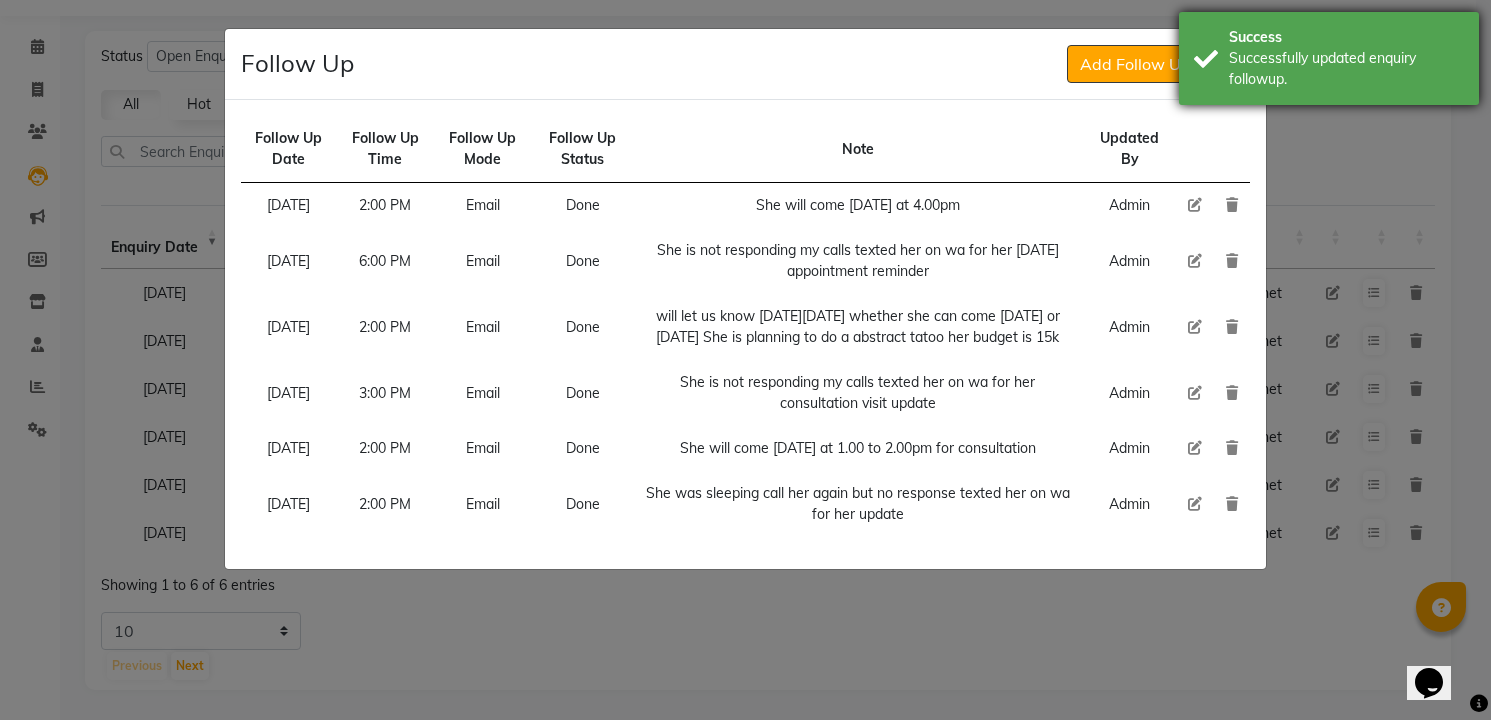 click on "Success   Successfully updated enquiry followup." at bounding box center [1329, 58] 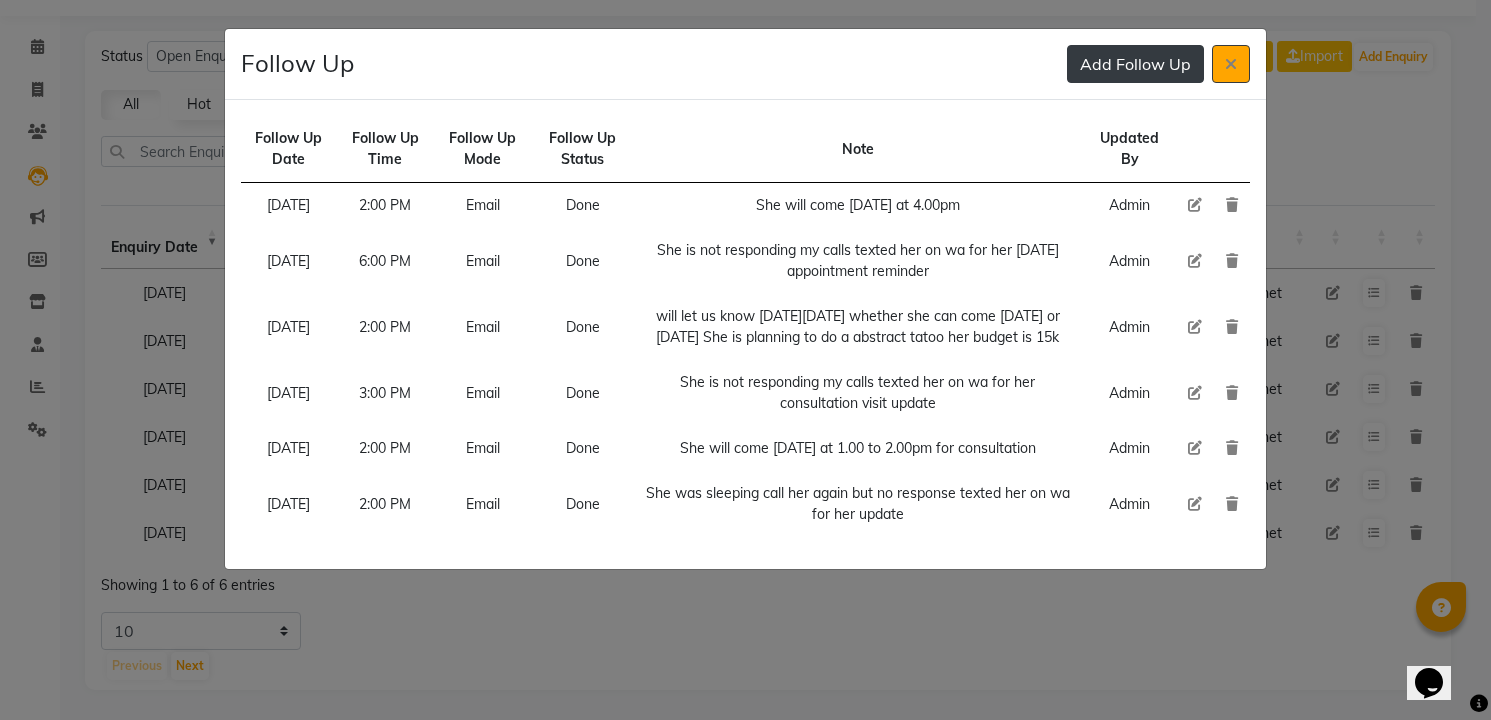 type 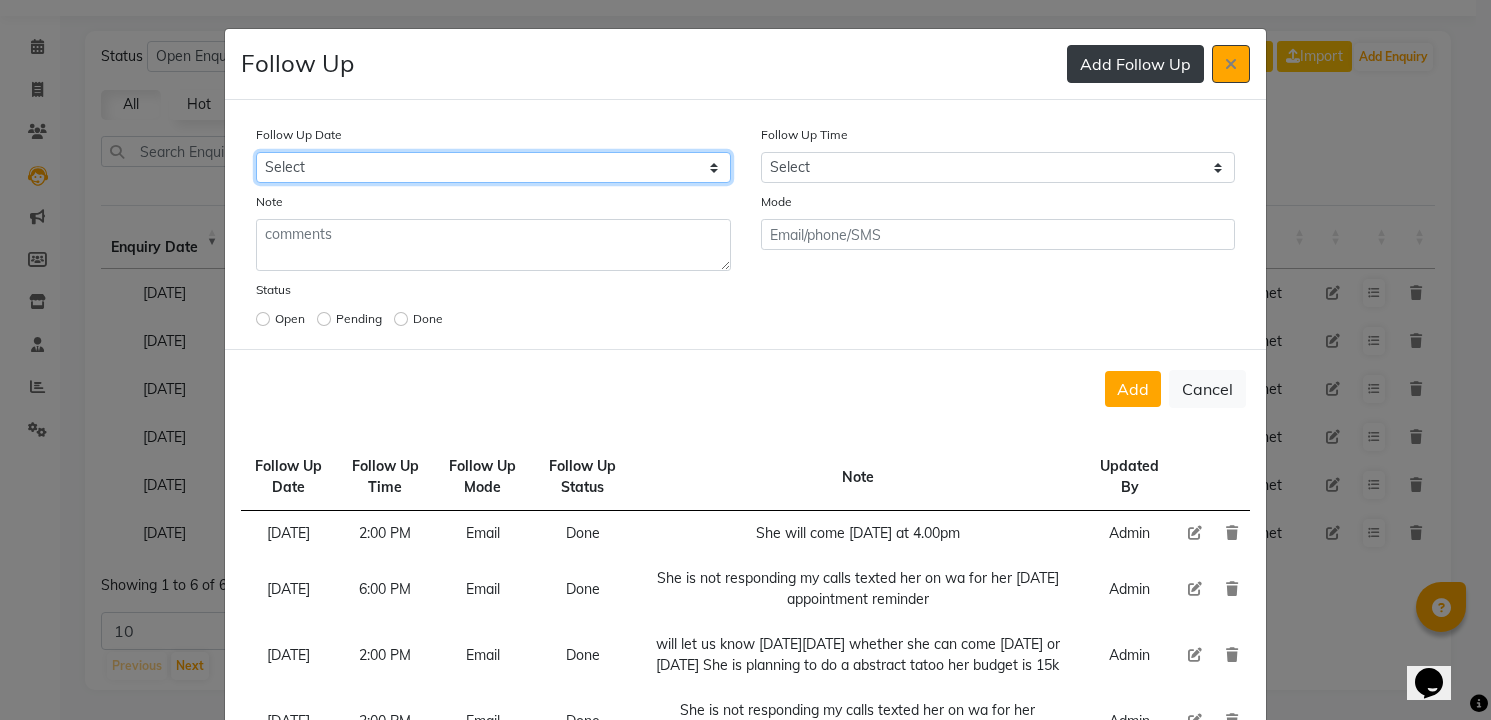 select on "[DATE]" 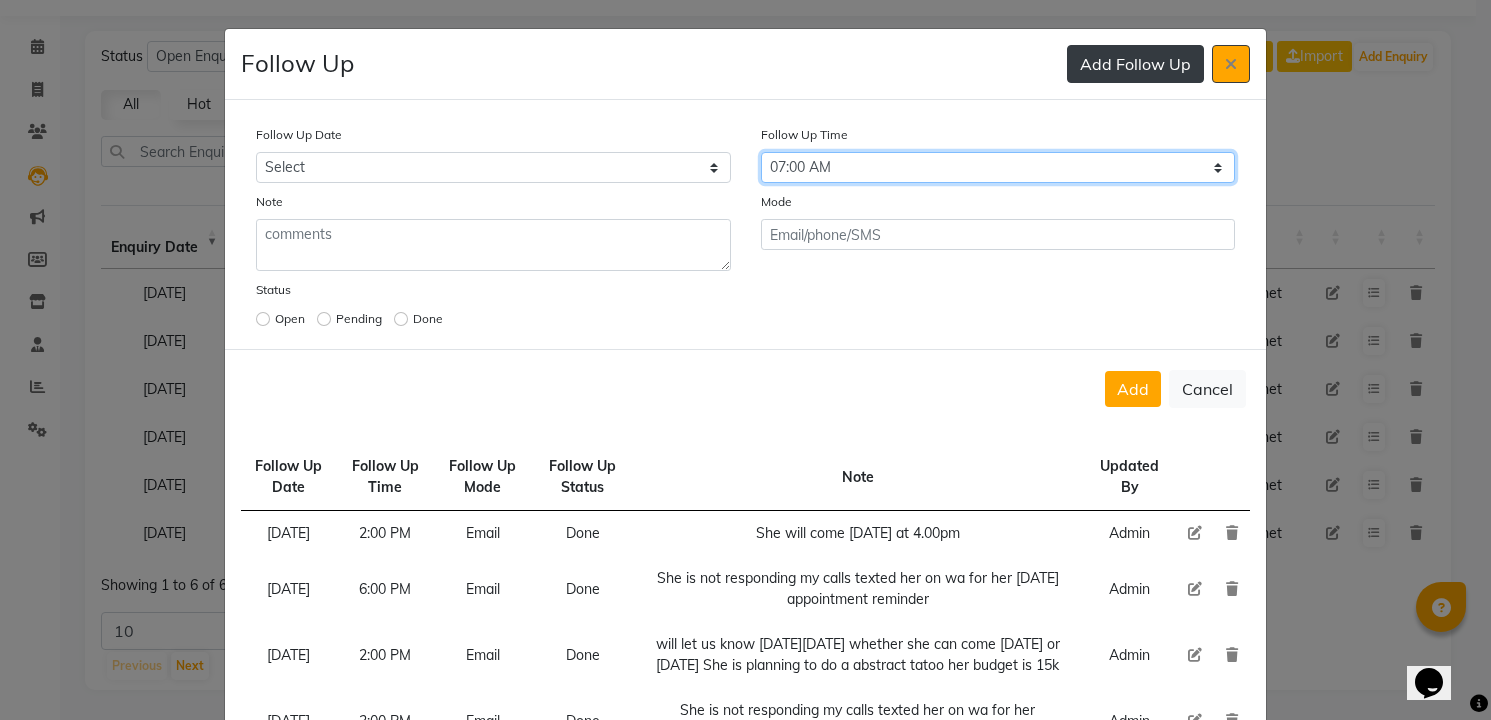 select on "840" 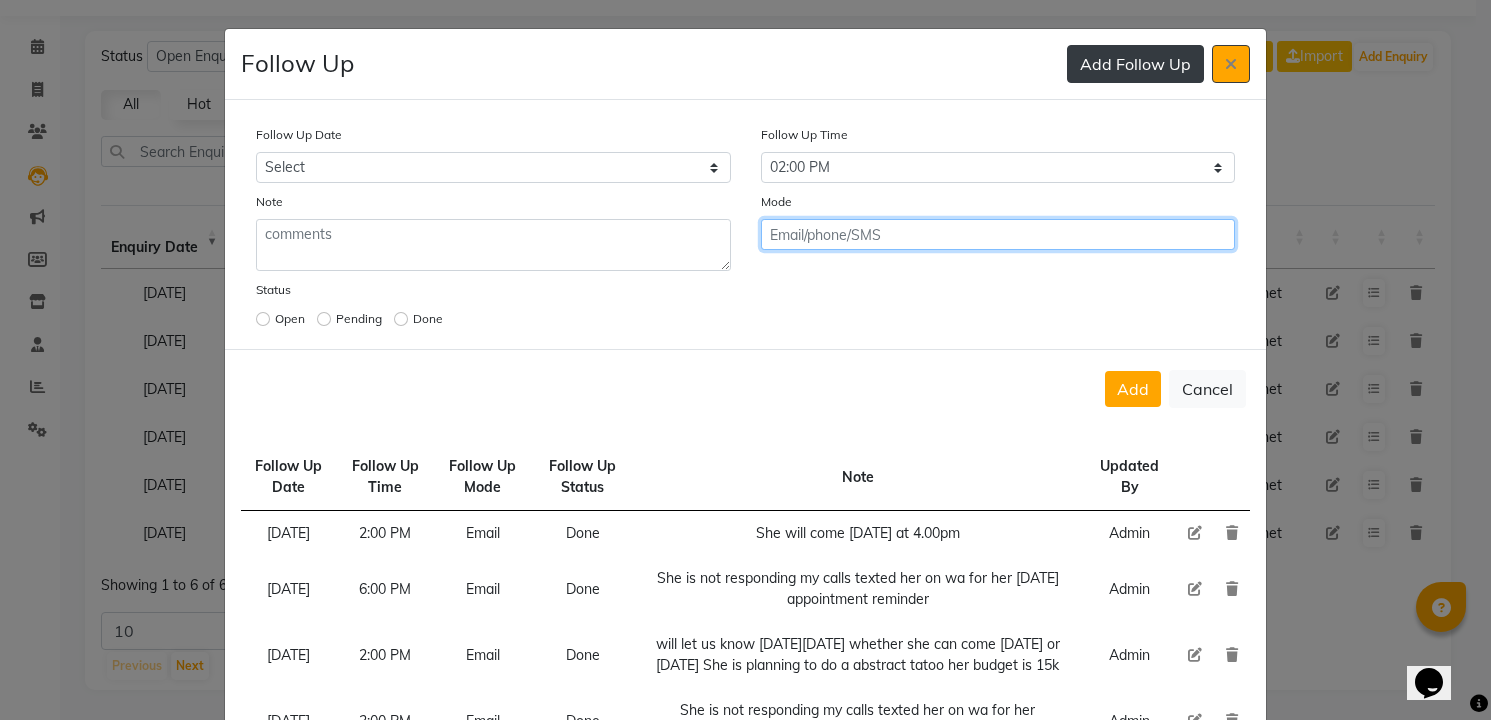 click on "Add" 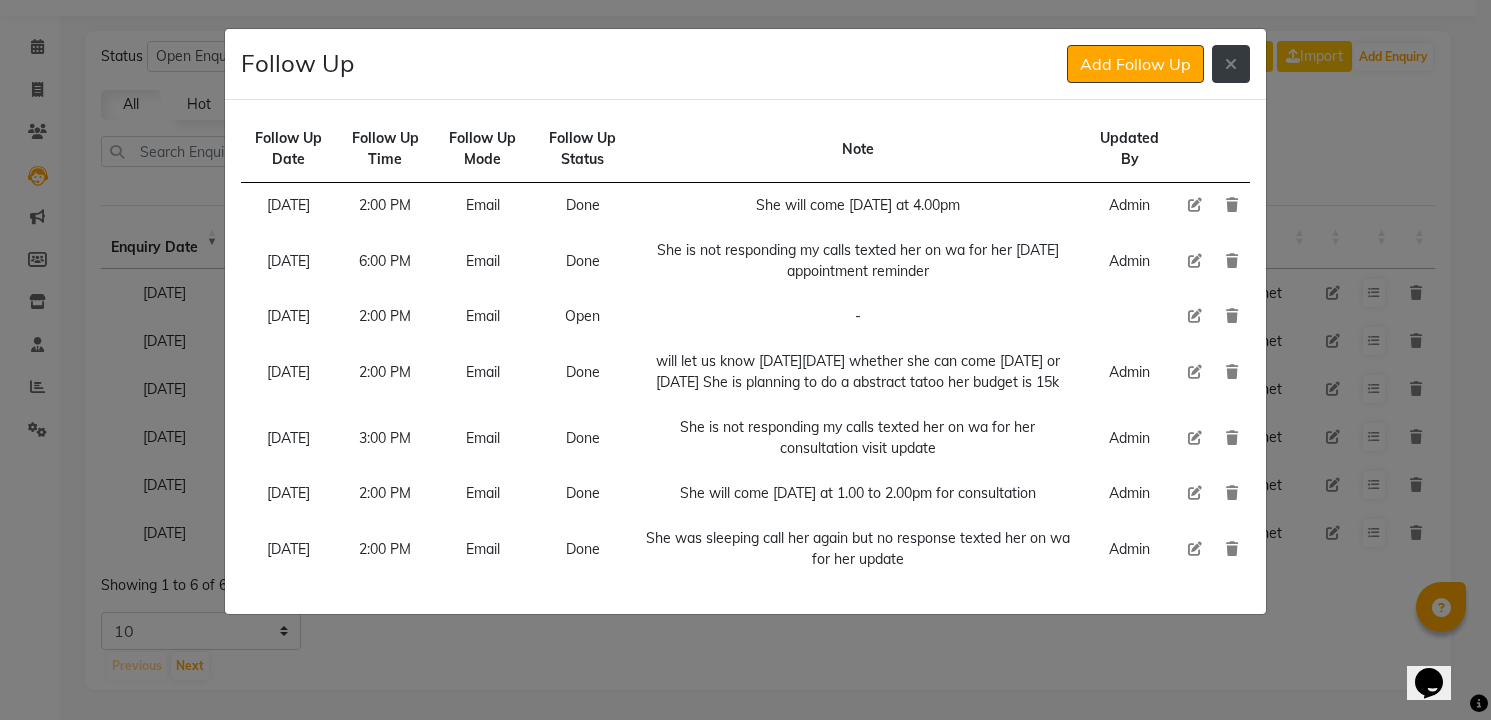click 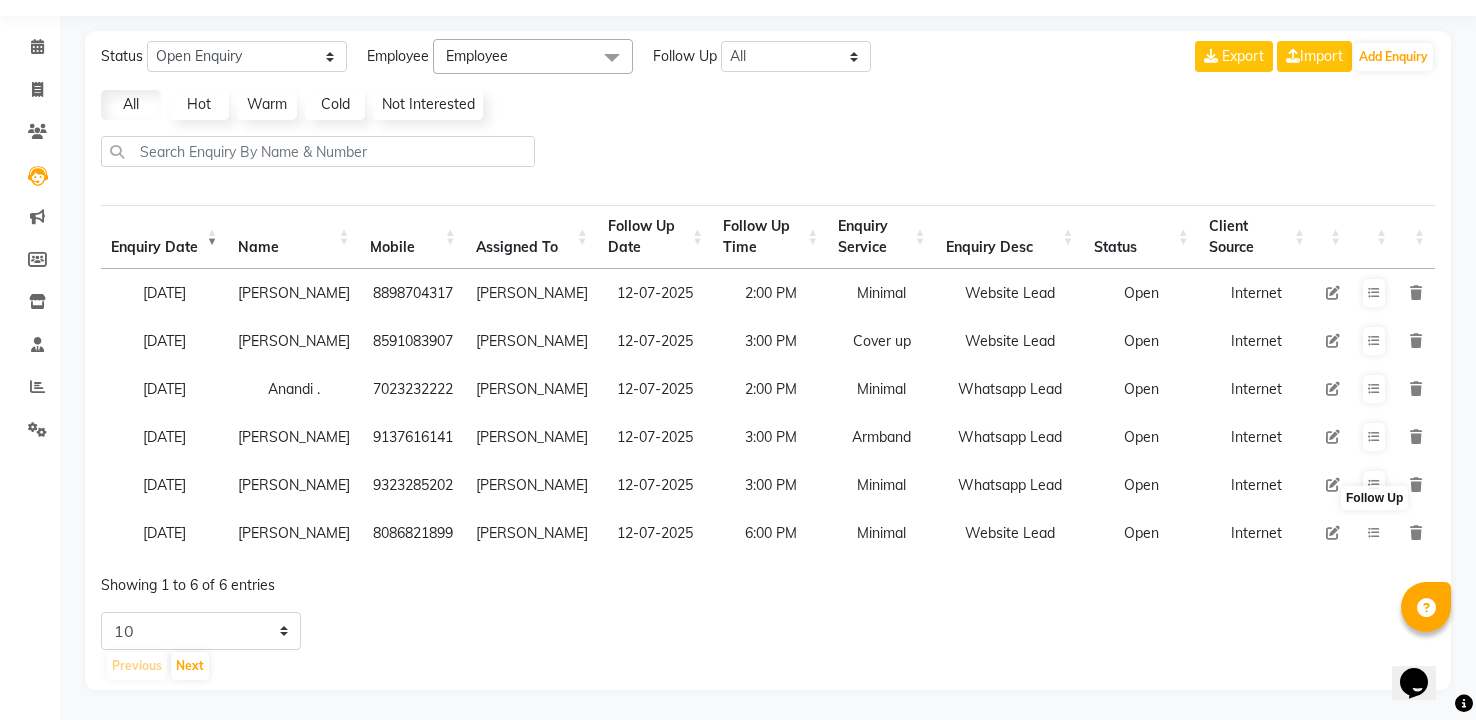 scroll, scrollTop: 68, scrollLeft: 0, axis: vertical 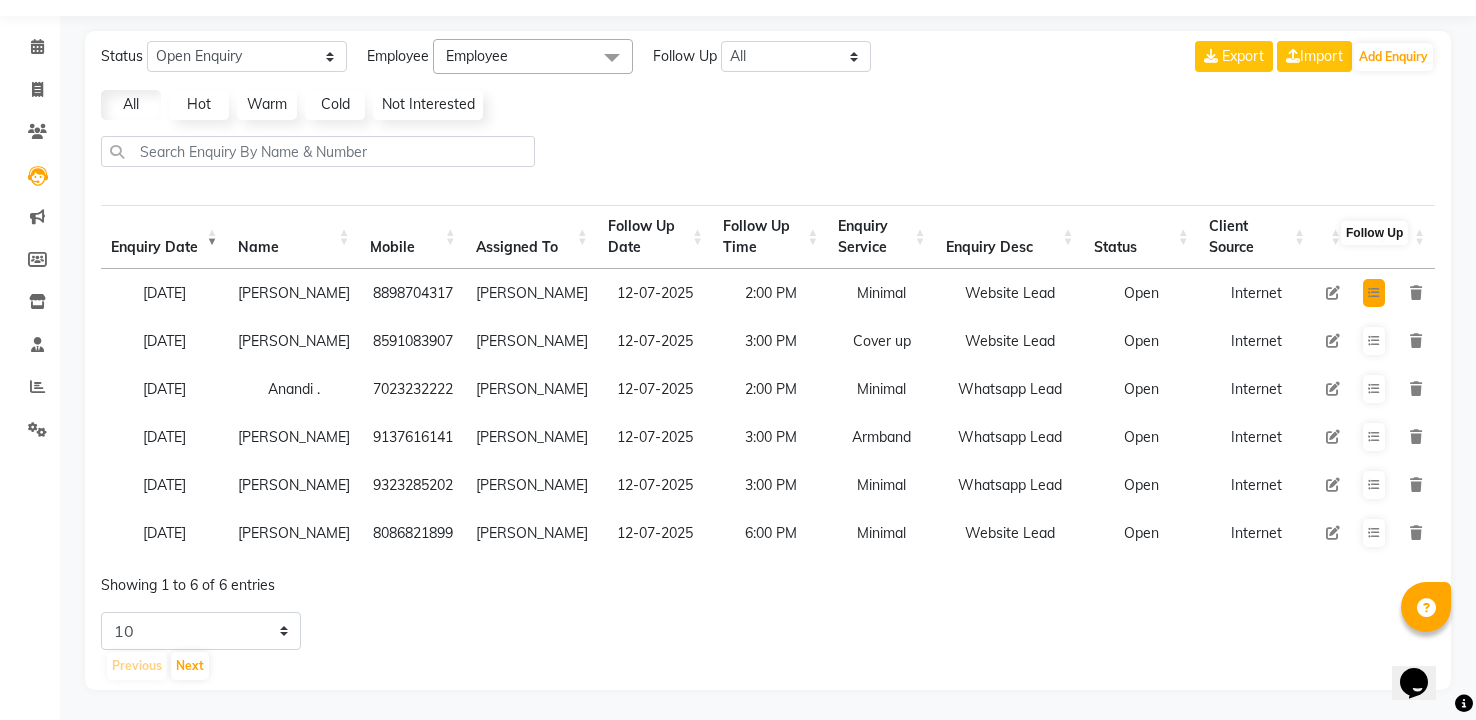 click at bounding box center (1374, 293) 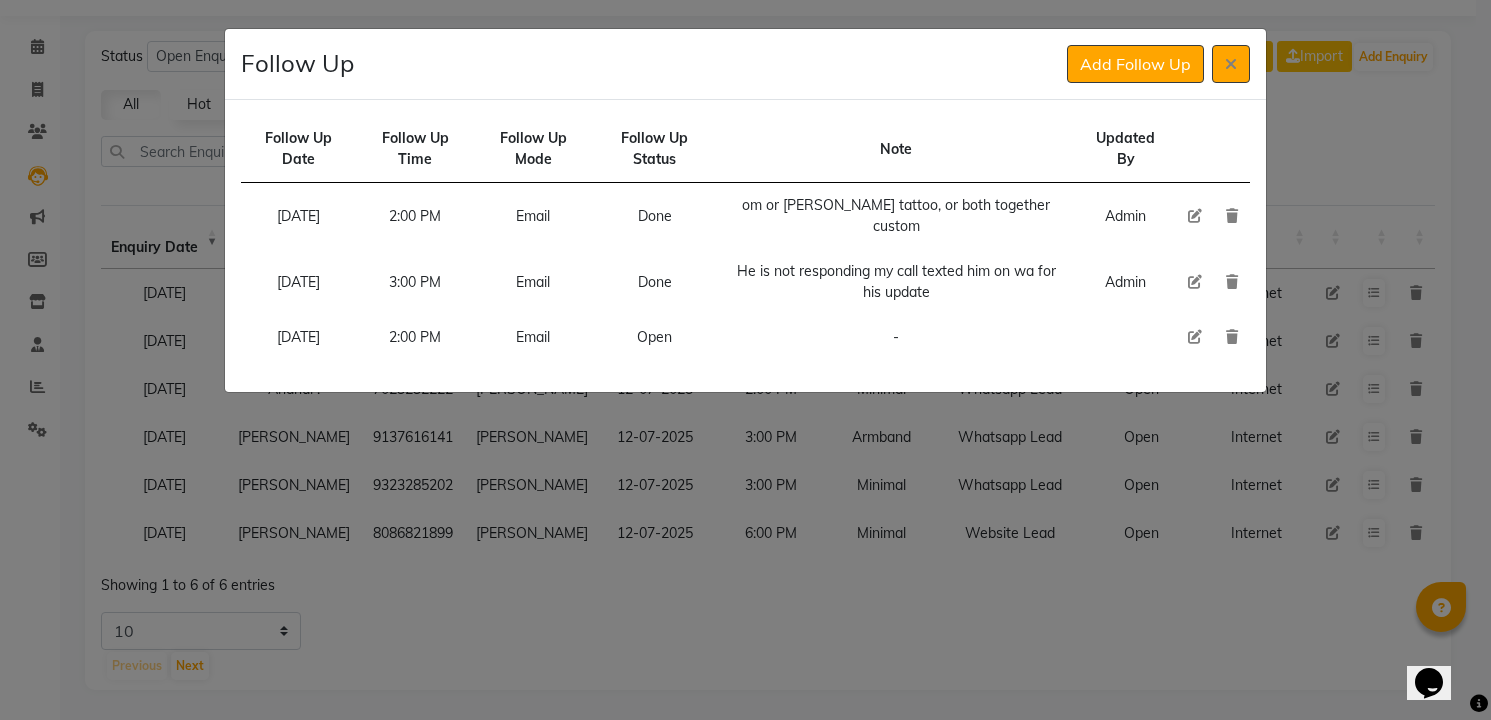type 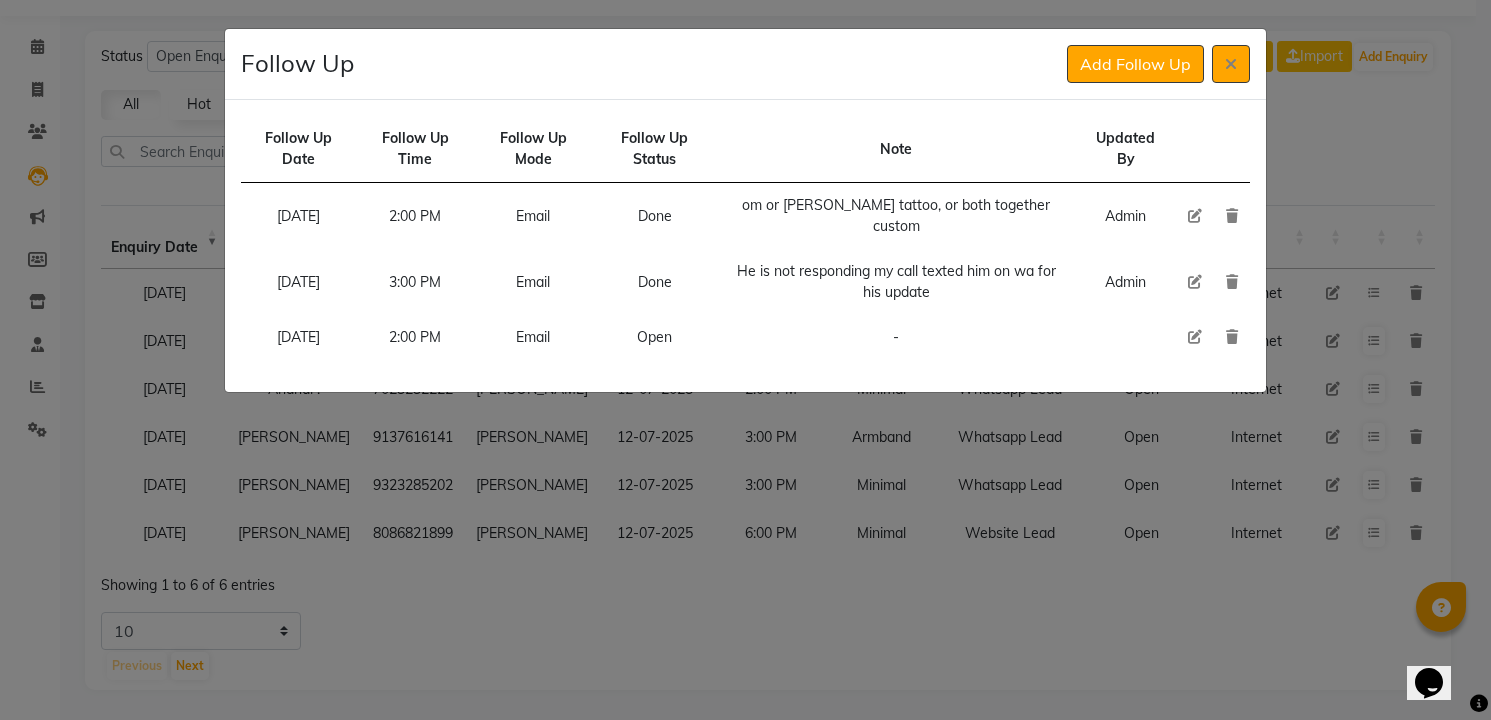 type 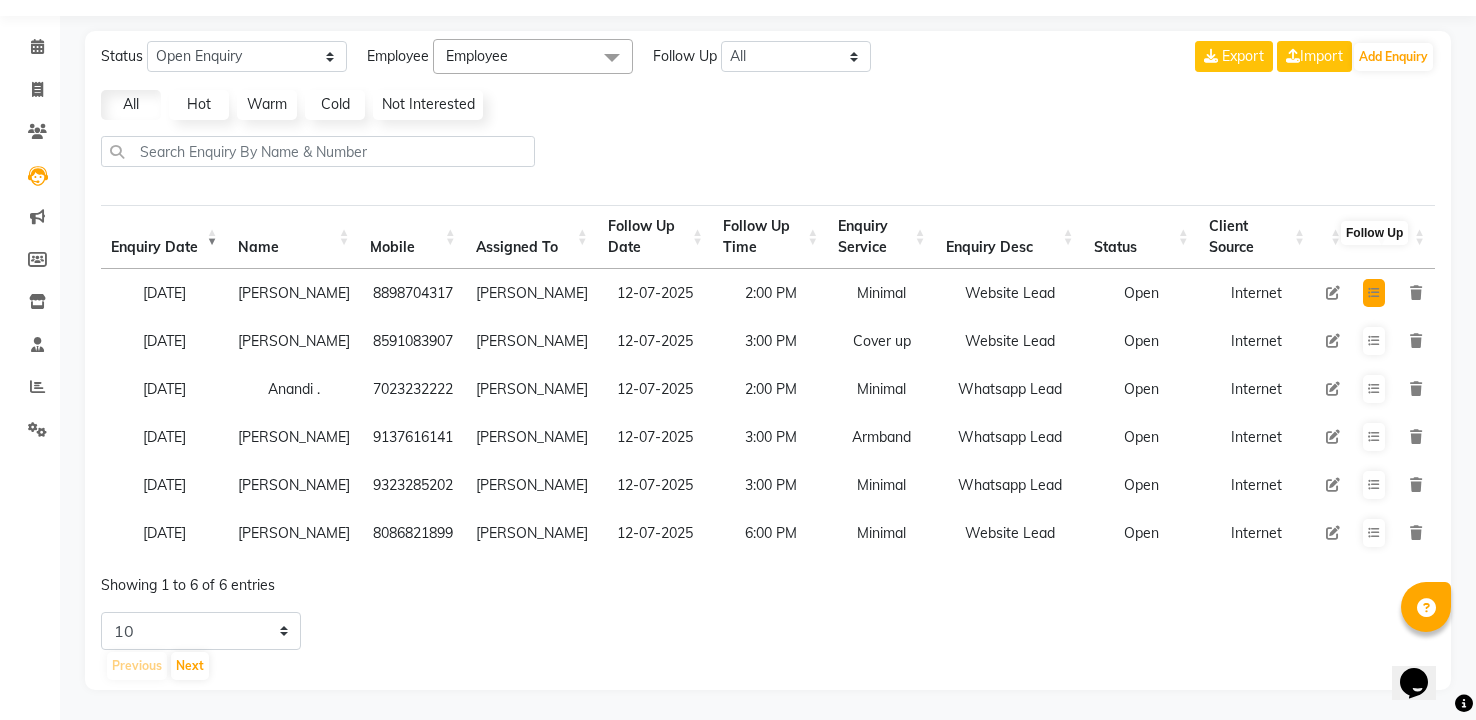 click at bounding box center [1374, 293] 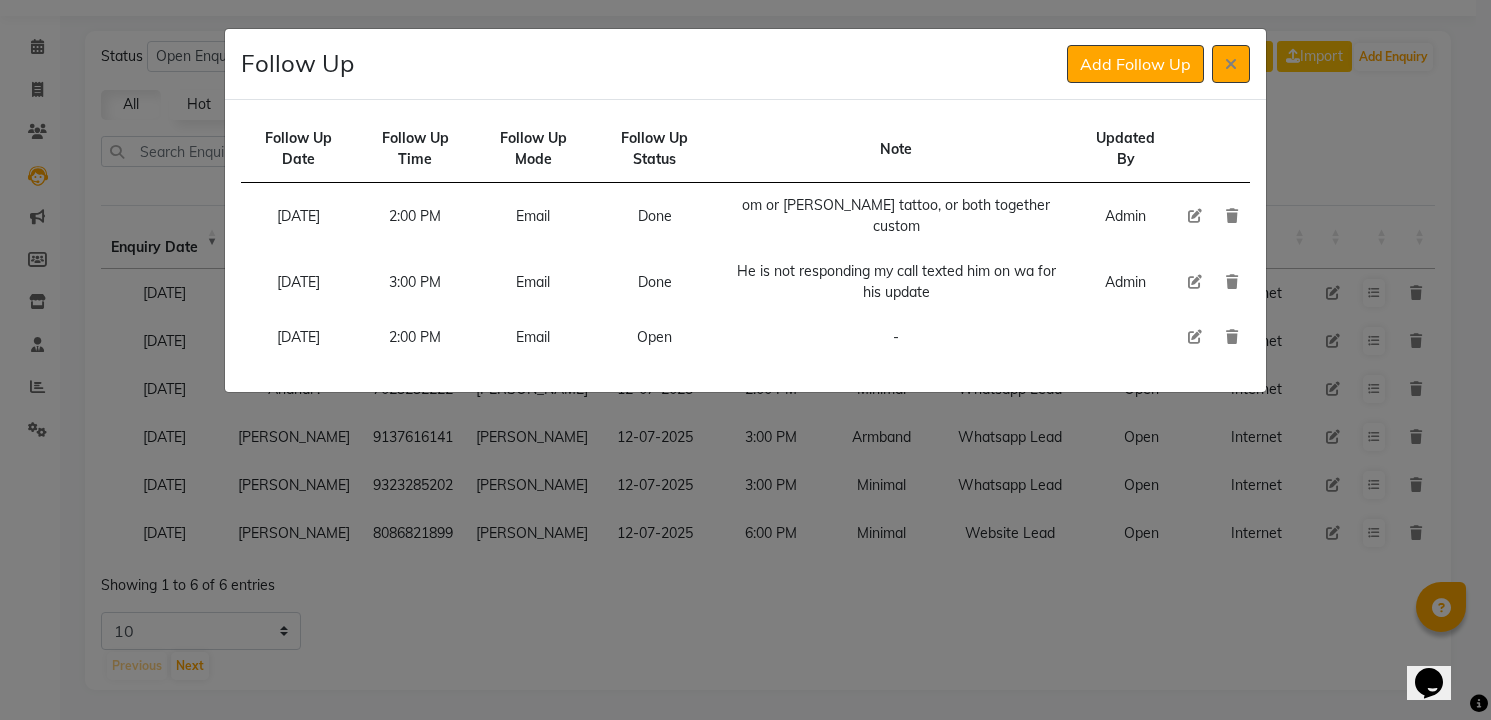 click 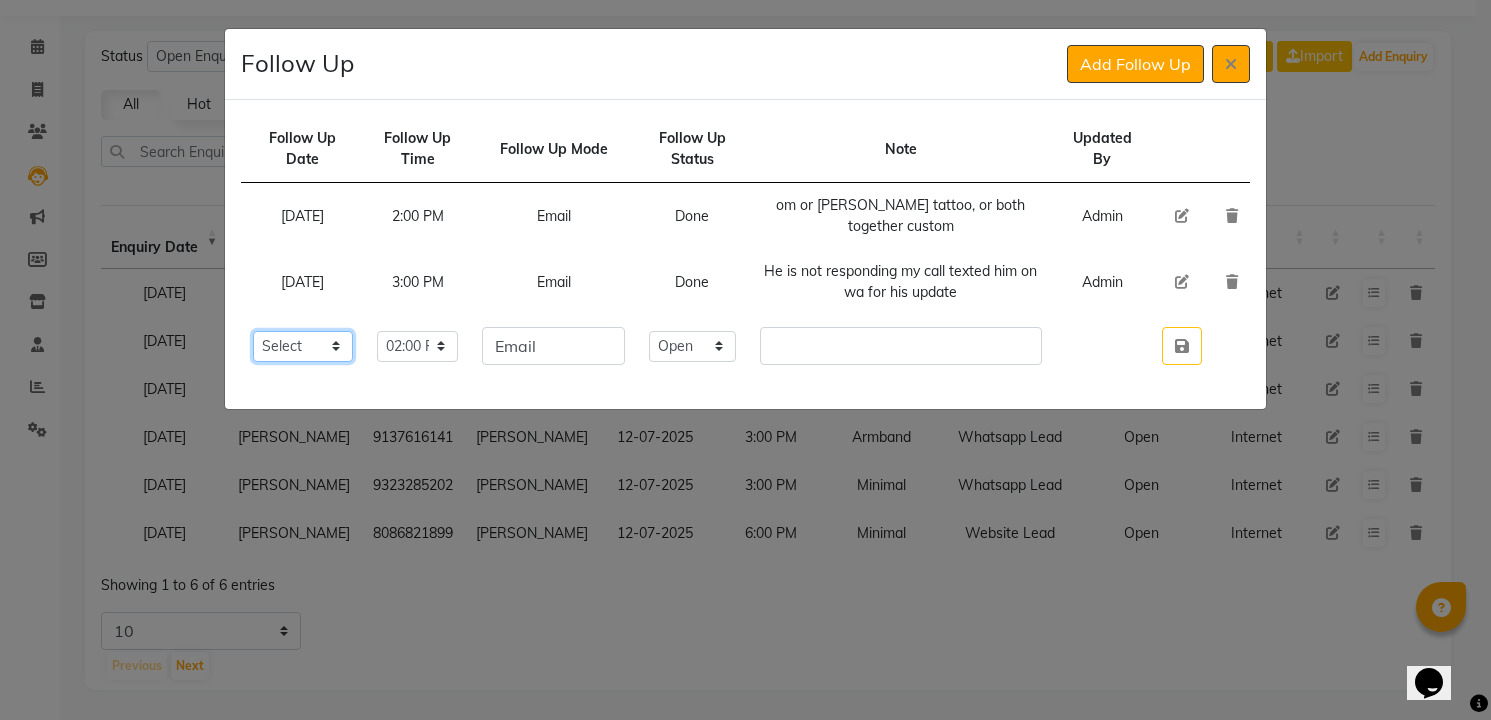 click on "Select [DATE] [DATE] [DATE] ([DATE]) [DATE] ([DATE]) [DATE] ([DATE]) [DATE] ([DATE]) [DATE] ([DATE]) [DATE] ([DATE]) [DATE] ([DATE]) [DATE] ([DATE]) [DATE] ([DATE]) [DATE] ([DATE]) Custom Date" at bounding box center (303, 346) 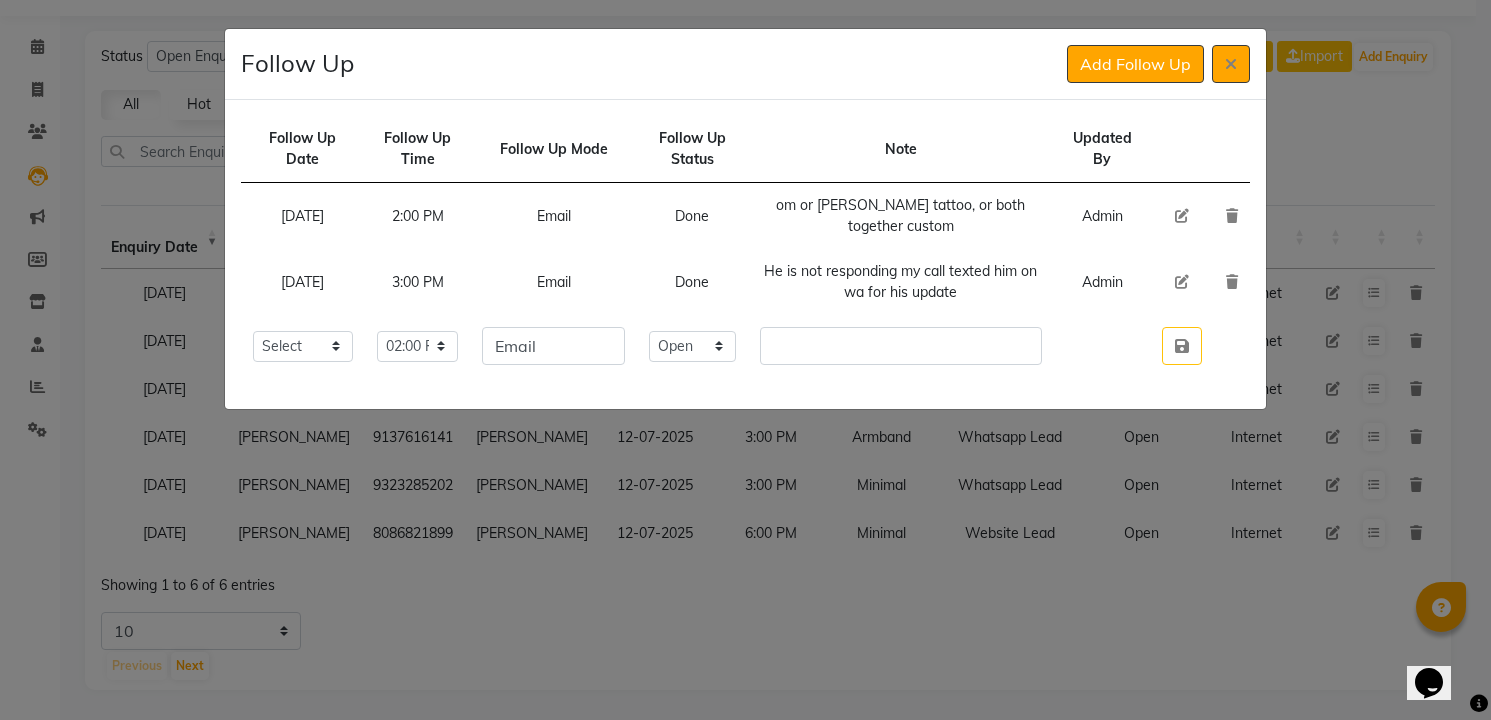type 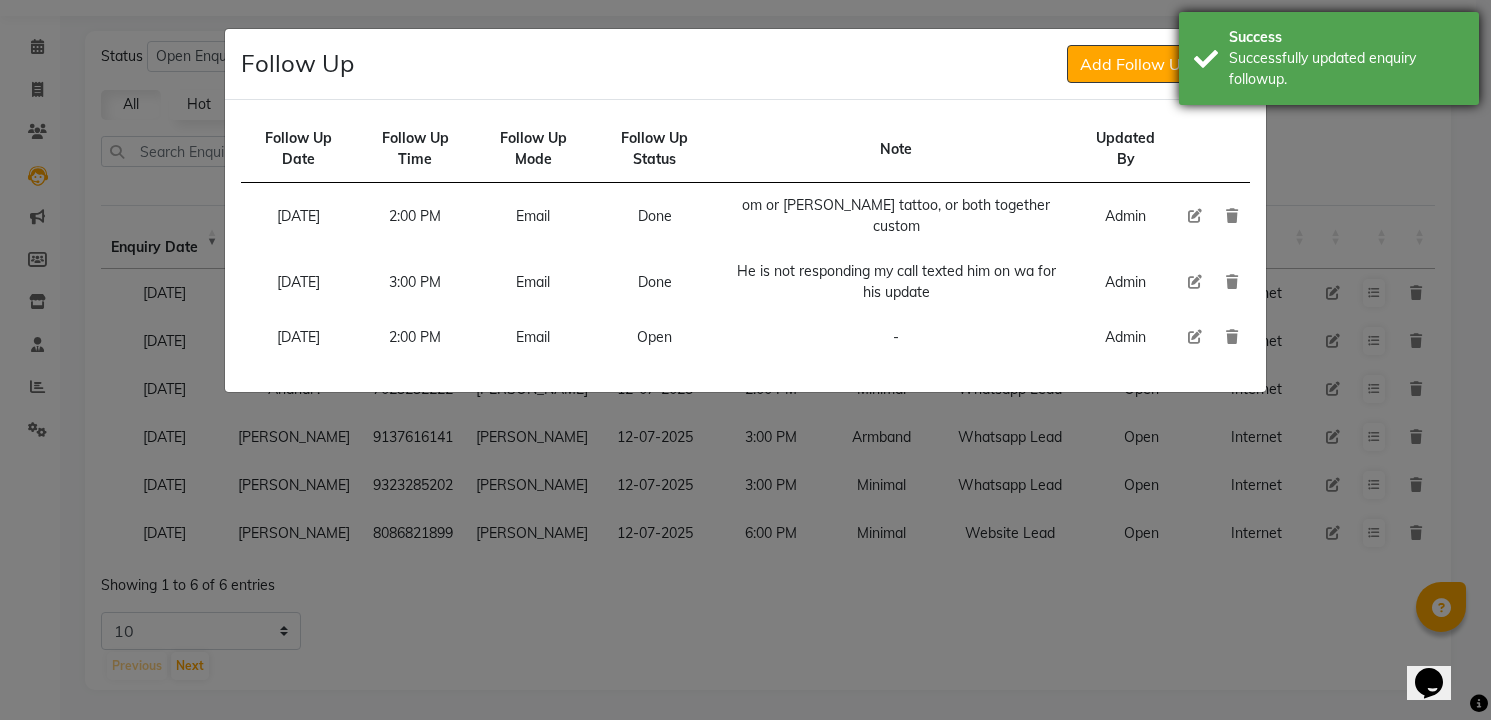 click on "Successfully updated enquiry followup." at bounding box center (1346, 69) 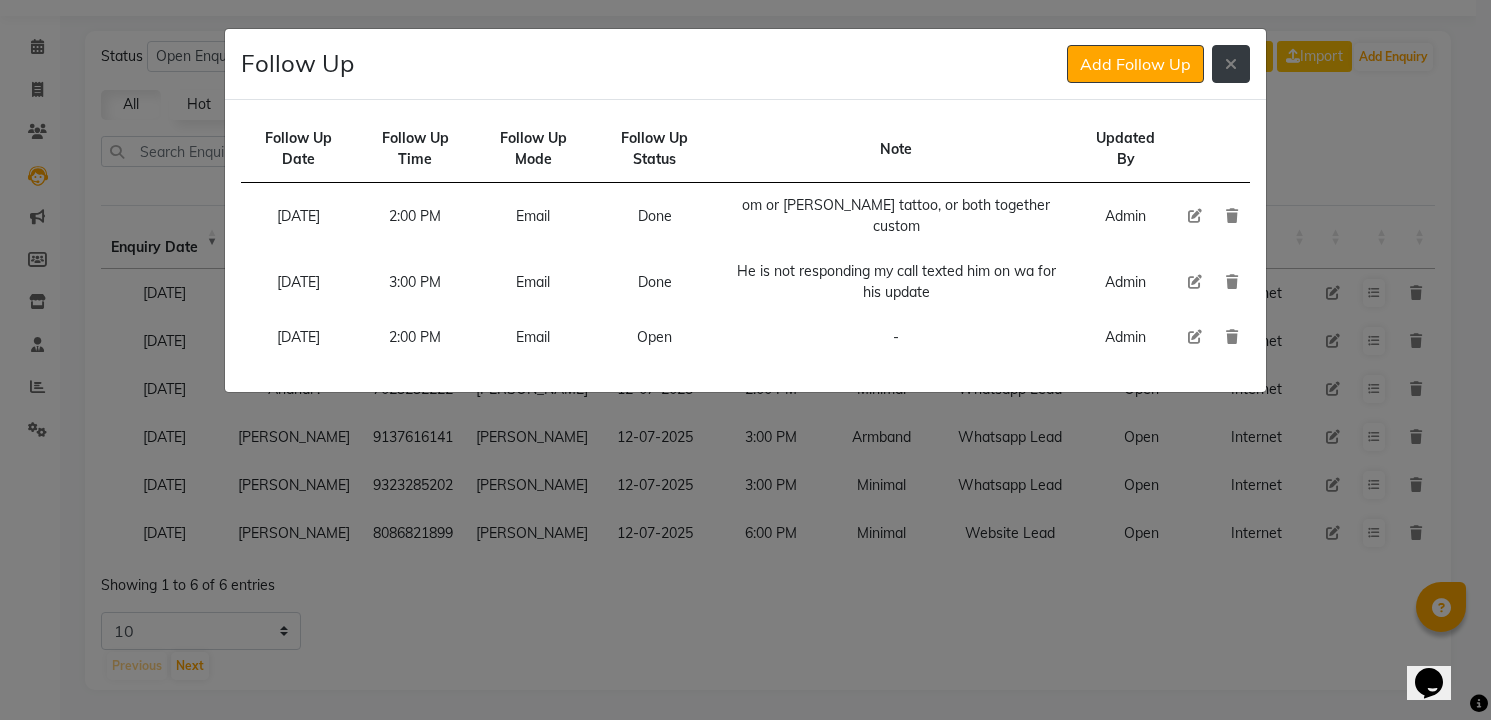 click 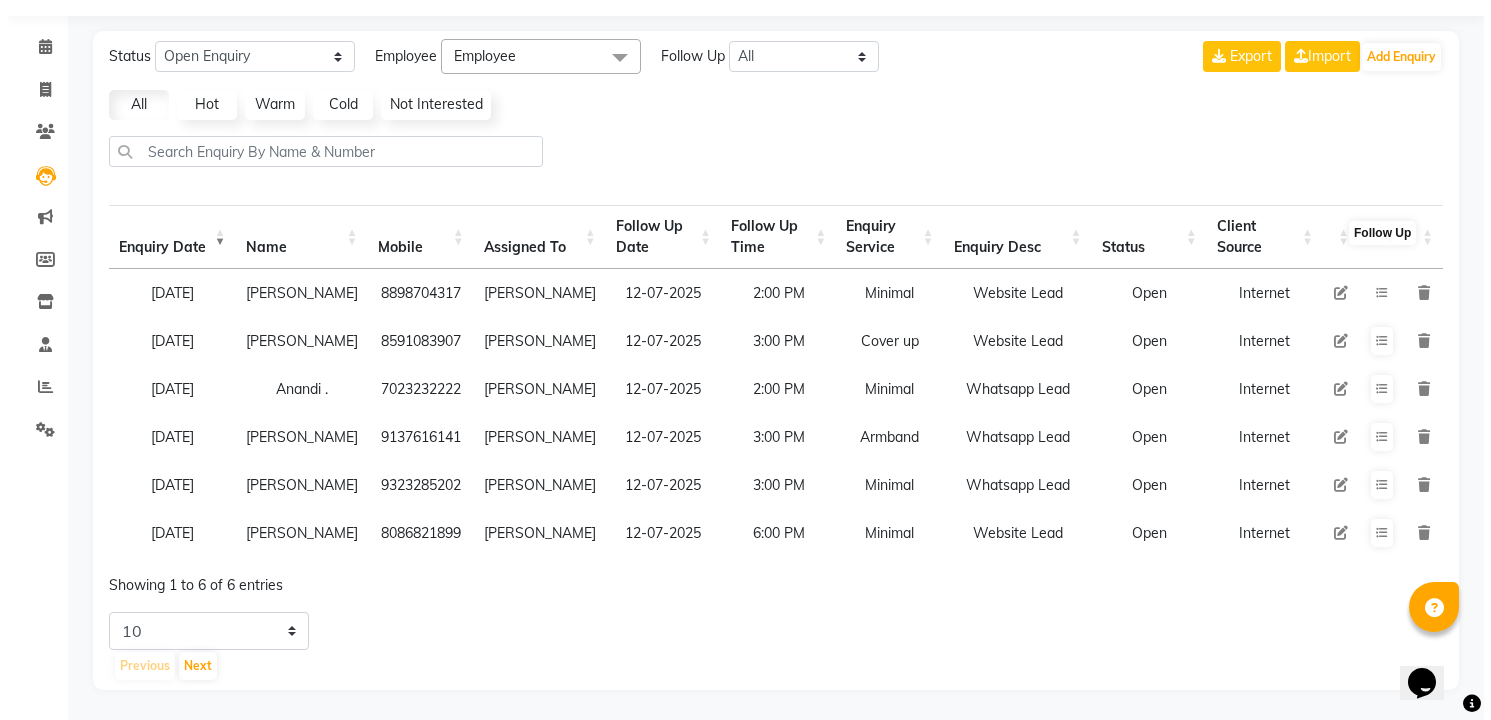 scroll, scrollTop: 101, scrollLeft: 0, axis: vertical 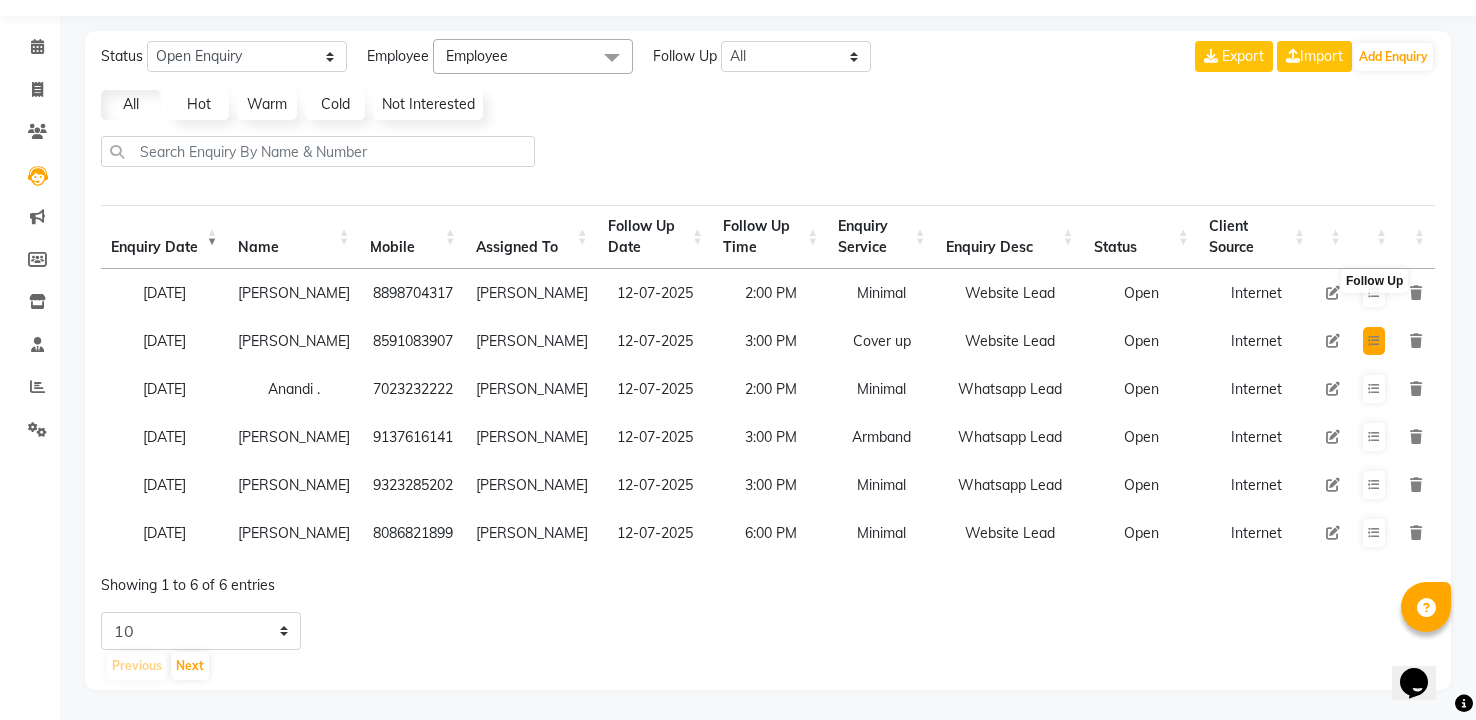 click at bounding box center [1374, 341] 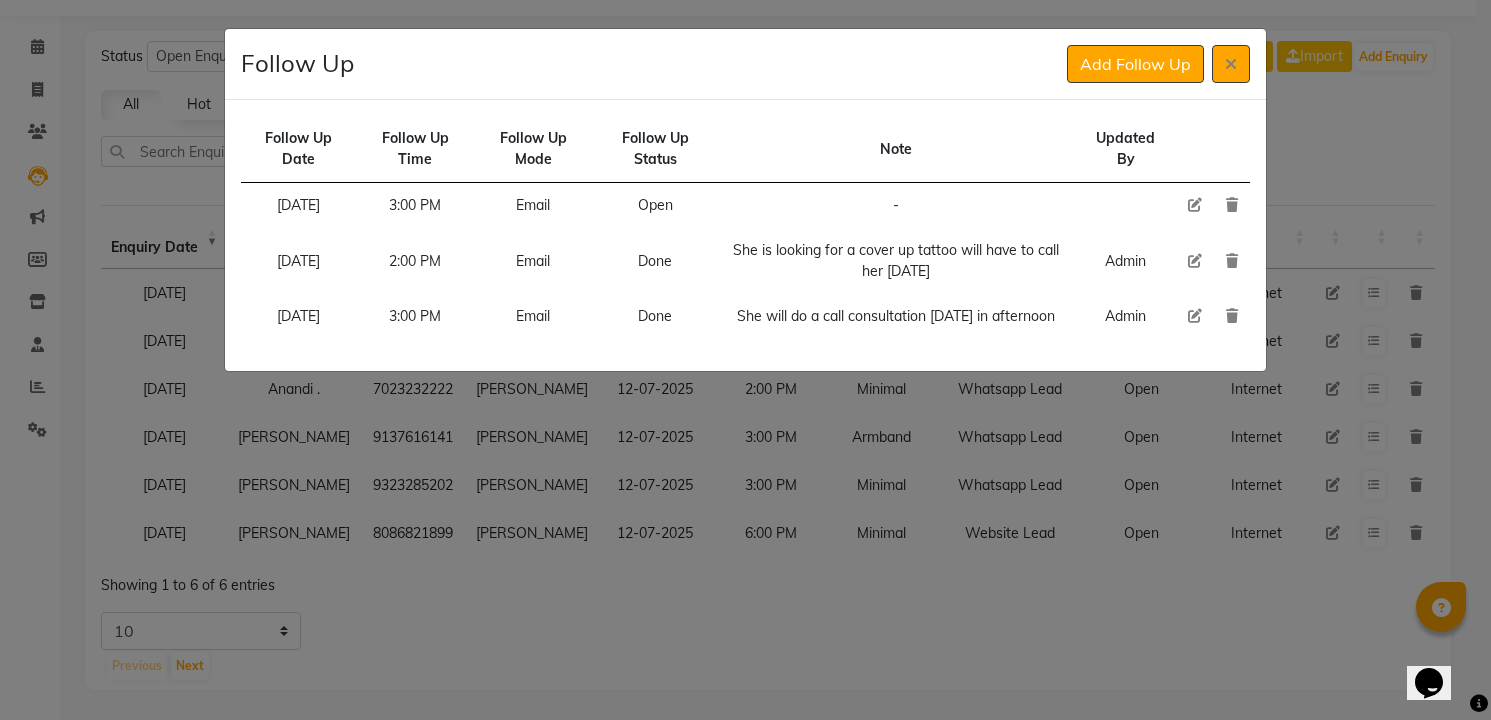 type 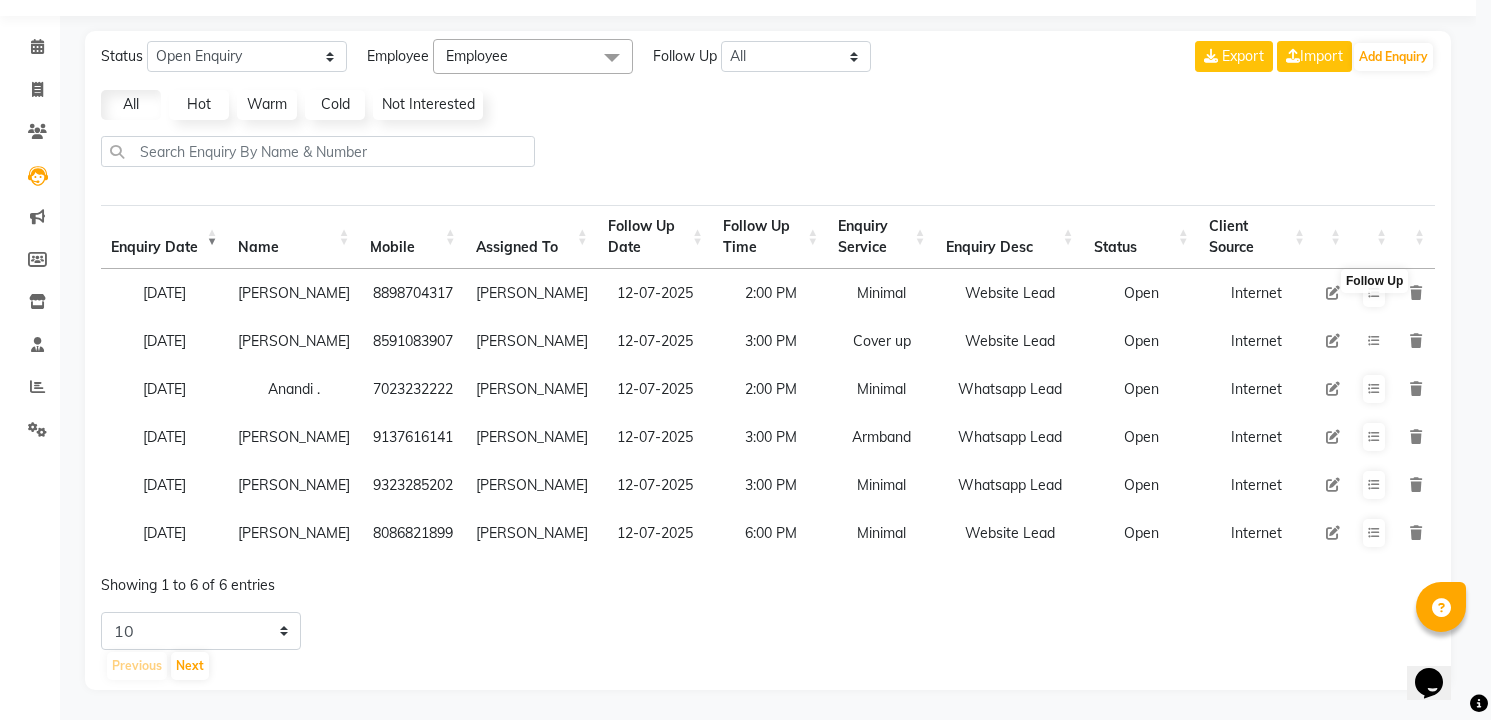 type 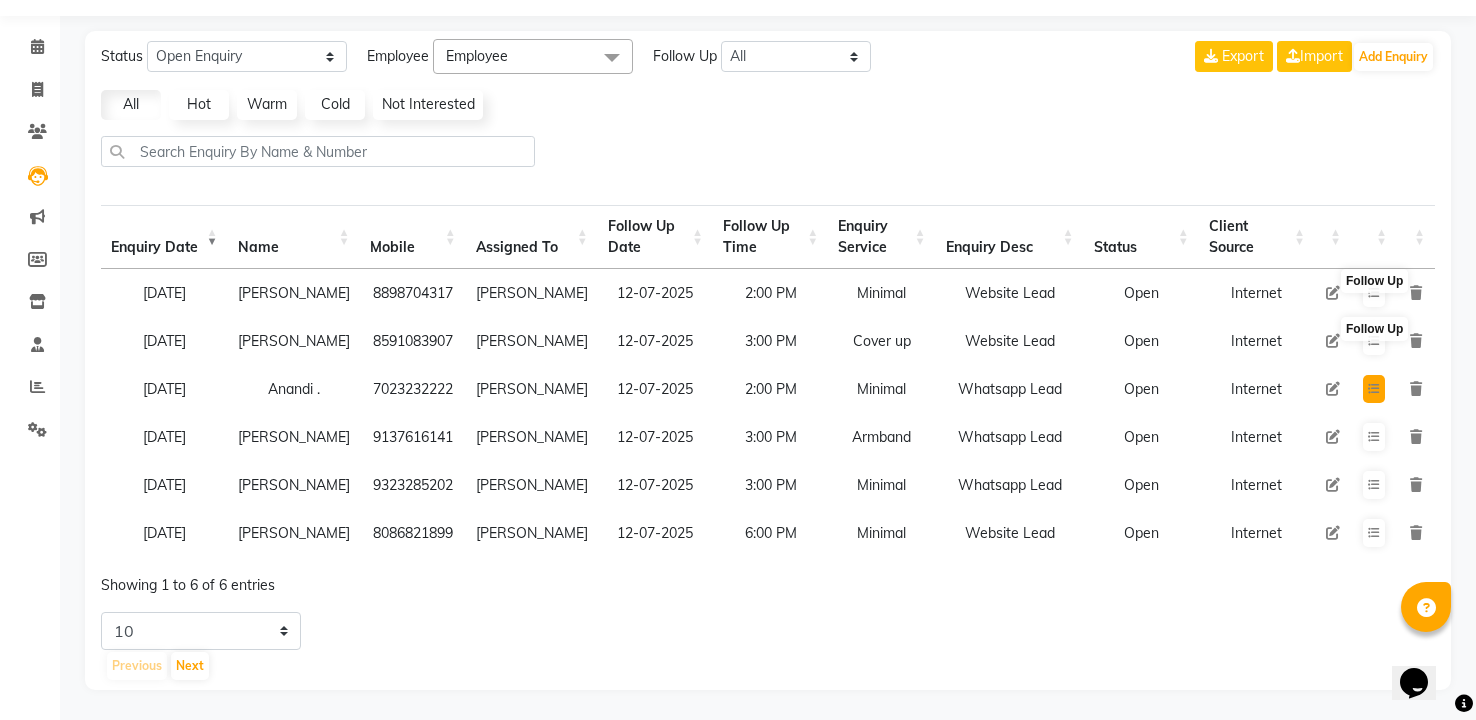 click at bounding box center [1374, 389] 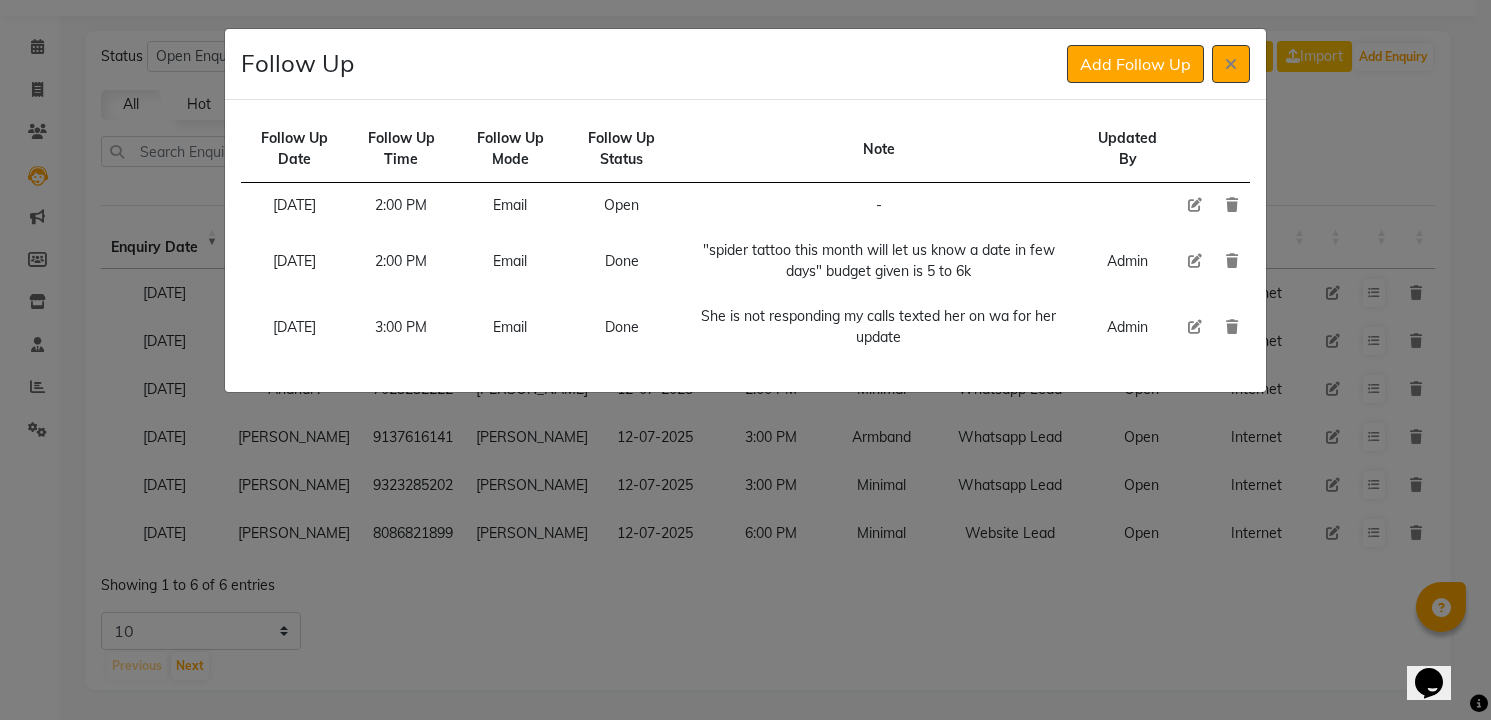 type 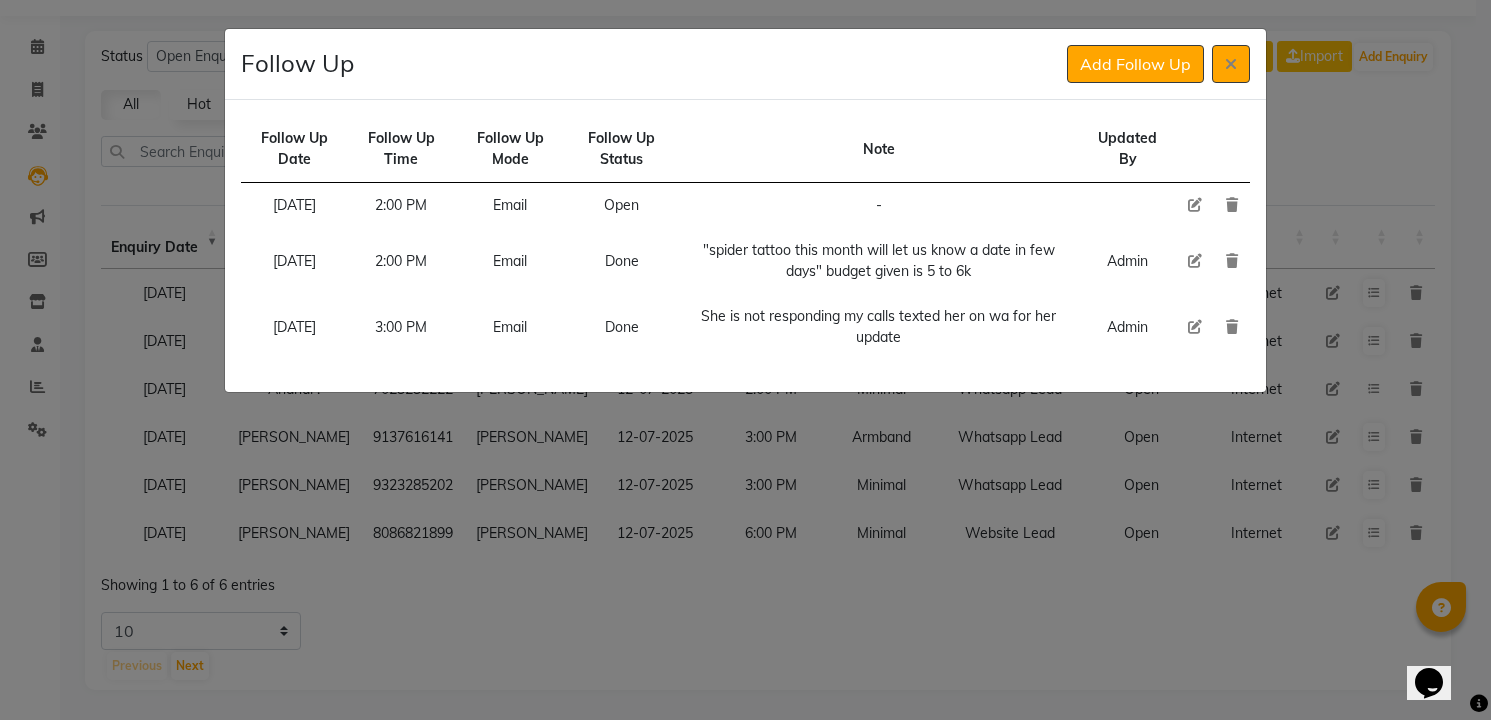 type 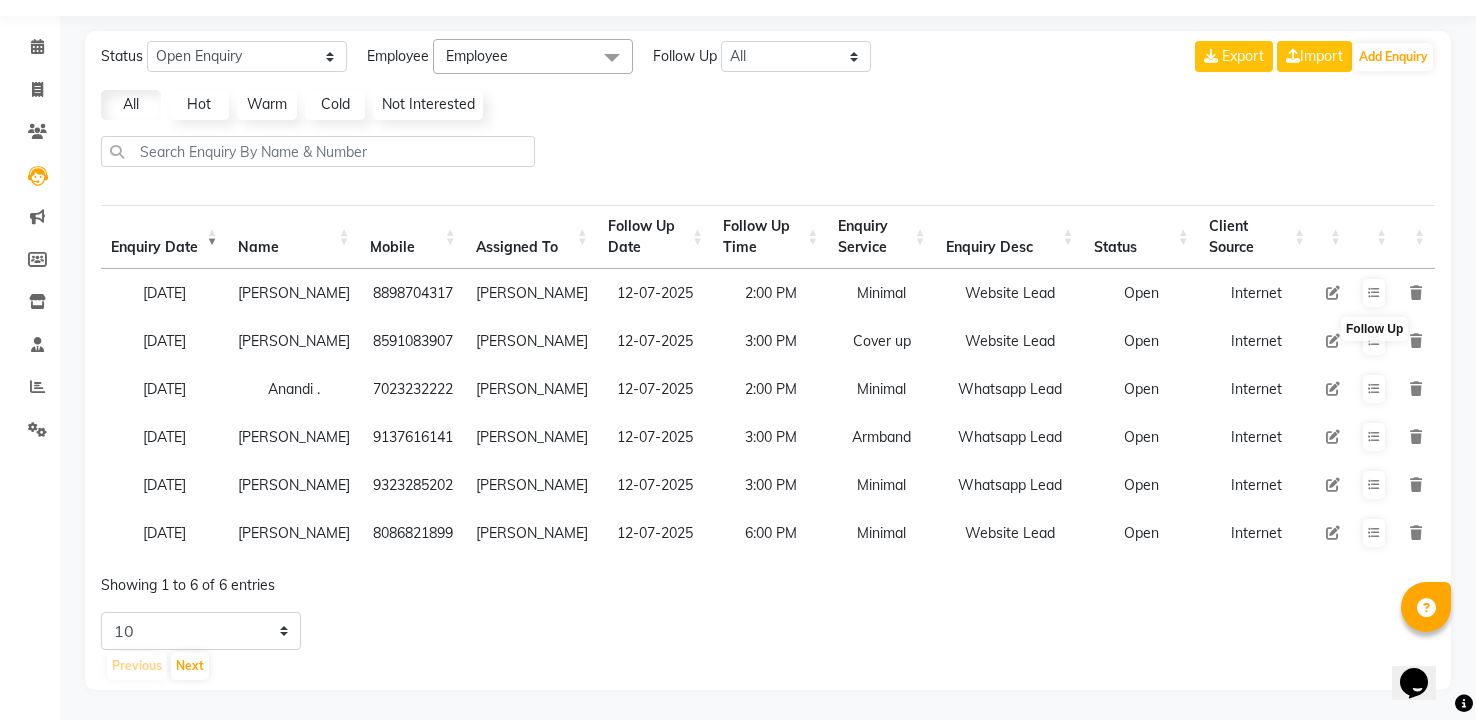click at bounding box center (1333, 485) 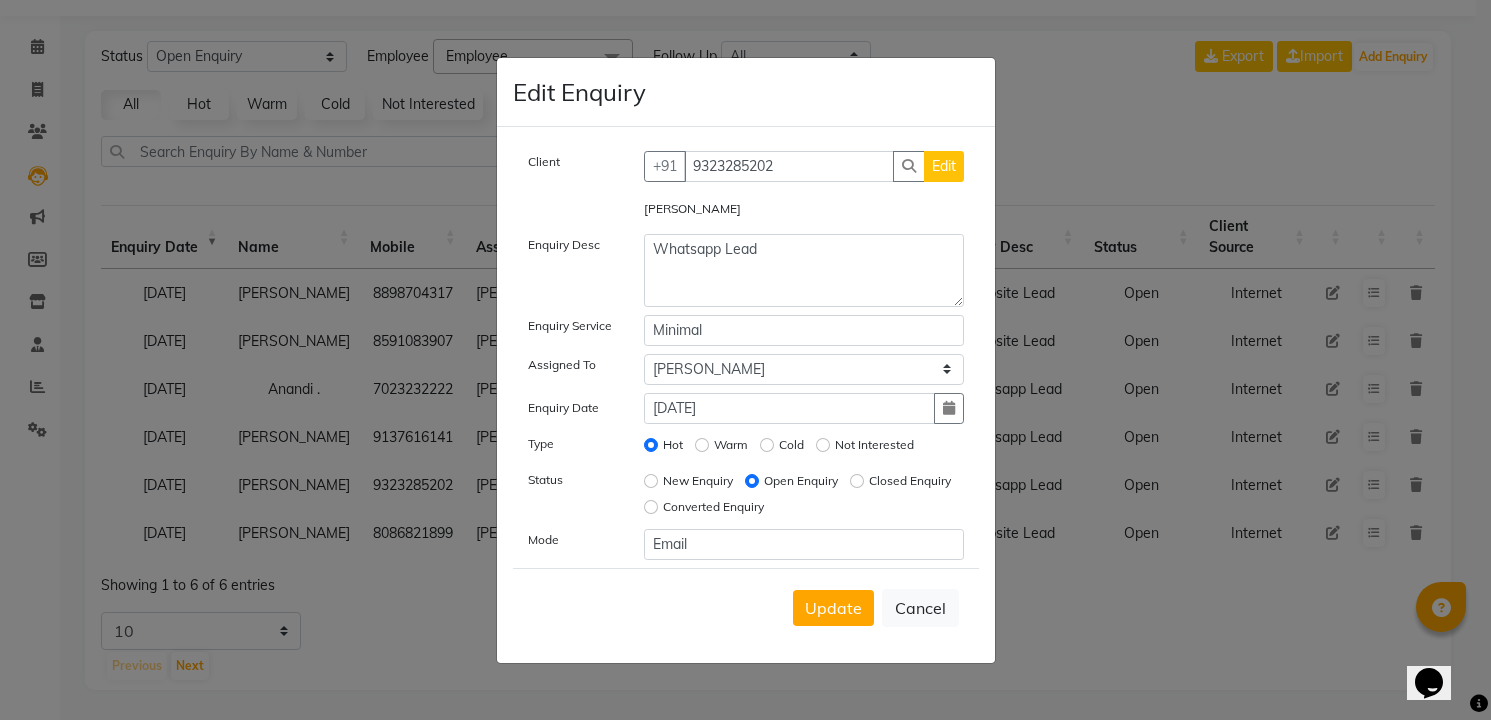 click on "Closed Enquiry" 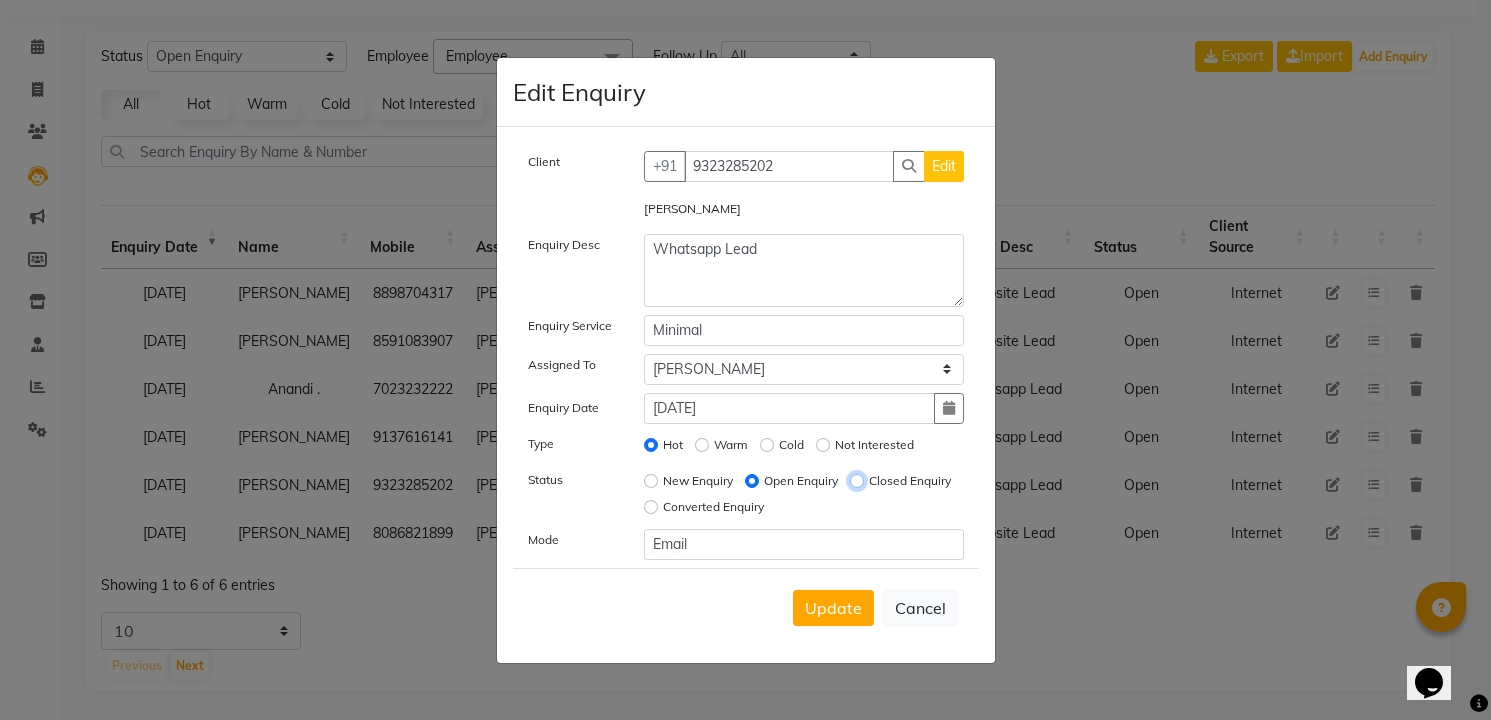 click on "Closed Enquiry" at bounding box center (857, 481) 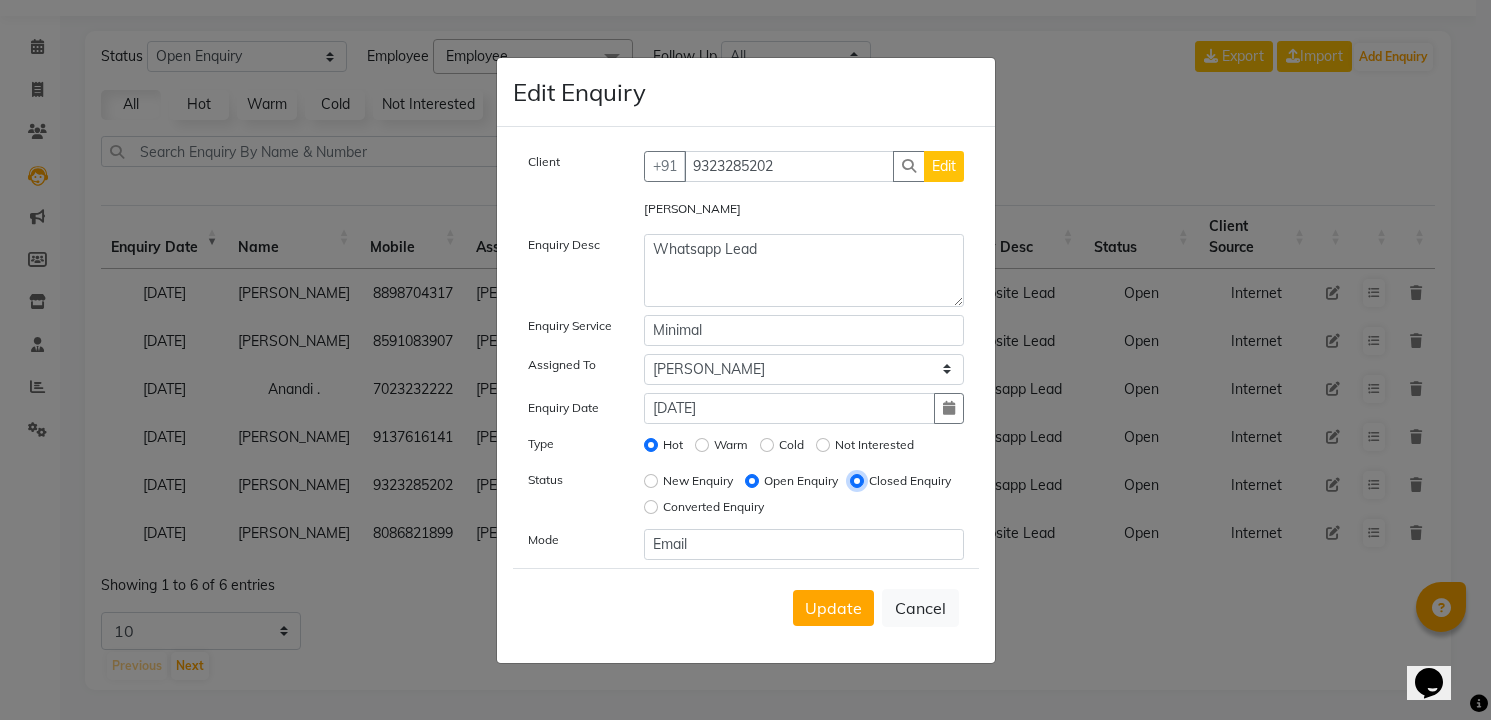 radio on "false" 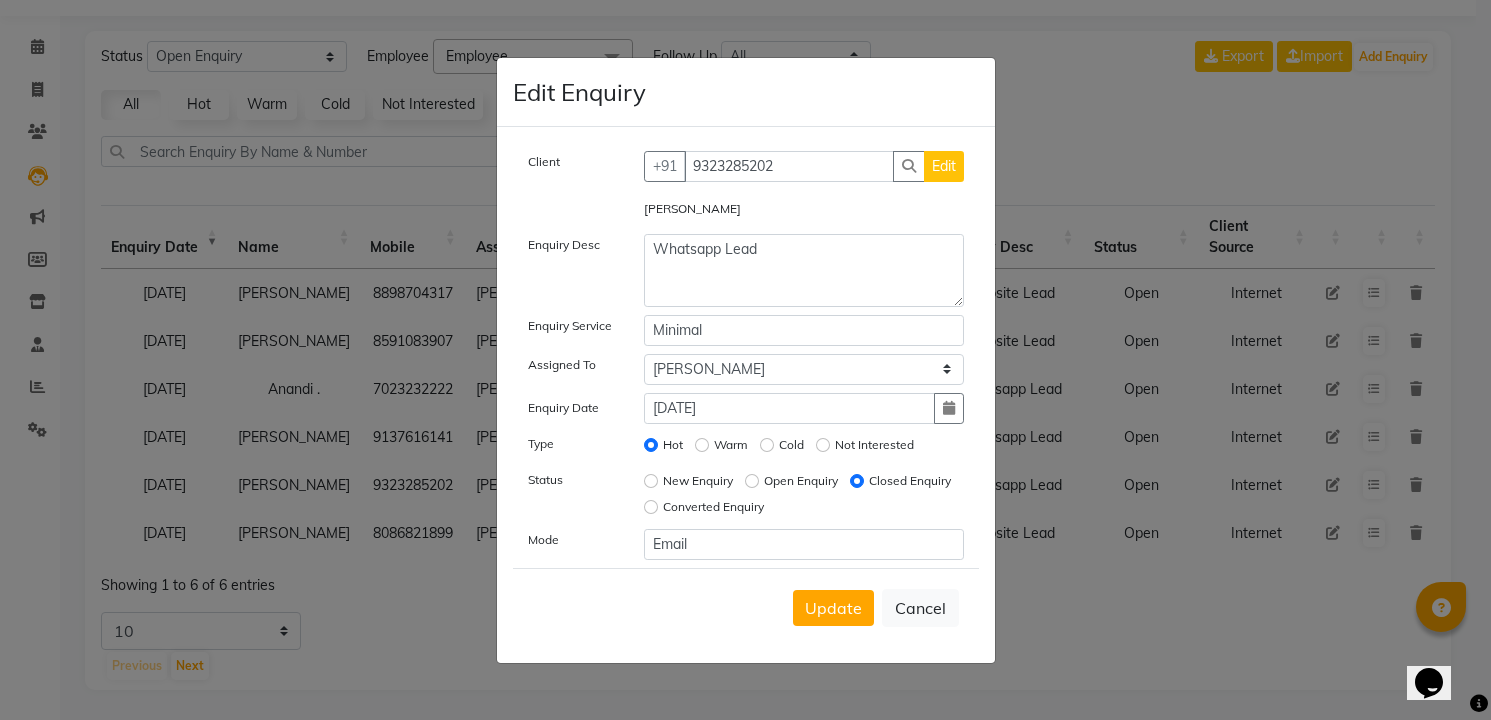 click on "Not Interested" 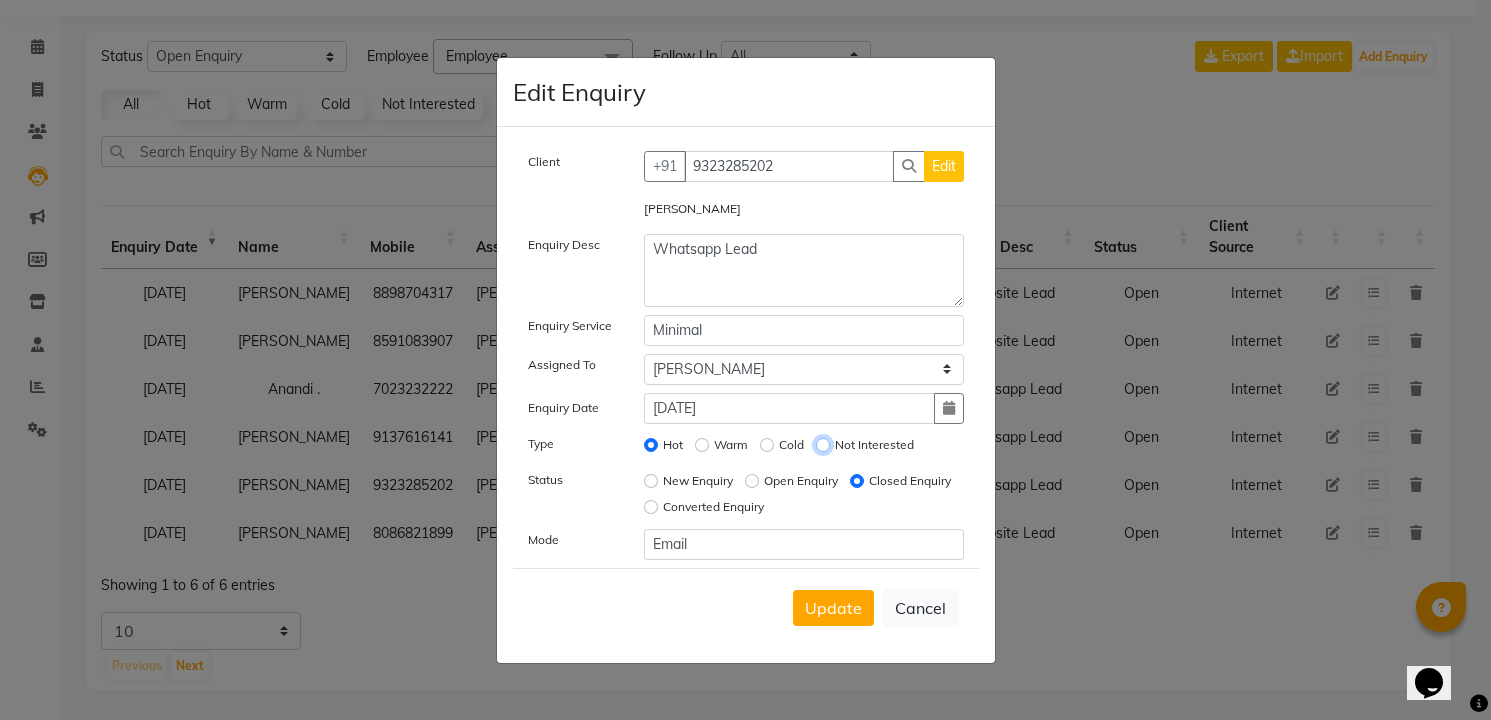 click on "Not Interested" at bounding box center (823, 445) 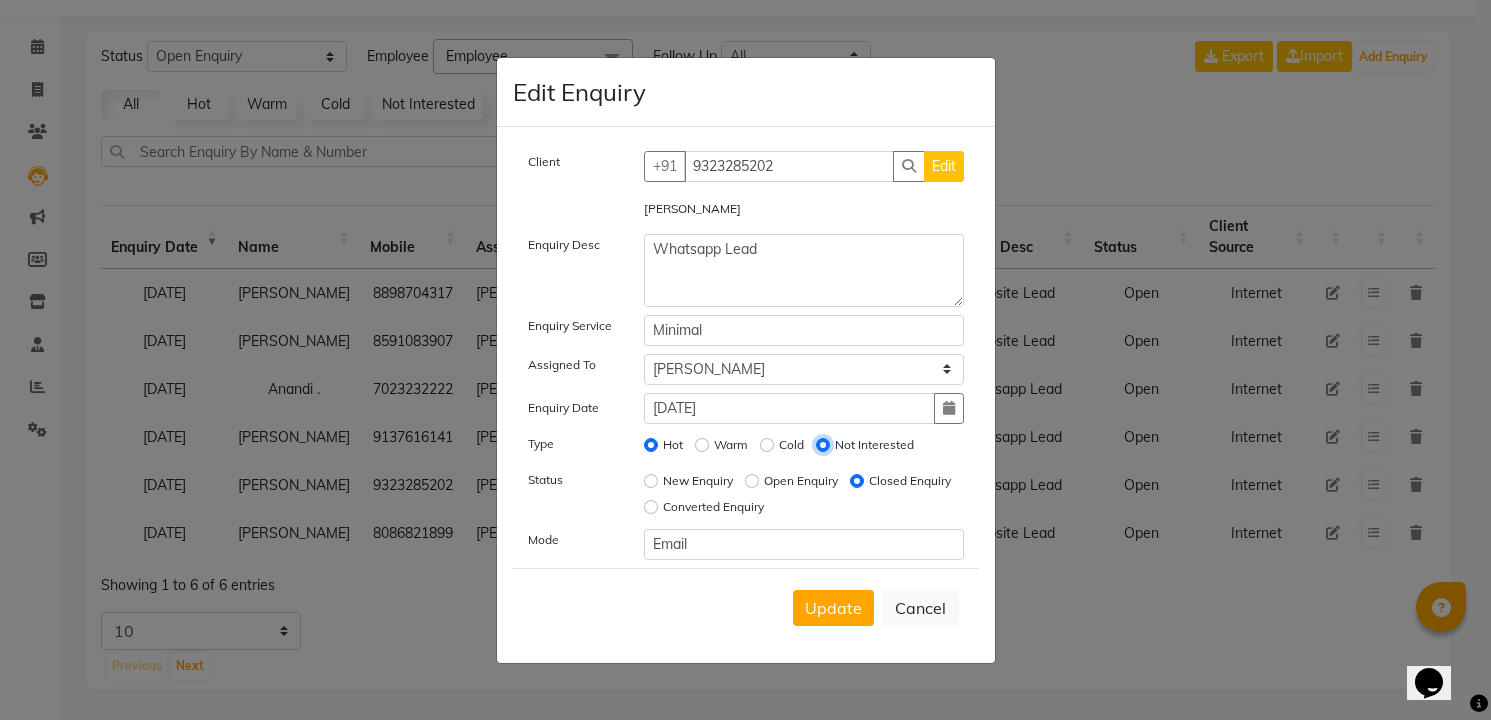 radio on "false" 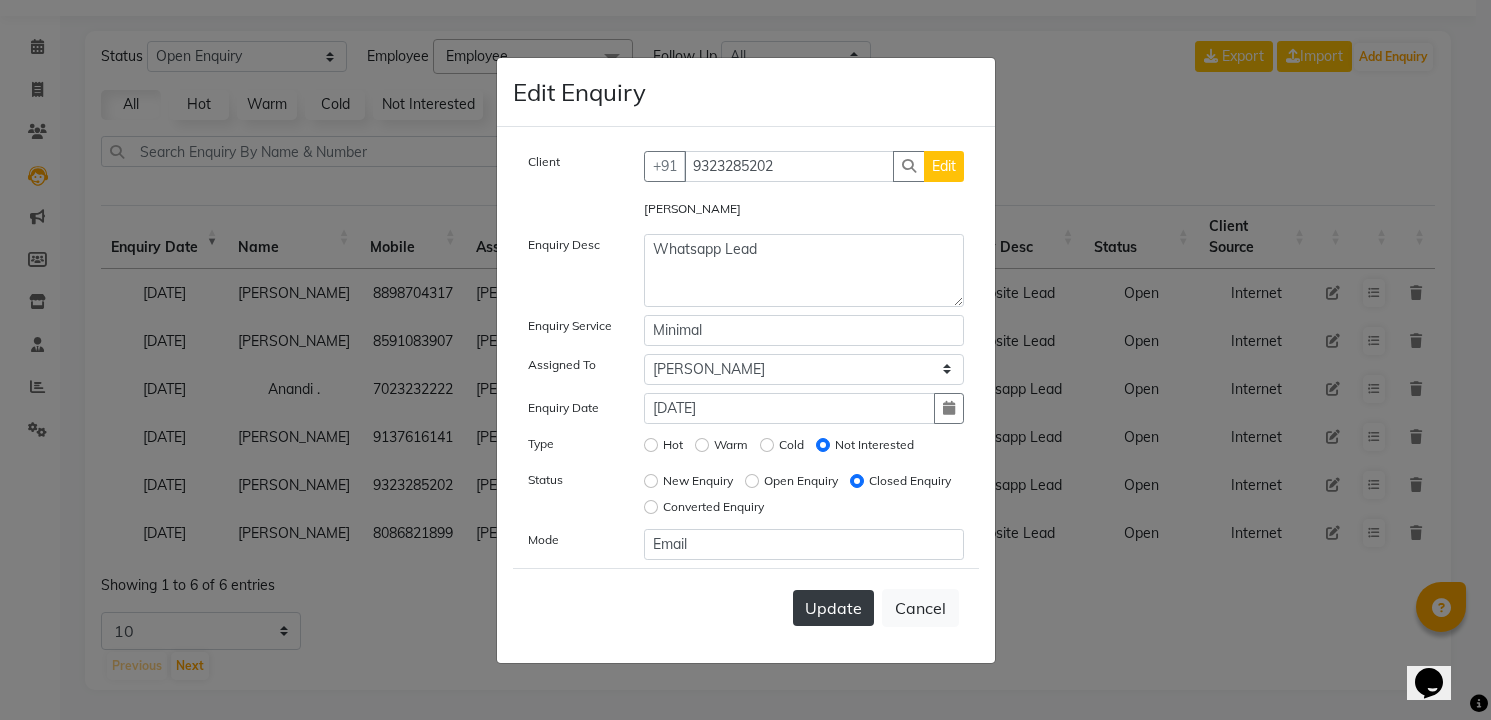 click on "Update" at bounding box center (833, 608) 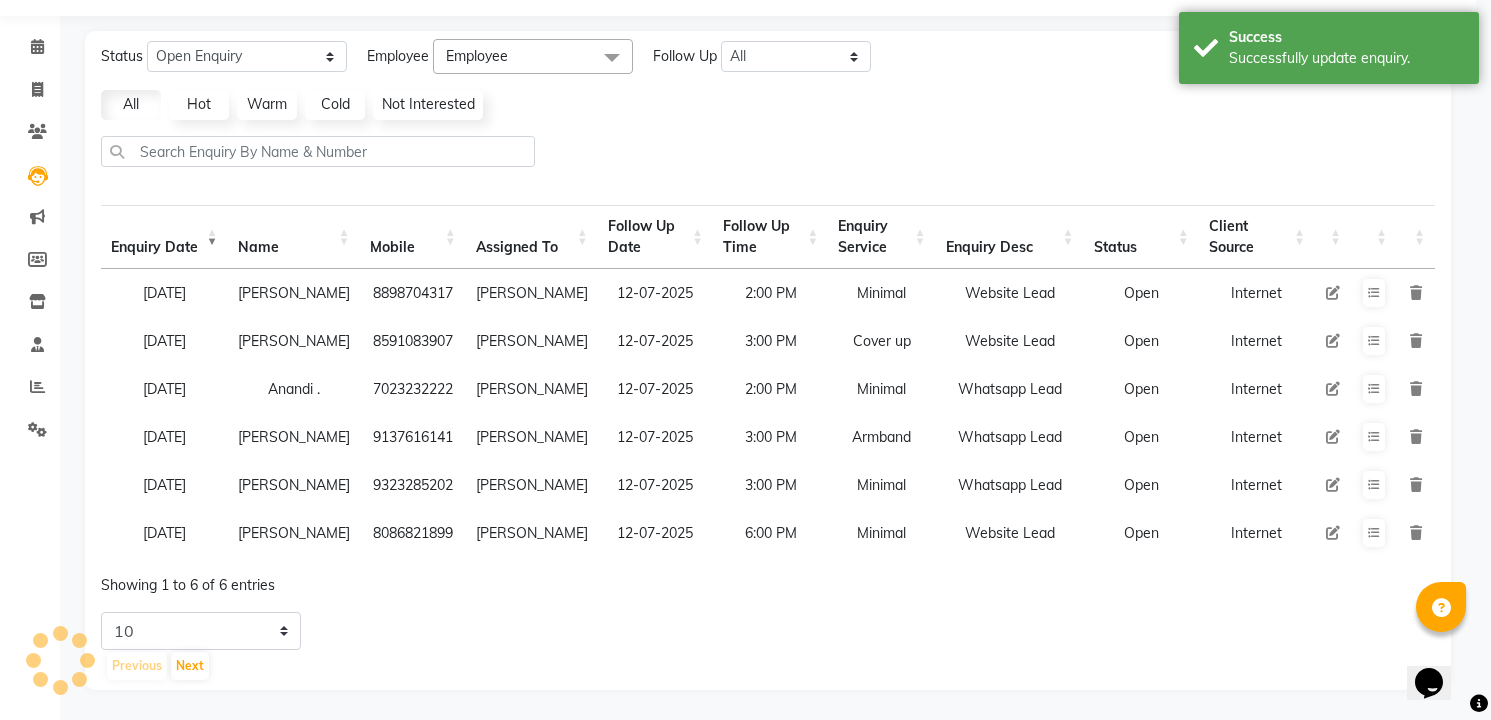 scroll, scrollTop: 0, scrollLeft: 0, axis: both 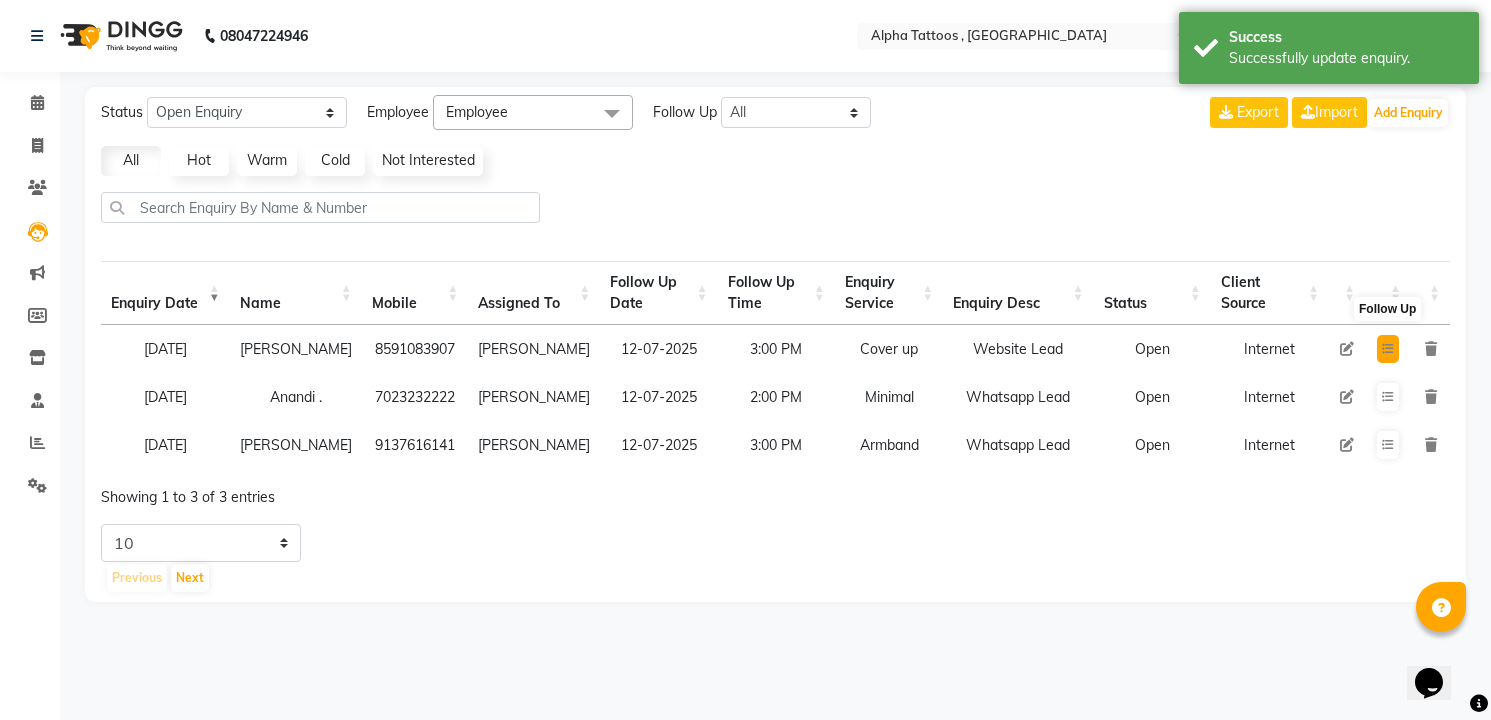 click at bounding box center (1388, 349) 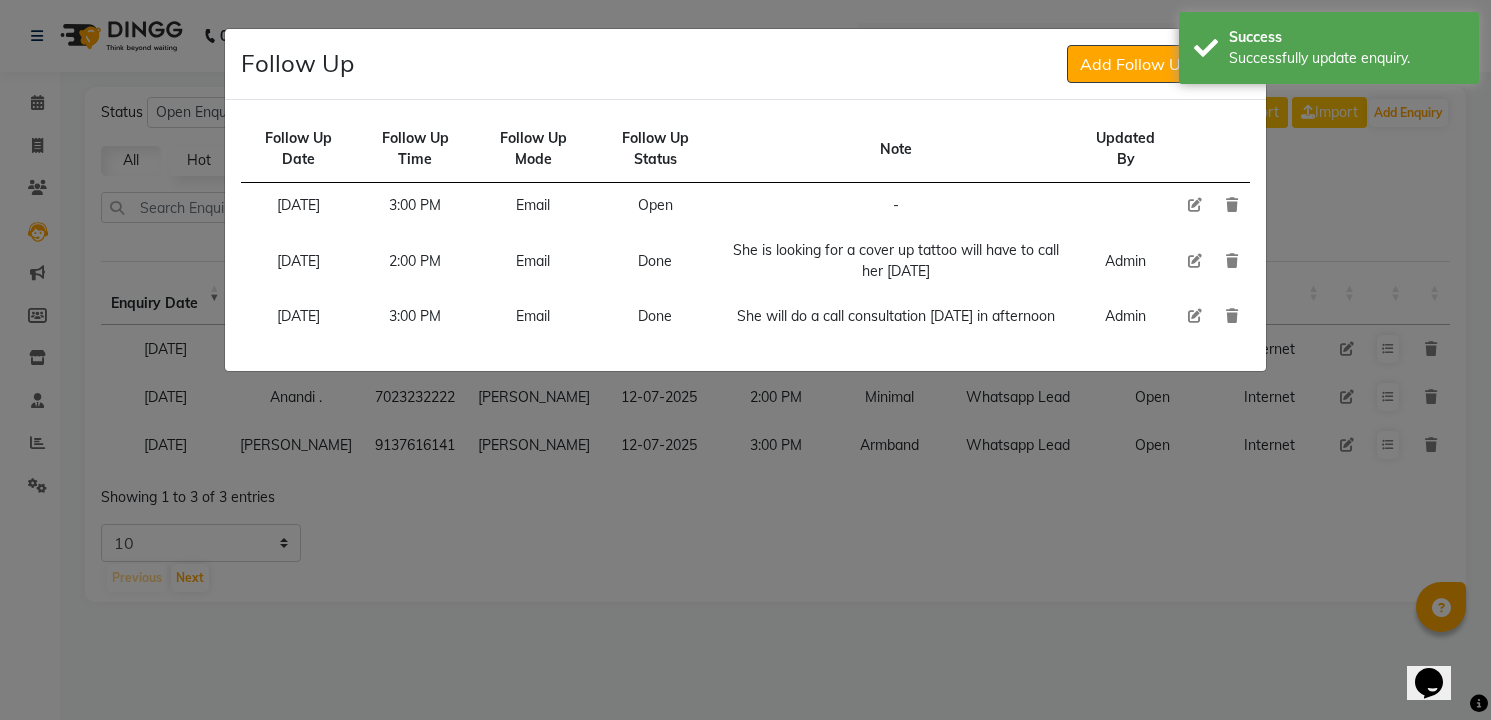 click 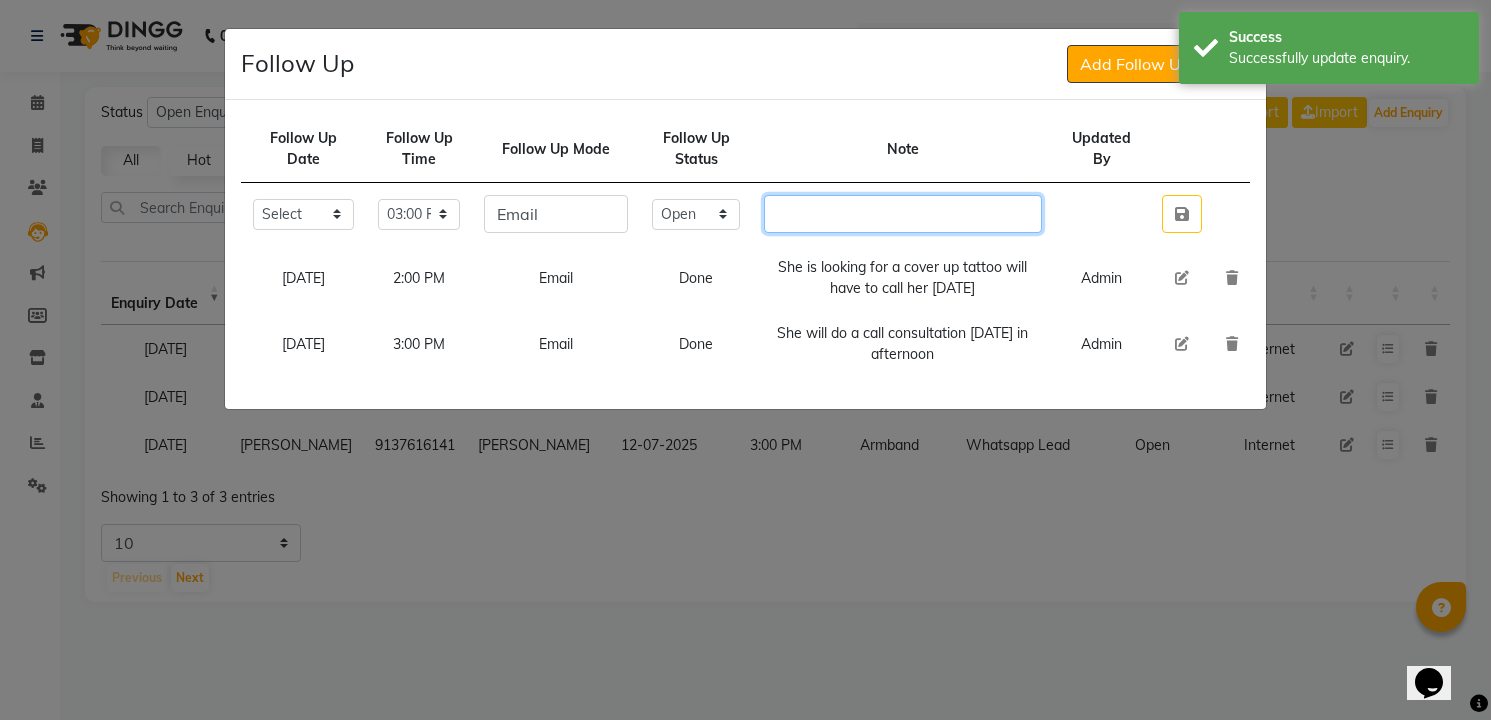 click 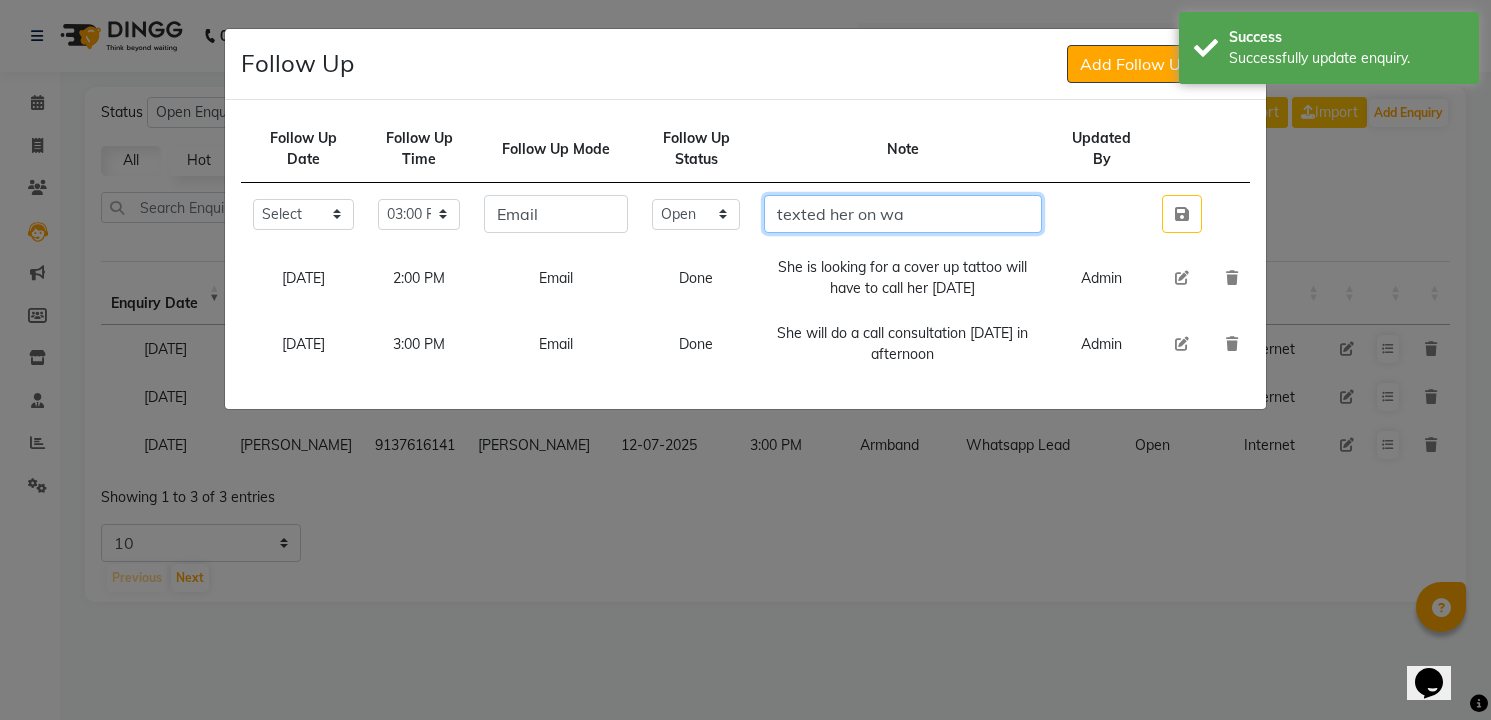 type on "texted her on wa" 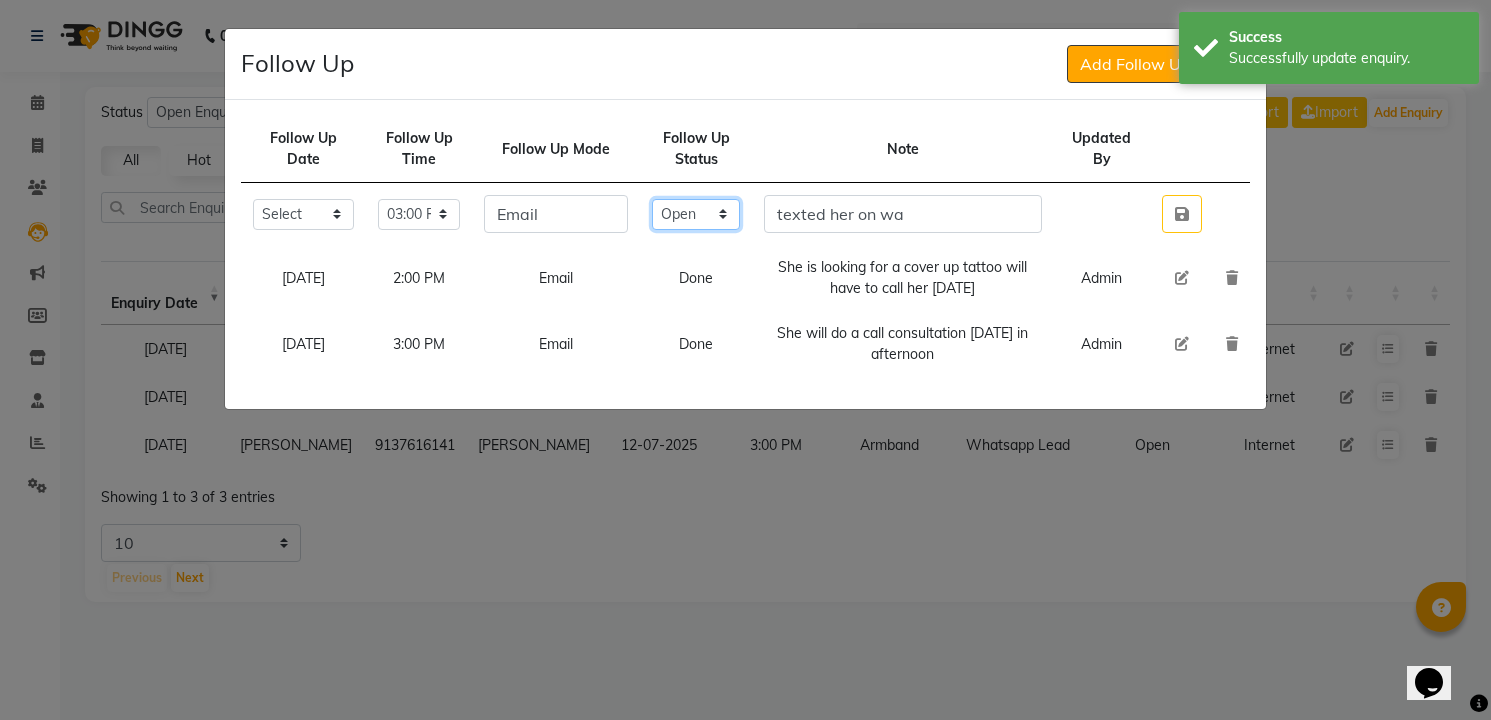 click on "Select Open Pending Done" 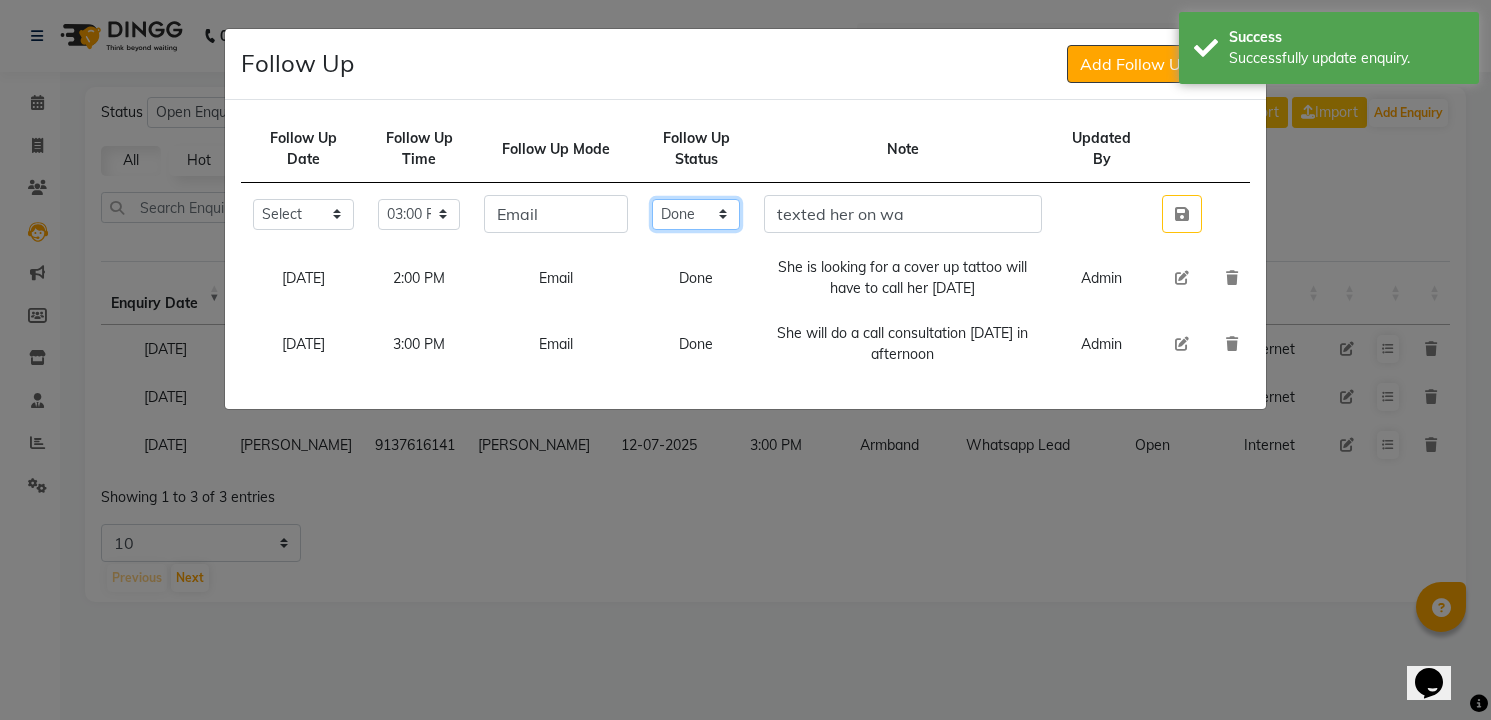 click on "Select Open Pending Done" 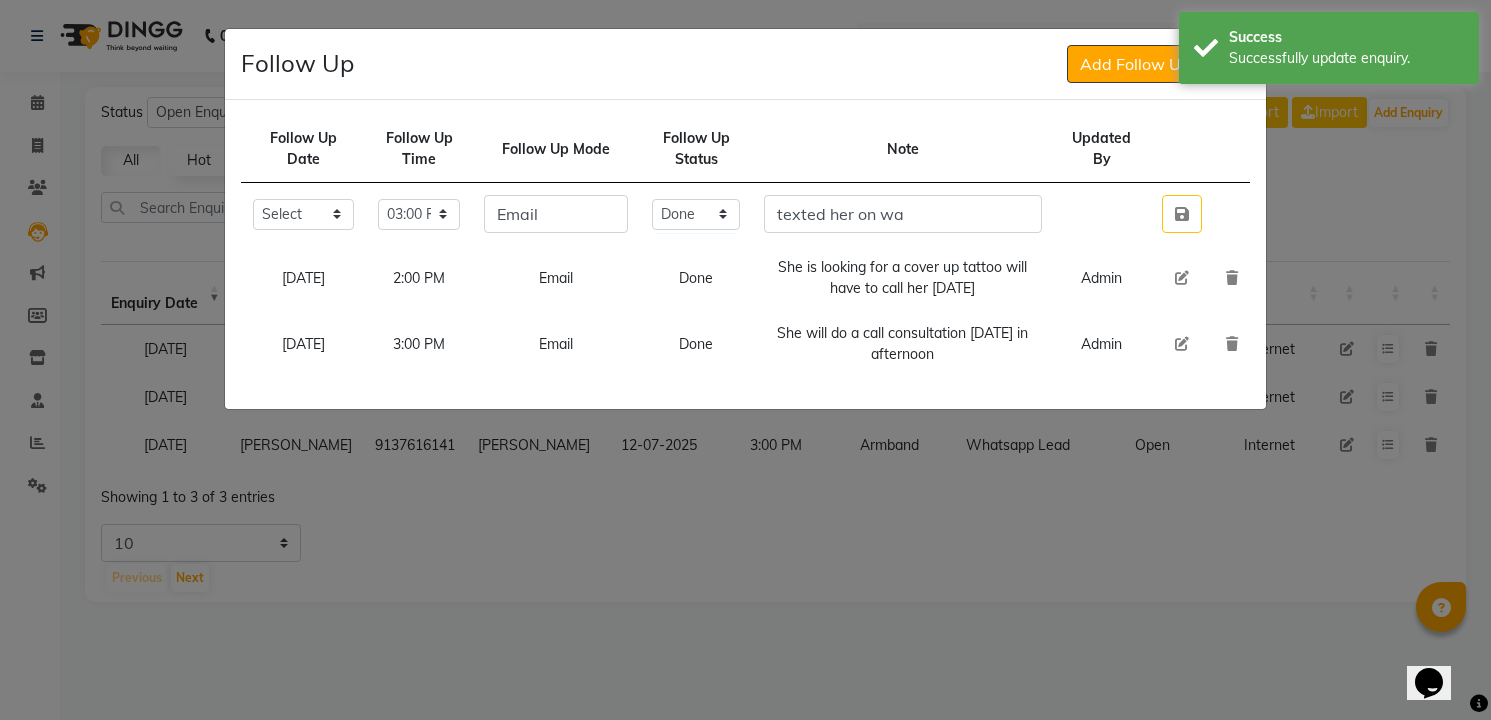 type 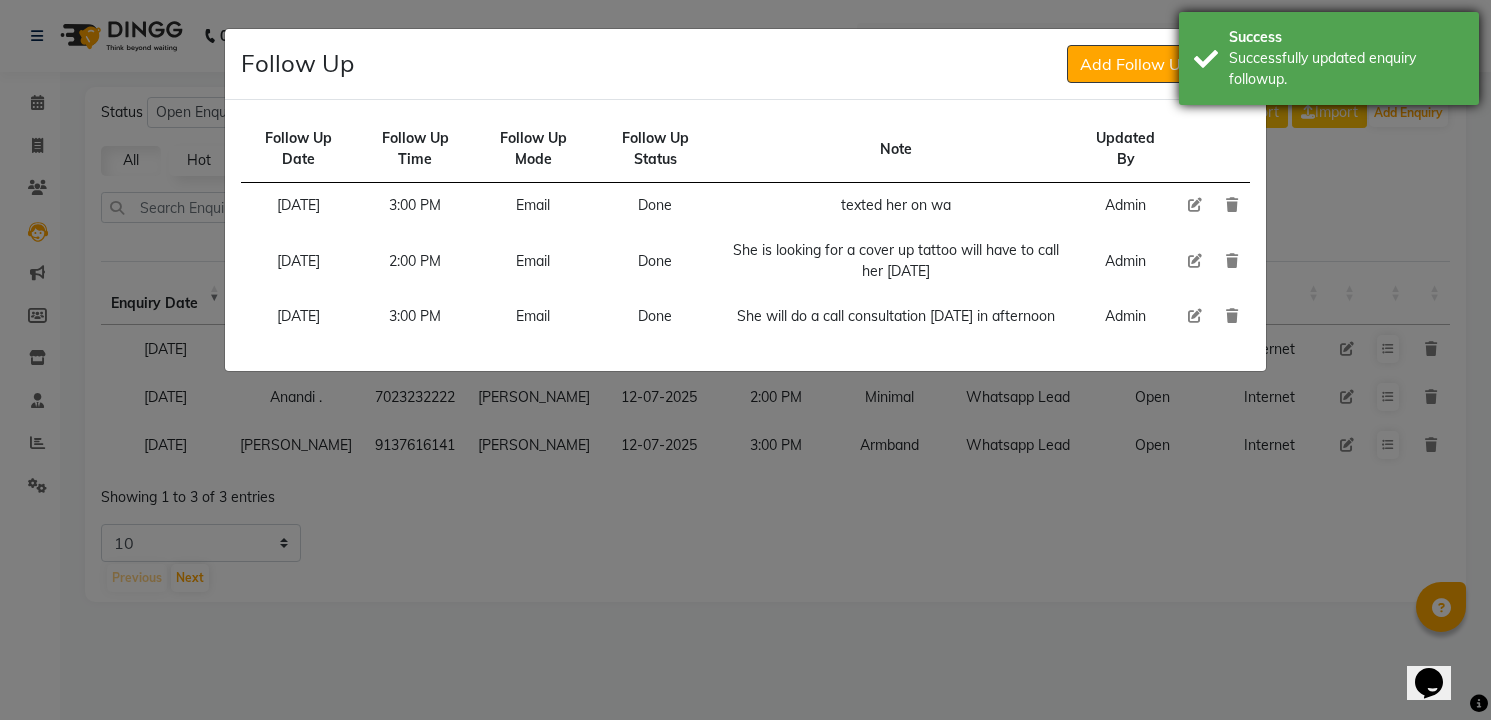 click on "Successfully updated enquiry followup." at bounding box center [1346, 69] 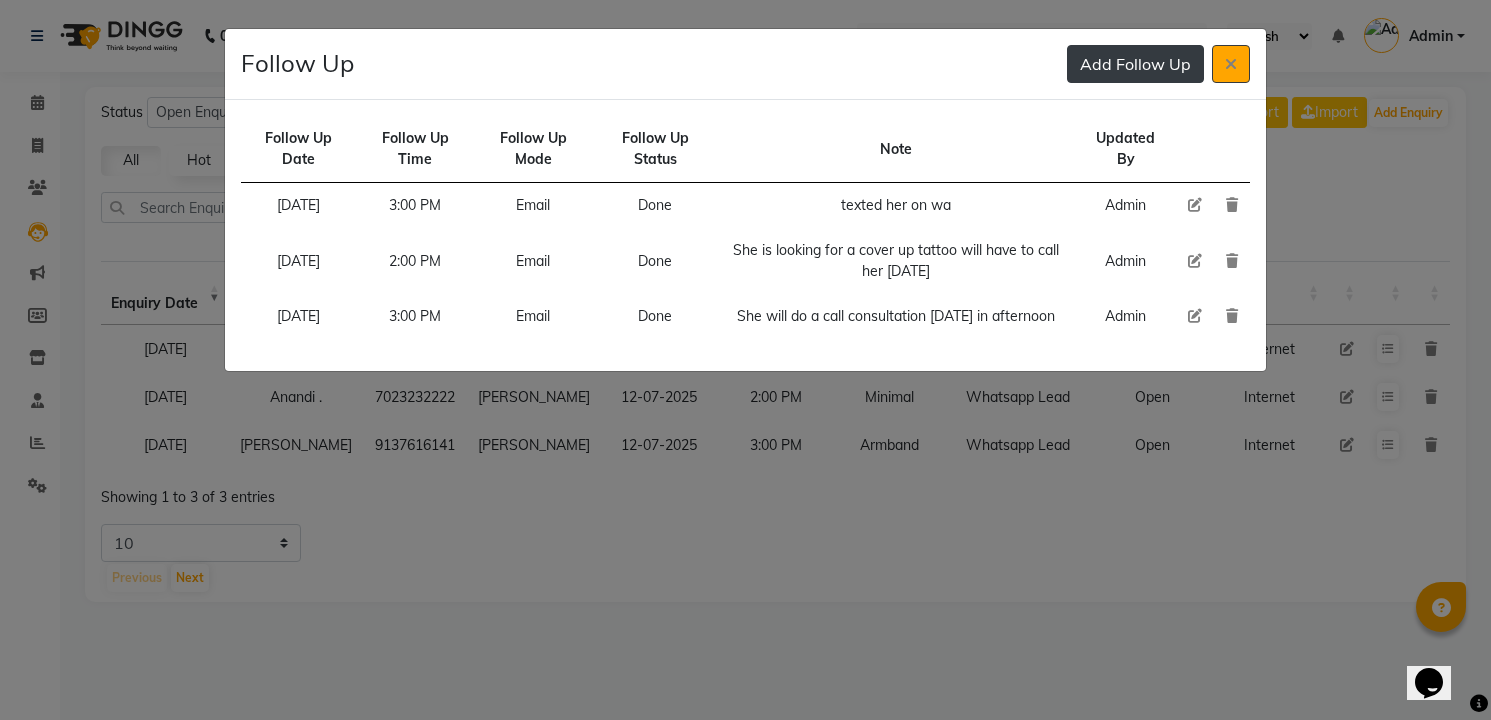 click on "Add Follow Up" 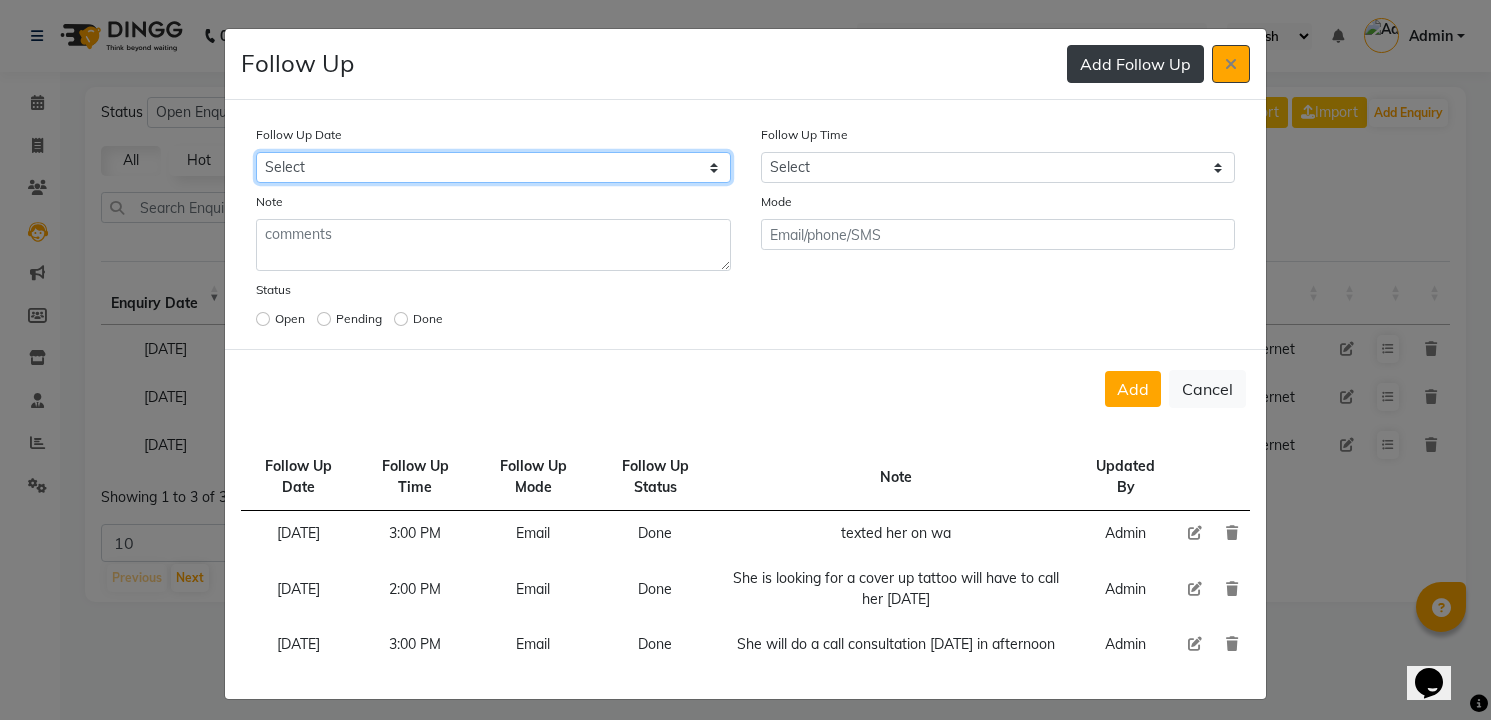 select on "[DATE]" 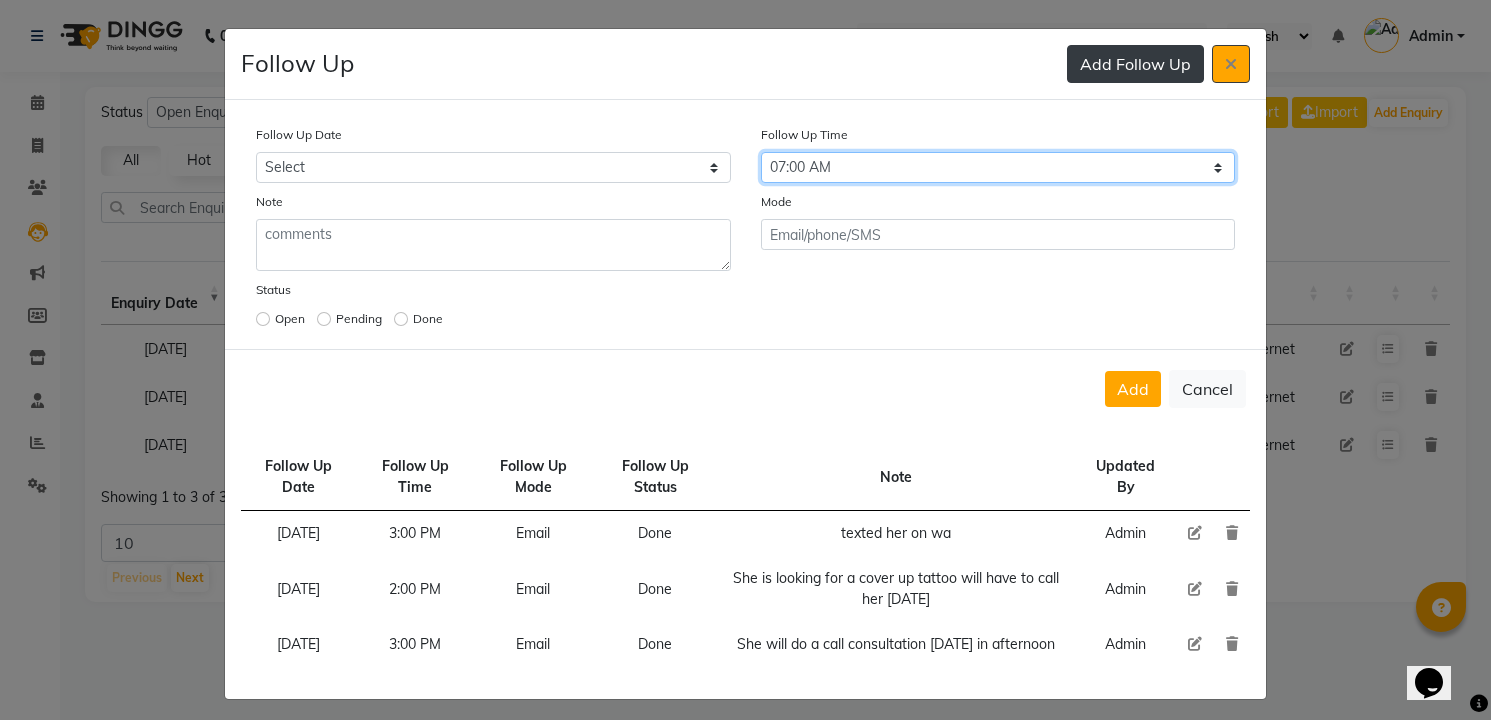 select on "900" 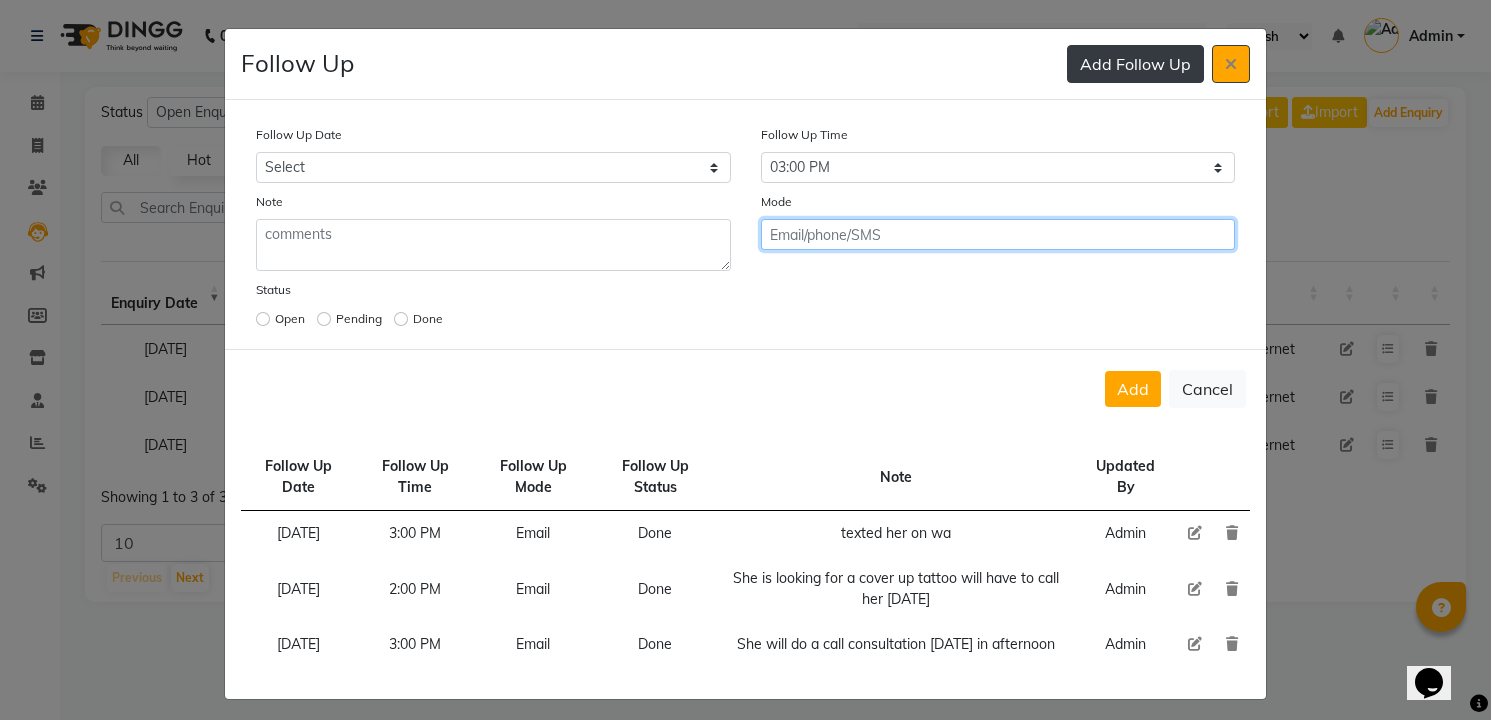 click on "Add" 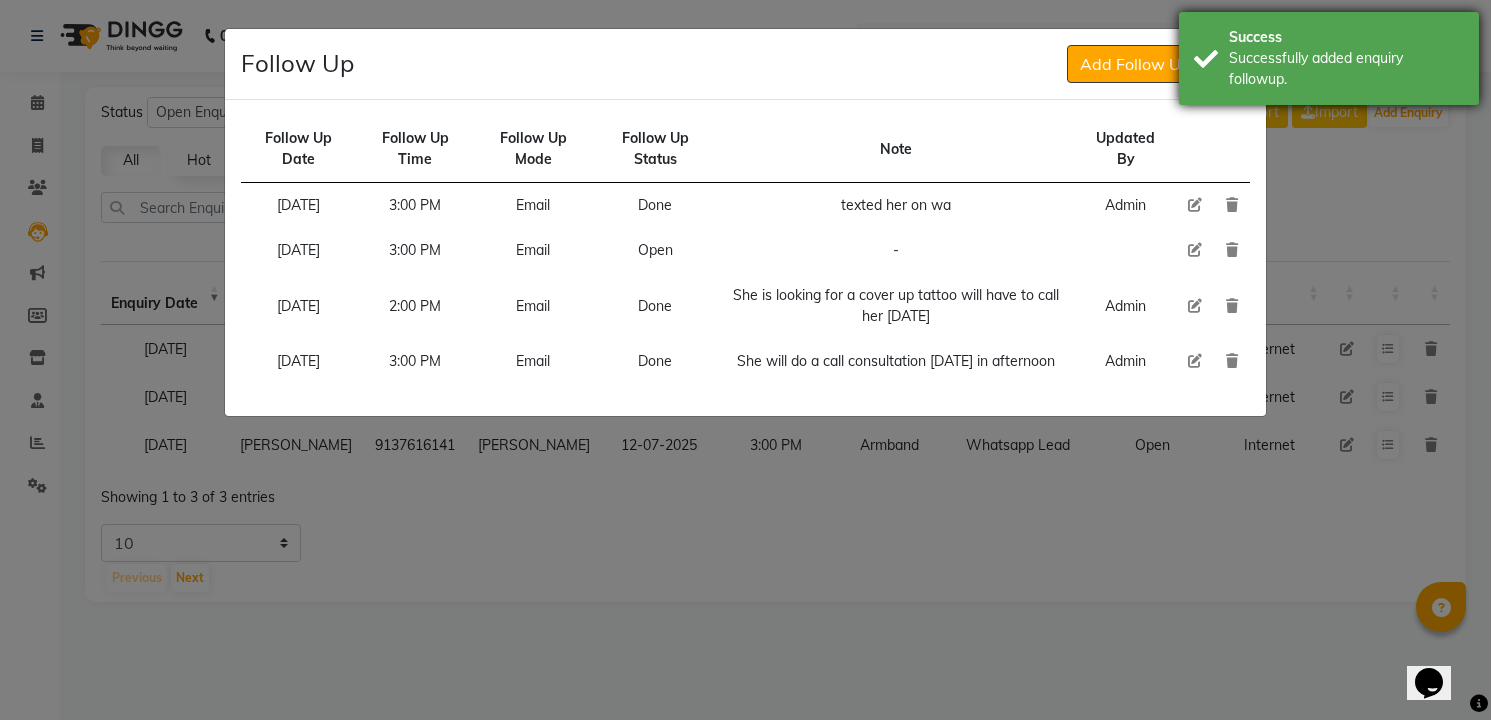 drag, startPoint x: 1383, startPoint y: 22, endPoint x: 1236, endPoint y: 90, distance: 161.96605 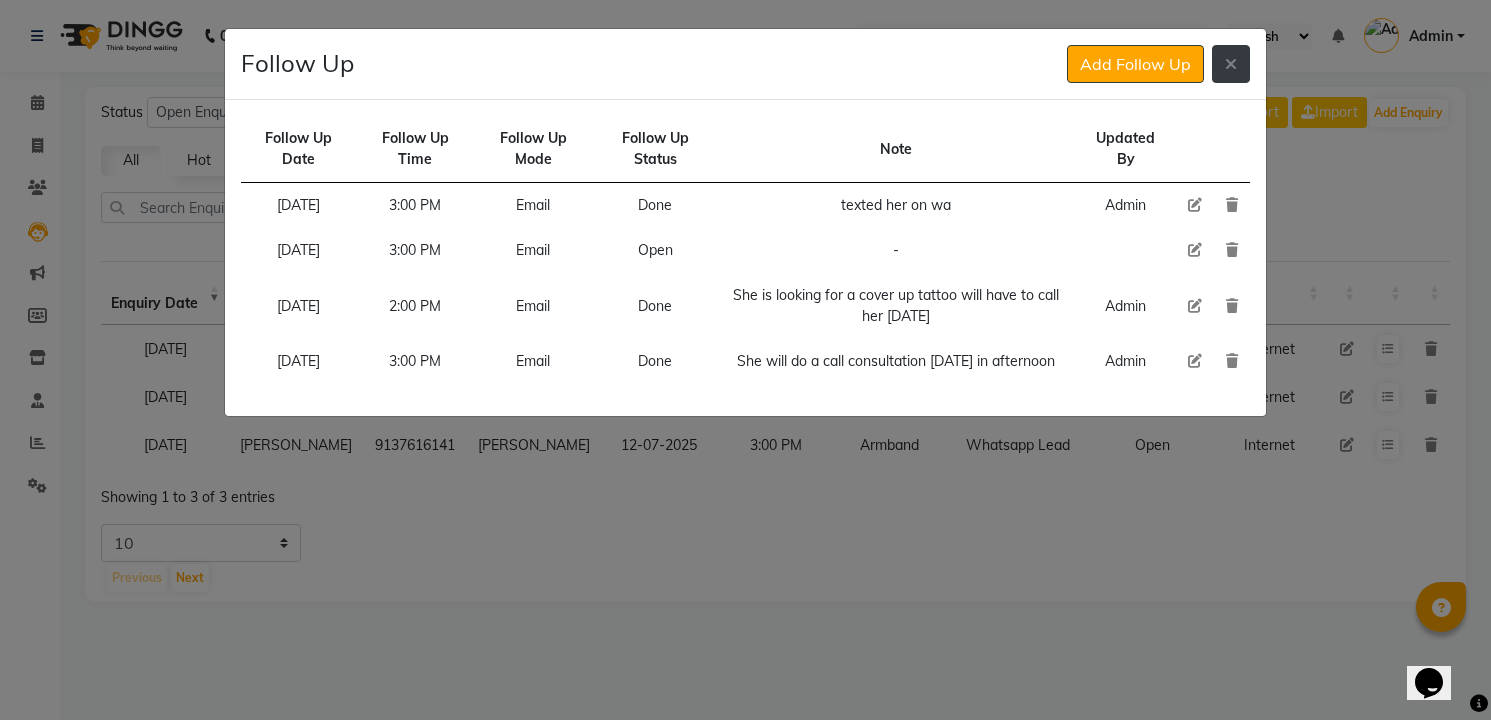 click 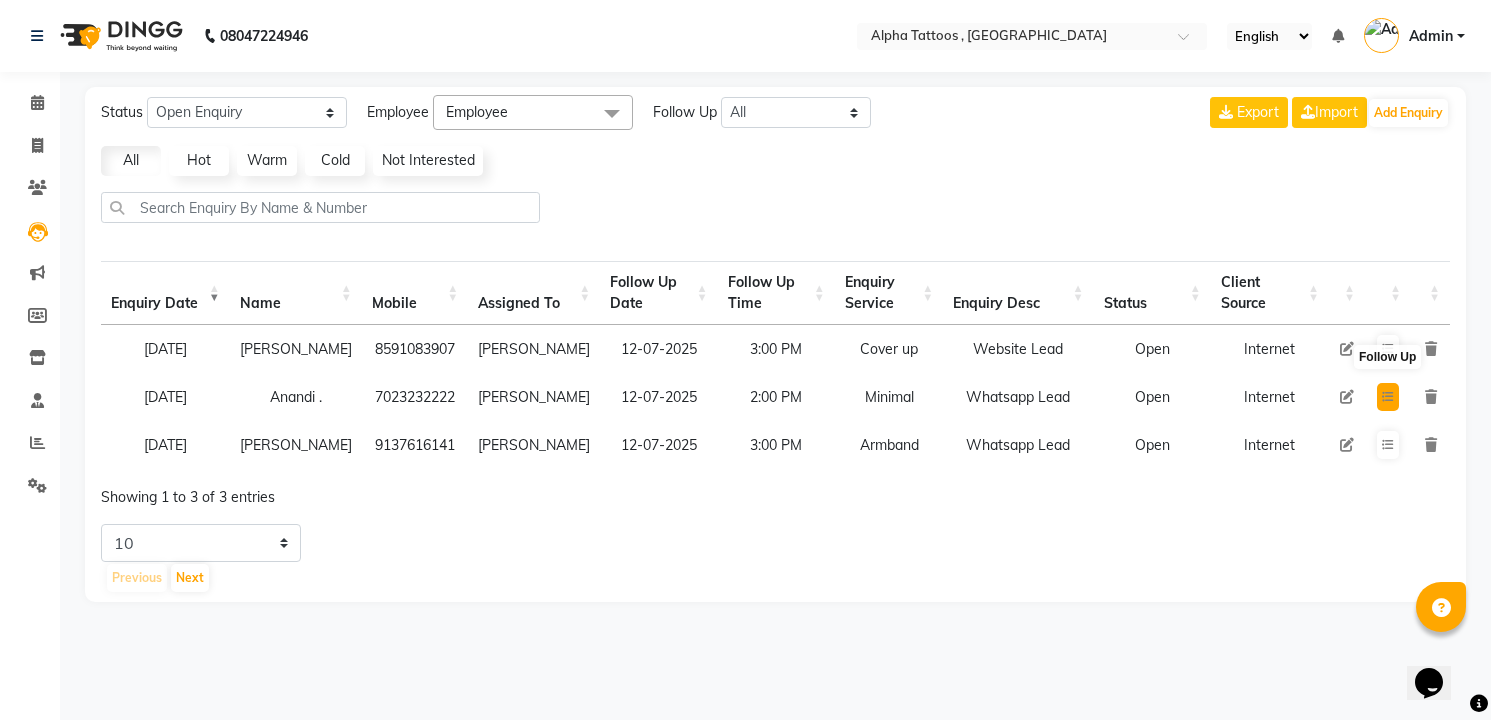click at bounding box center [1388, 397] 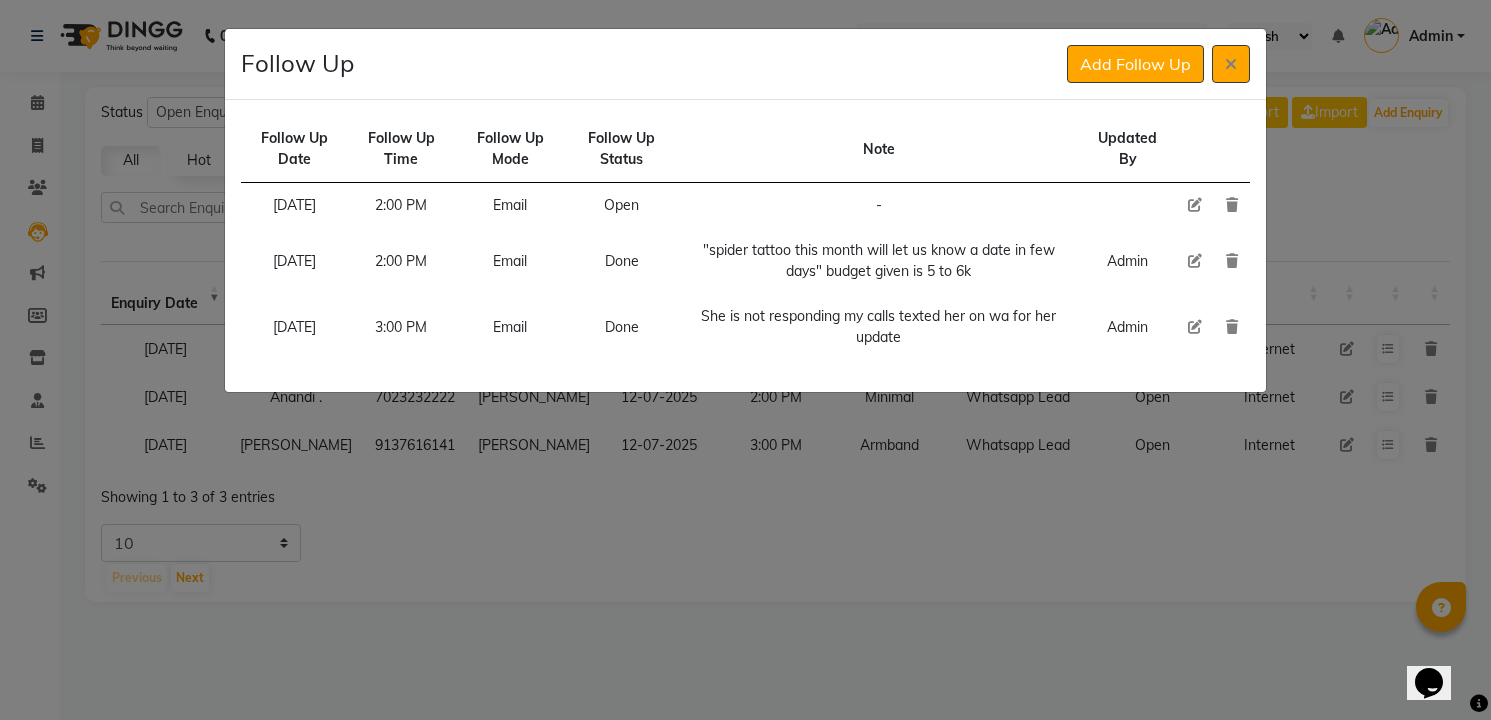 click 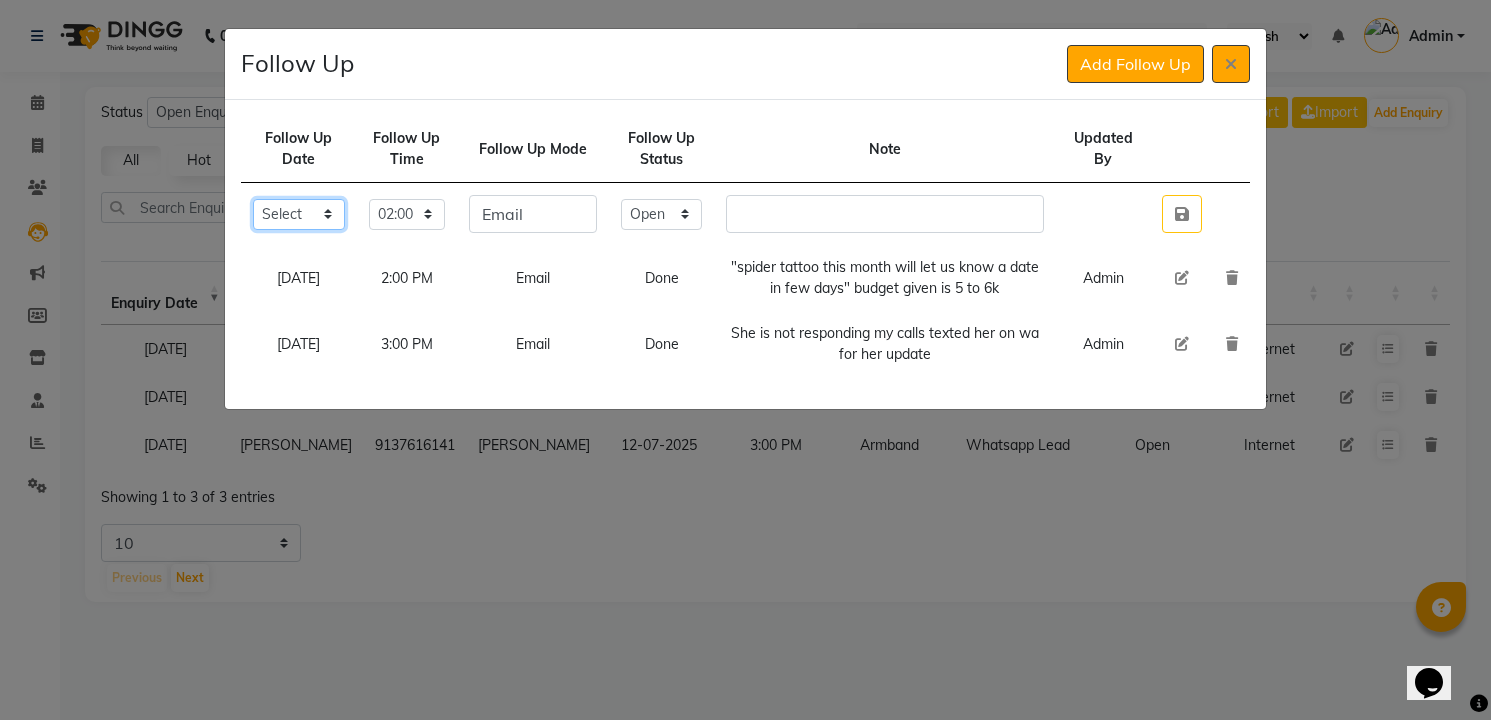 click on "Select [DATE] [DATE] [DATE] ([DATE]) [DATE] ([DATE]) [DATE] ([DATE]) [DATE] ([DATE]) [DATE] ([DATE]) [DATE] ([DATE]) [DATE] ([DATE]) [DATE] ([DATE]) [DATE] ([DATE]) [DATE] ([DATE]) Custom Date" at bounding box center (299, 214) 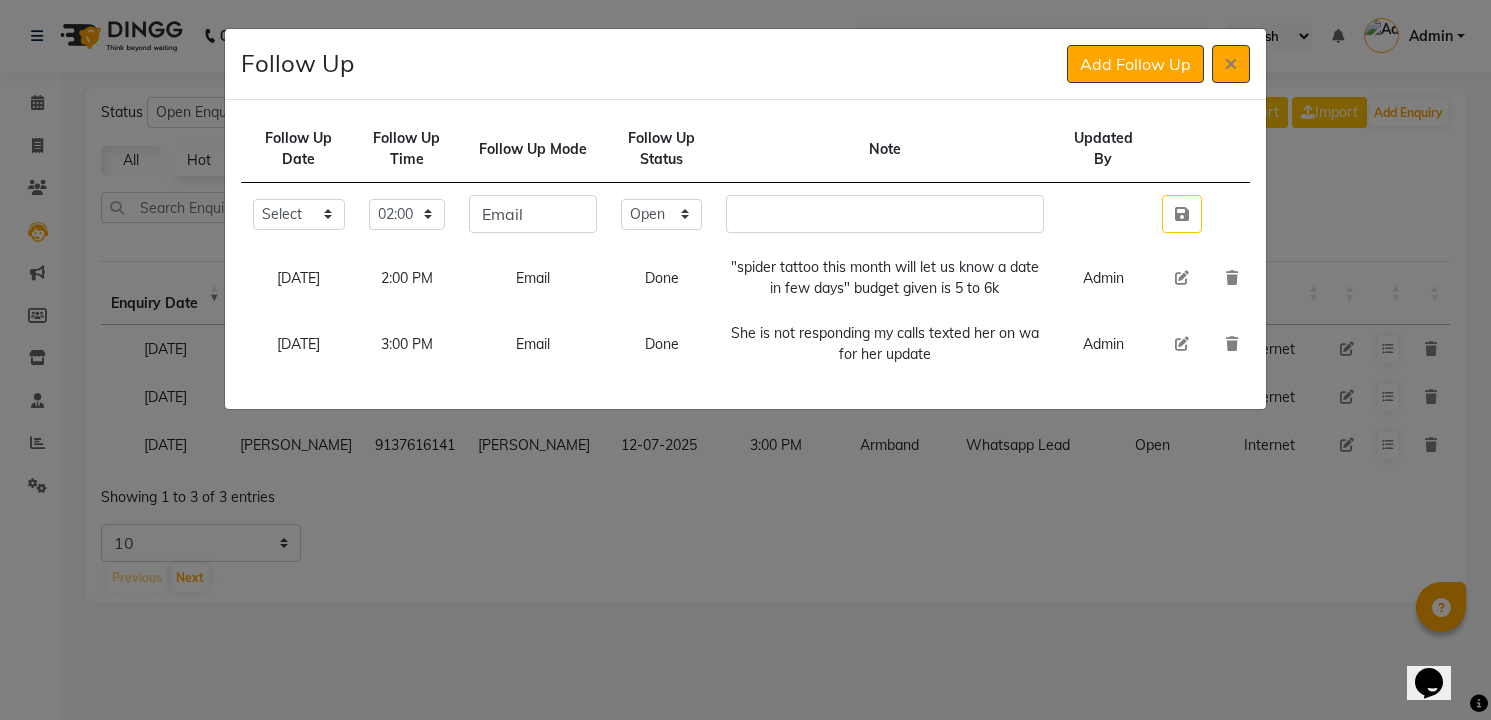 click 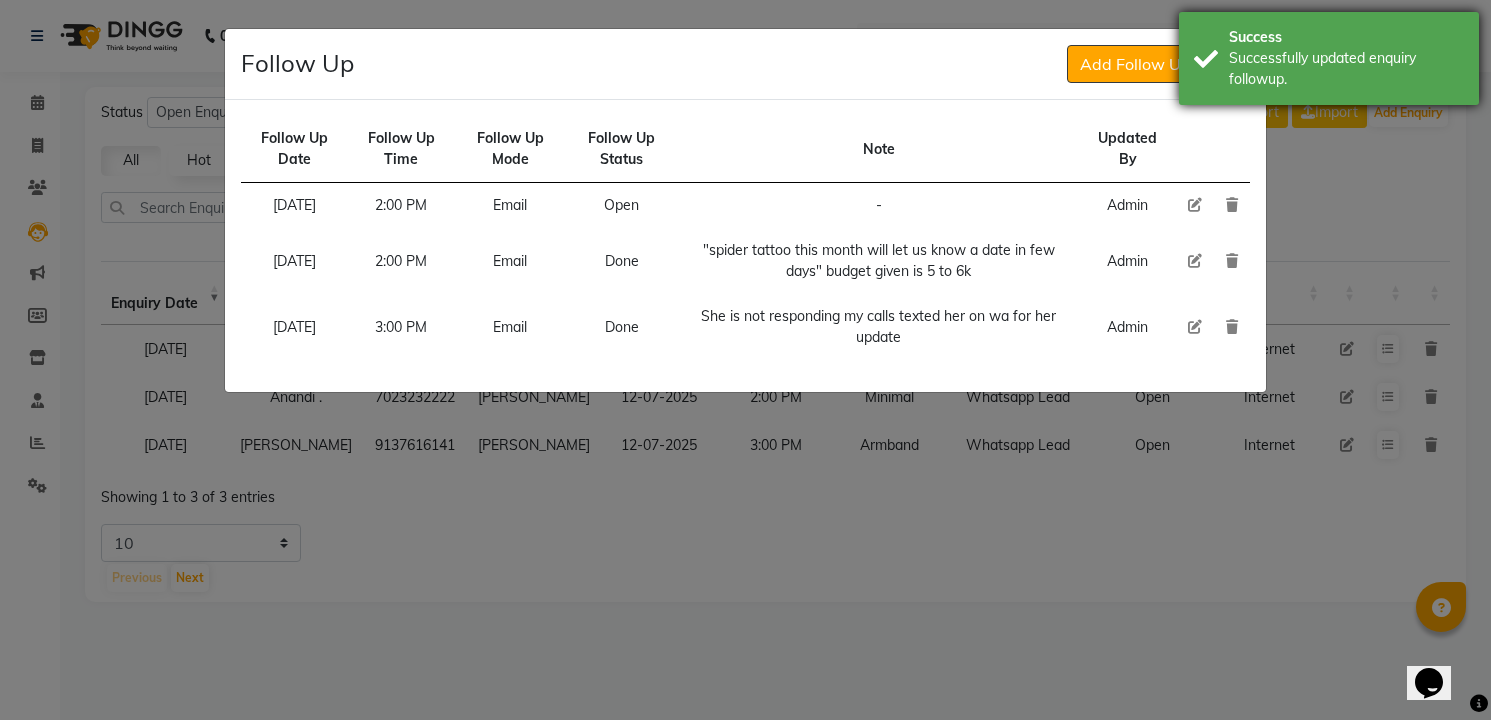 click on "Successfully updated enquiry followup." at bounding box center [1346, 69] 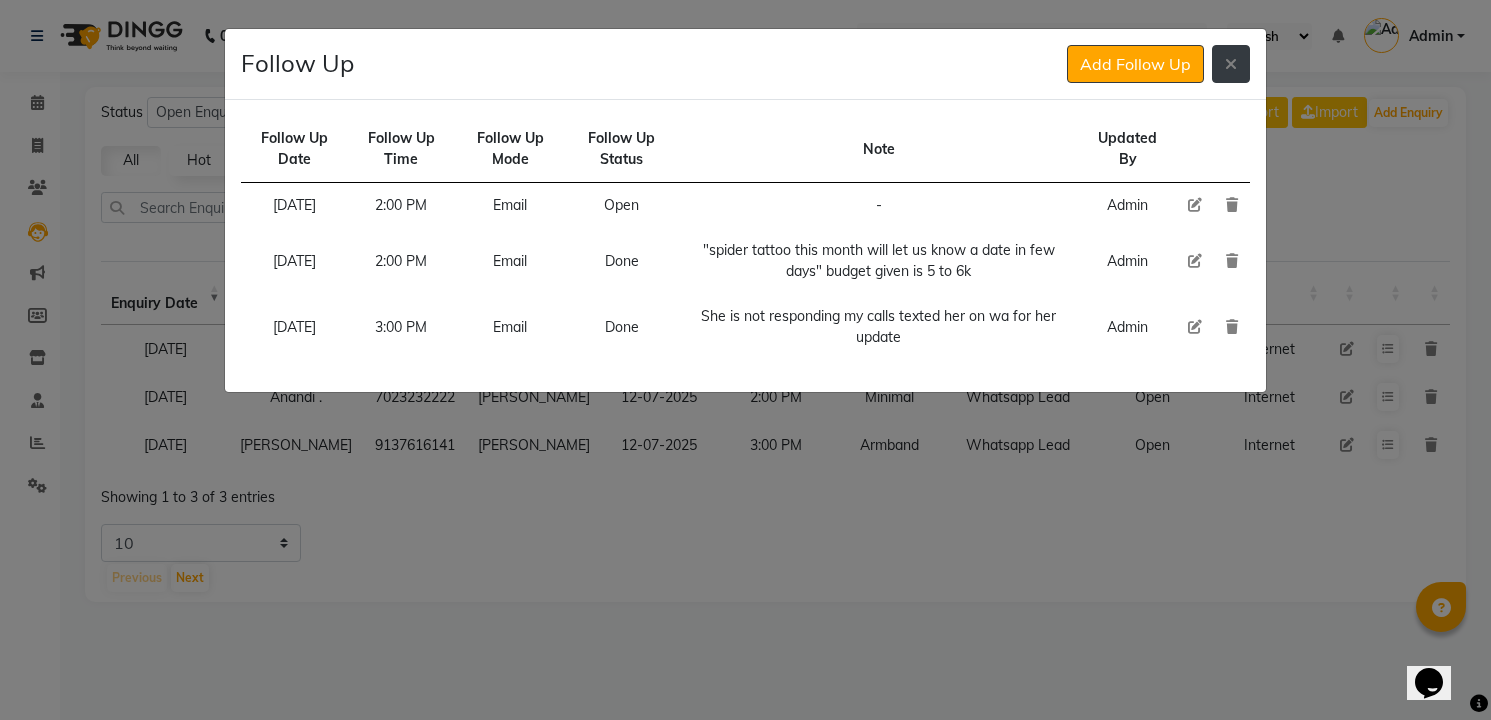 click 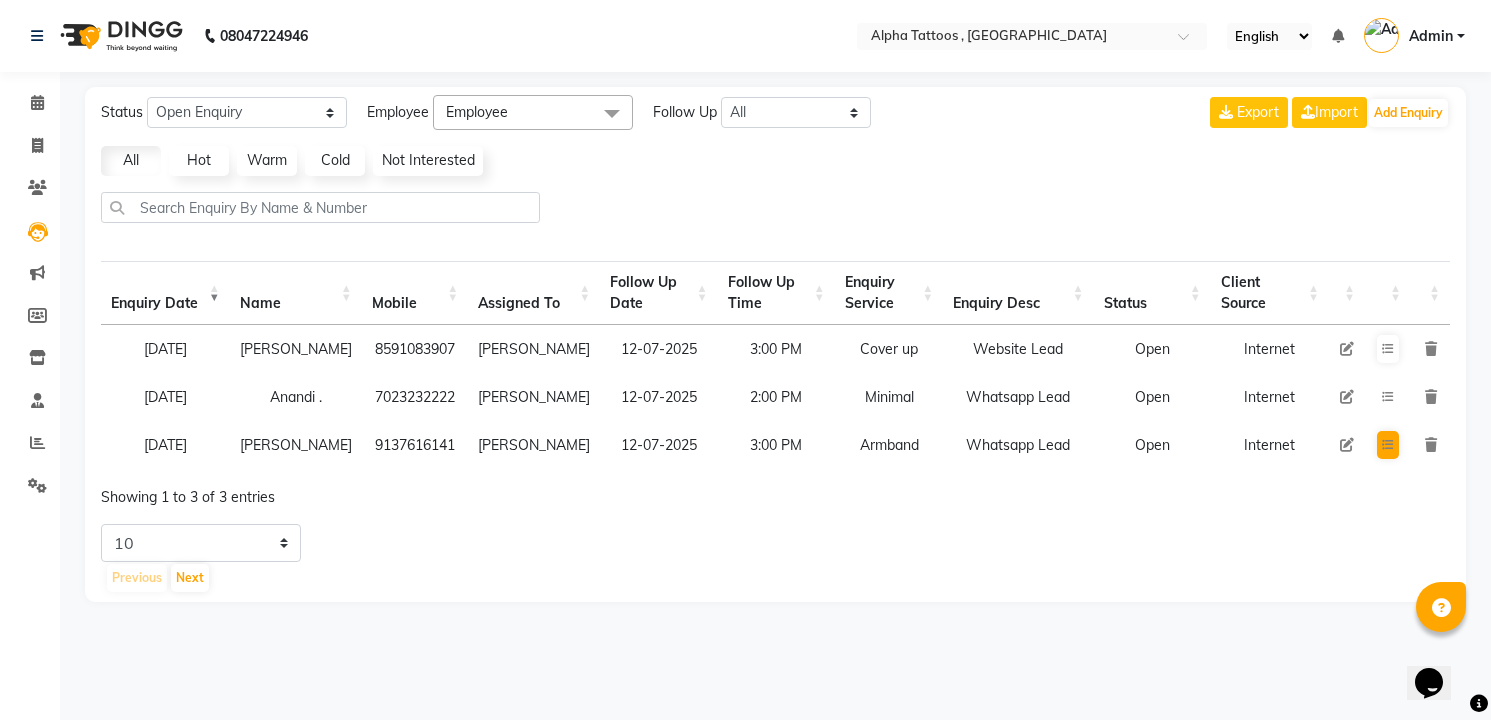 click at bounding box center [1388, 397] 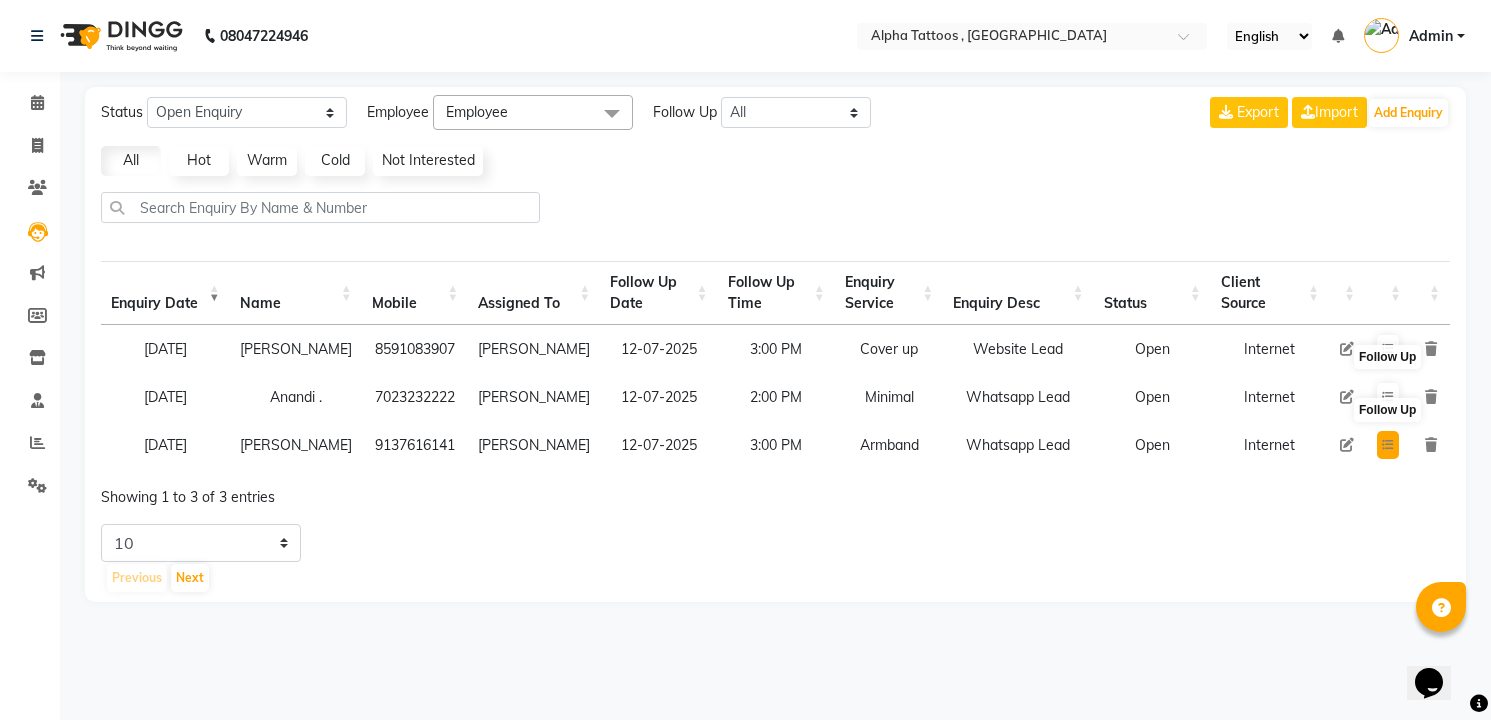 click at bounding box center (1388, 445) 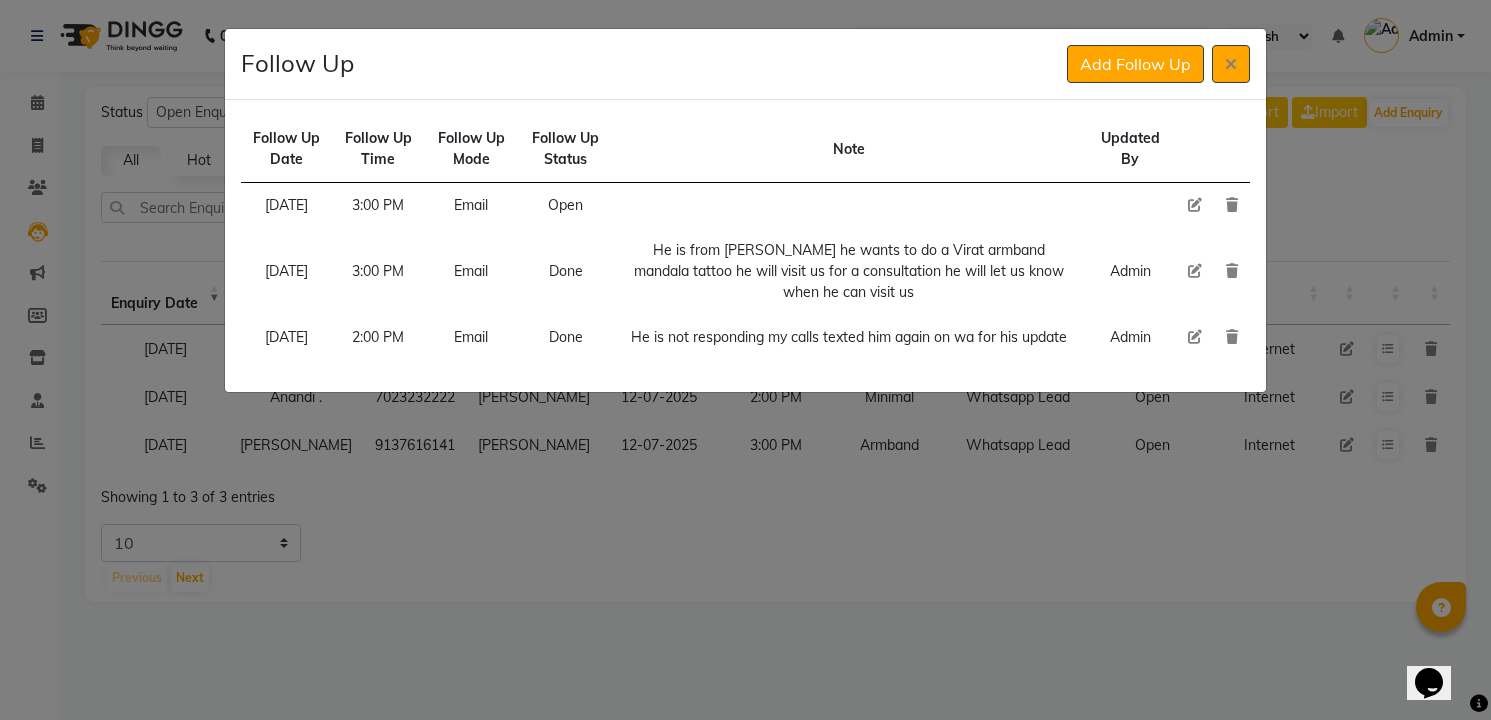 click 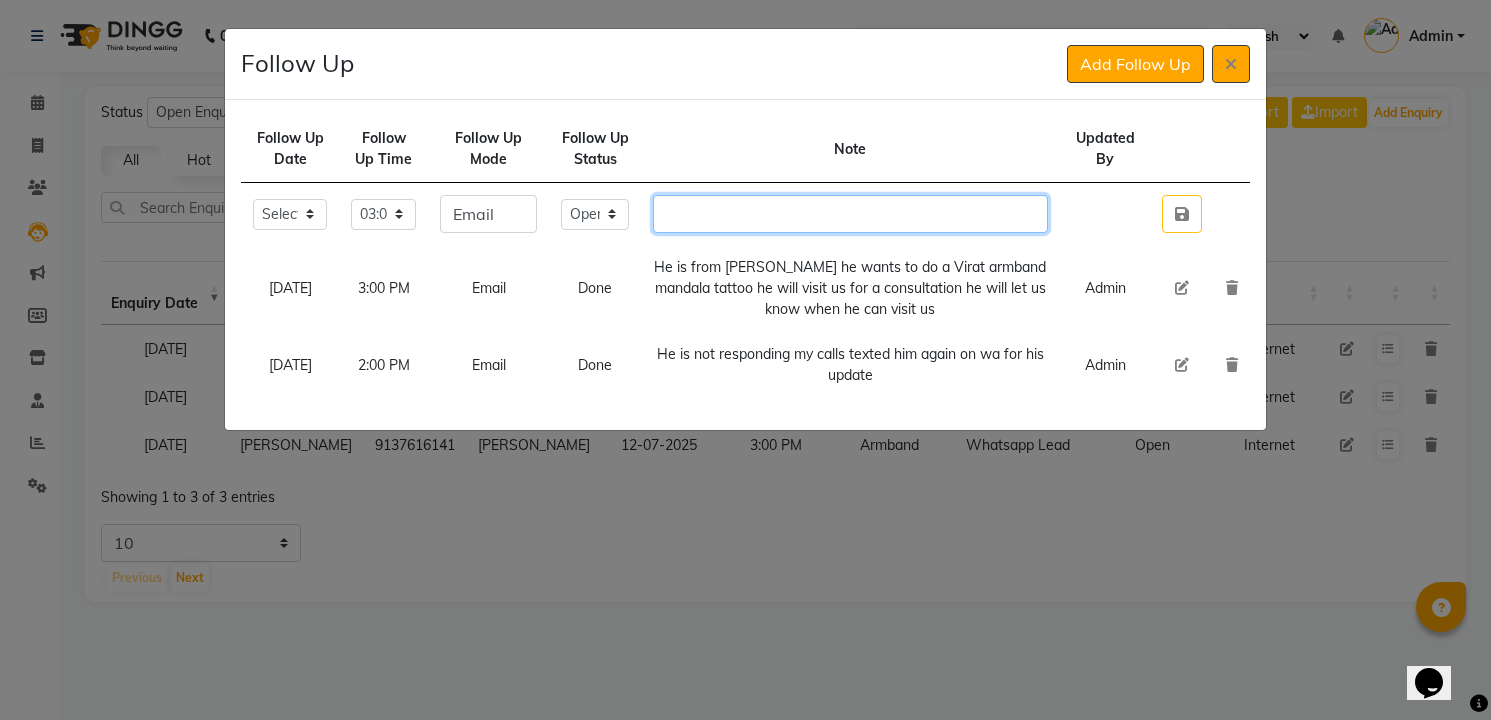 click 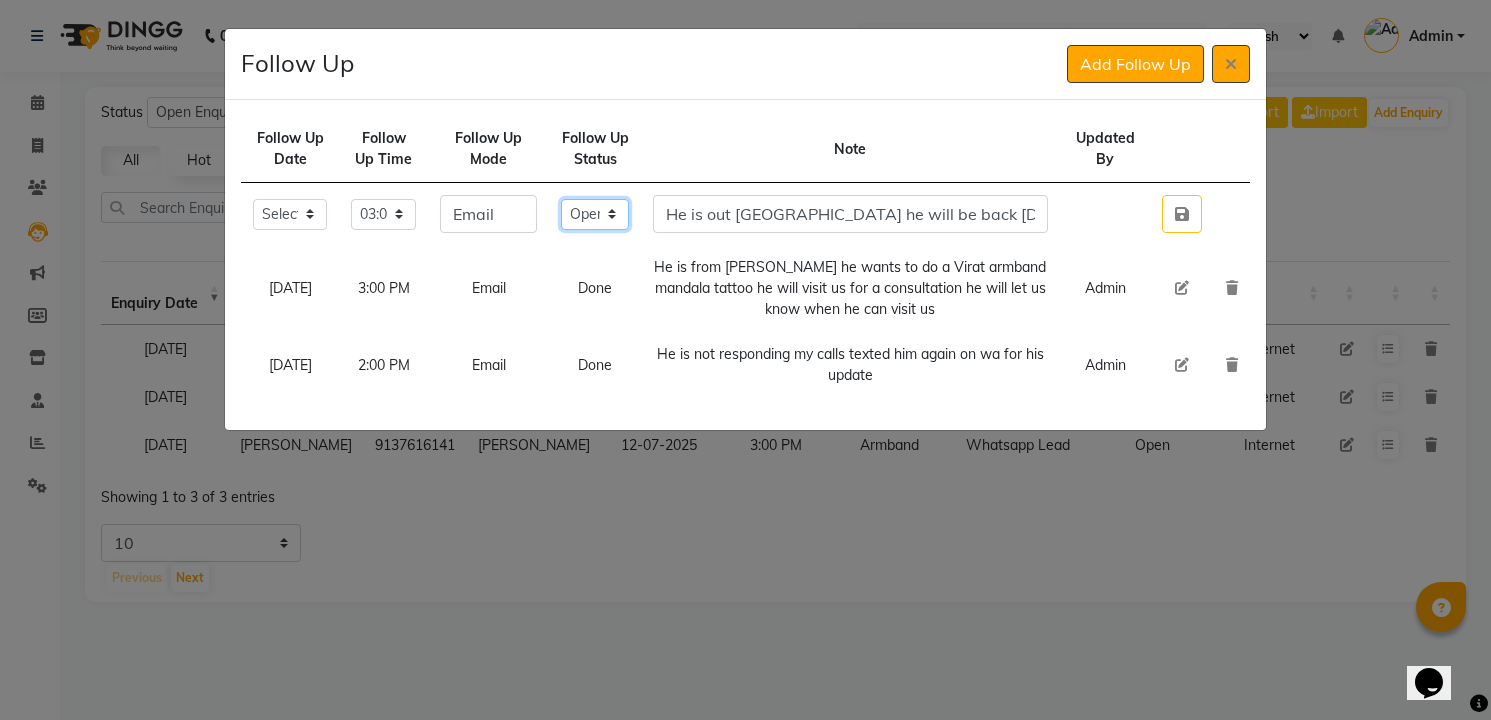 click on "Select Open Pending Done" 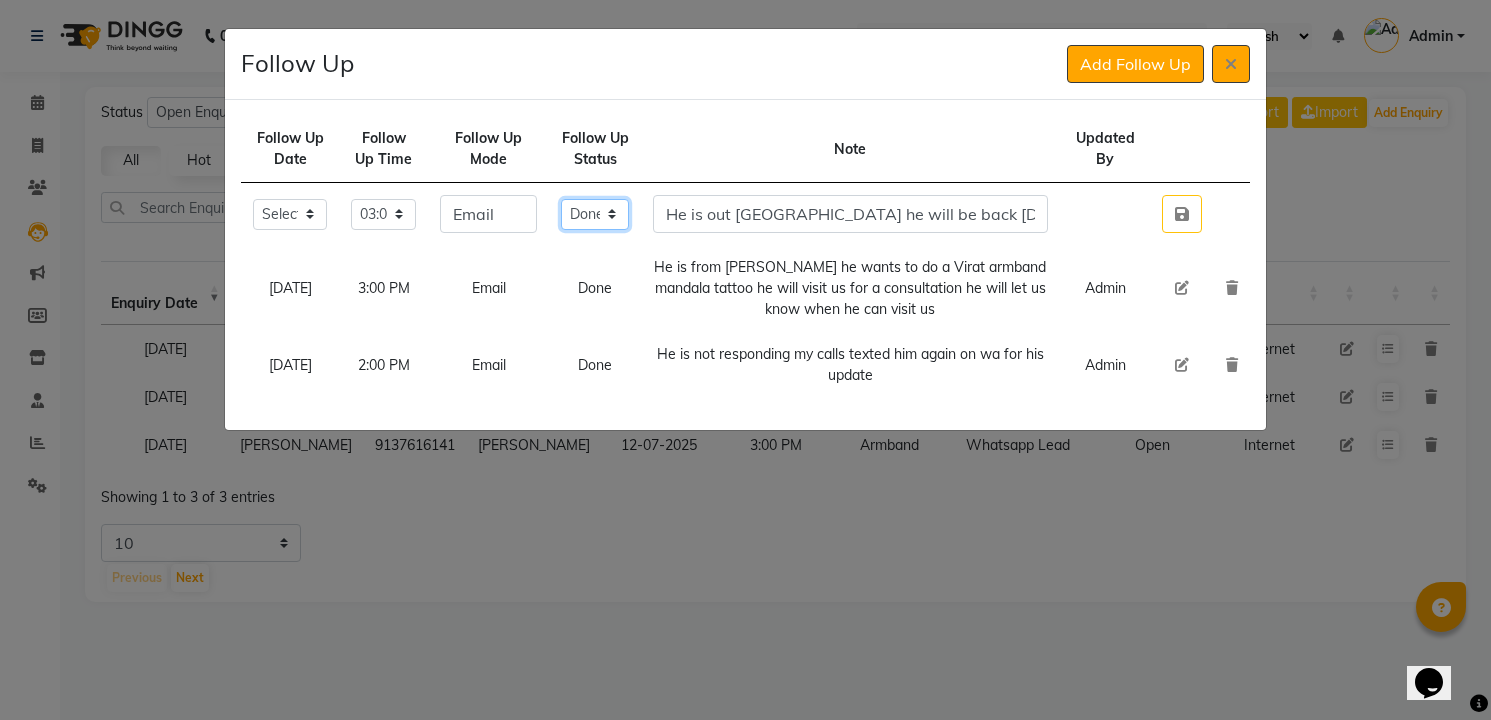 click on "Select Open Pending Done" 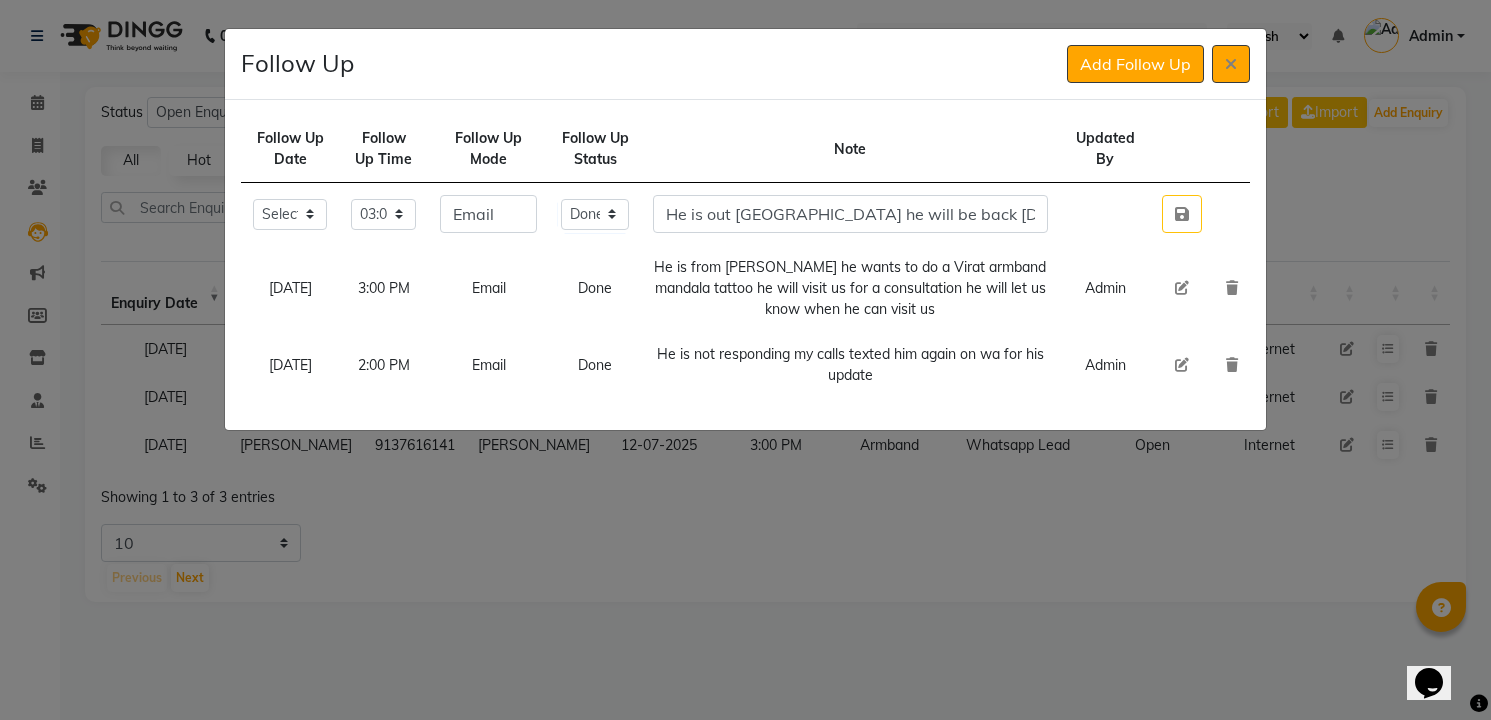 click 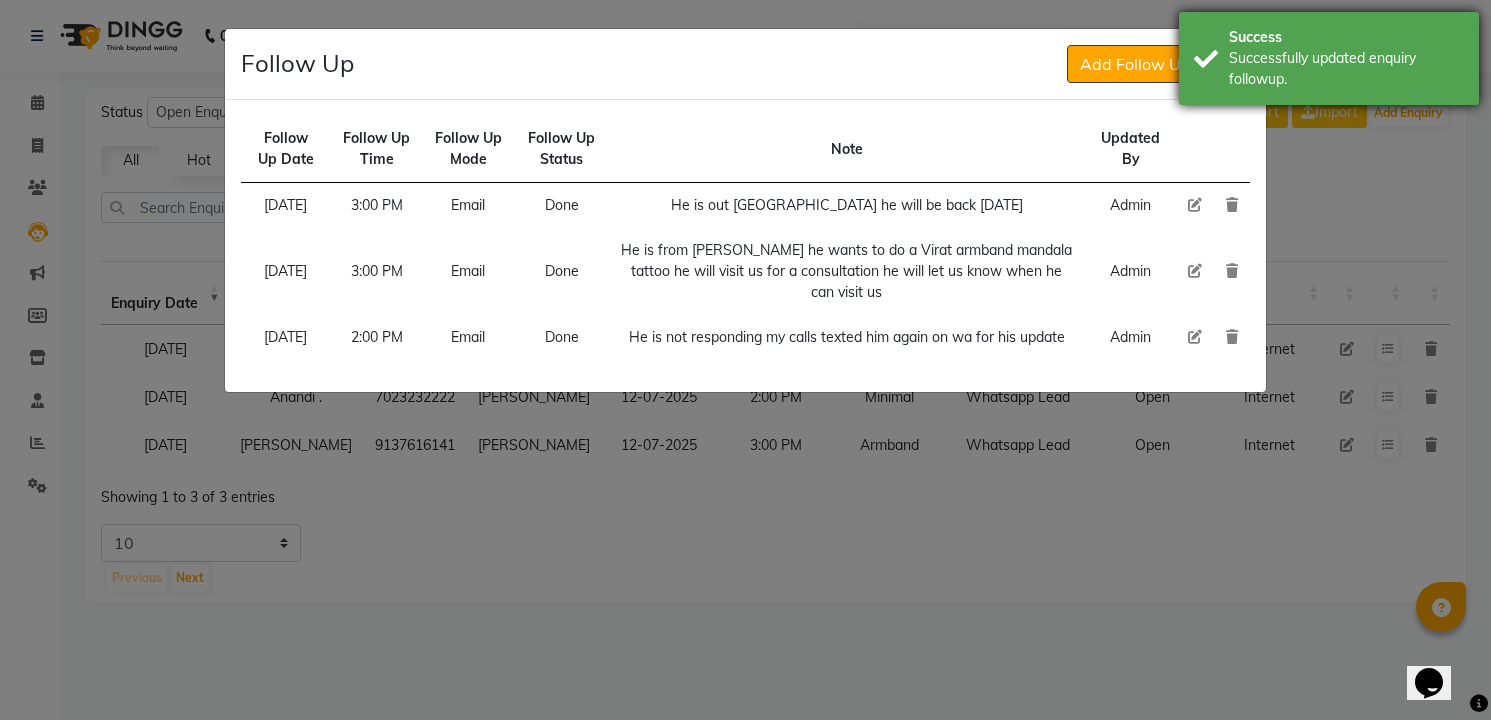 click on "Successfully updated enquiry followup." at bounding box center [1346, 69] 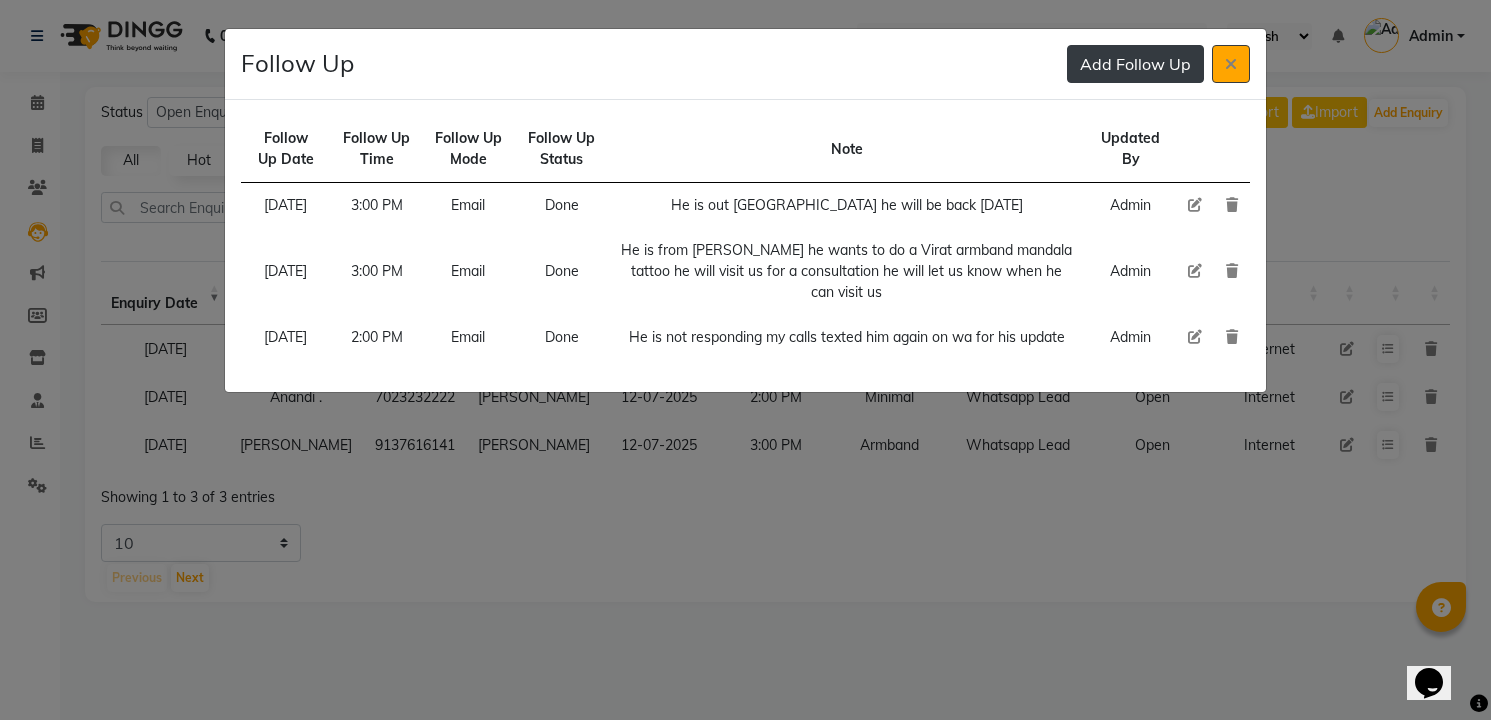 click on "Add Follow Up" 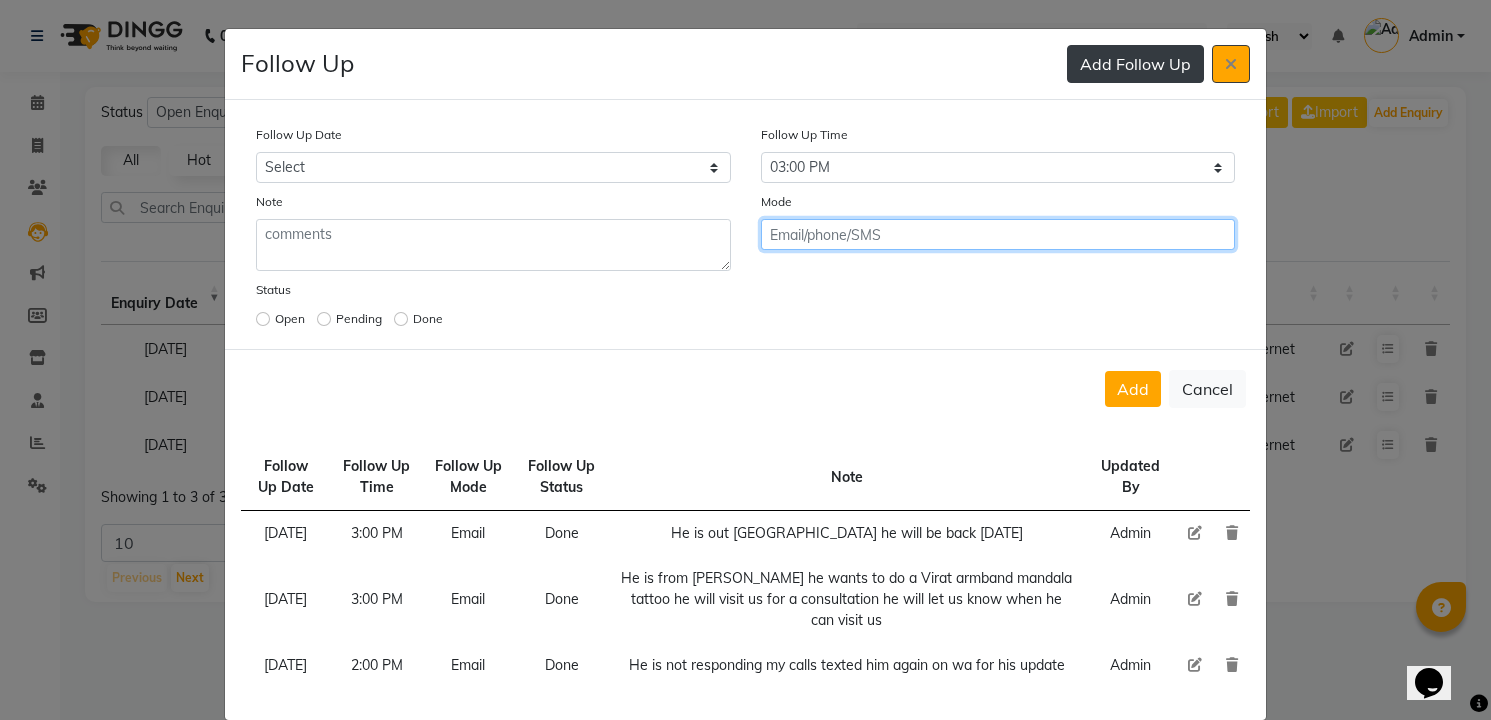 click on "Add" 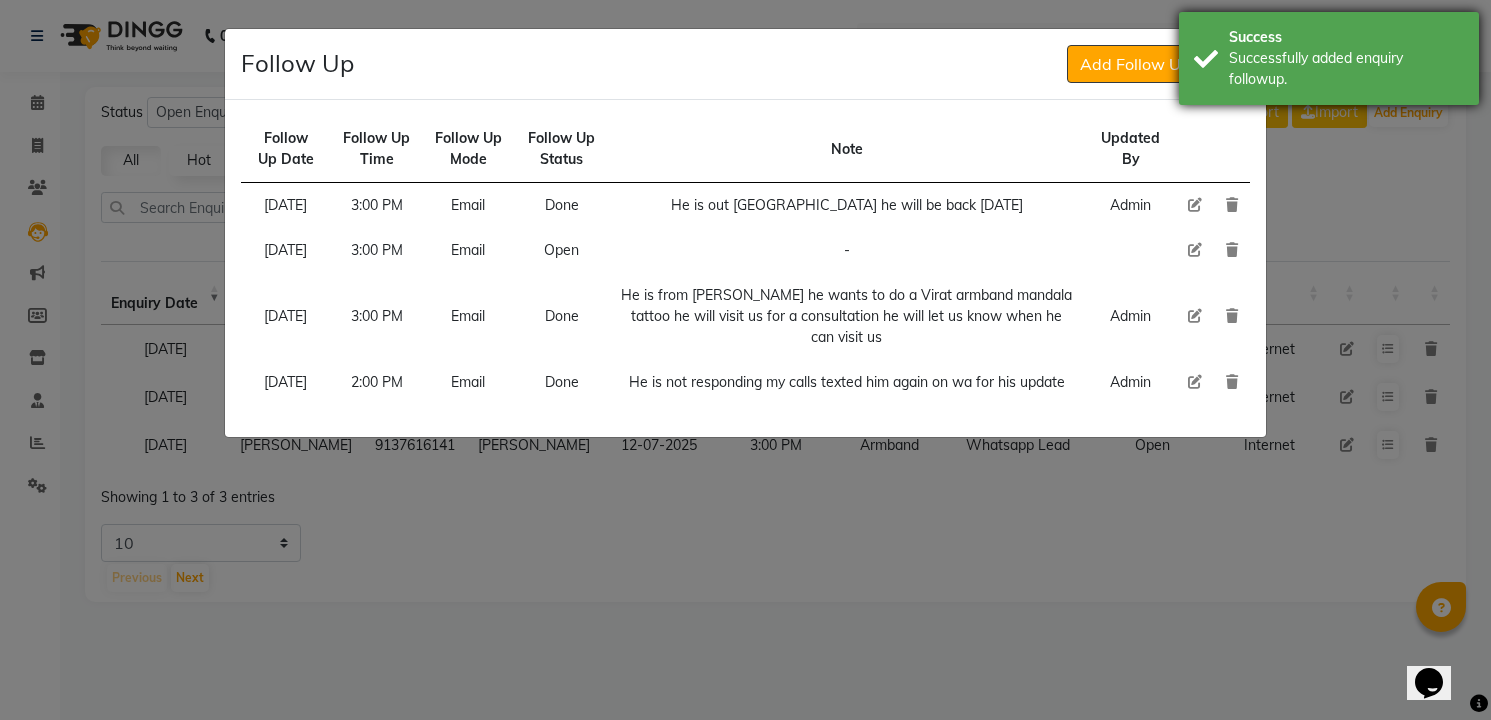 click on "Success   Successfully added enquiry followup." at bounding box center (1329, 58) 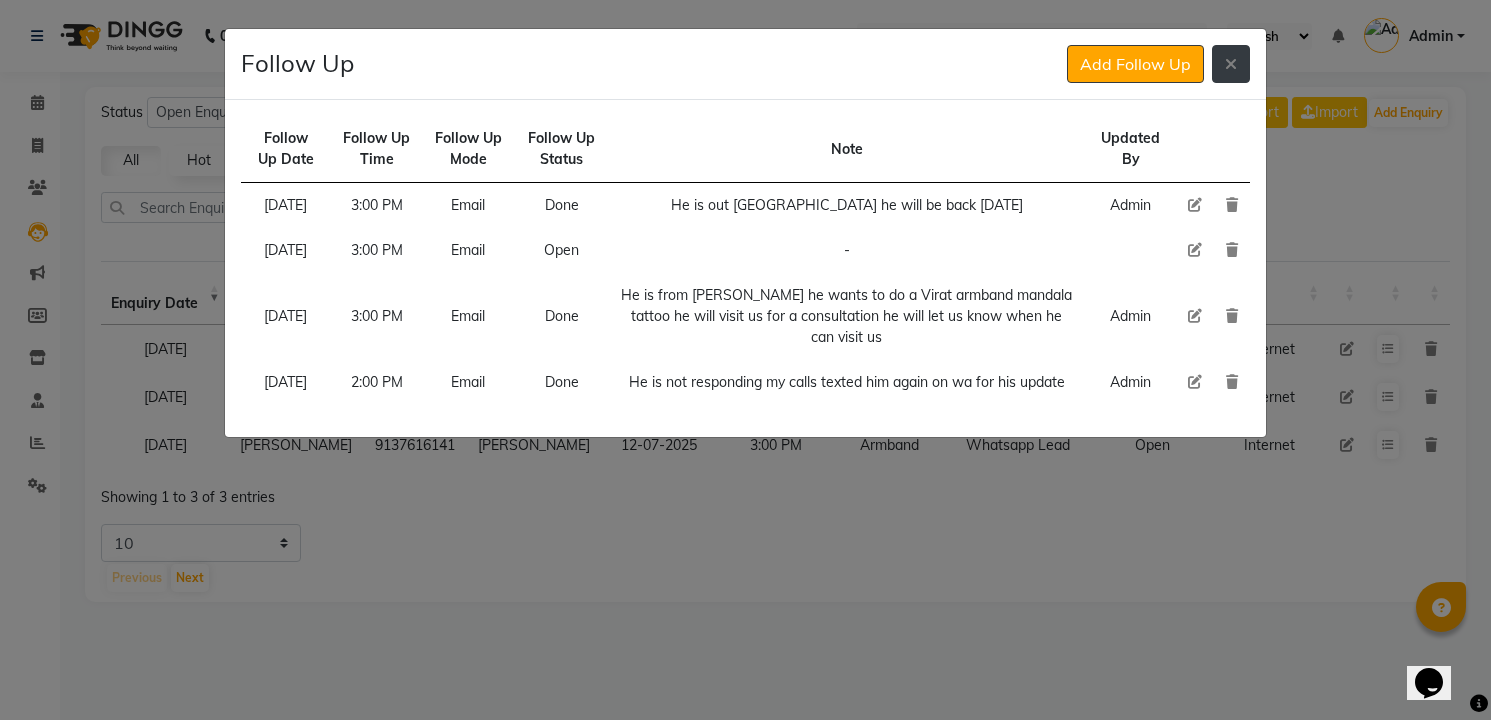 click 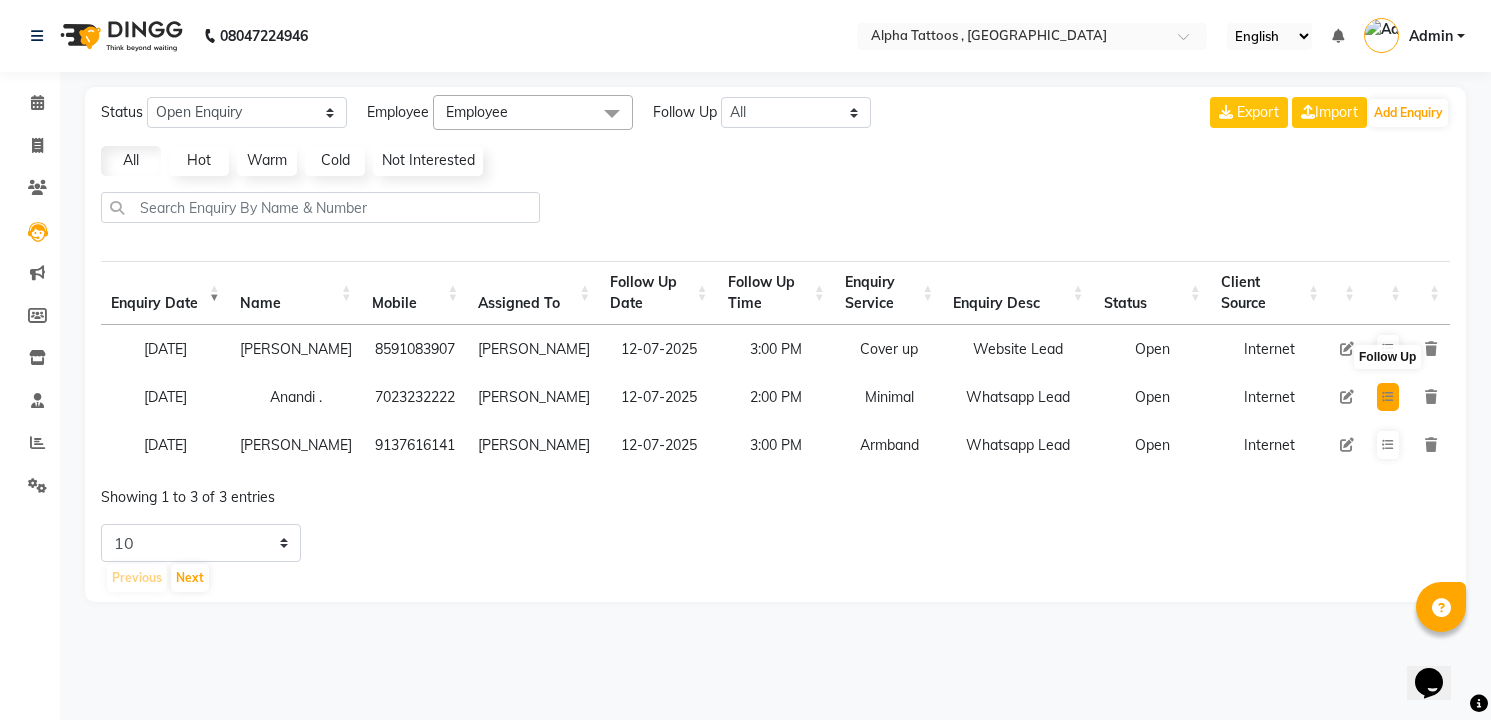 click at bounding box center [1388, 397] 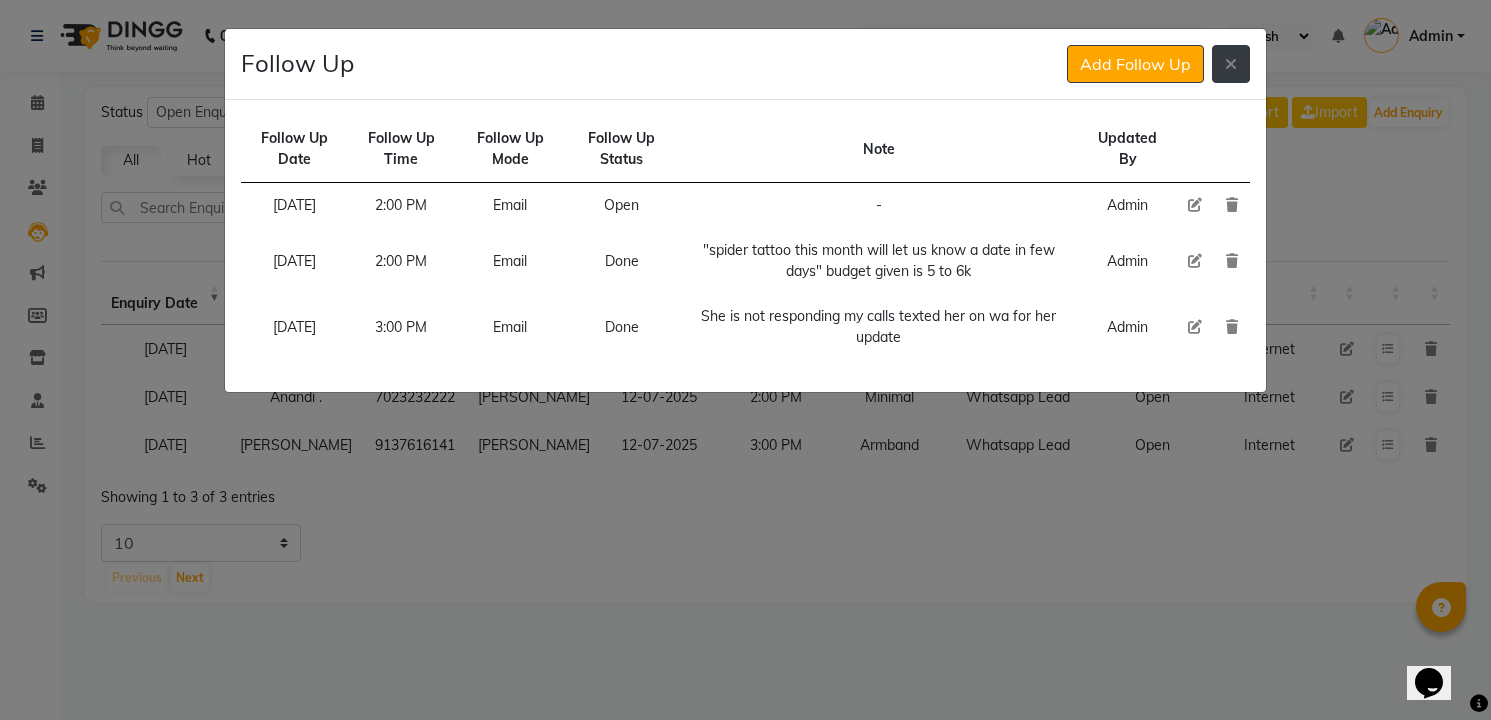 click 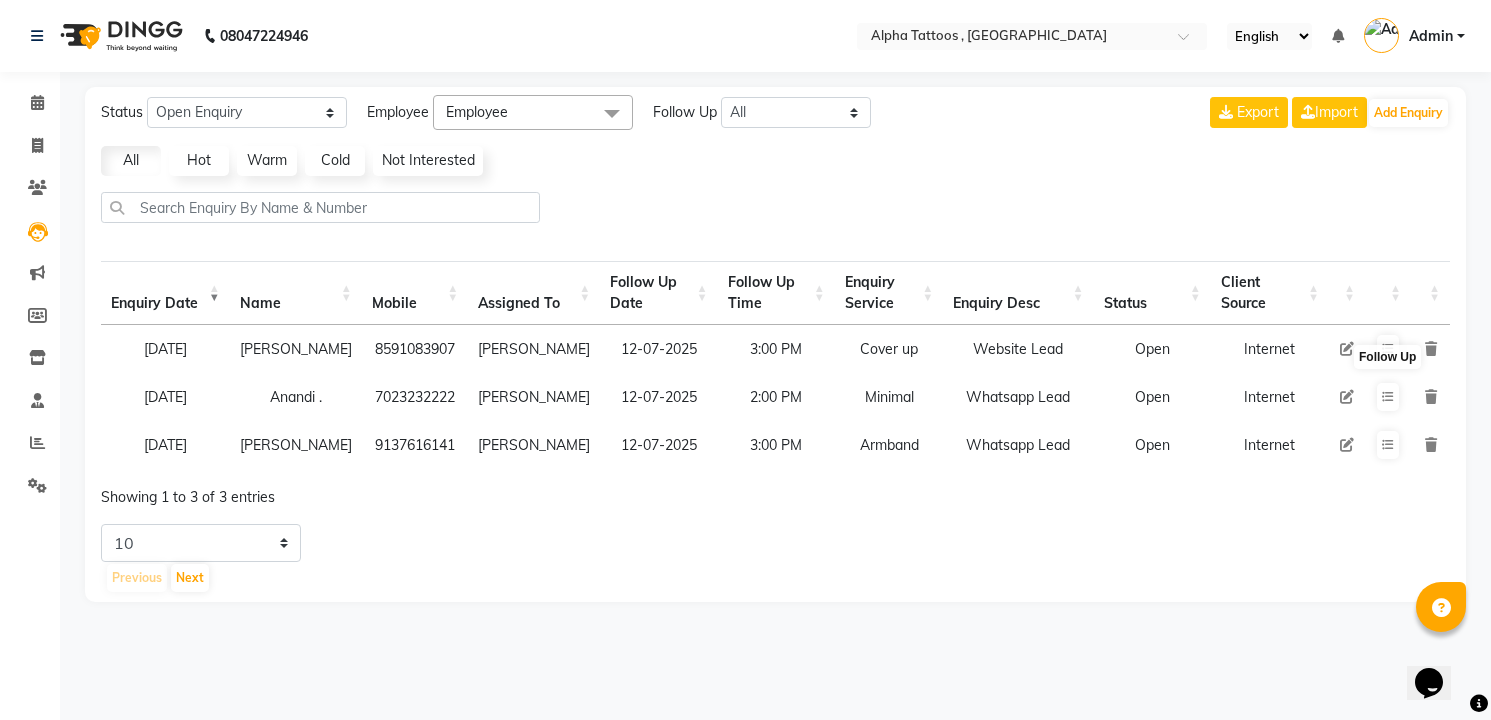click on "Follow Up" at bounding box center [1387, 357] 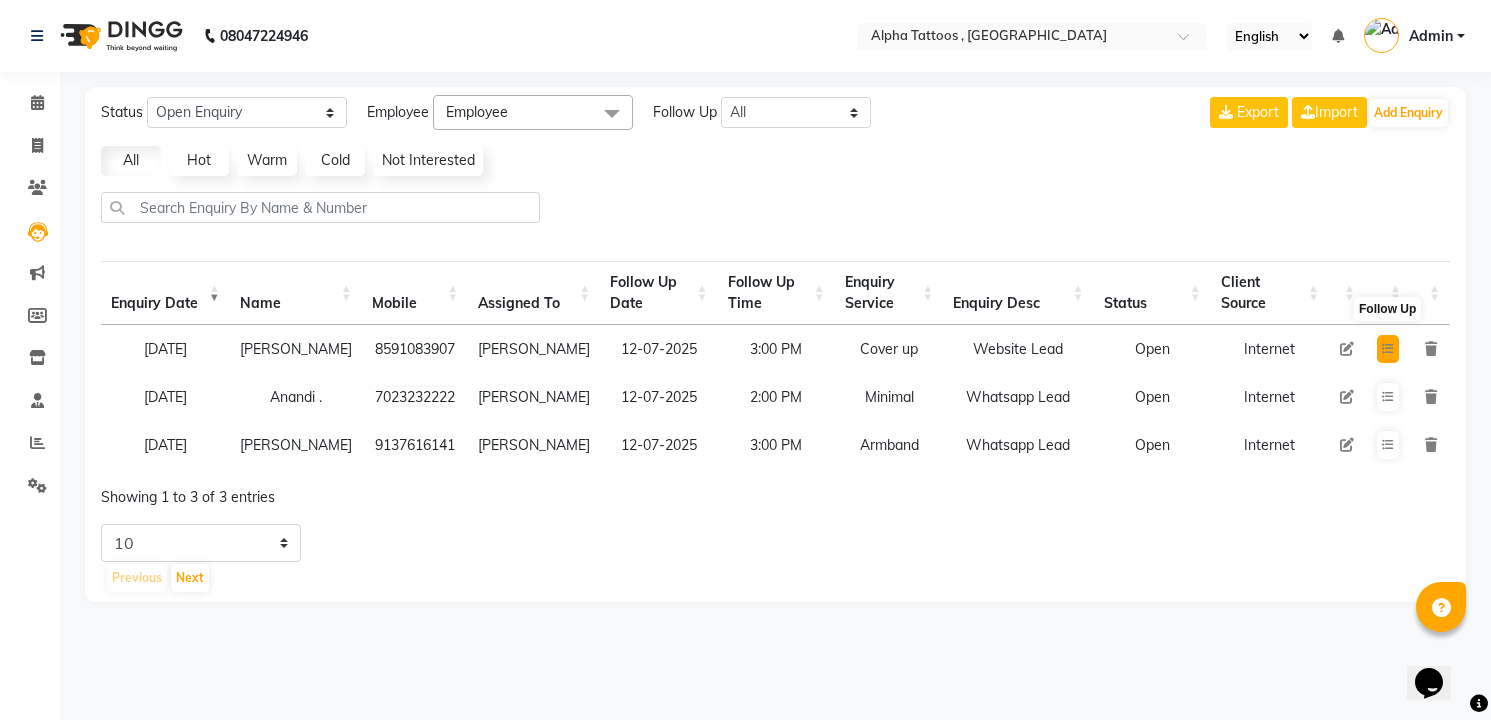 click at bounding box center (1388, 349) 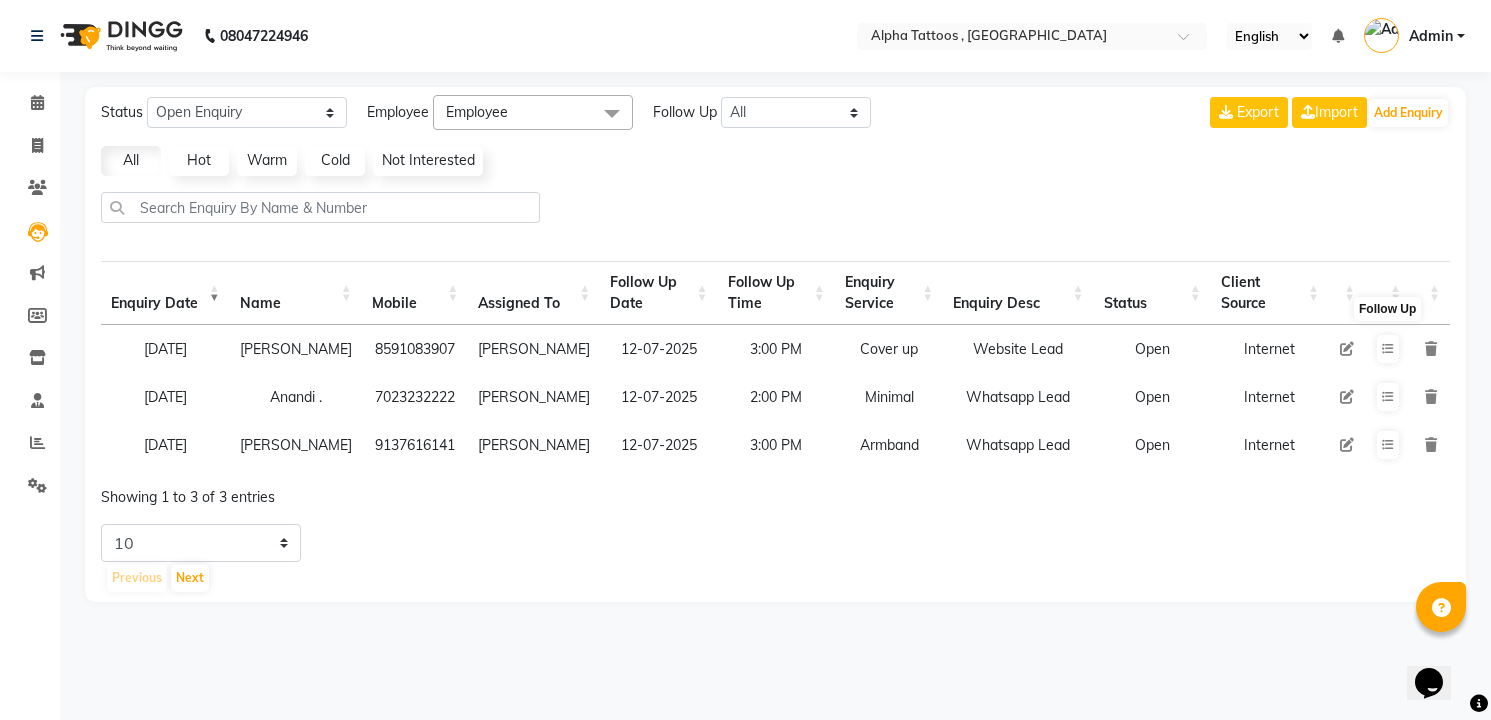 click 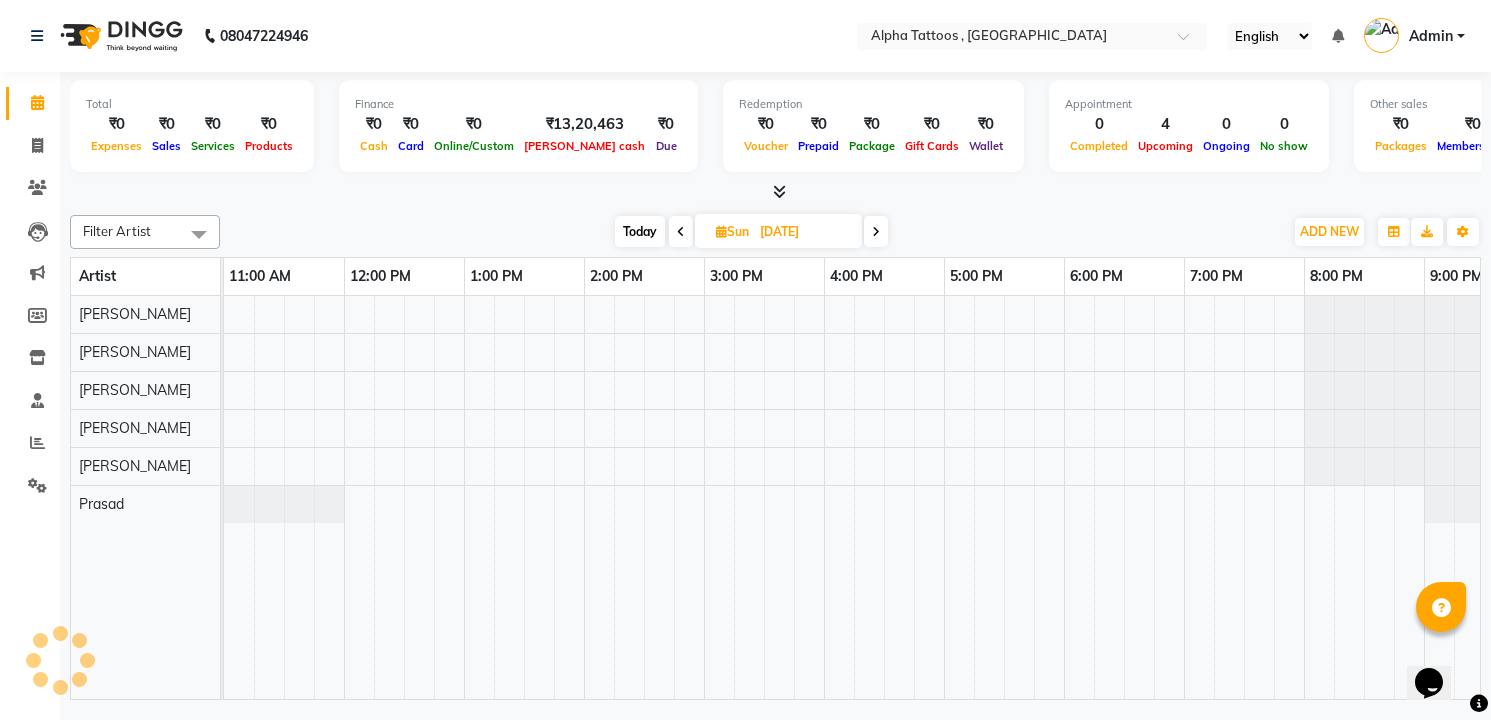 scroll, scrollTop: 0, scrollLeft: 64, axis: horizontal 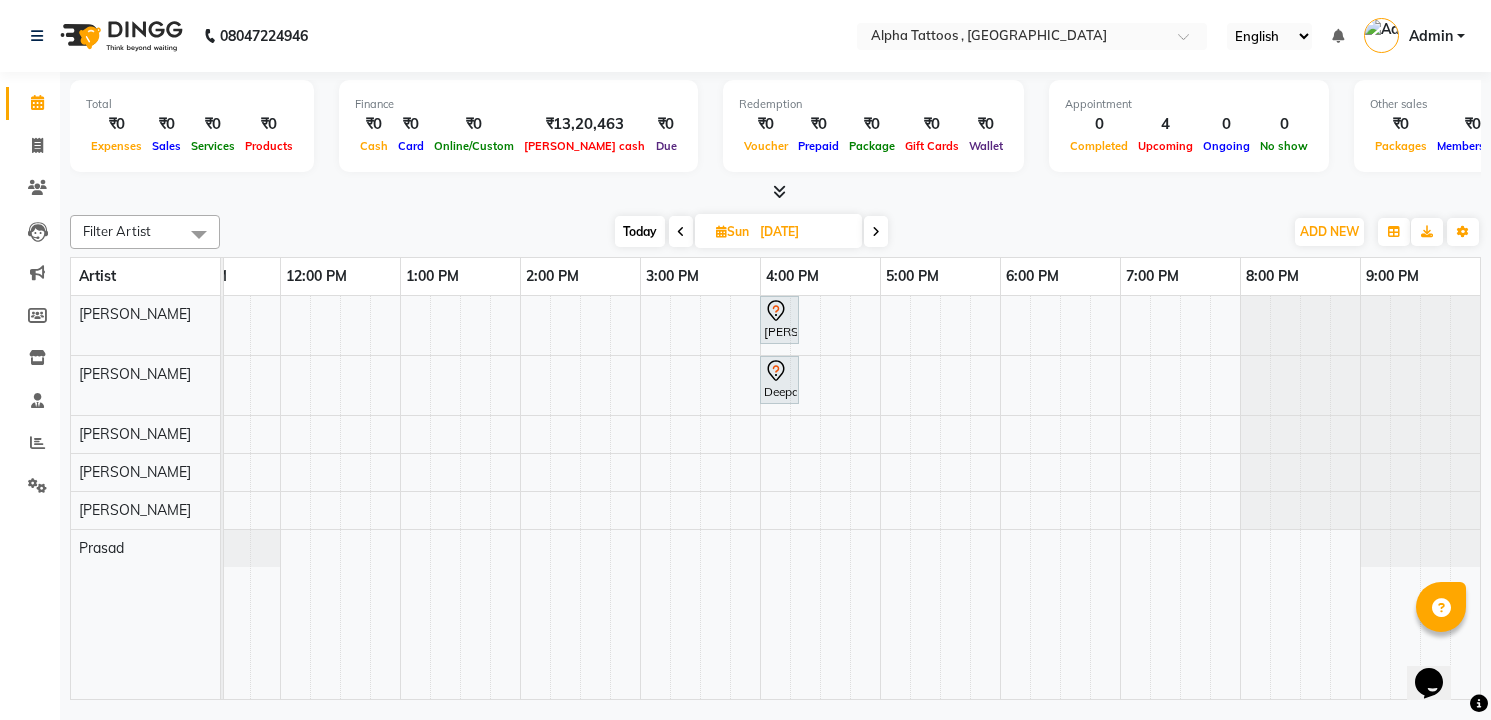 click on "08047224946 Select Location × Alpha Tattoos , Goregaon English ENGLISH Español العربية मराठी हिंदी ગુજરાતી தமிழ் 中文 Notifications nothing to show Admin Manage Profile Change Password Sign out  Version:3.15.4" 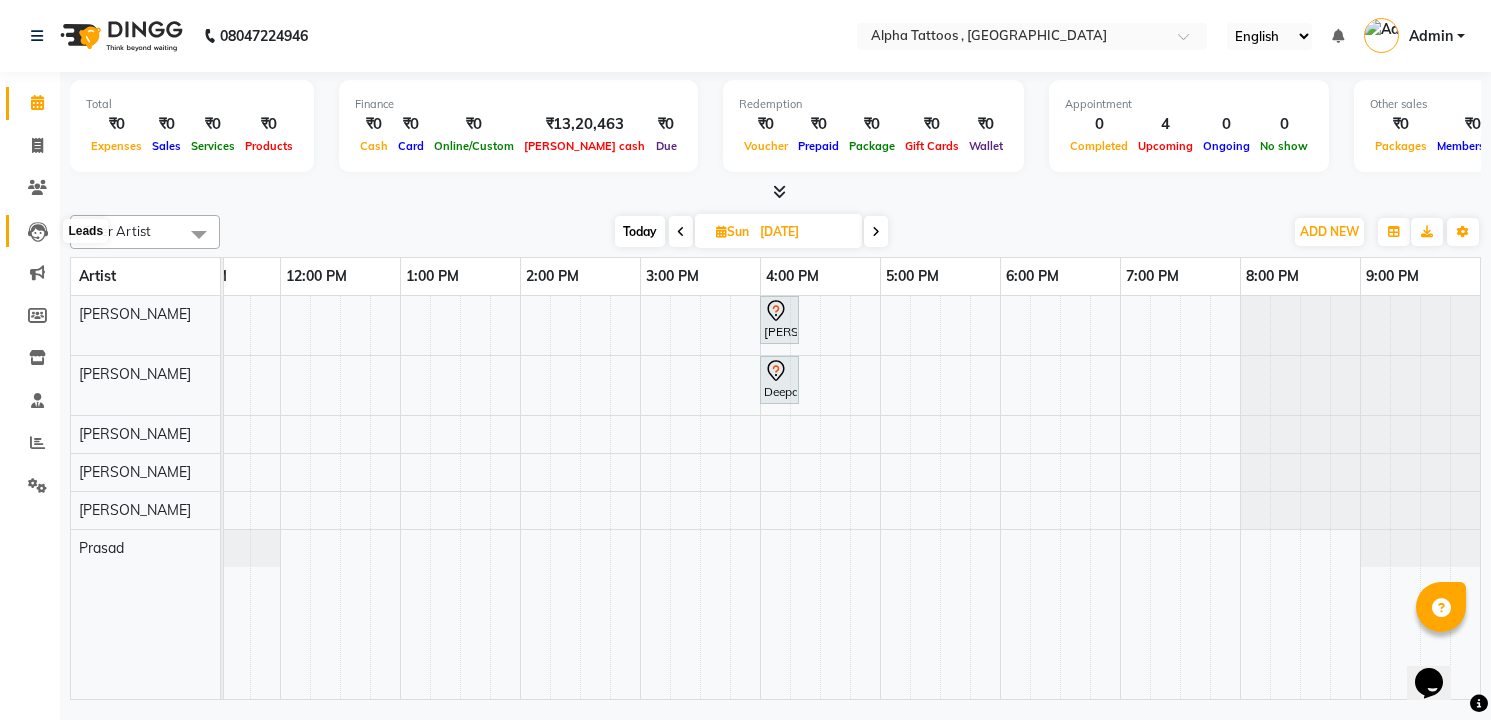 click 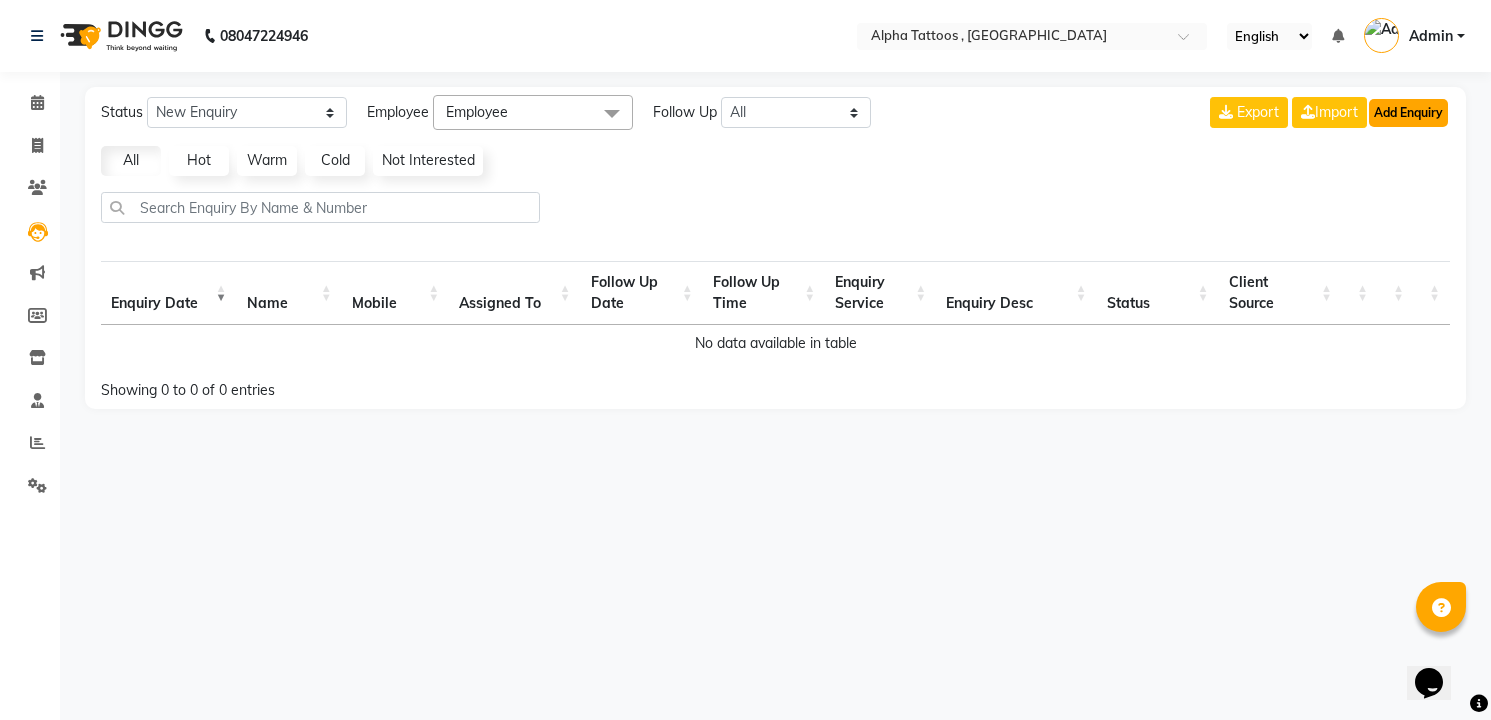 click on "Add Enquiry" 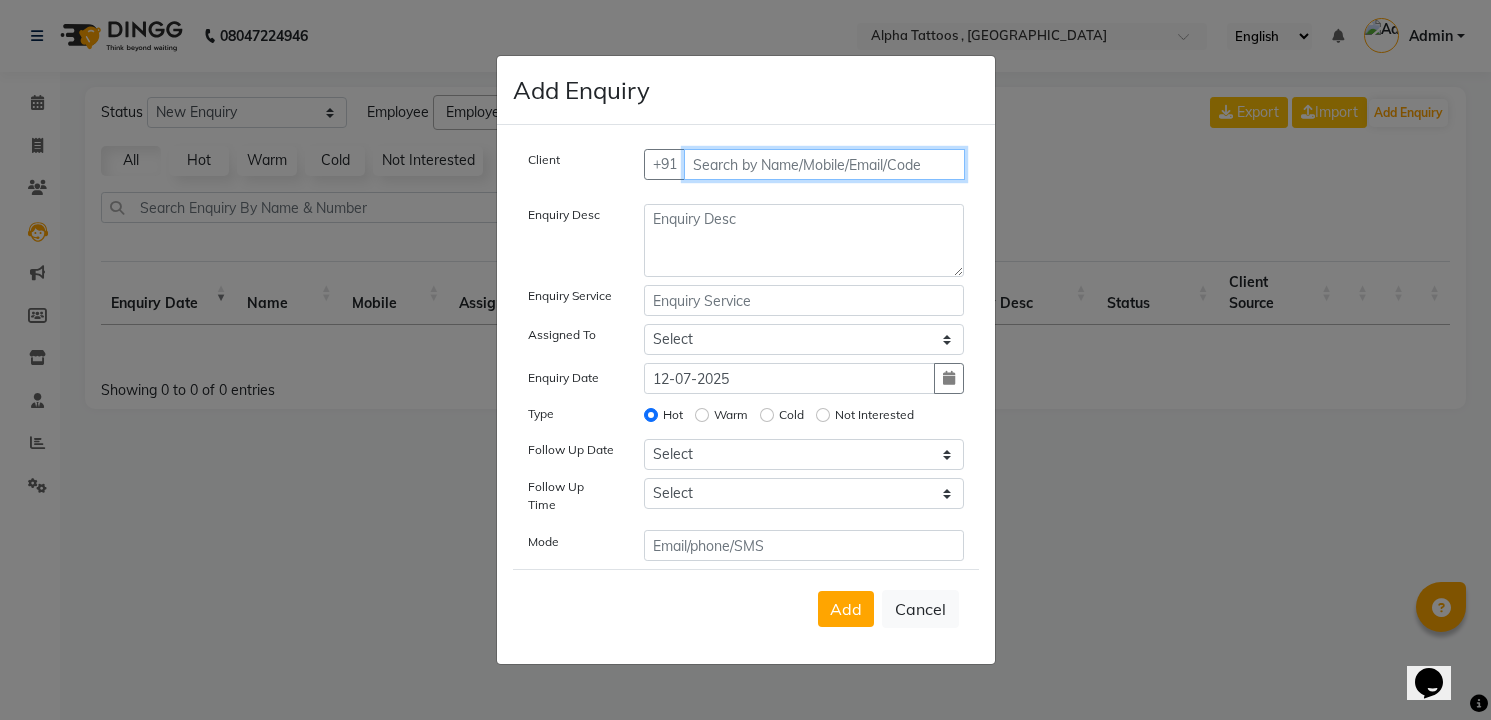 click at bounding box center (824, 164) 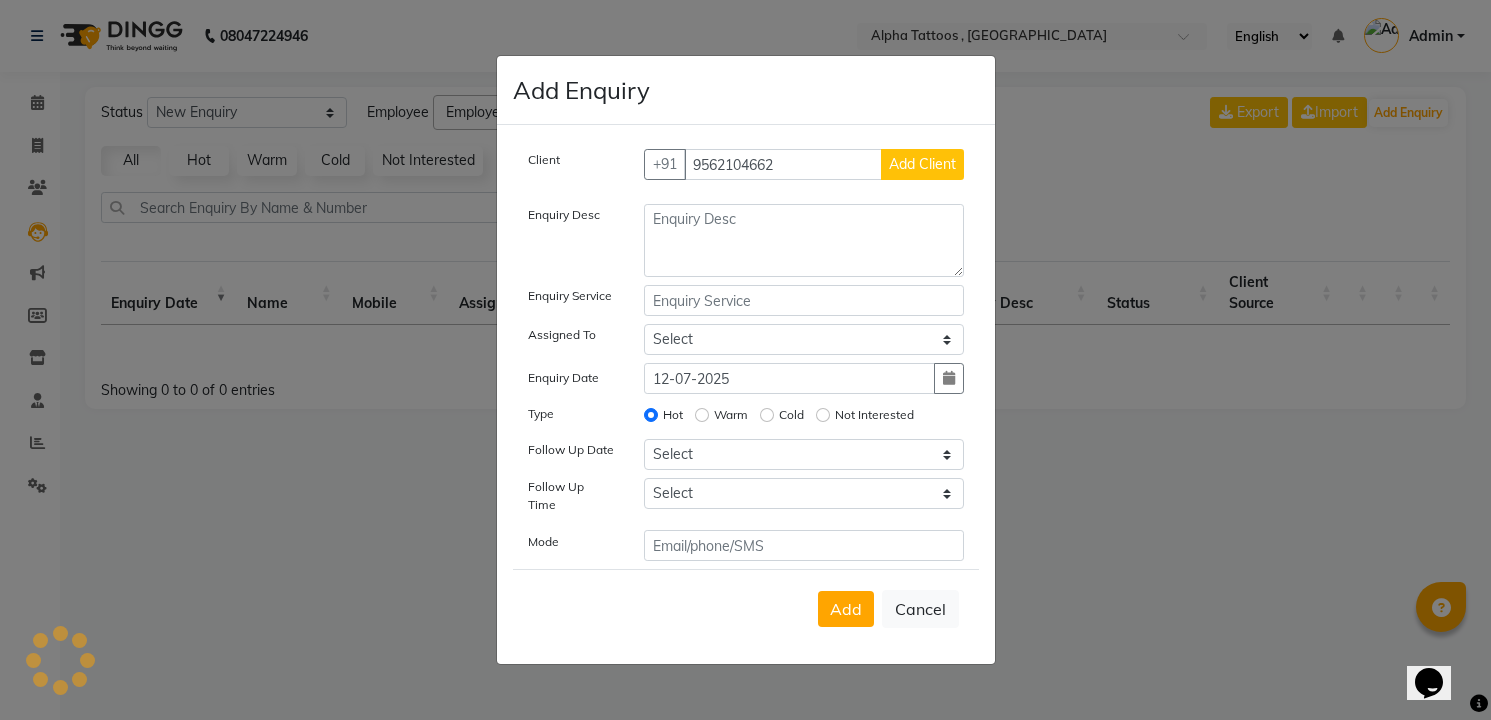 click on "Add Client" 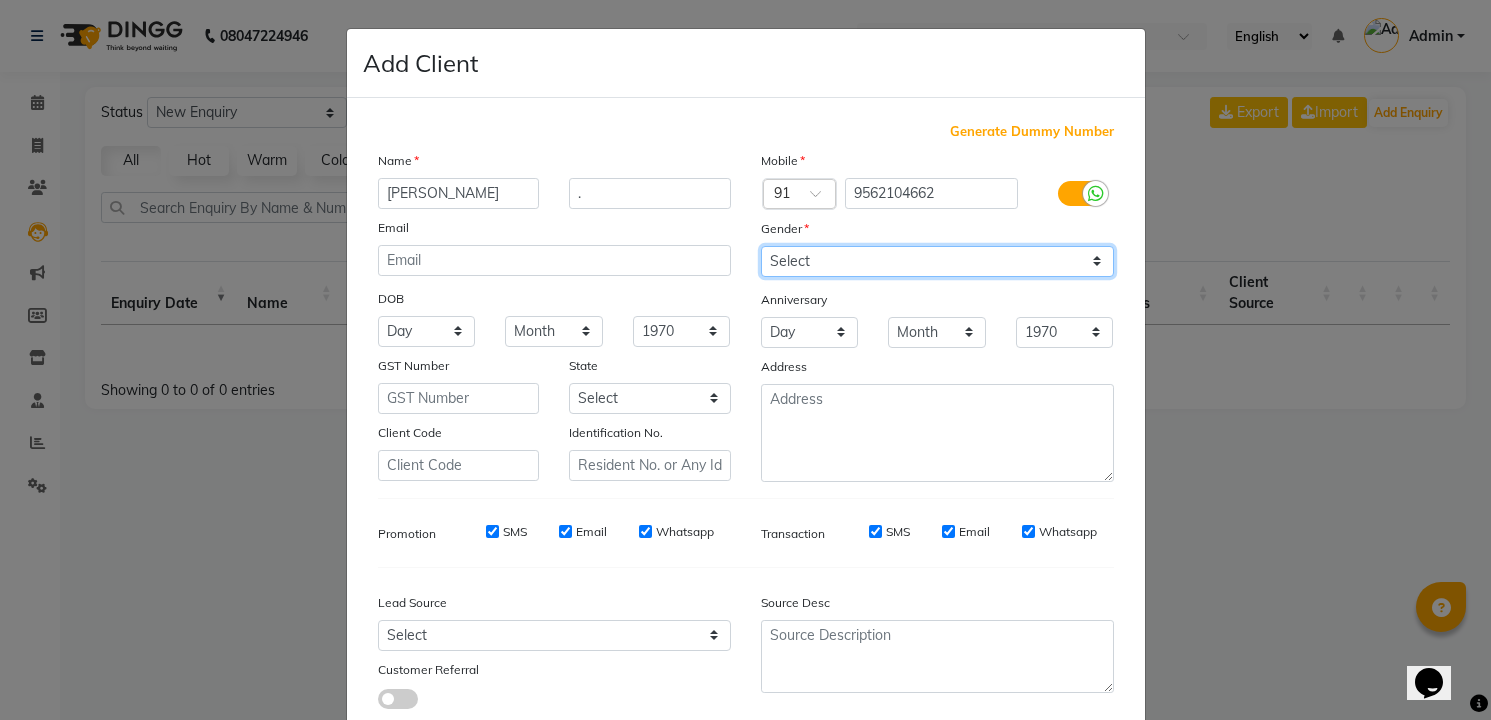click on "Select [DEMOGRAPHIC_DATA] [DEMOGRAPHIC_DATA] Other Prefer Not To Say" 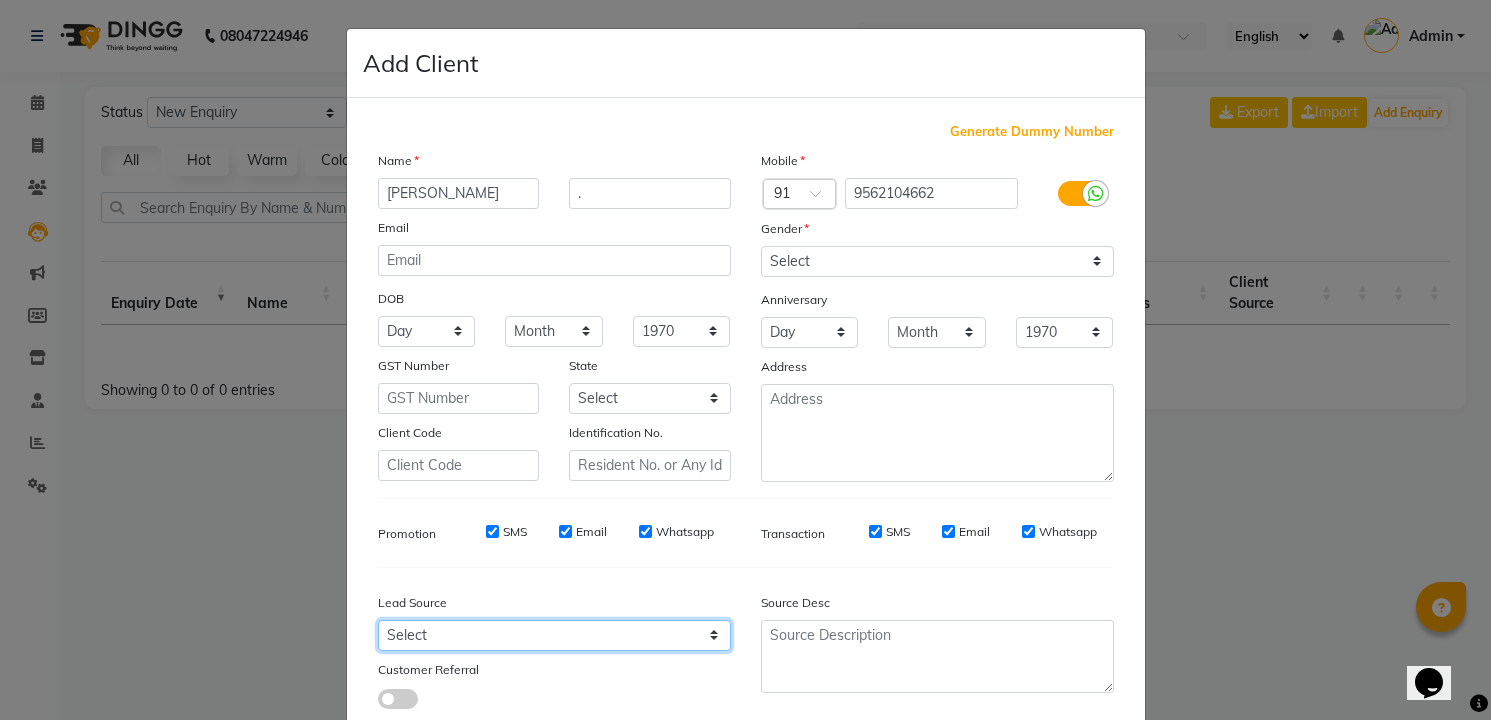 click on "Select Walk-in Referral Internet Friend Word of Mouth Advertisement Facebook JustDial Google Other Instagram  YouTube  WhatsApp" 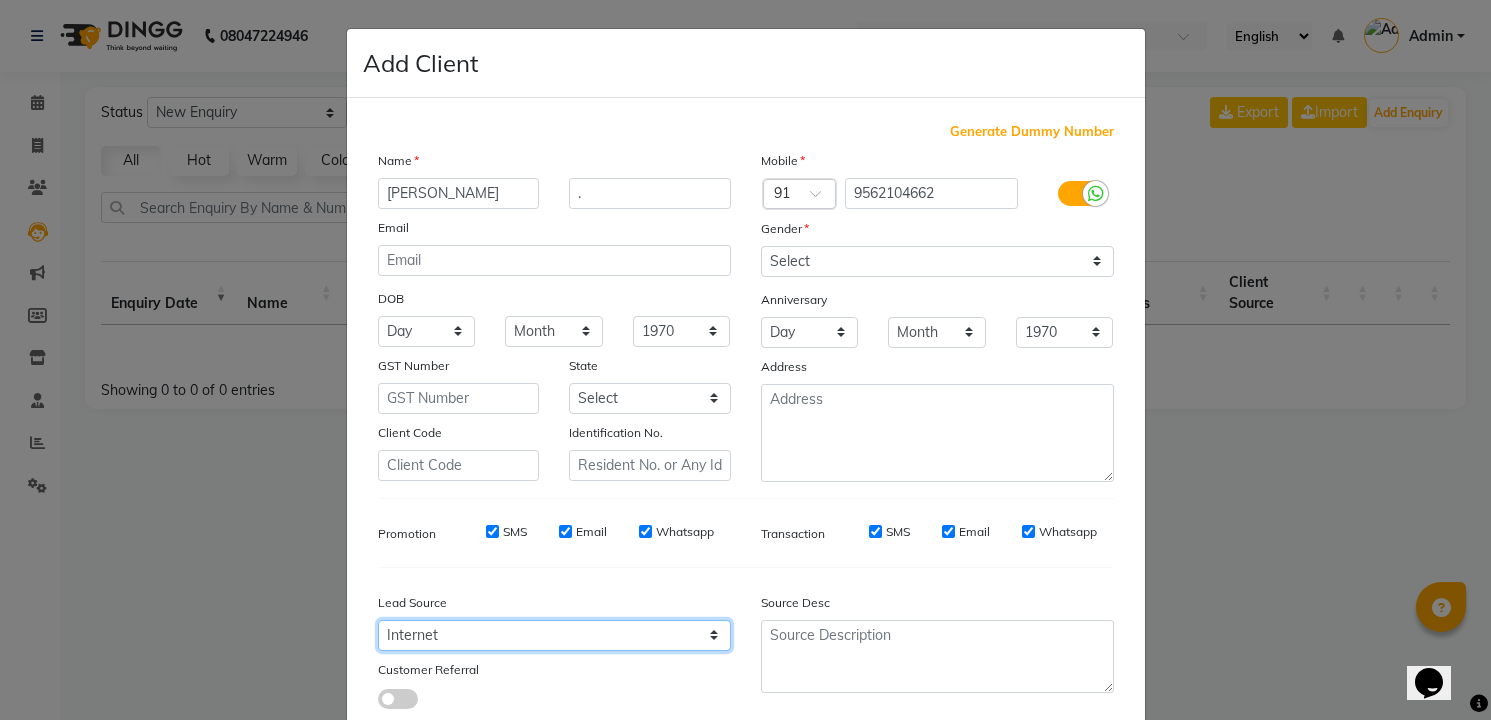 click on "Select Walk-in Referral Internet Friend Word of Mouth Advertisement Facebook JustDial Google Other Instagram  YouTube  WhatsApp" 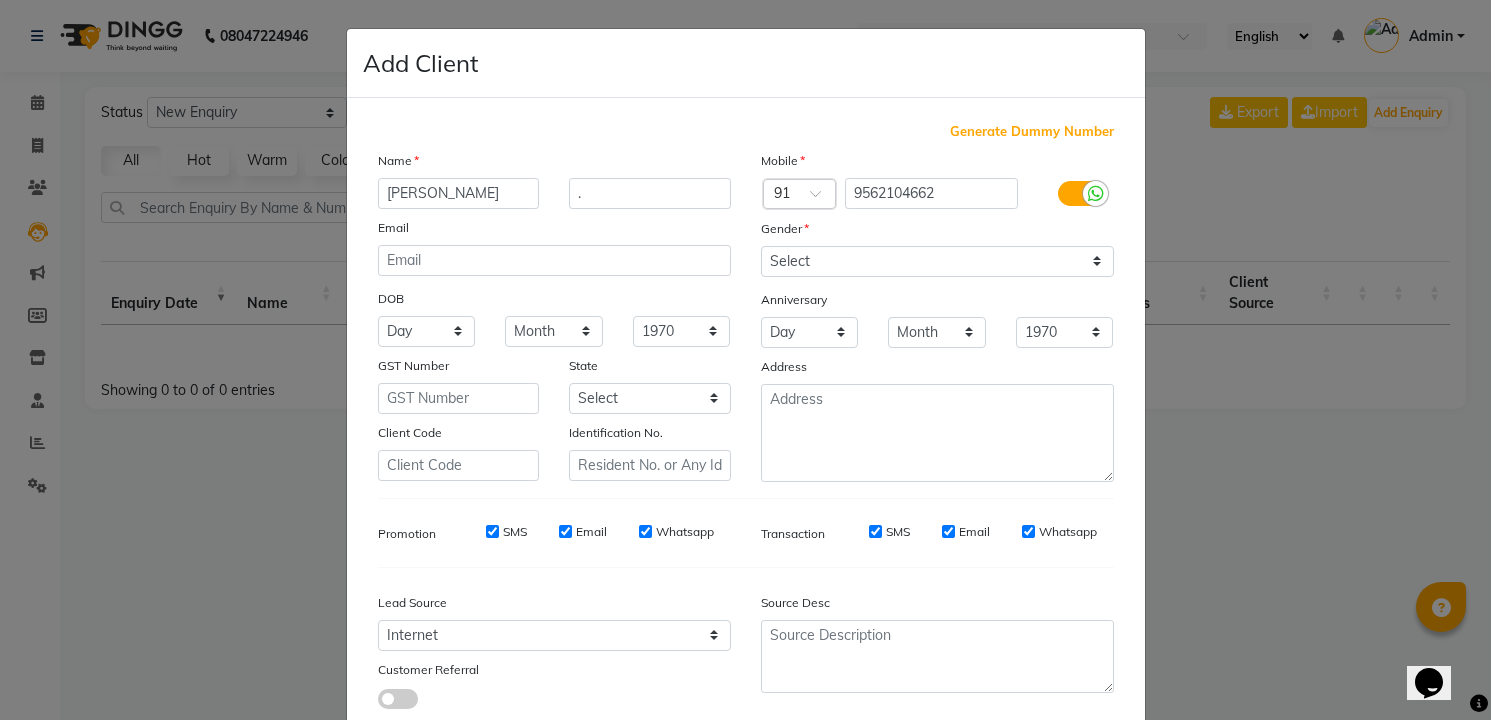 click on "Add" 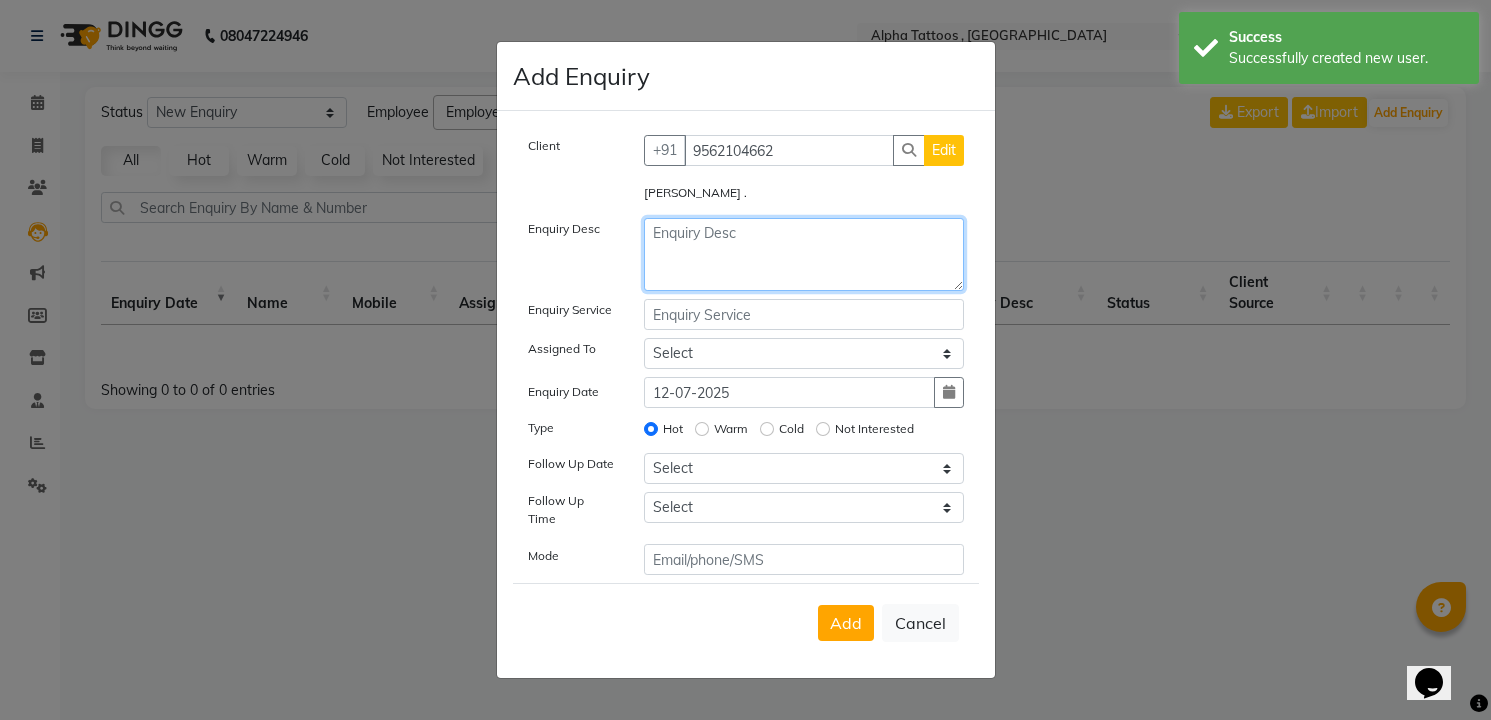 click 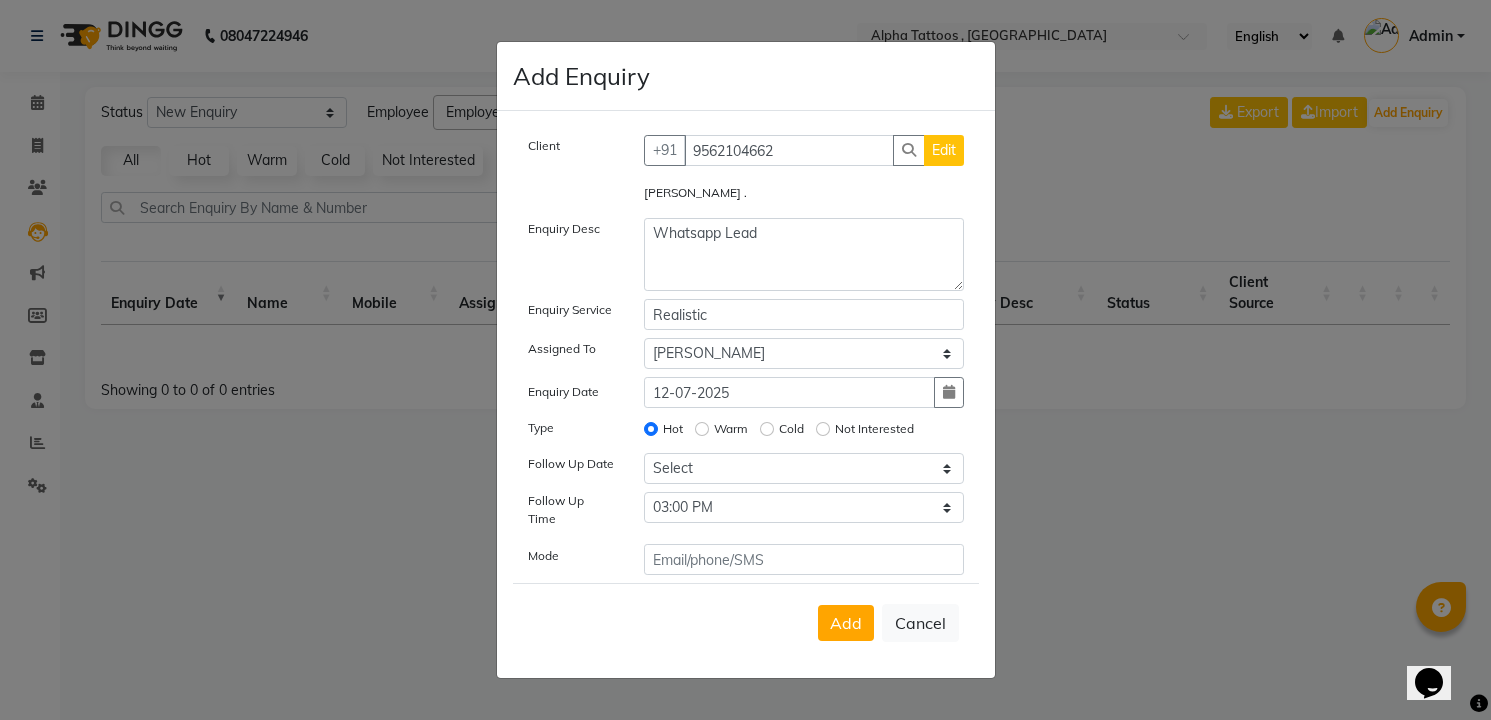 click on "Add" at bounding box center [846, 623] 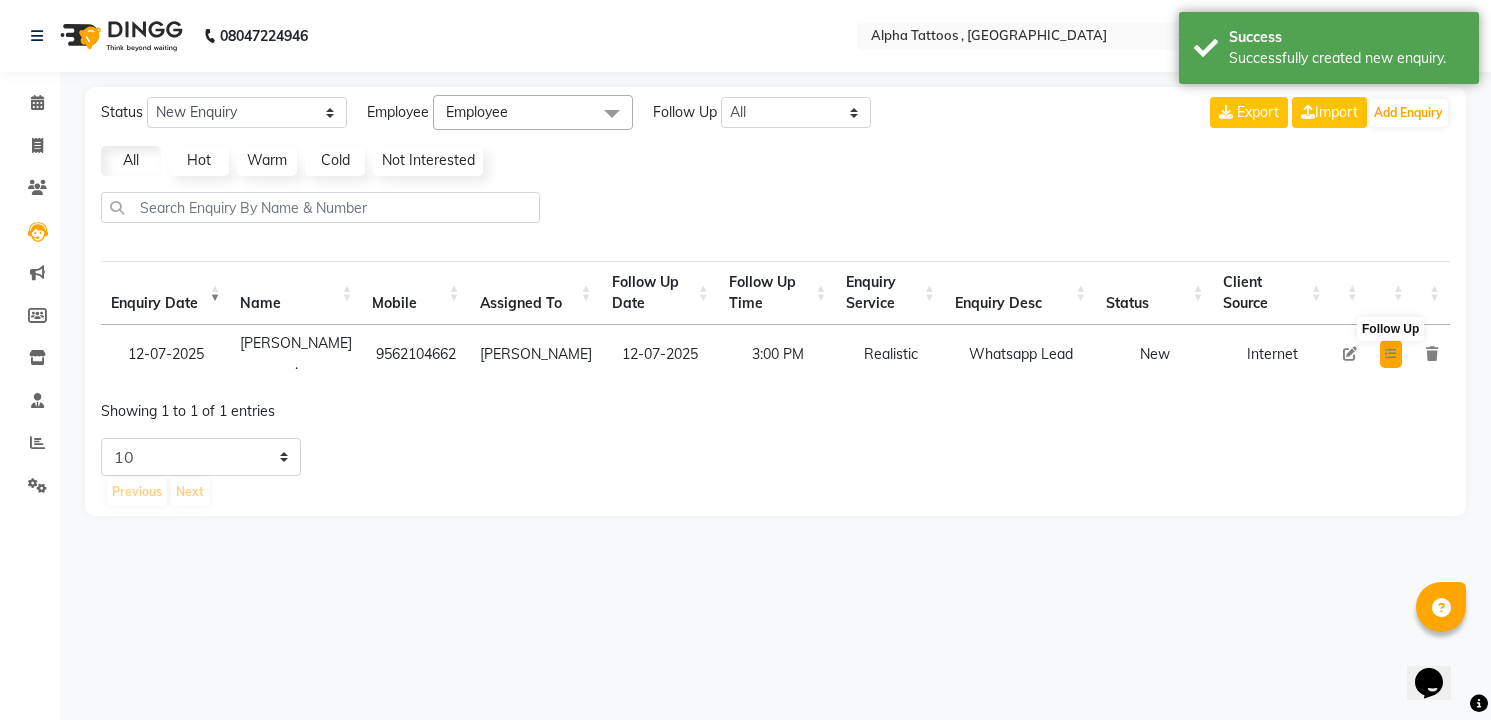 click at bounding box center (1391, 354) 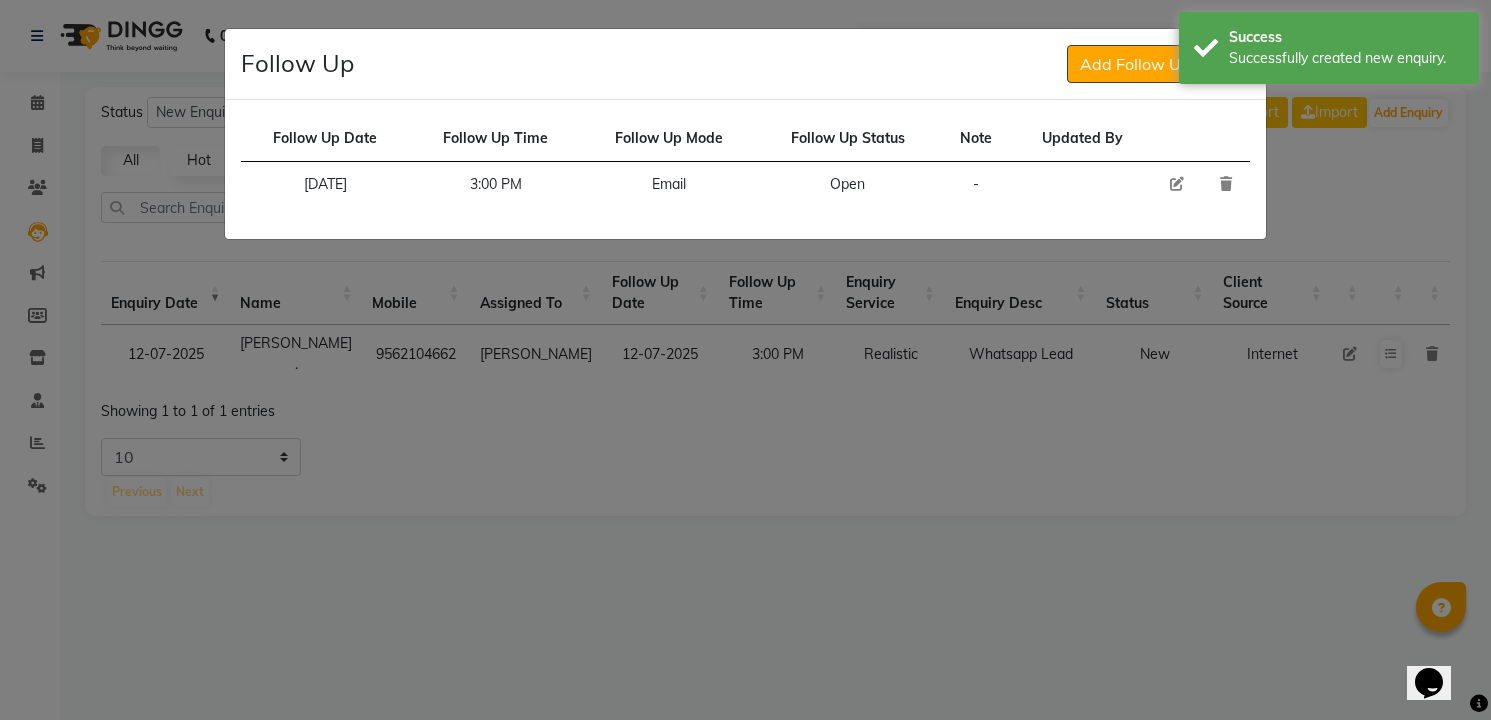 click 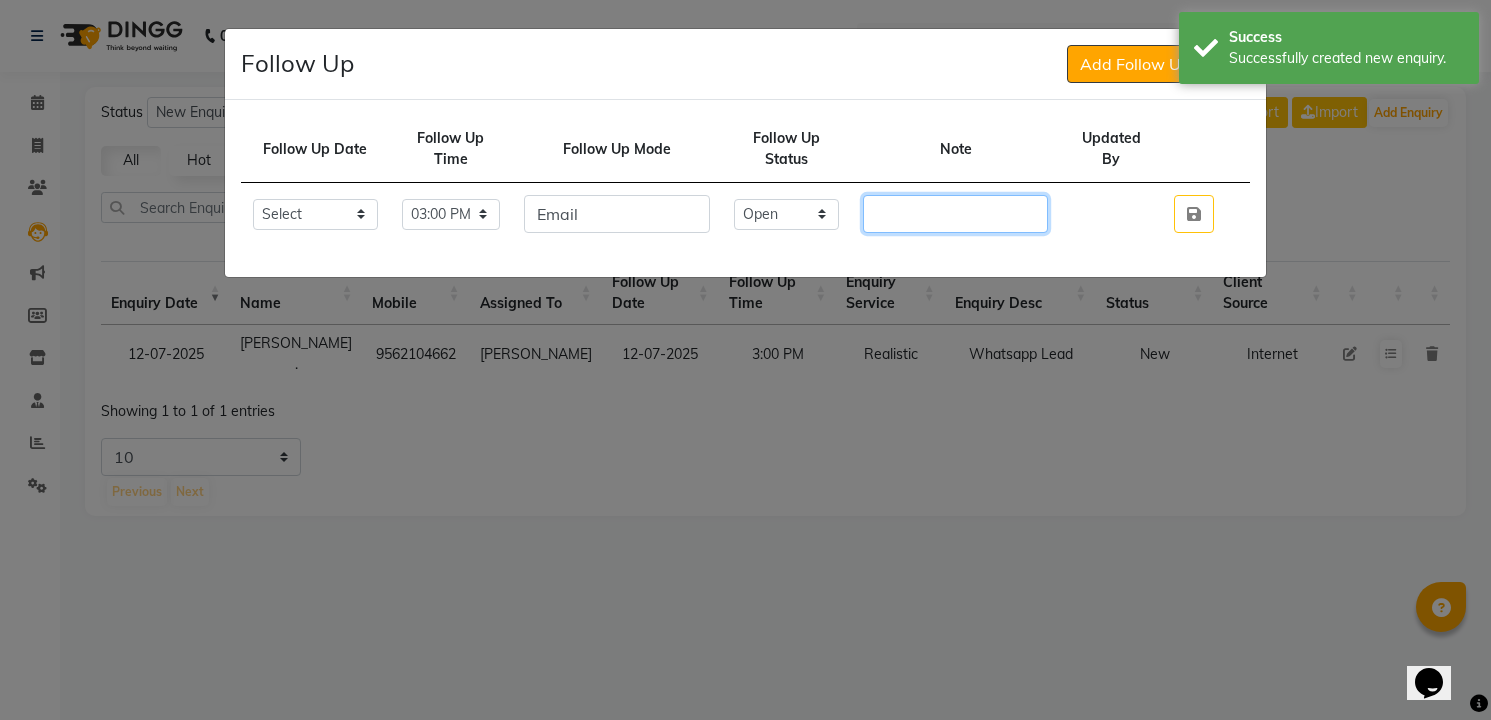 click 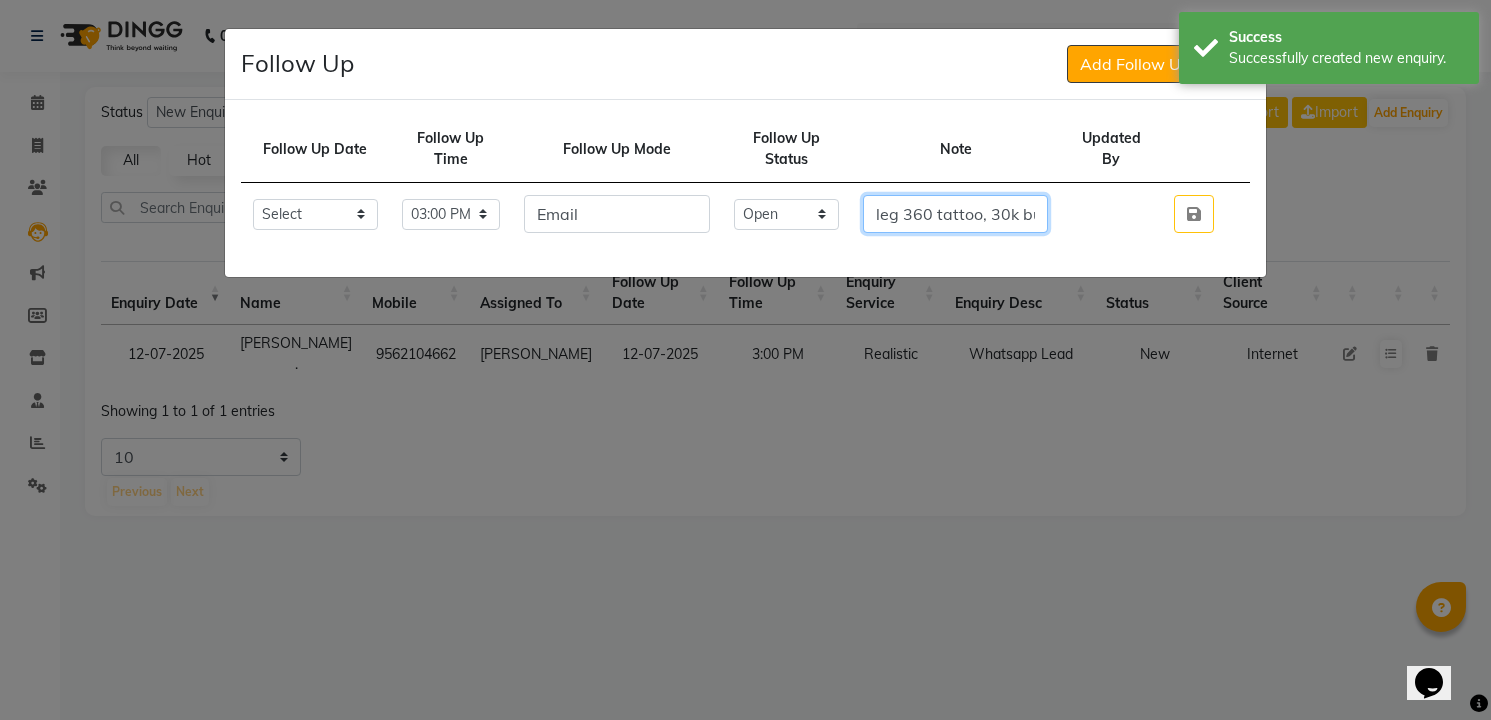 scroll, scrollTop: 0, scrollLeft: 46, axis: horizontal 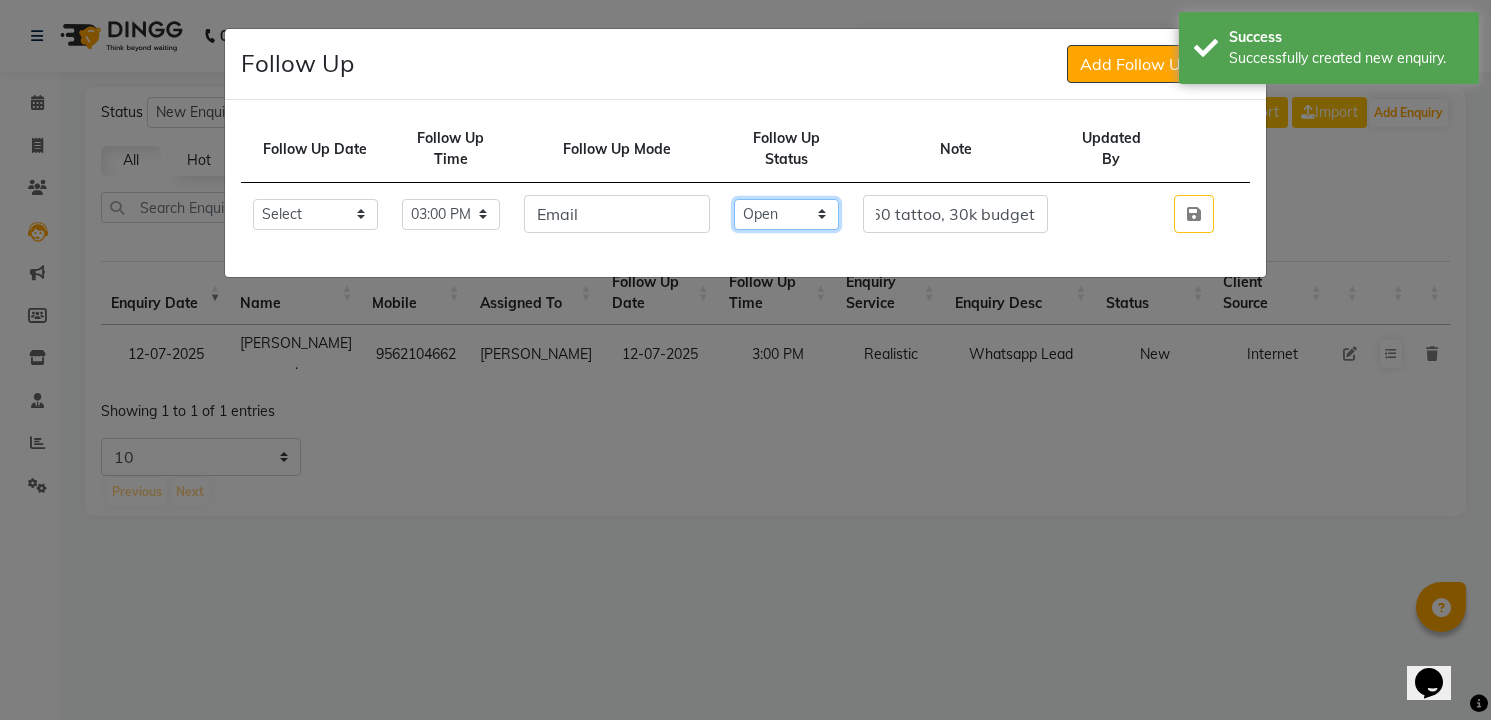 click on "Select Open Pending Done" 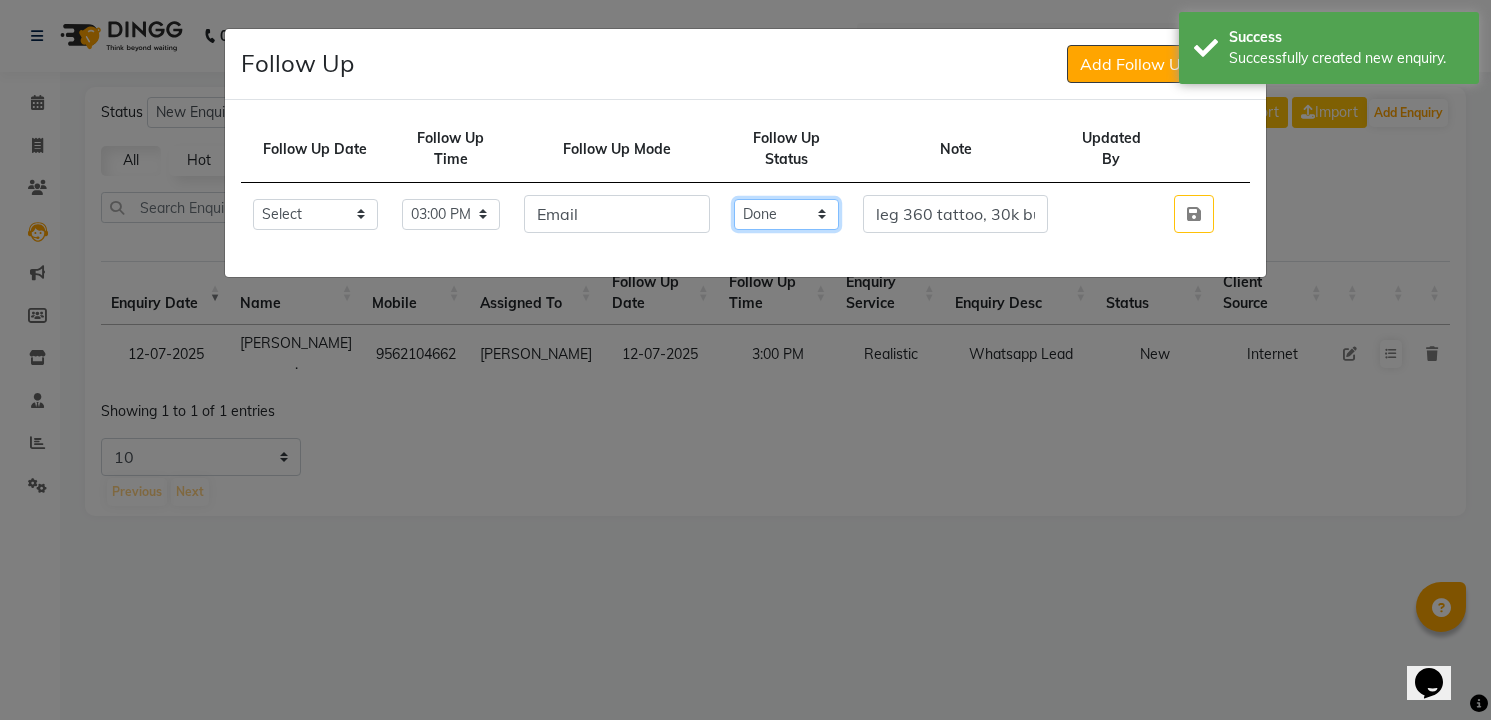 click on "Select Open Pending Done" 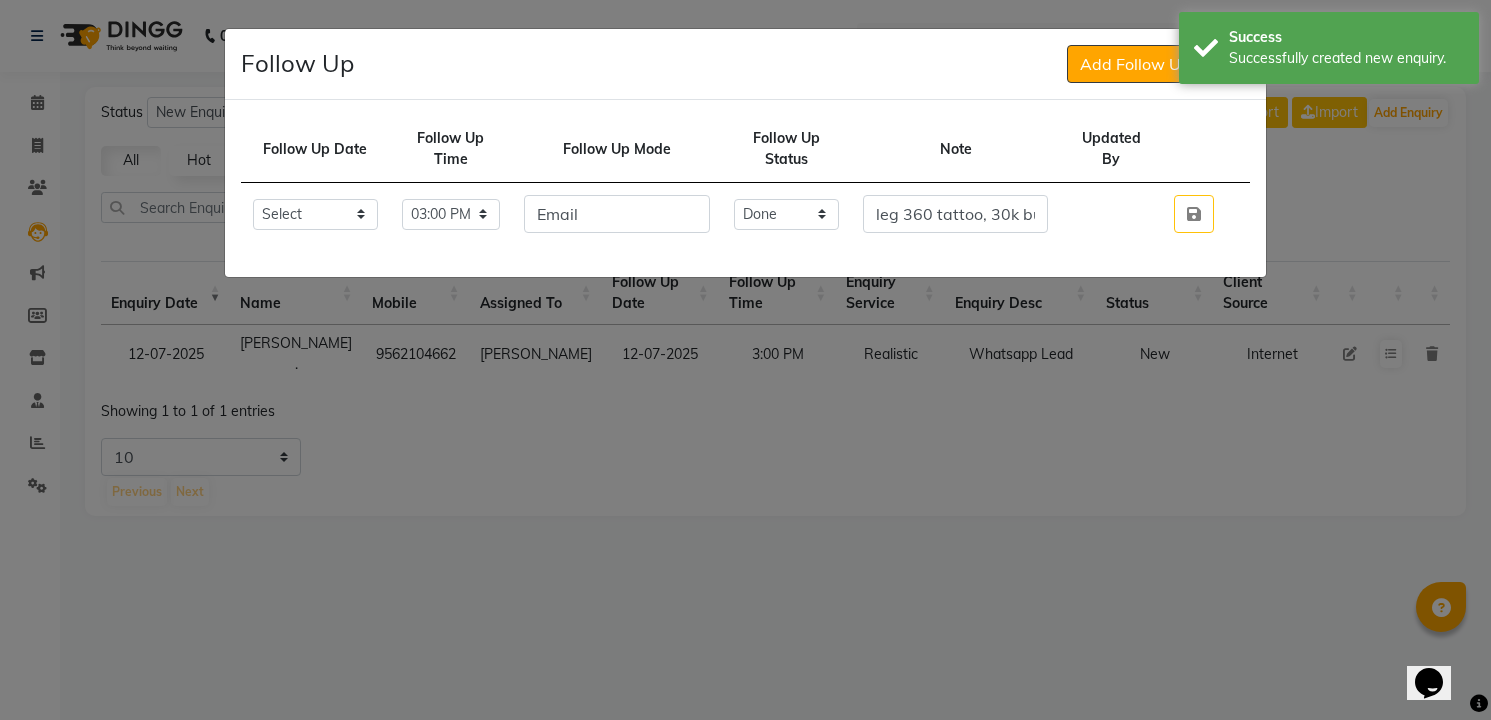 click 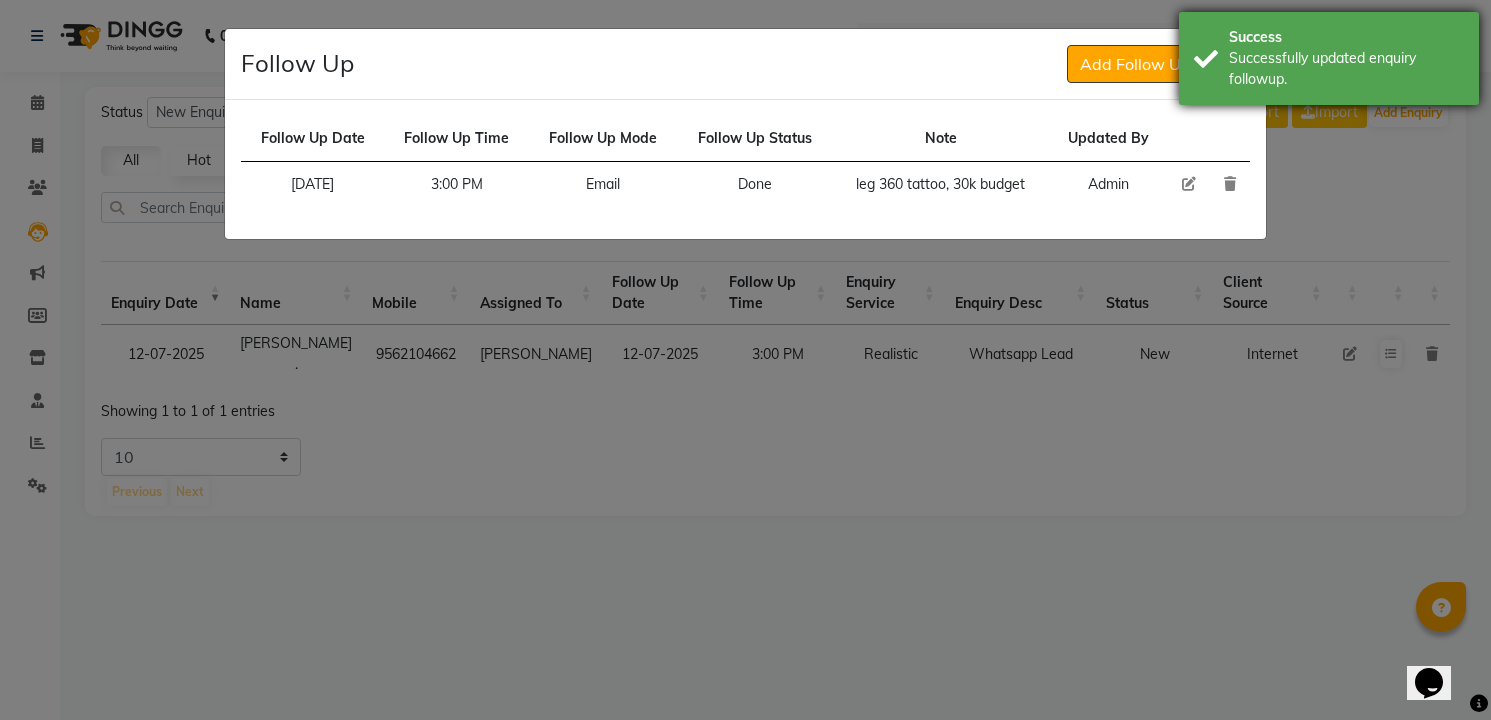 click on "Success" at bounding box center [1346, 37] 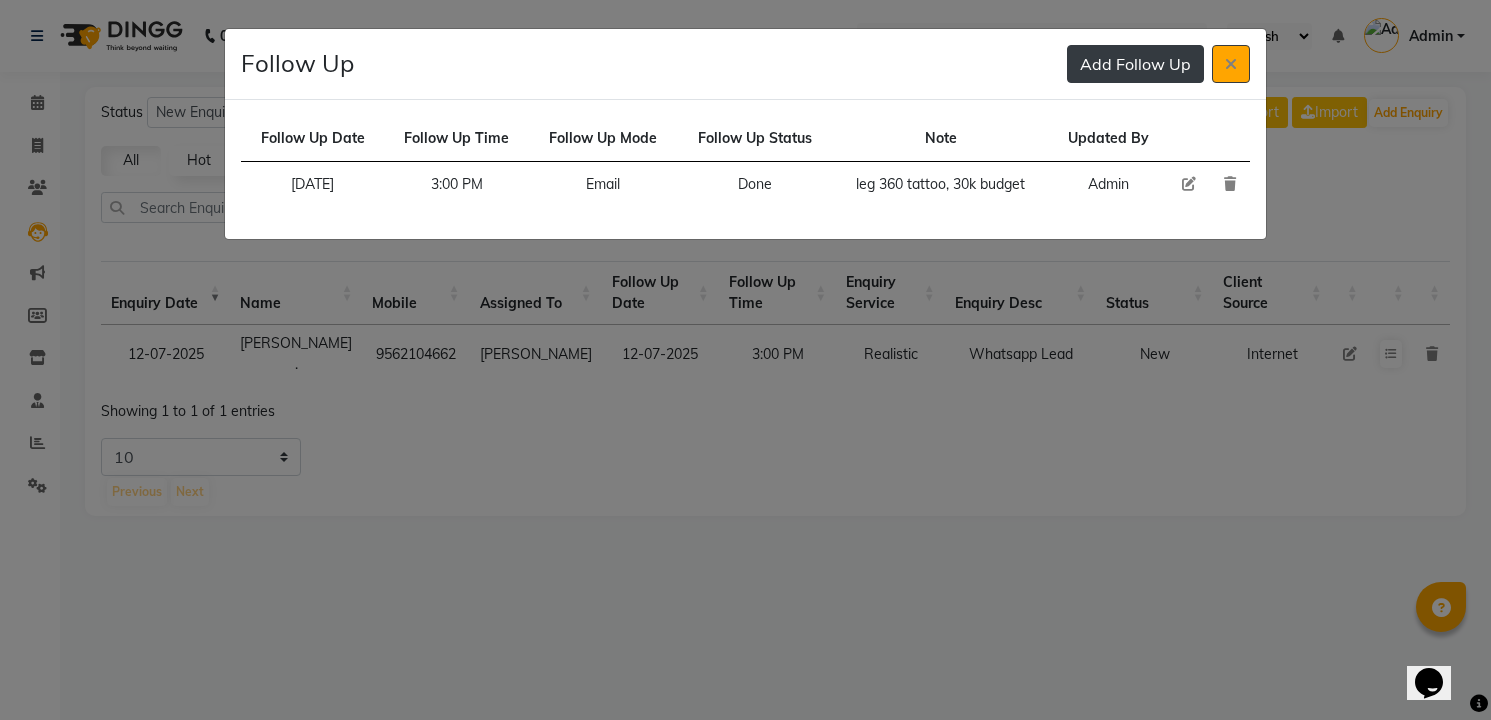 click on "Add Follow Up" 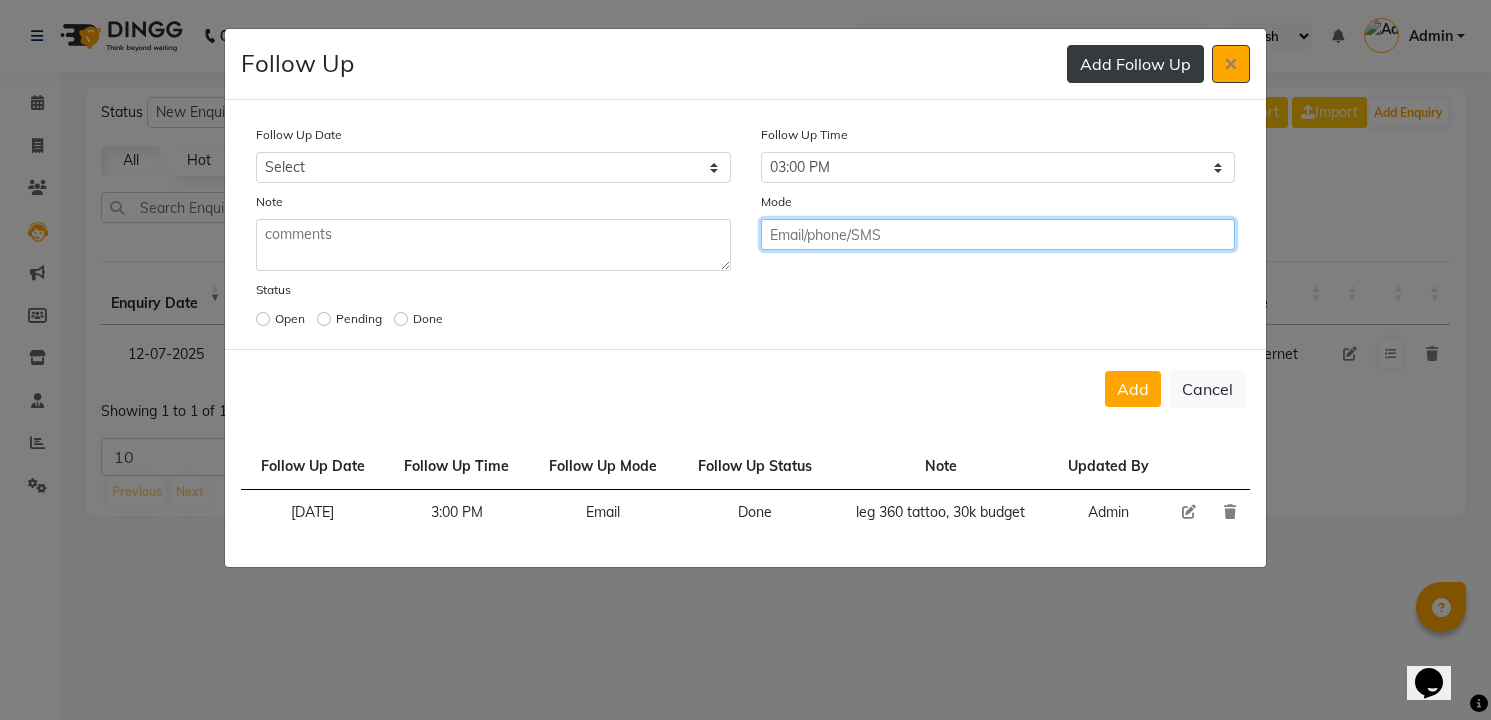 click on "Add" 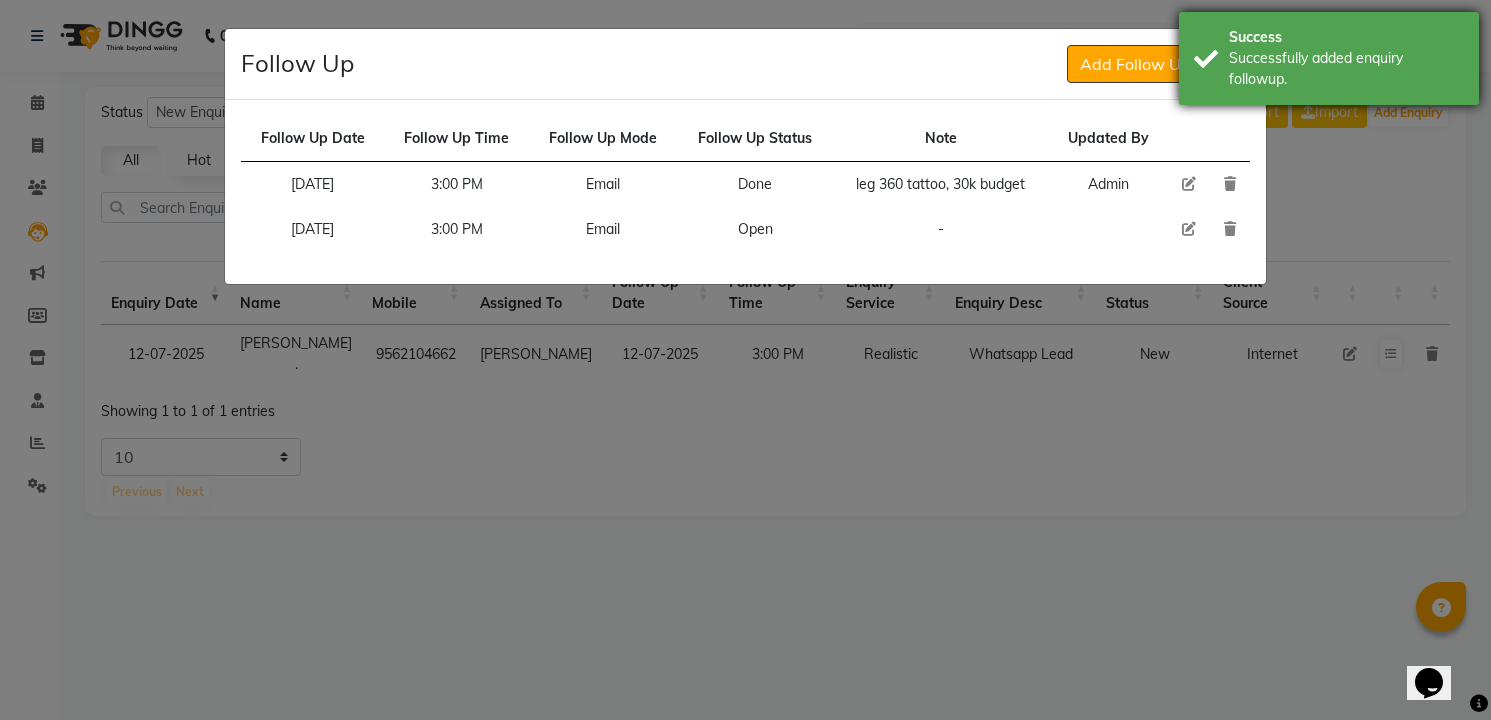 click on "Successfully added enquiry followup." at bounding box center [1346, 69] 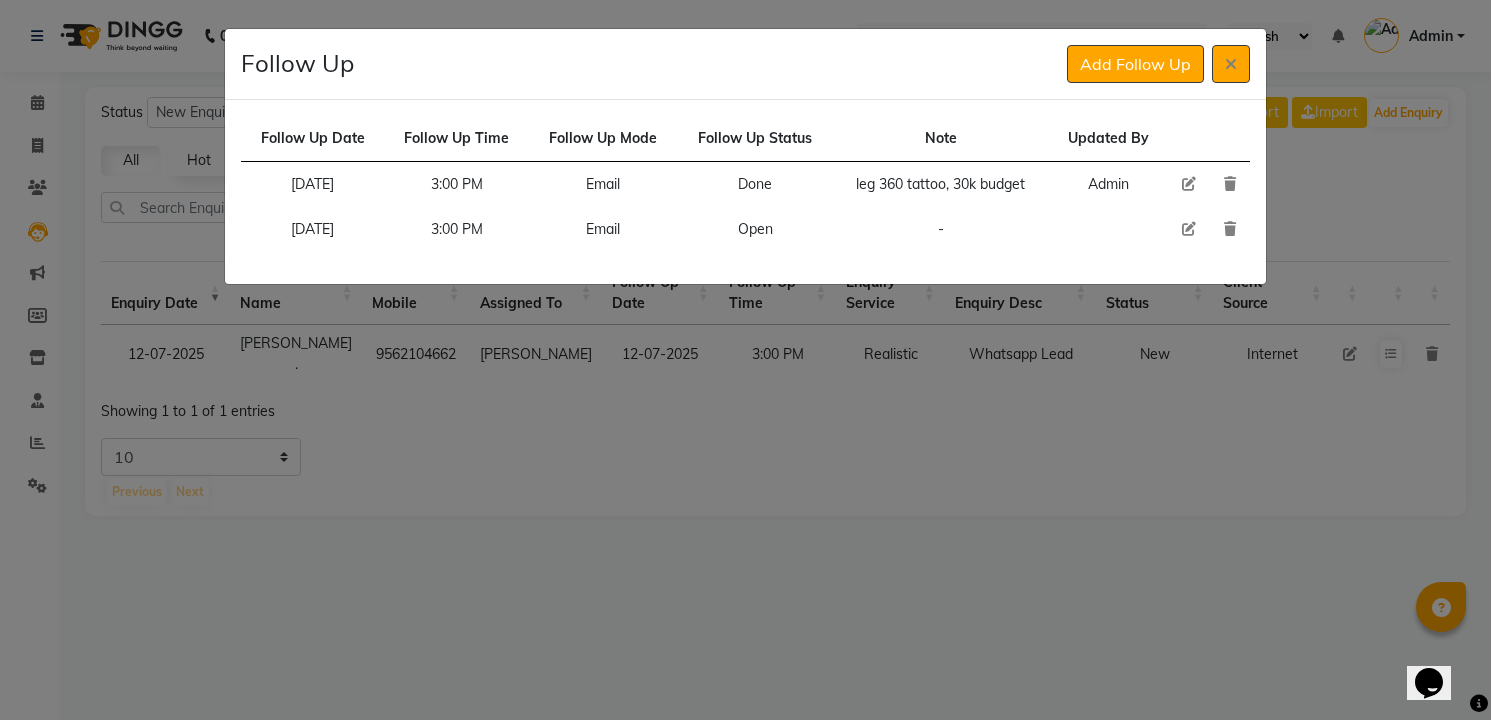 click 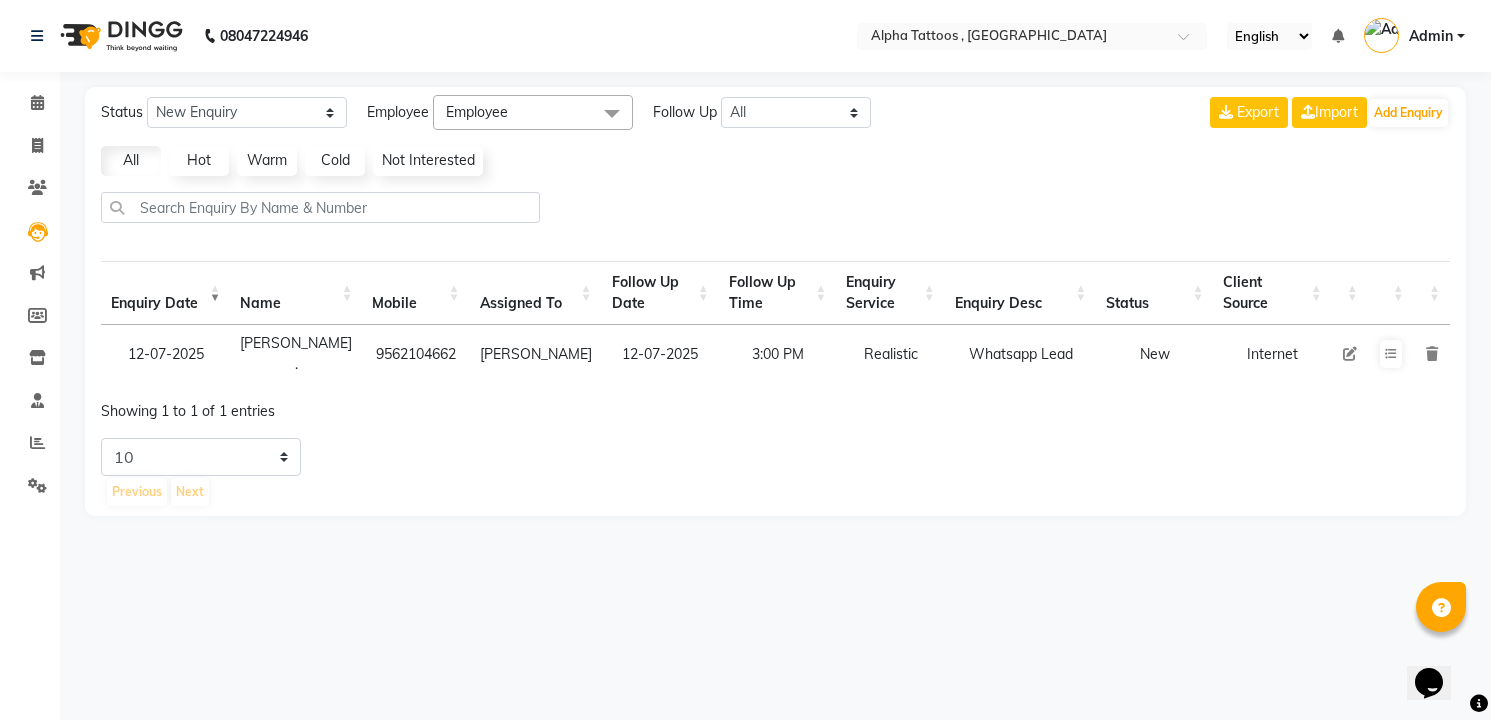 click at bounding box center [1350, 354] 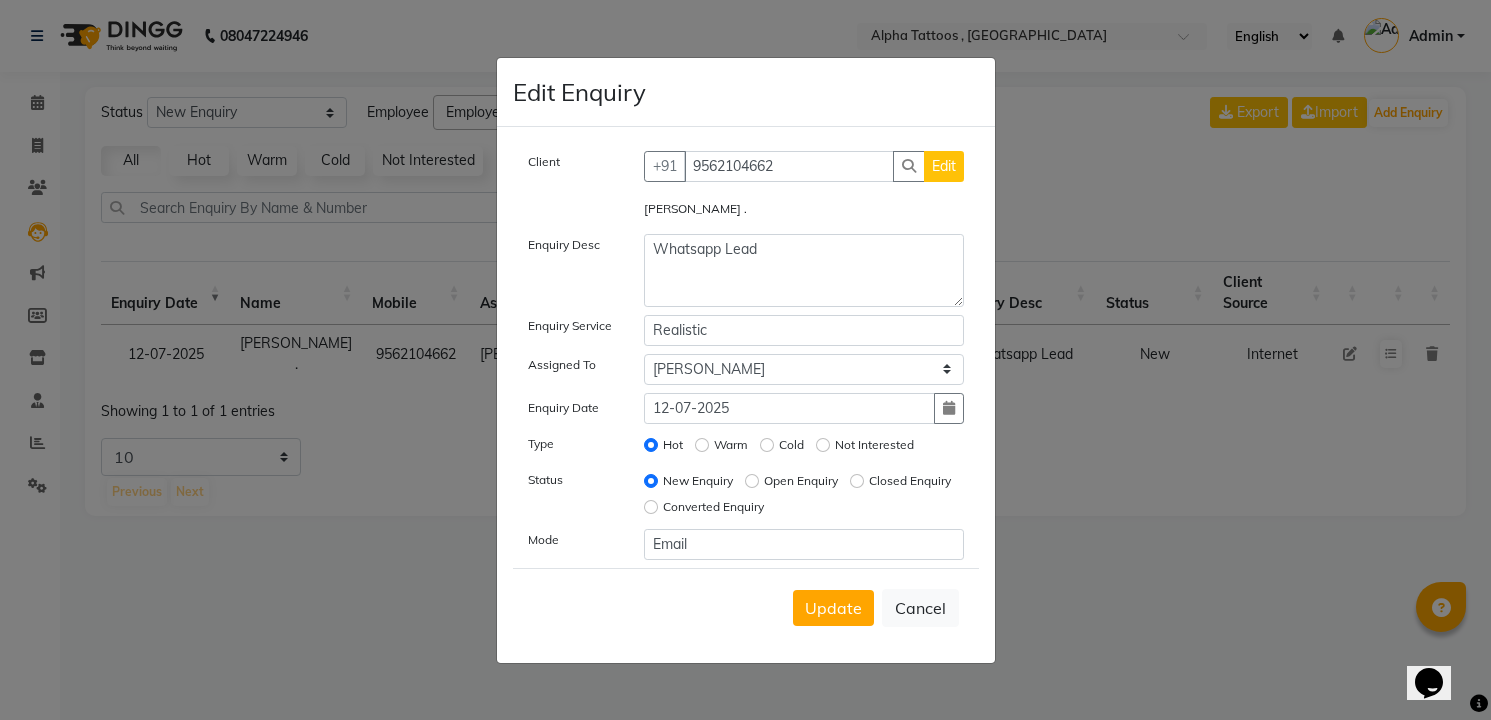 click on "Open Enquiry" 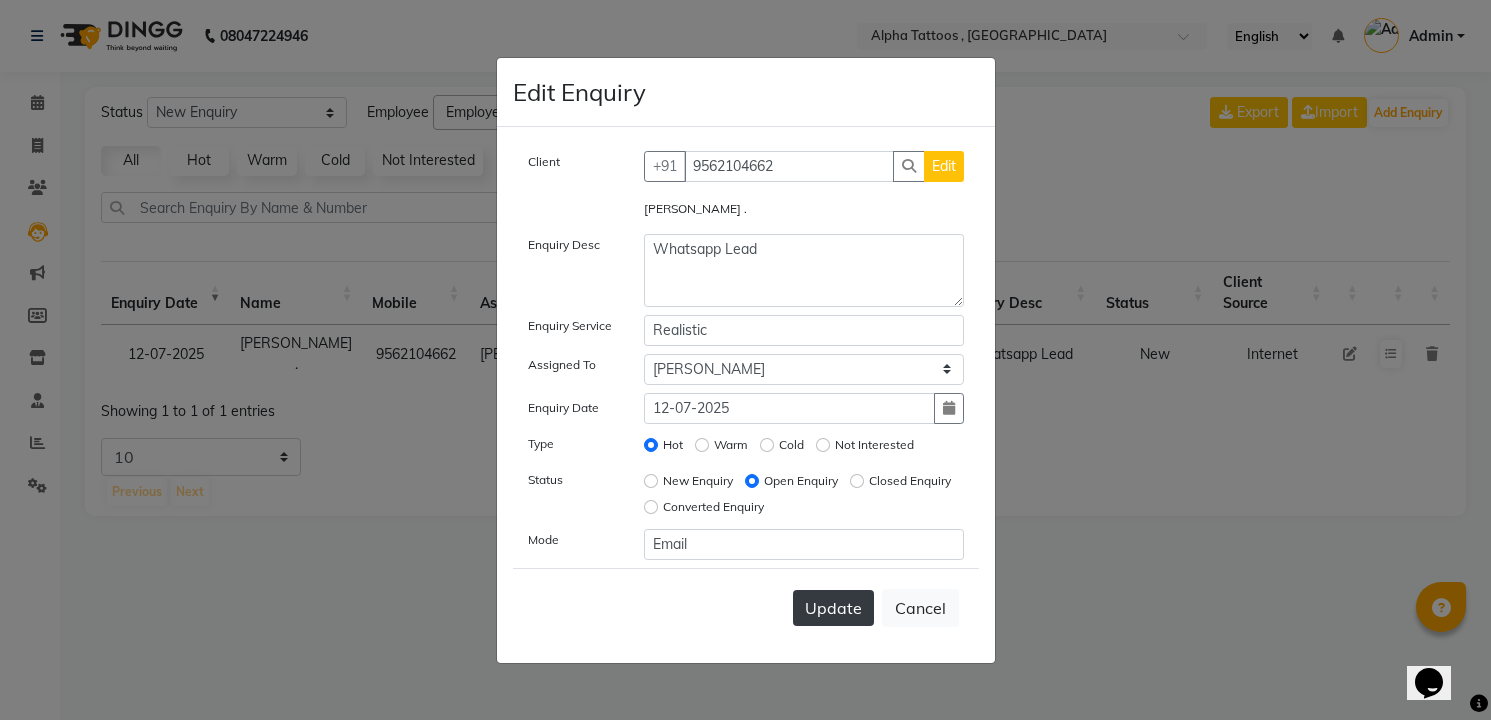 click on "Update" at bounding box center [833, 608] 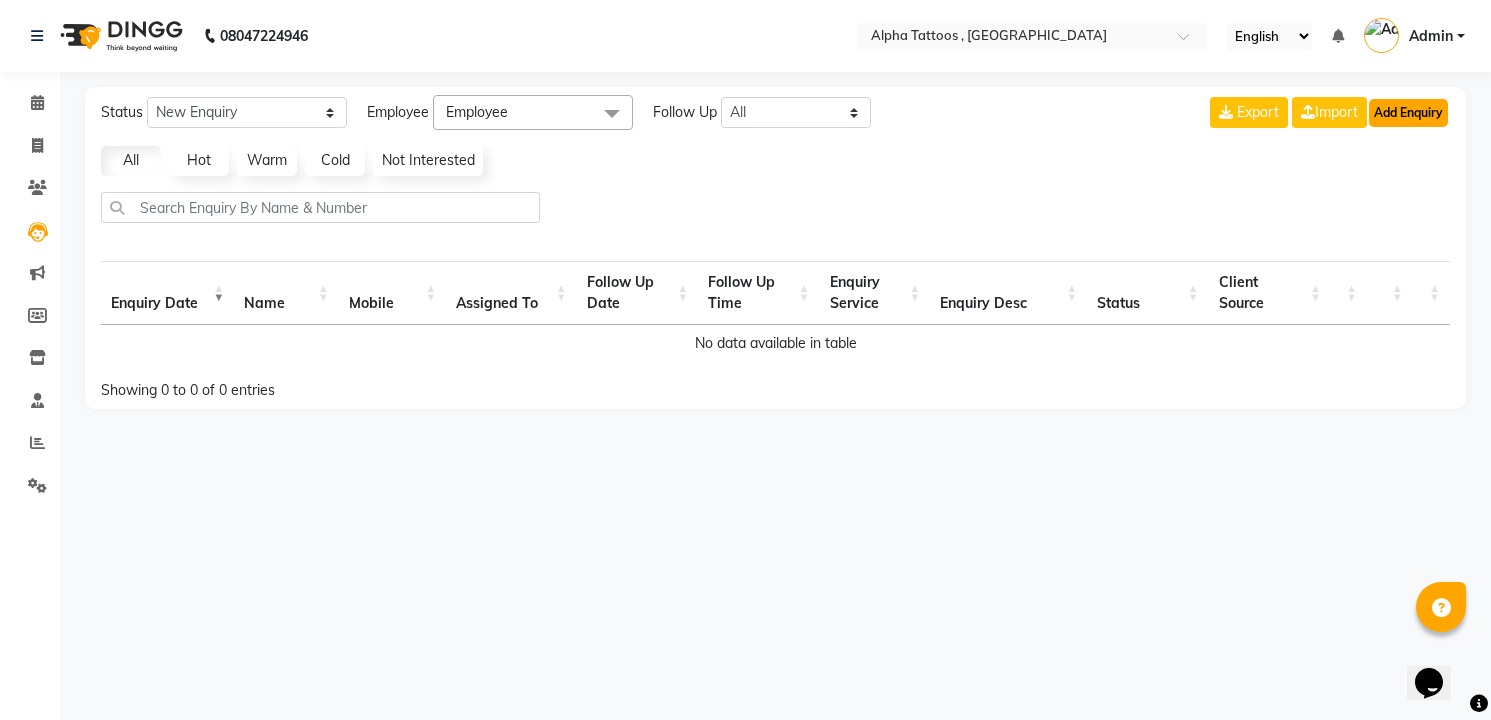 click on "Add Enquiry" 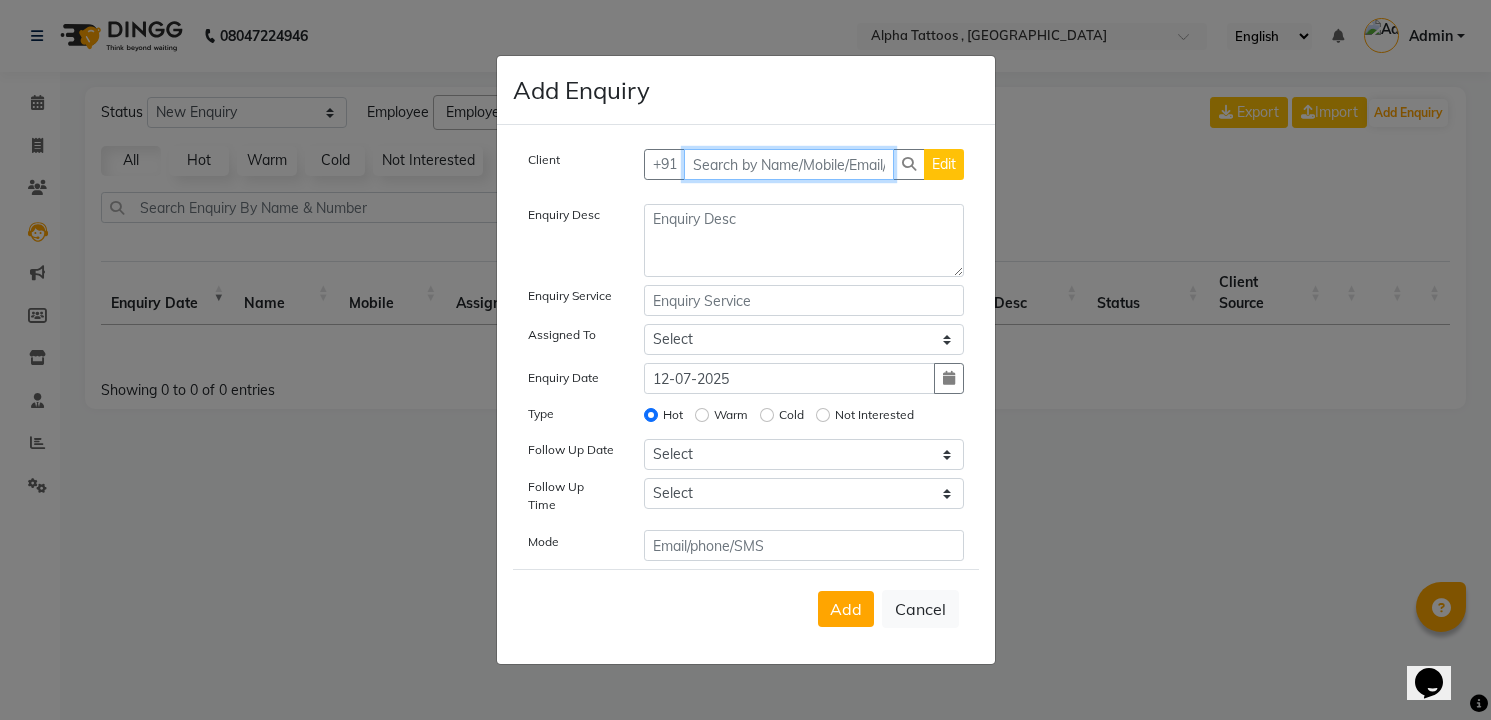 click at bounding box center [789, 164] 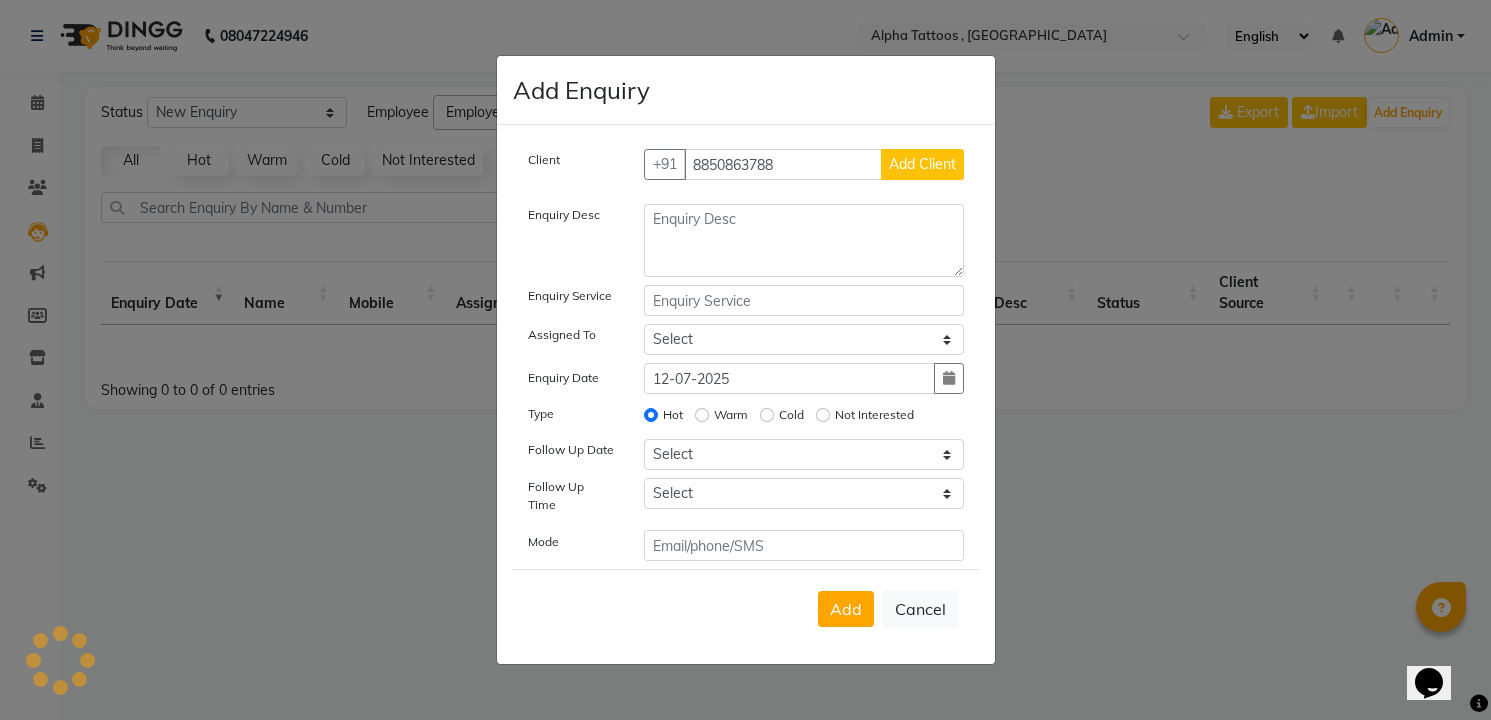 click on "Add Client" 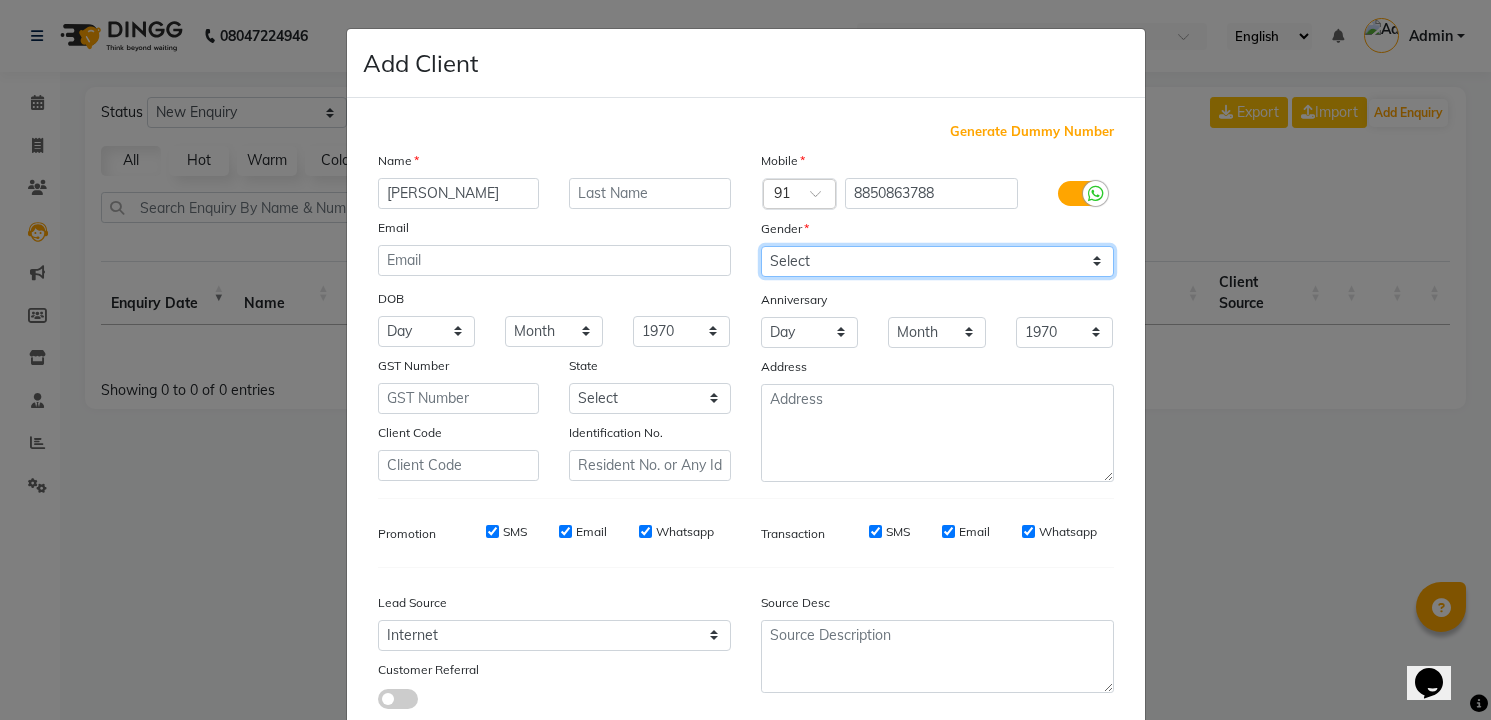 click on "Select [DEMOGRAPHIC_DATA] [DEMOGRAPHIC_DATA] Other Prefer Not To Say" 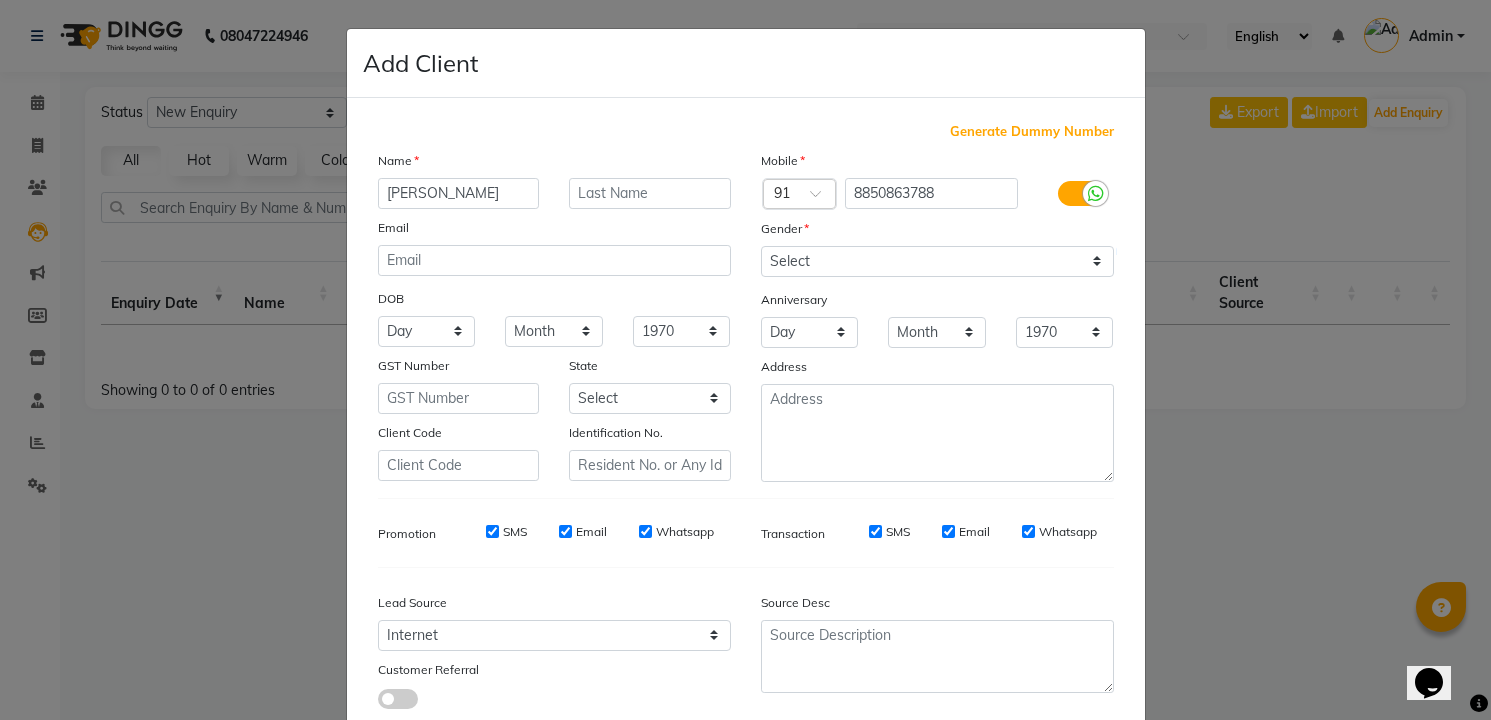 click on "Add" 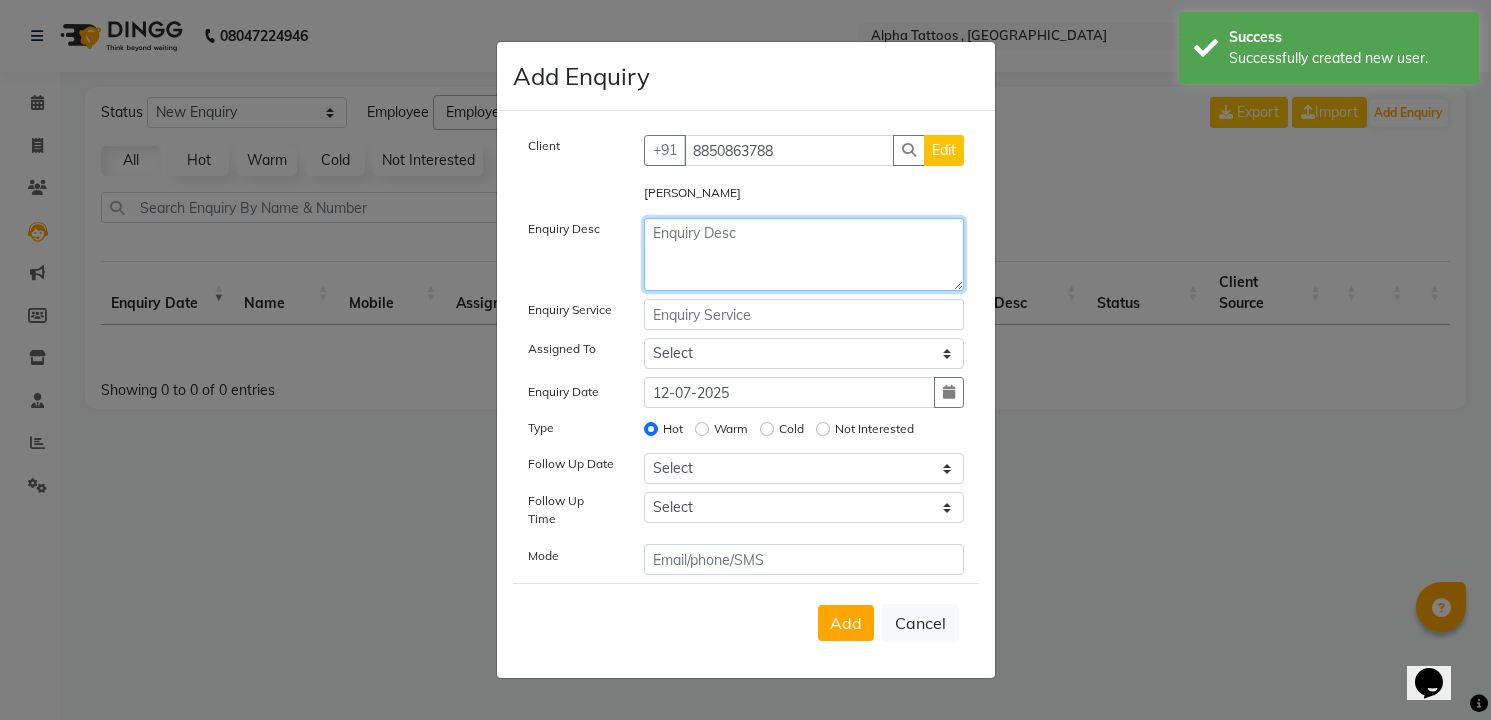 click 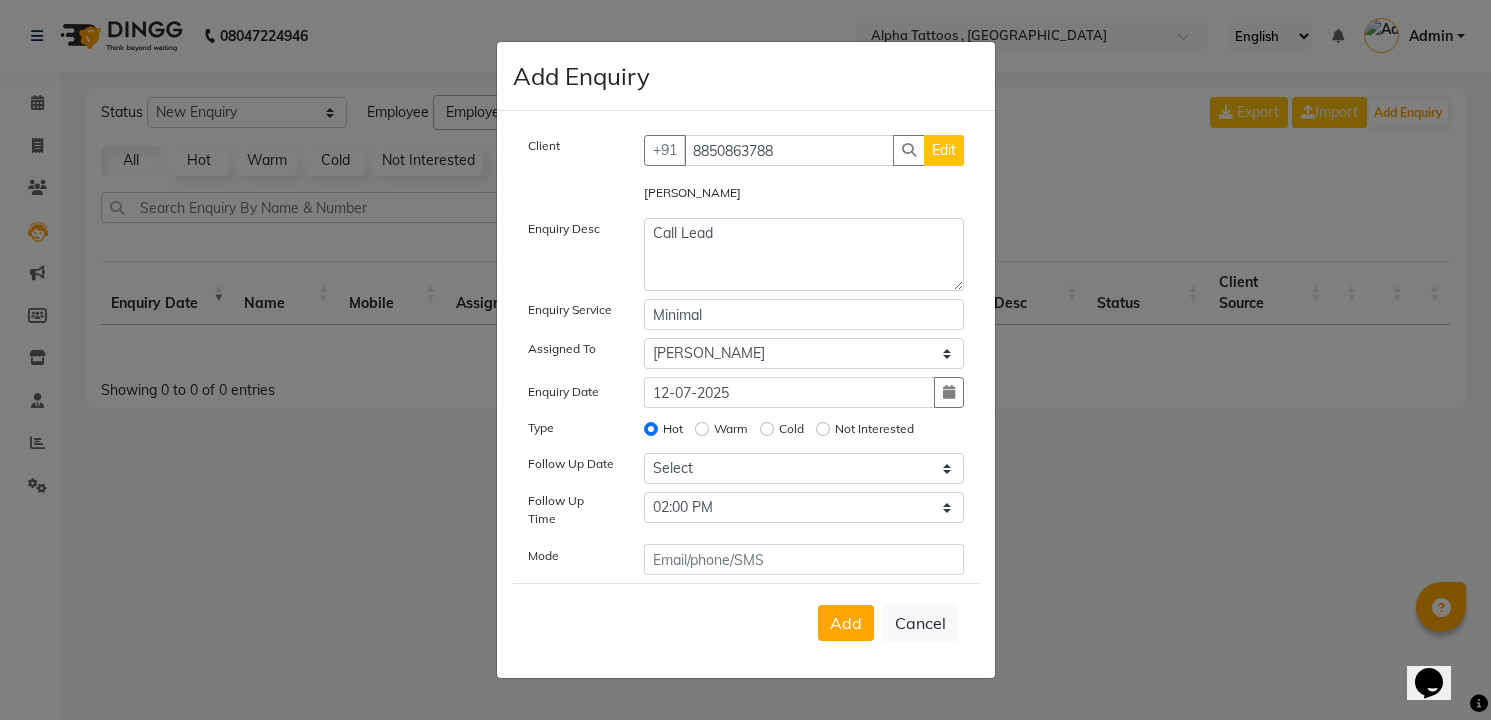 click on "Add" at bounding box center [846, 623] 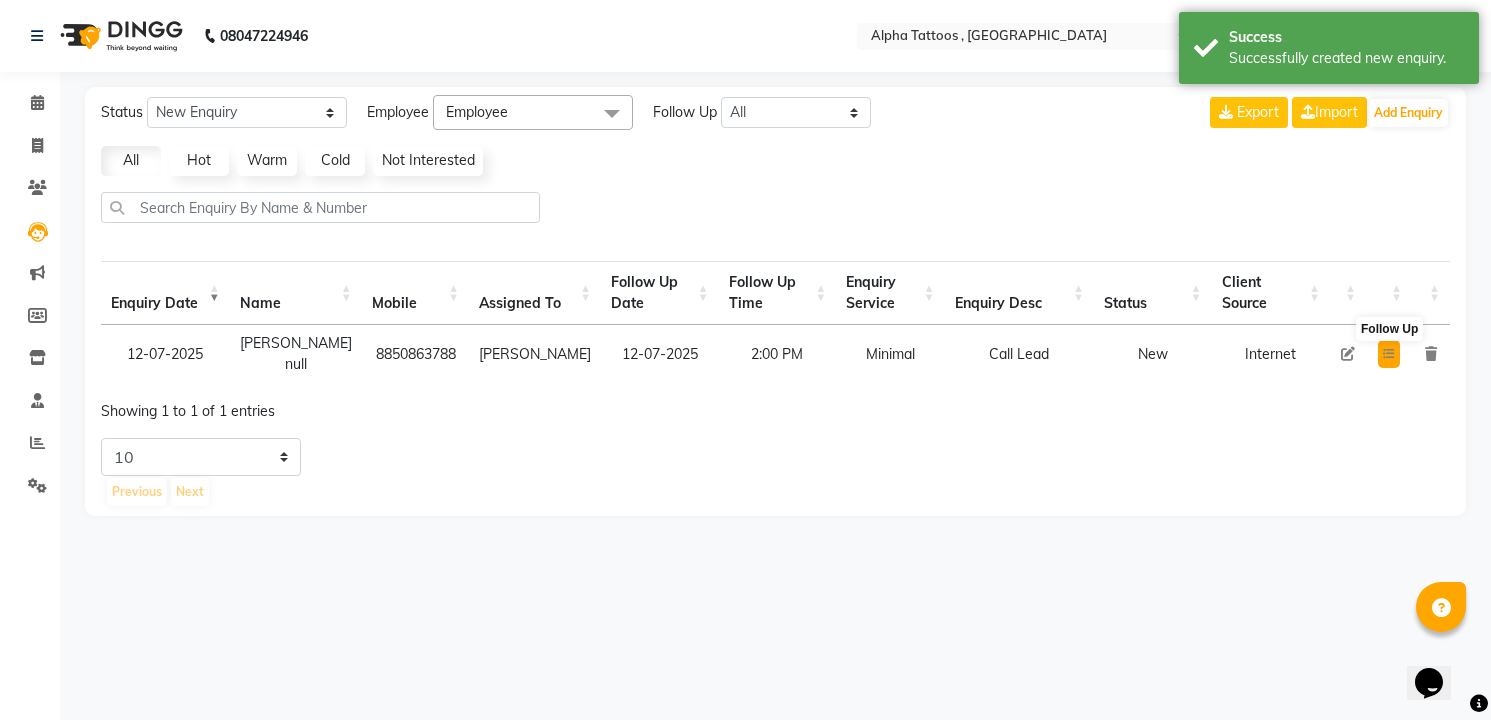 click at bounding box center (1389, 354) 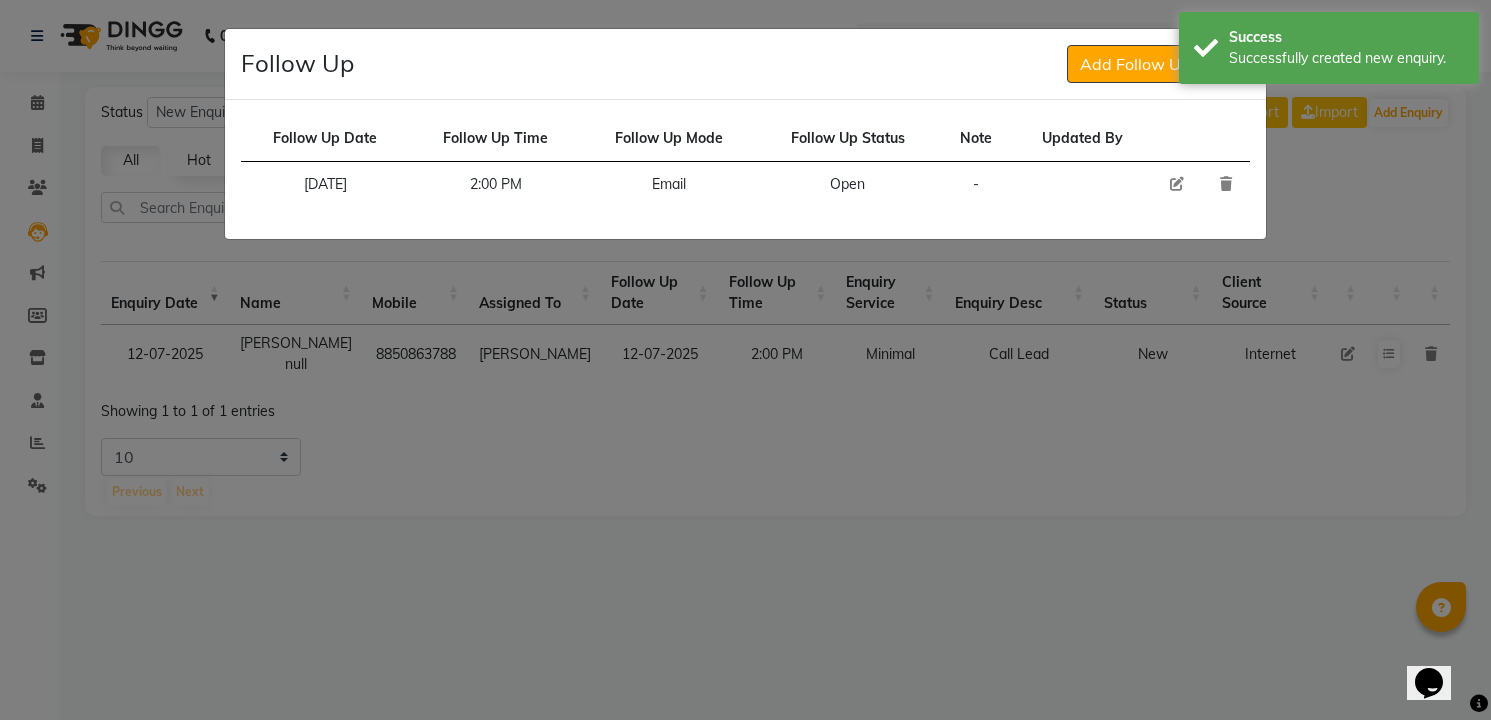 click 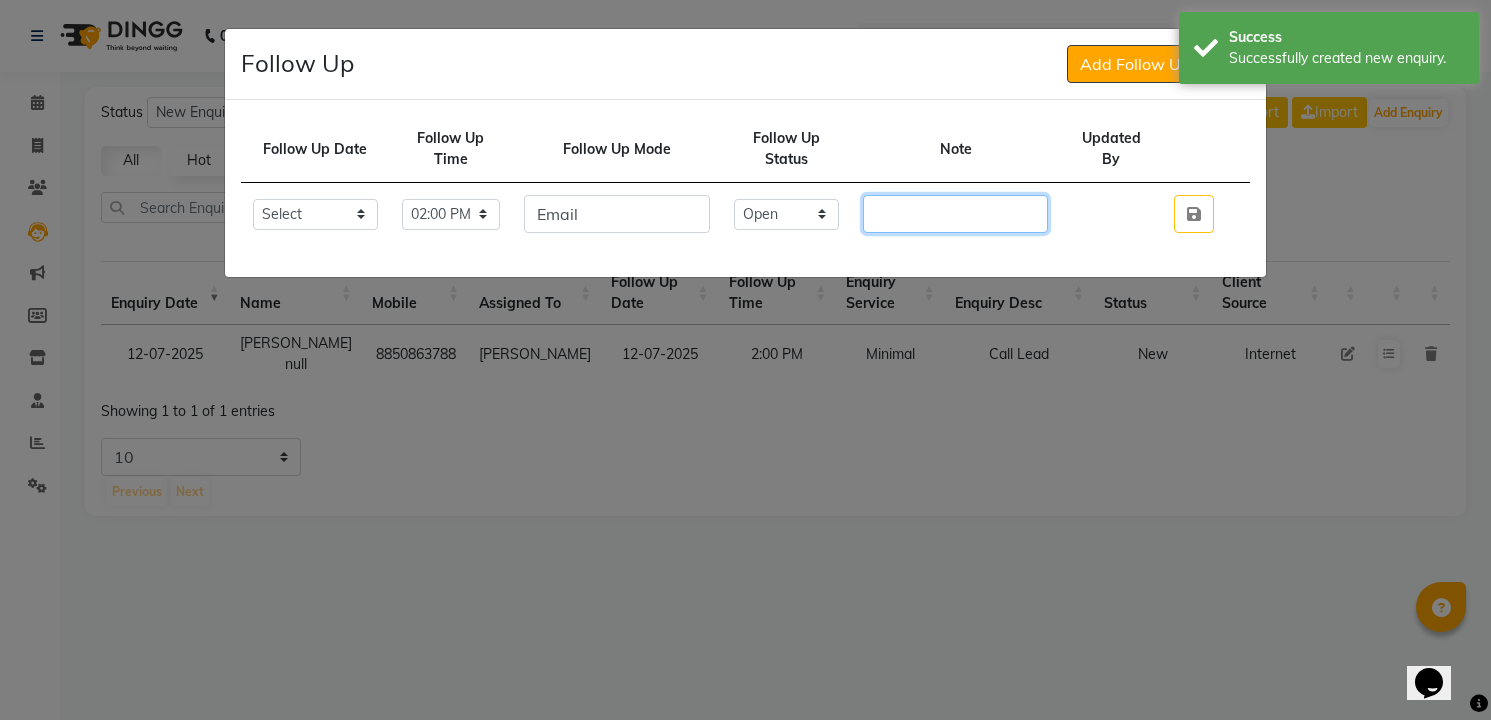click 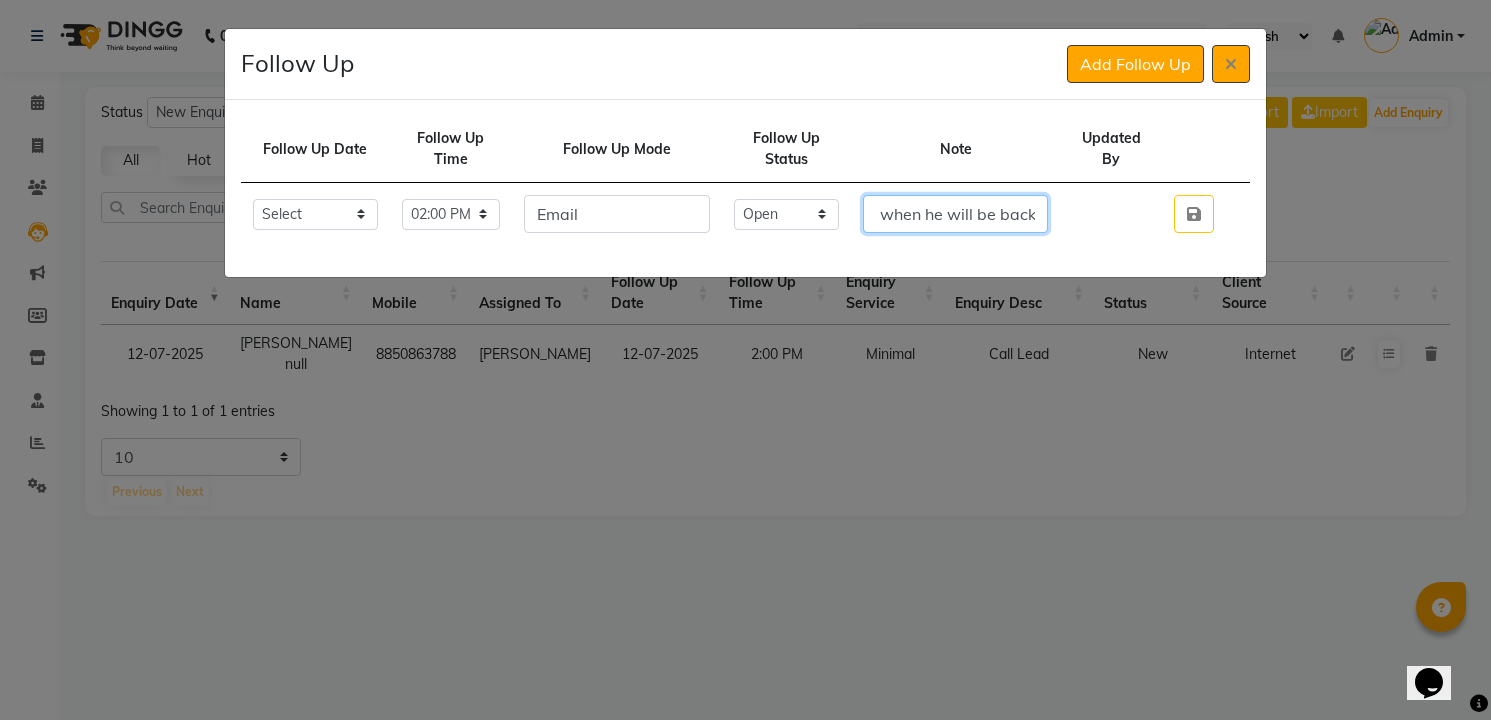 scroll, scrollTop: 0, scrollLeft: 440, axis: horizontal 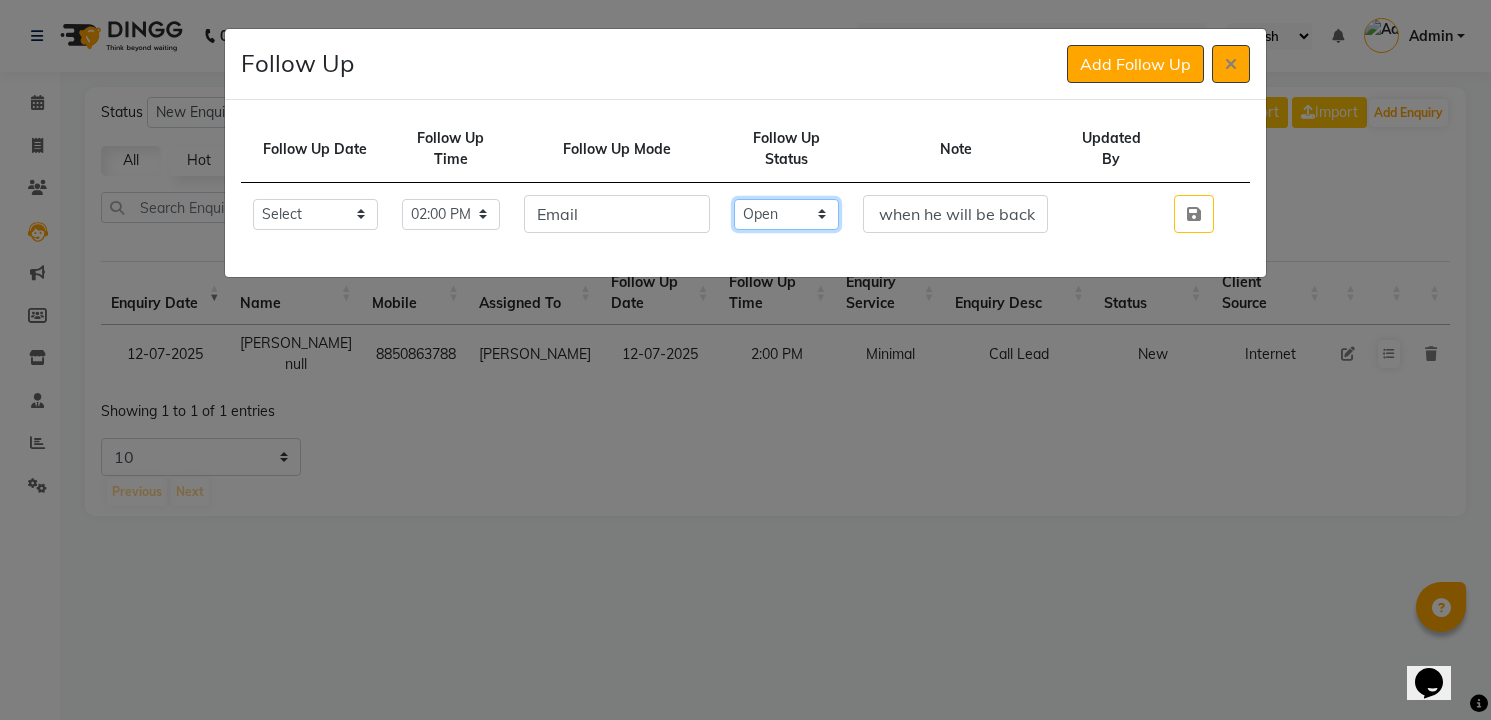 click on "Select Open Pending Done" 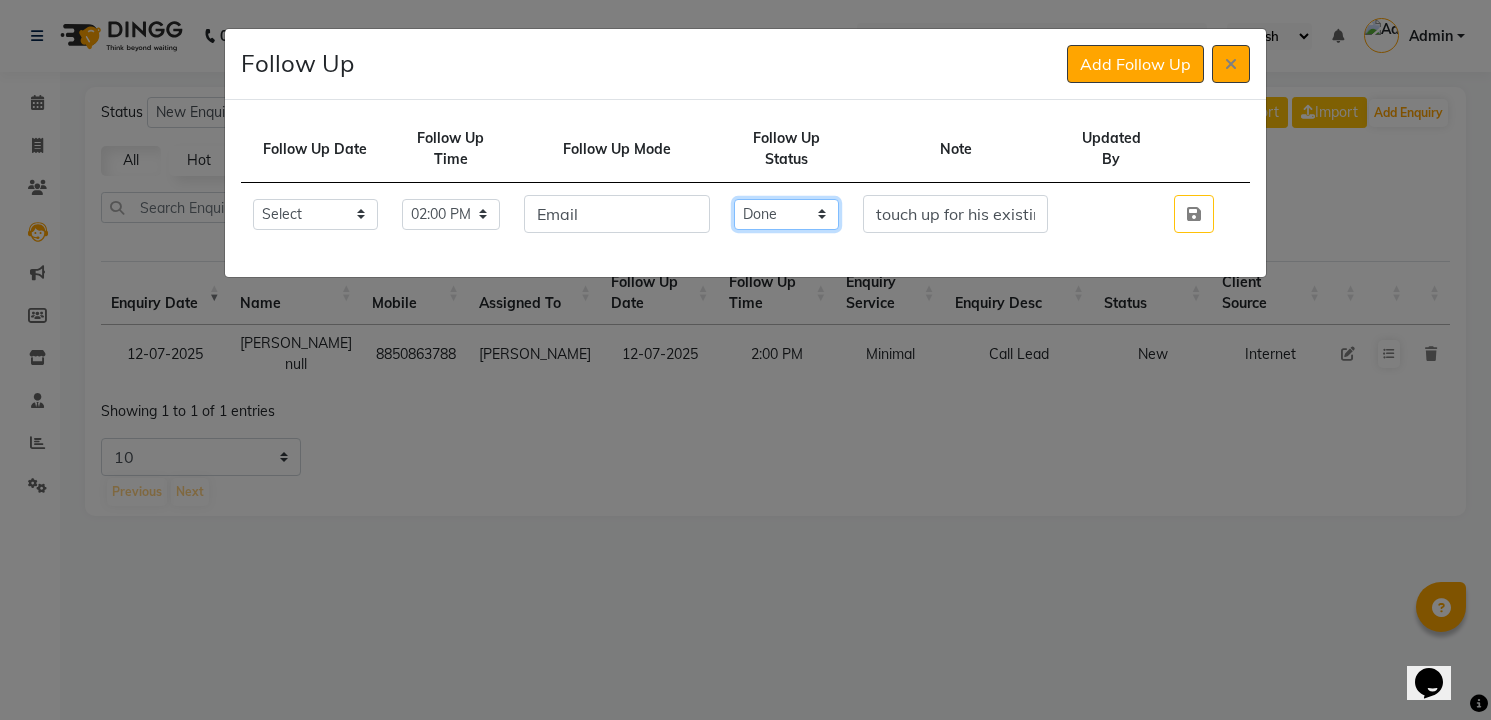 click on "Select Open Pending Done" 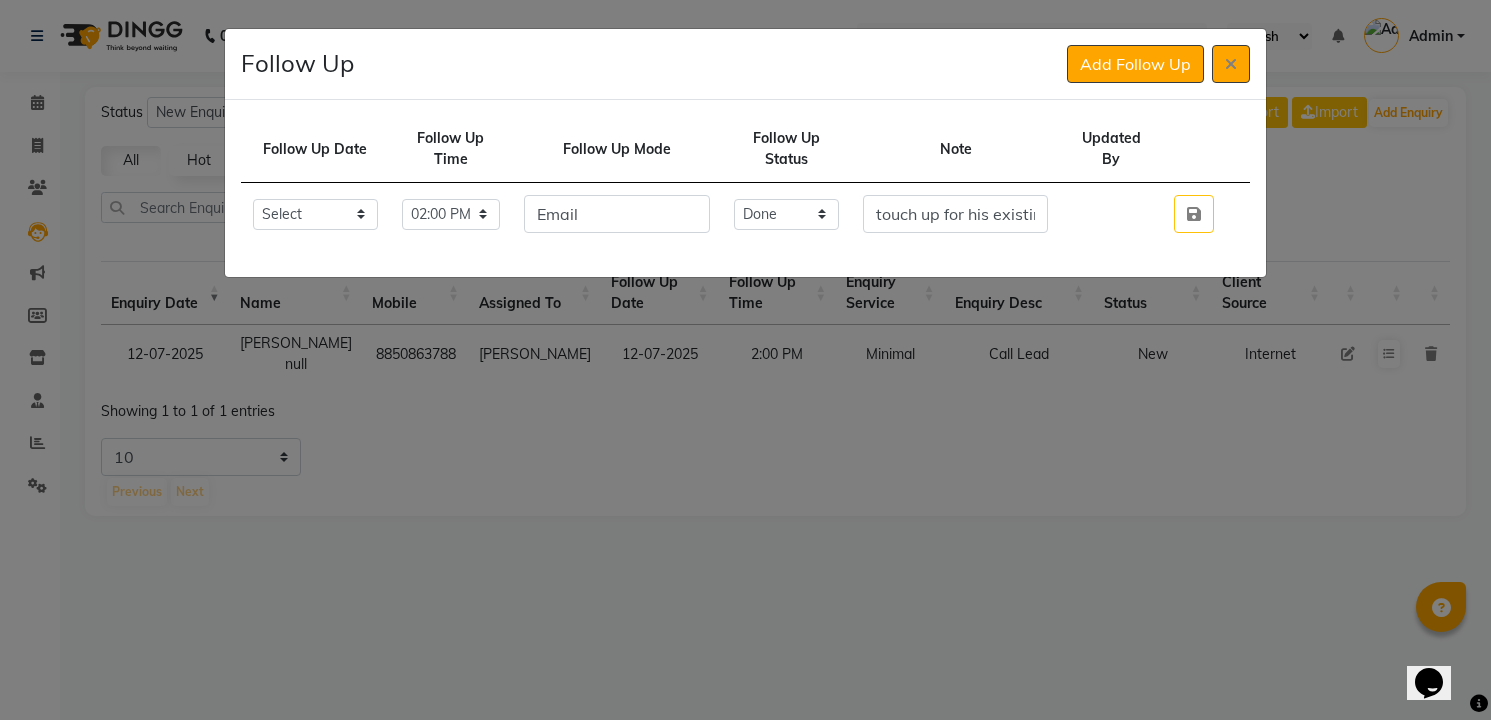 click 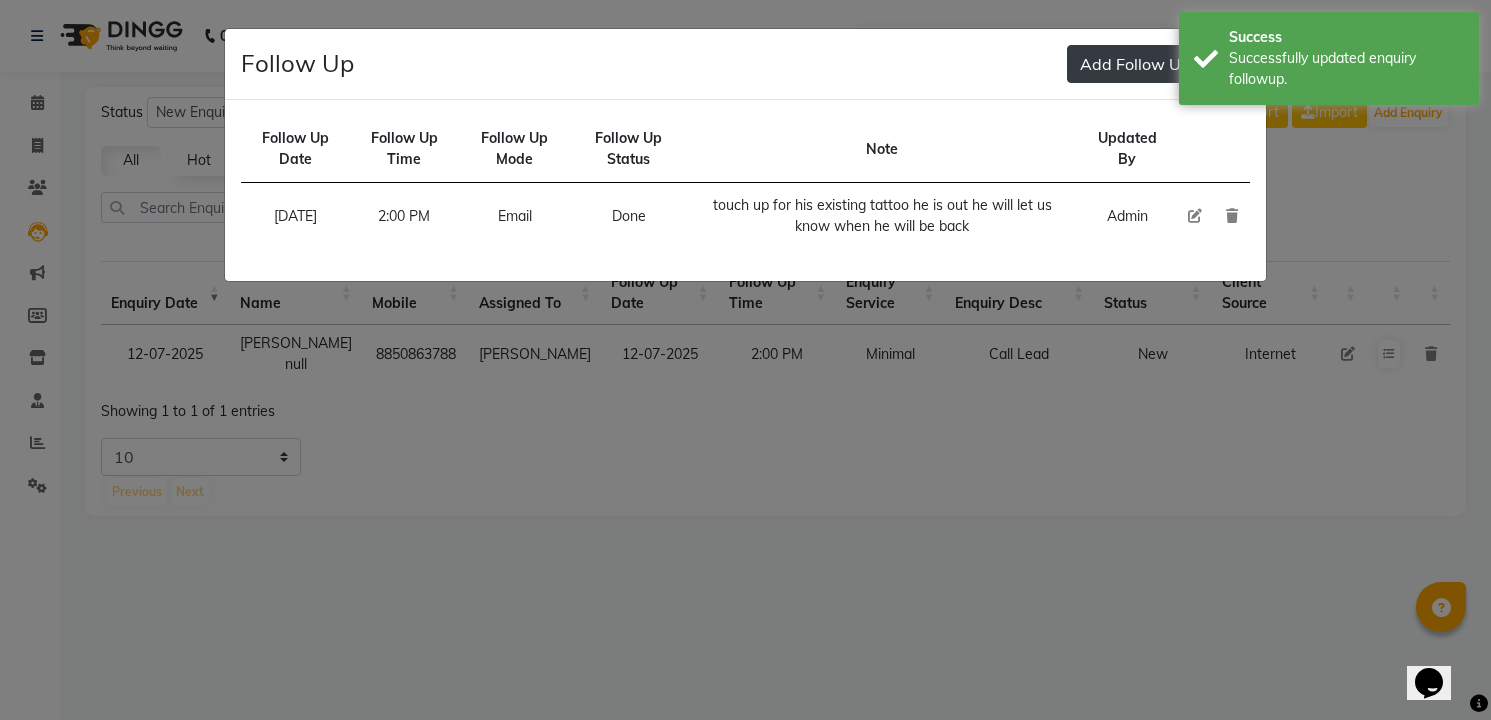 click on "Add Follow Up" 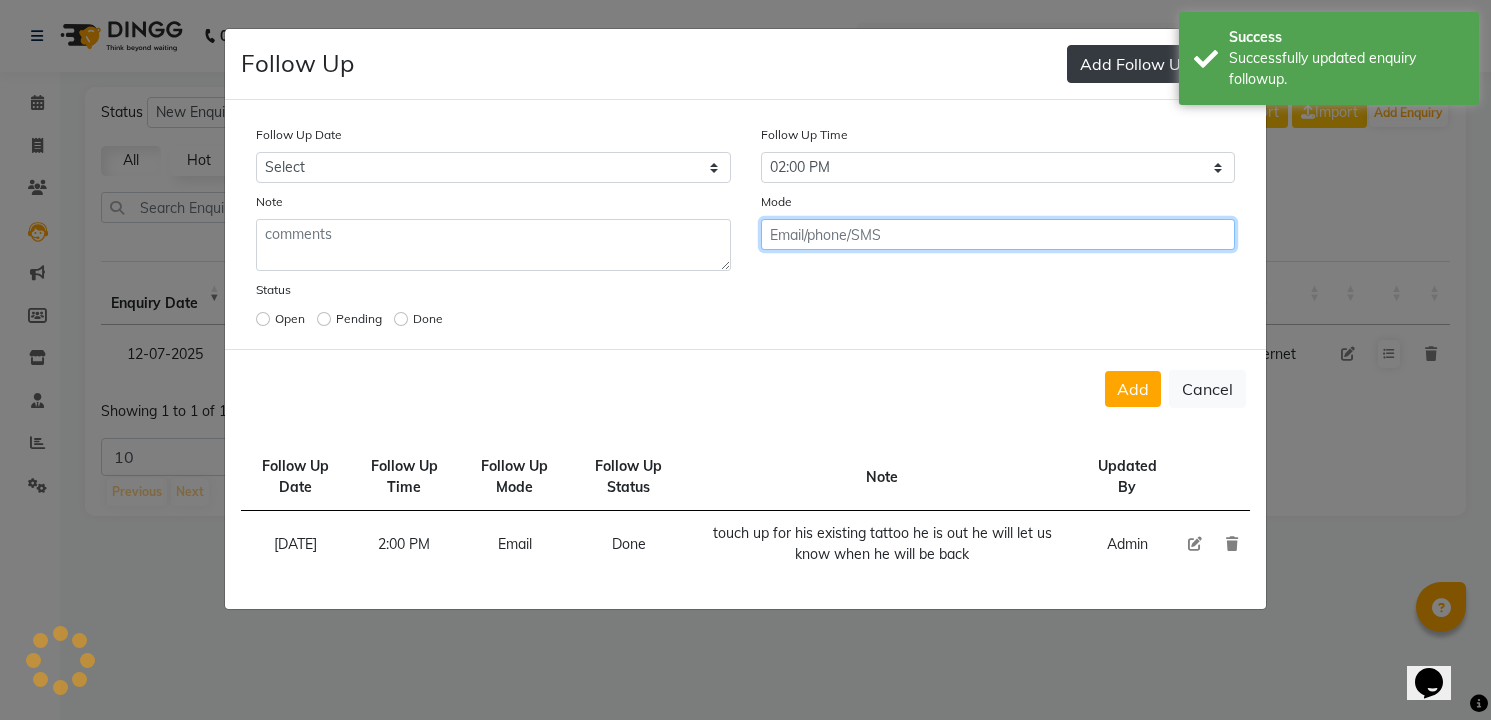 click on "Add" 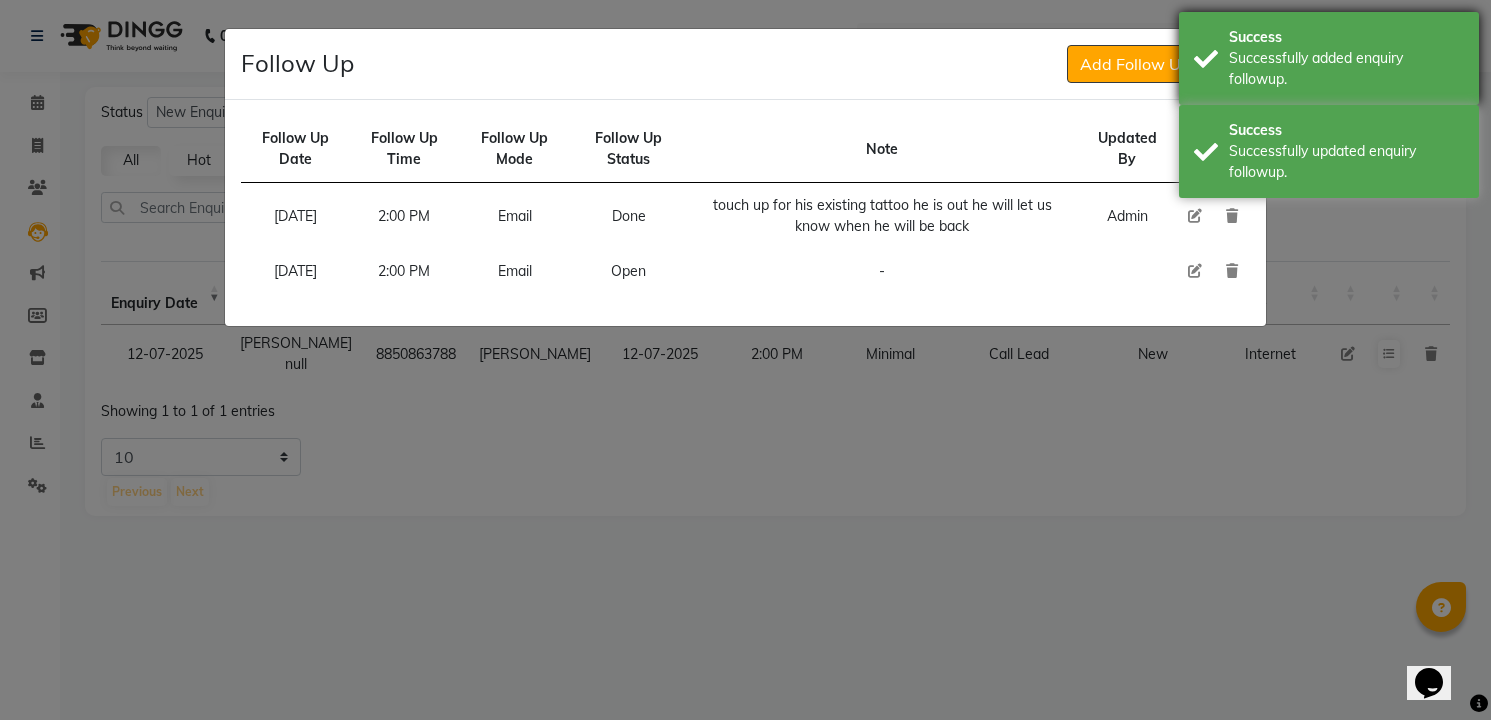 click on "Success   Successfully added enquiry followup." at bounding box center (1329, 58) 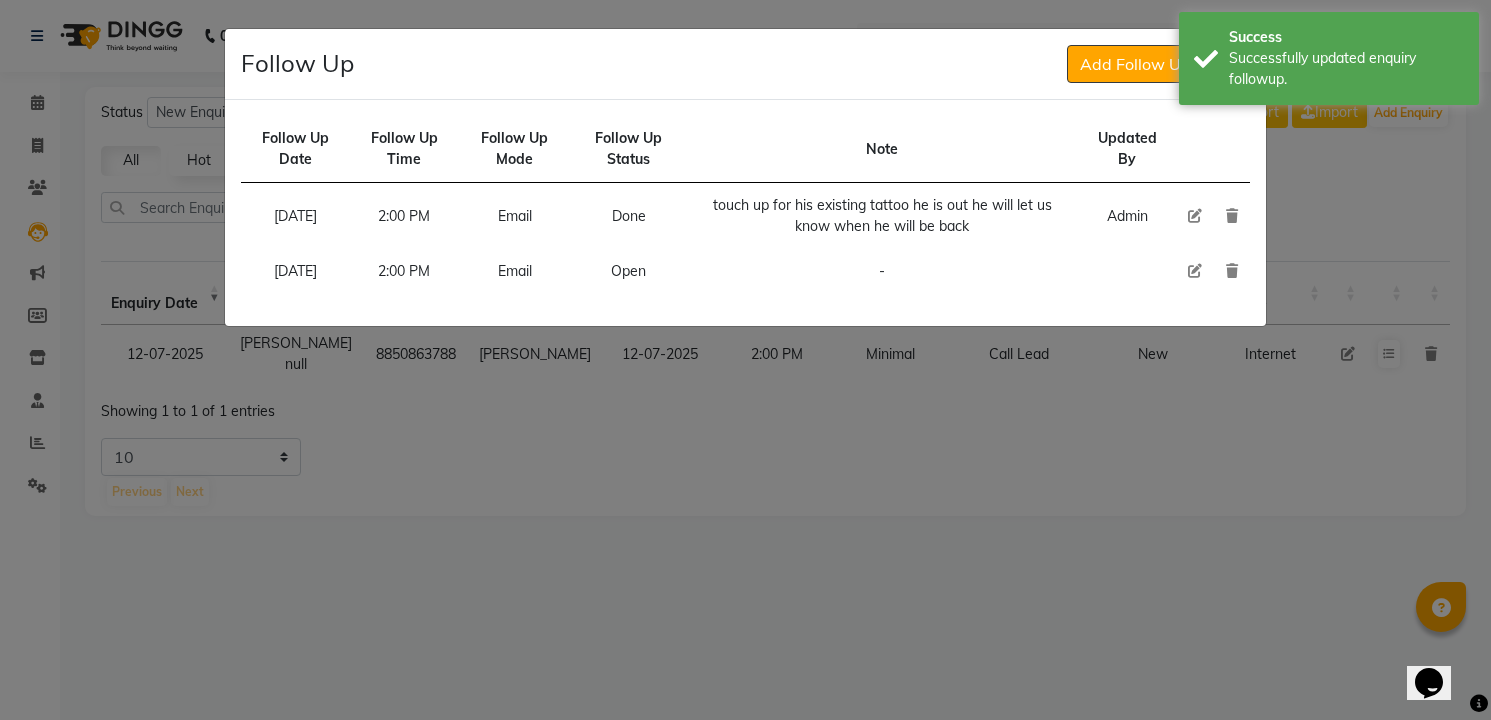 click on "Successfully updated enquiry followup." at bounding box center (1346, 69) 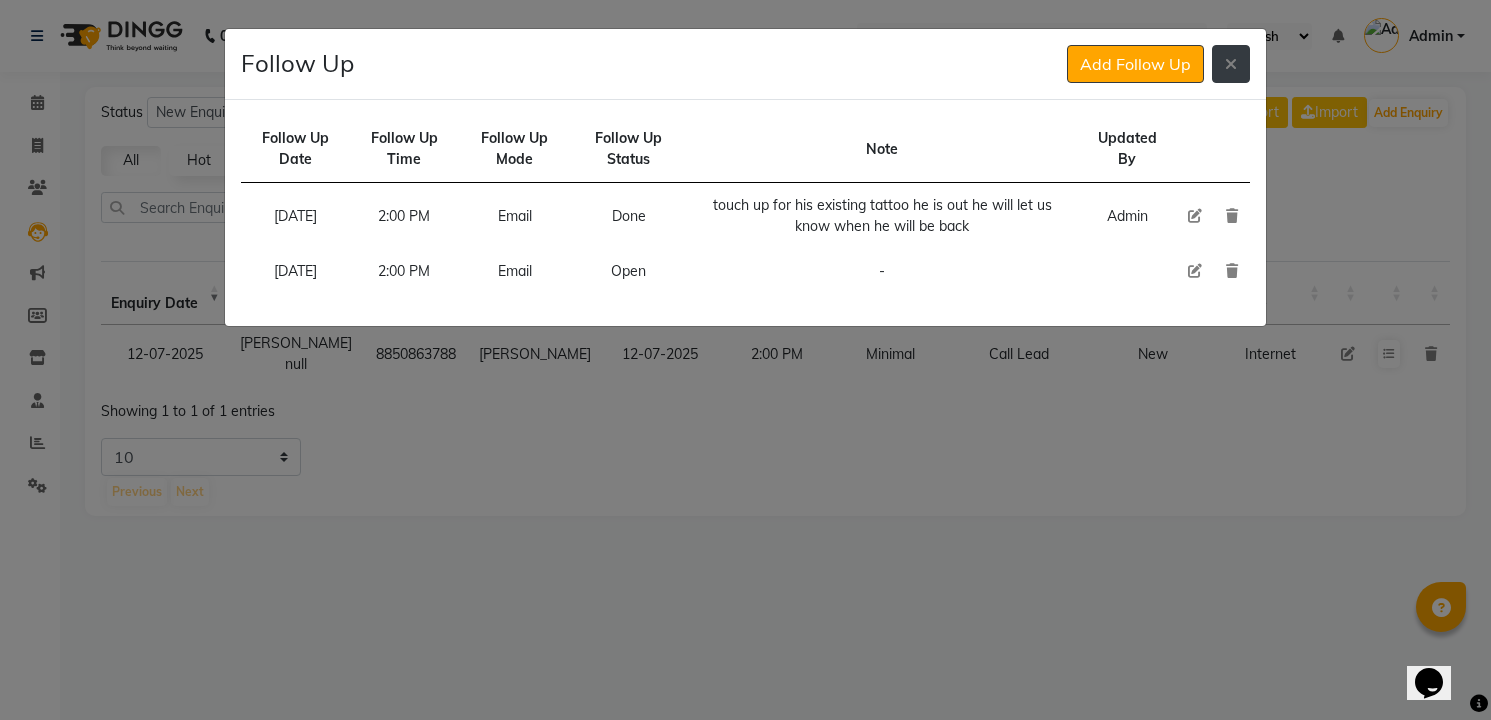 click 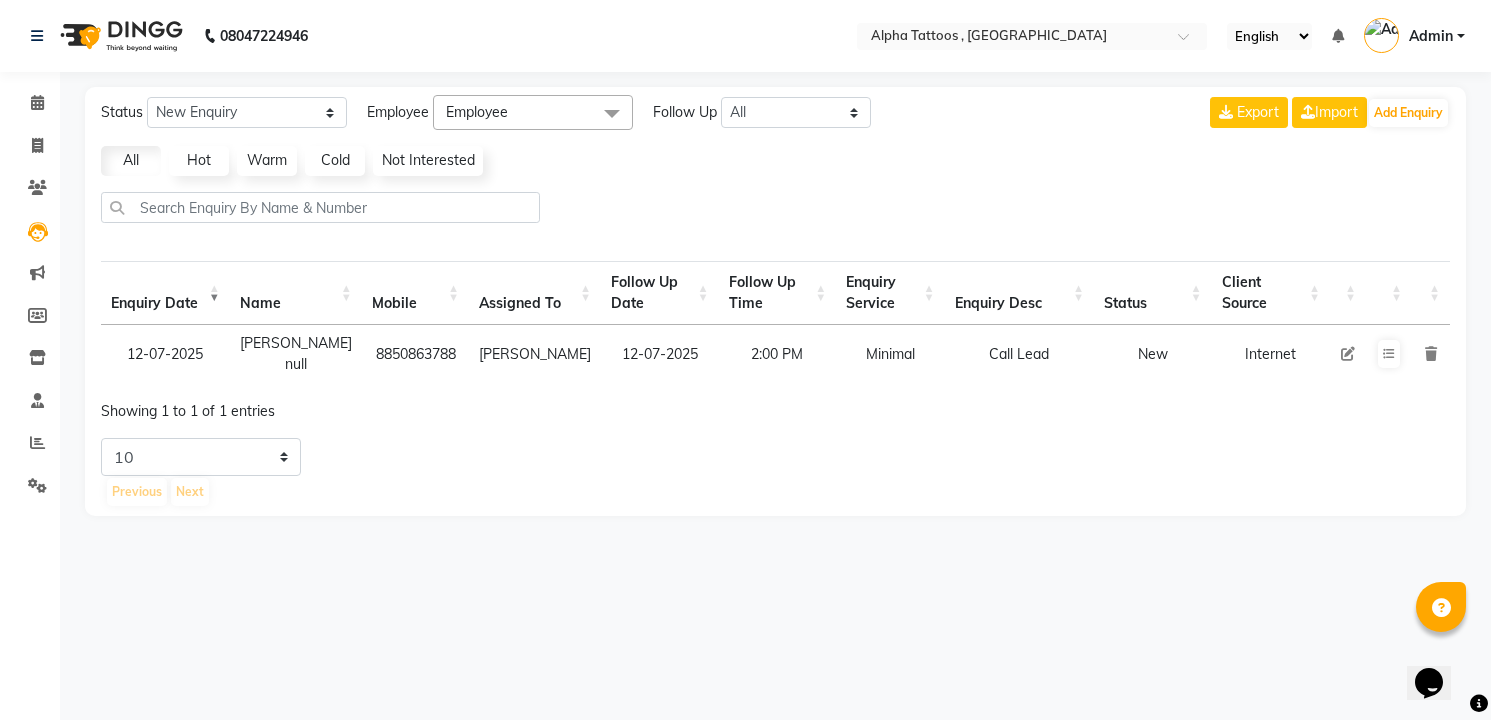 click at bounding box center (1348, 354) 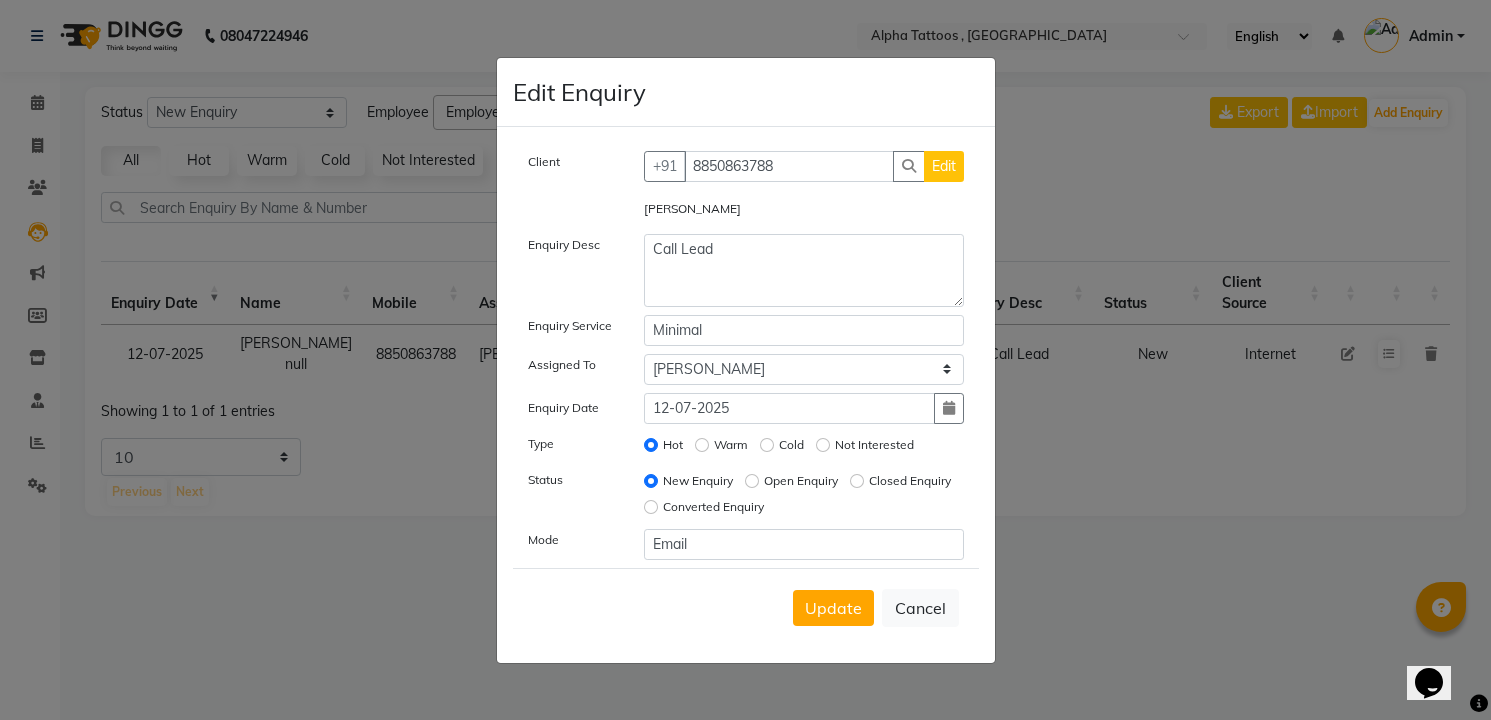 click on "Open Enquiry" 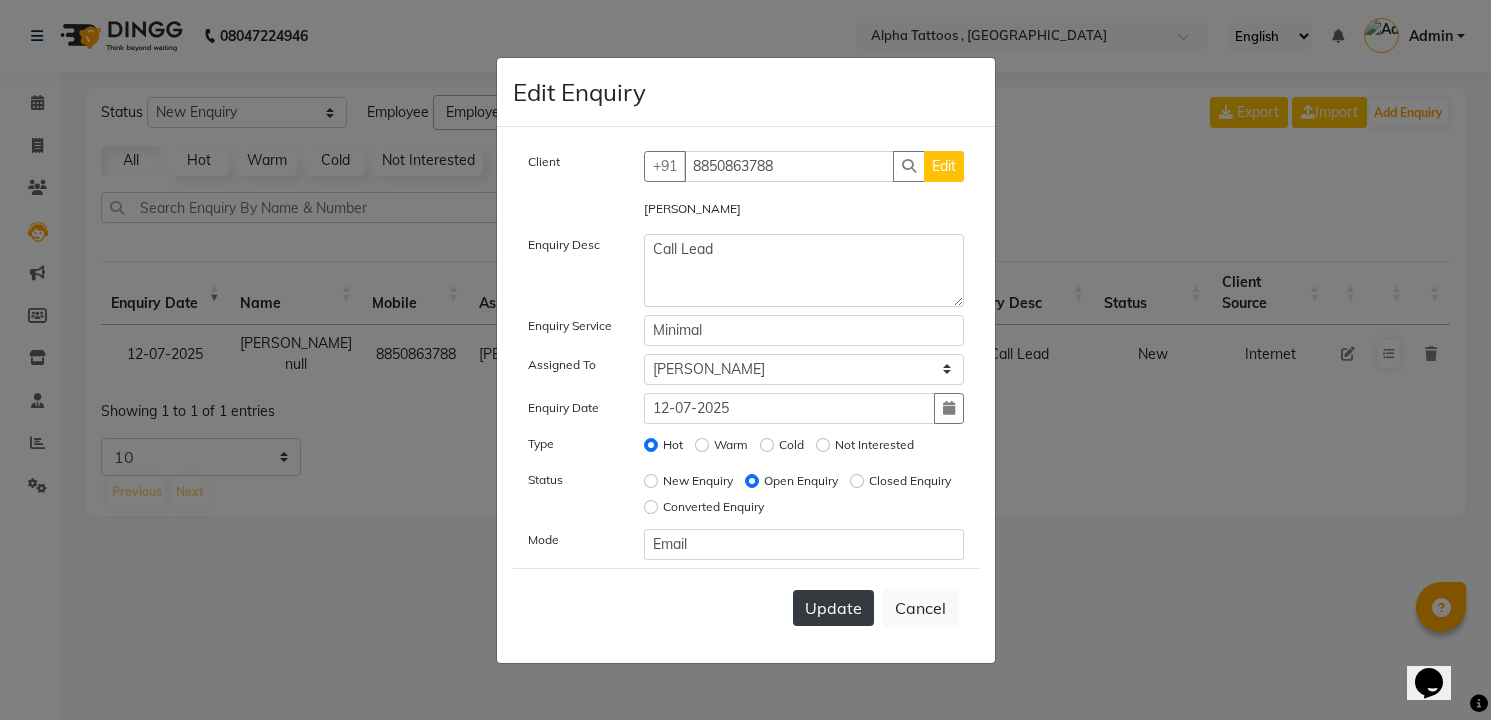 click on "Update" at bounding box center (833, 608) 